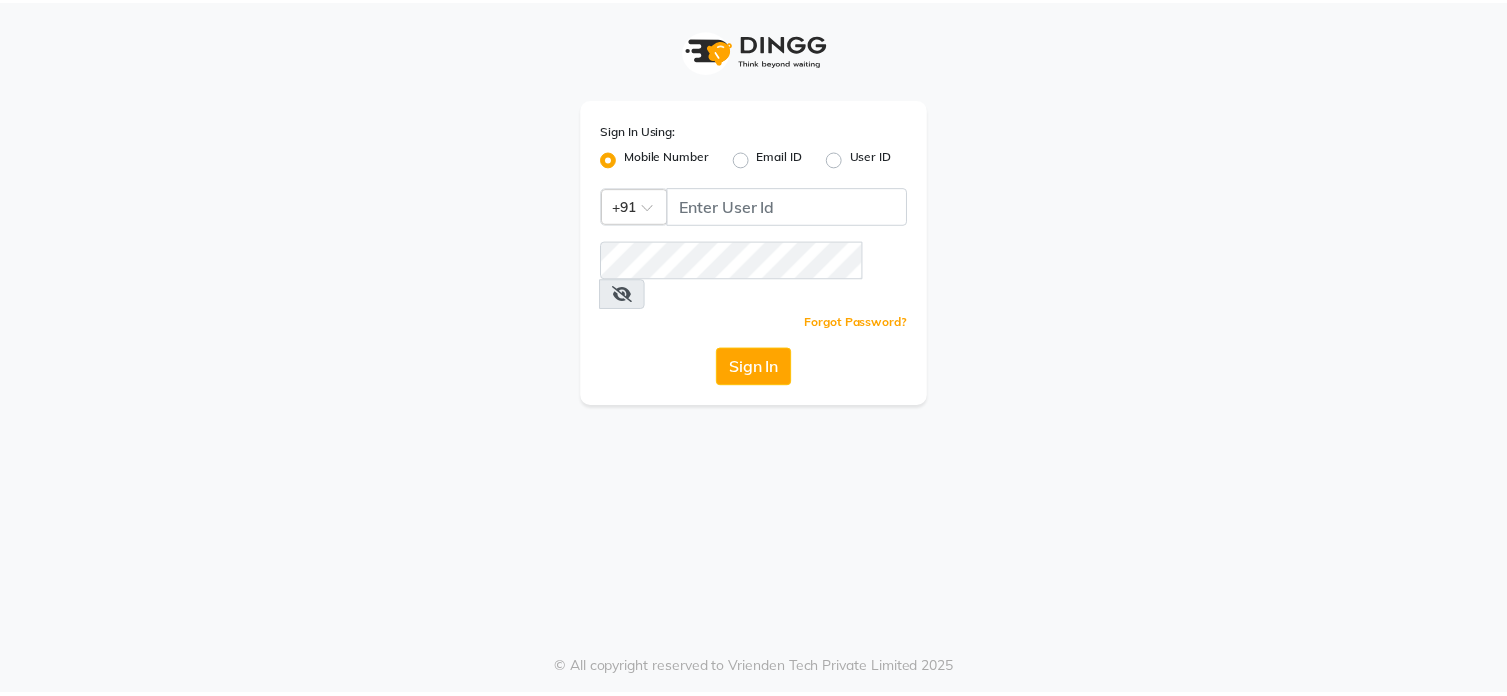 scroll, scrollTop: 0, scrollLeft: 0, axis: both 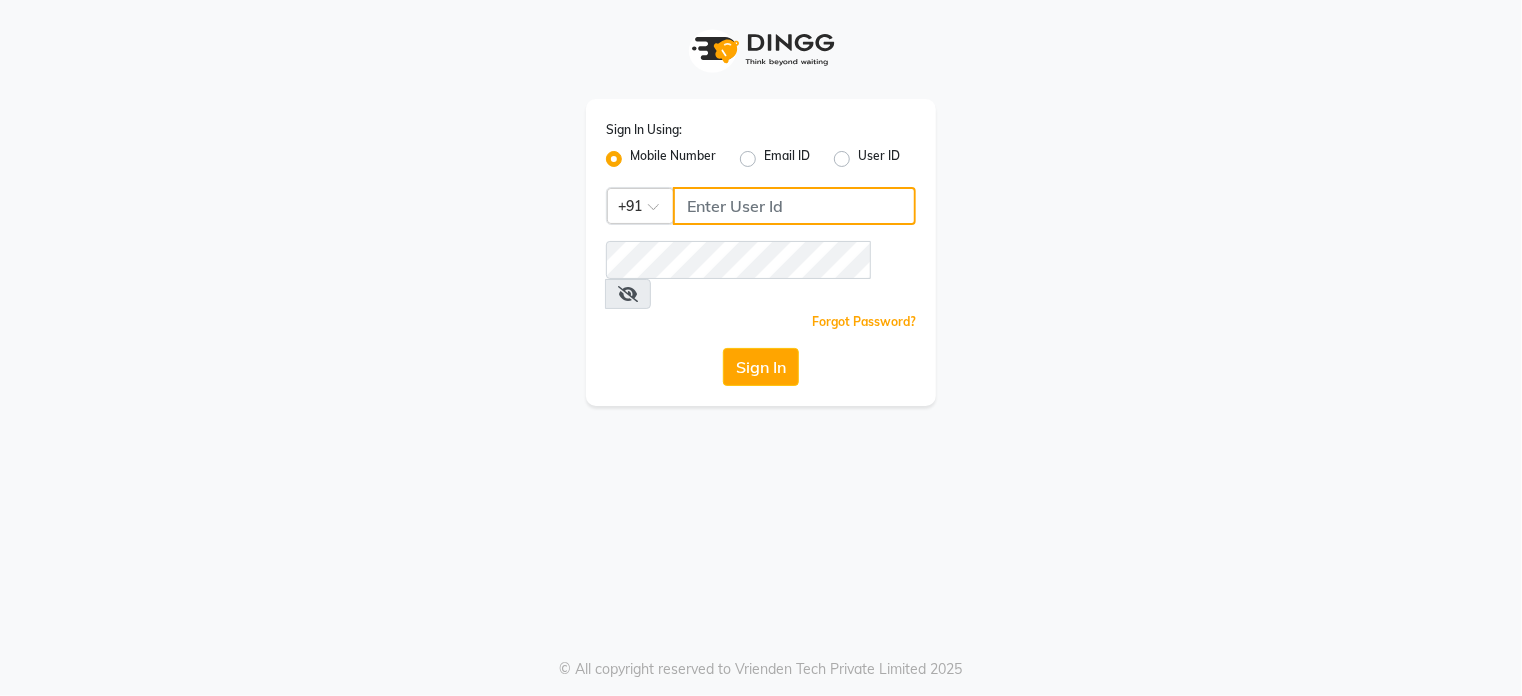 click 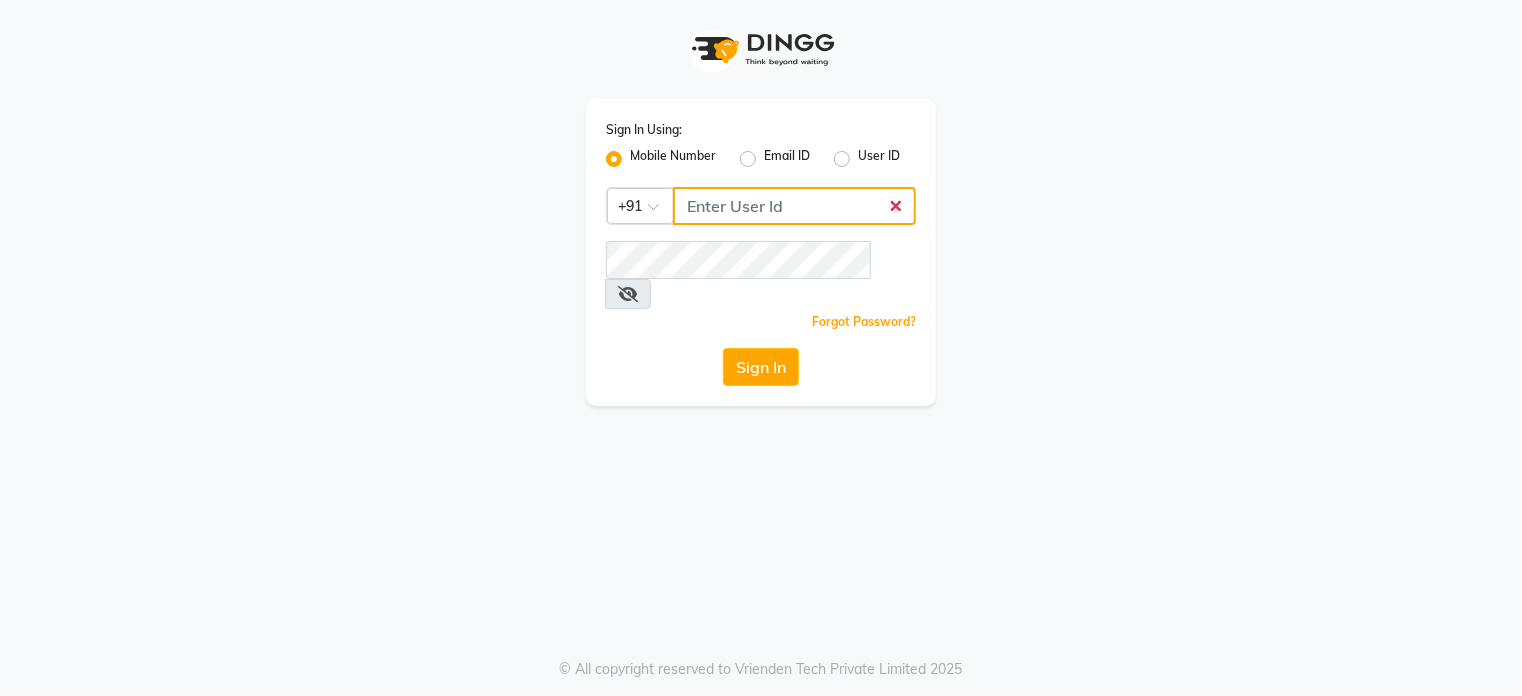 type on "7020202841" 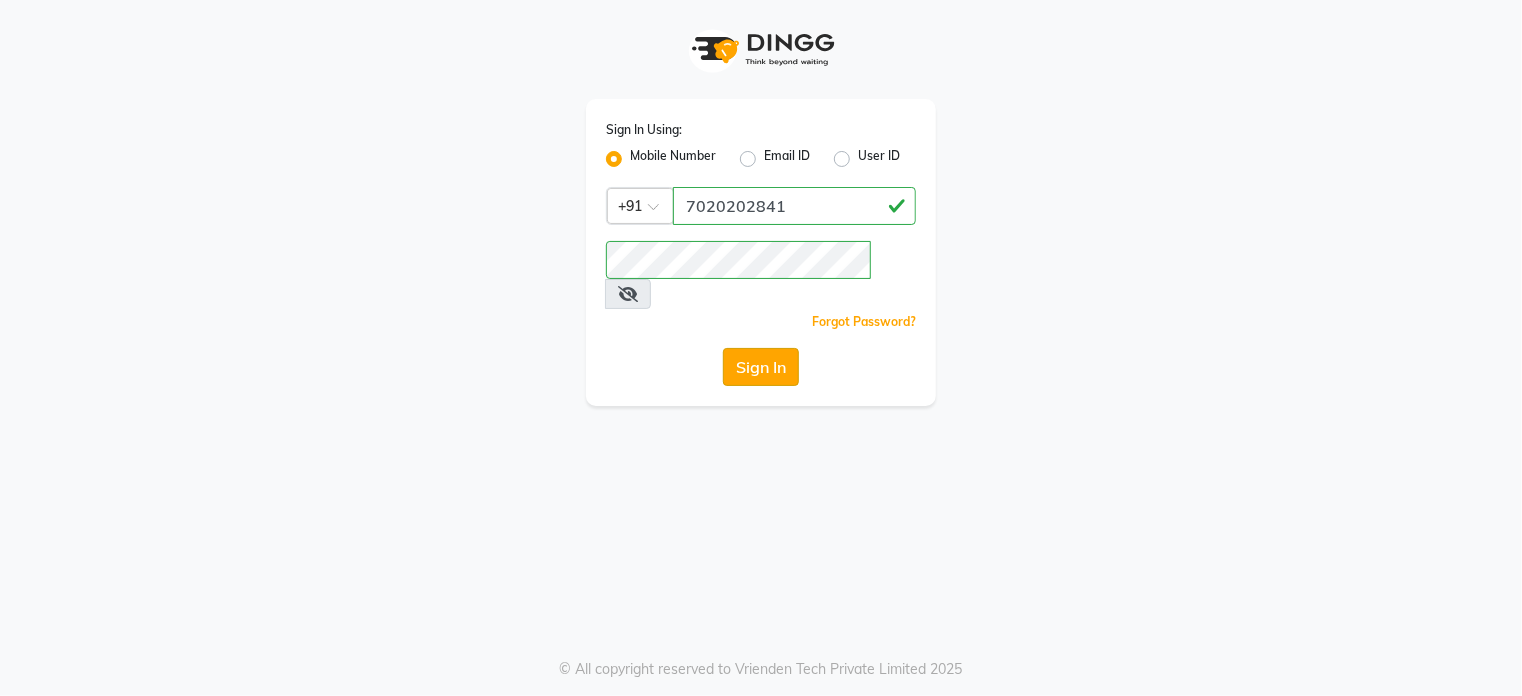 click on "Sign In" 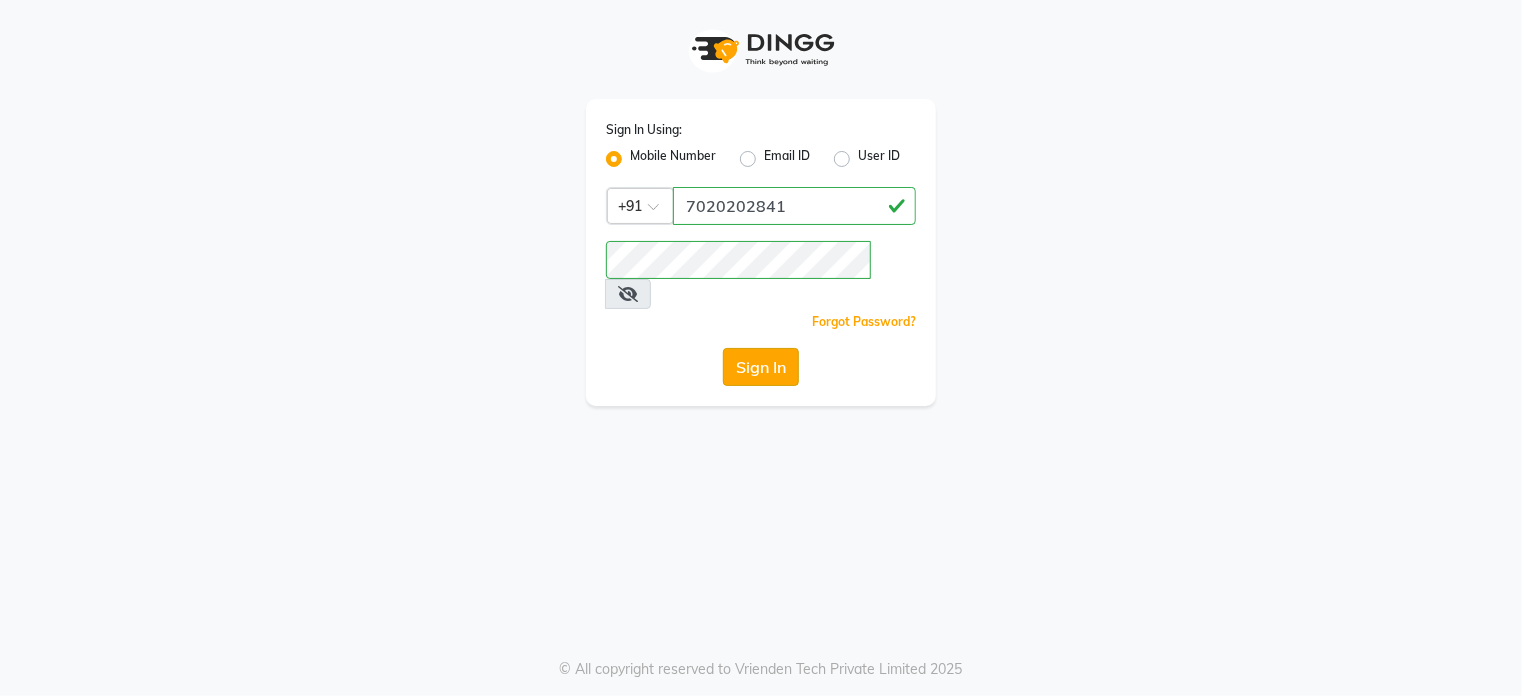 click on "Sign In" 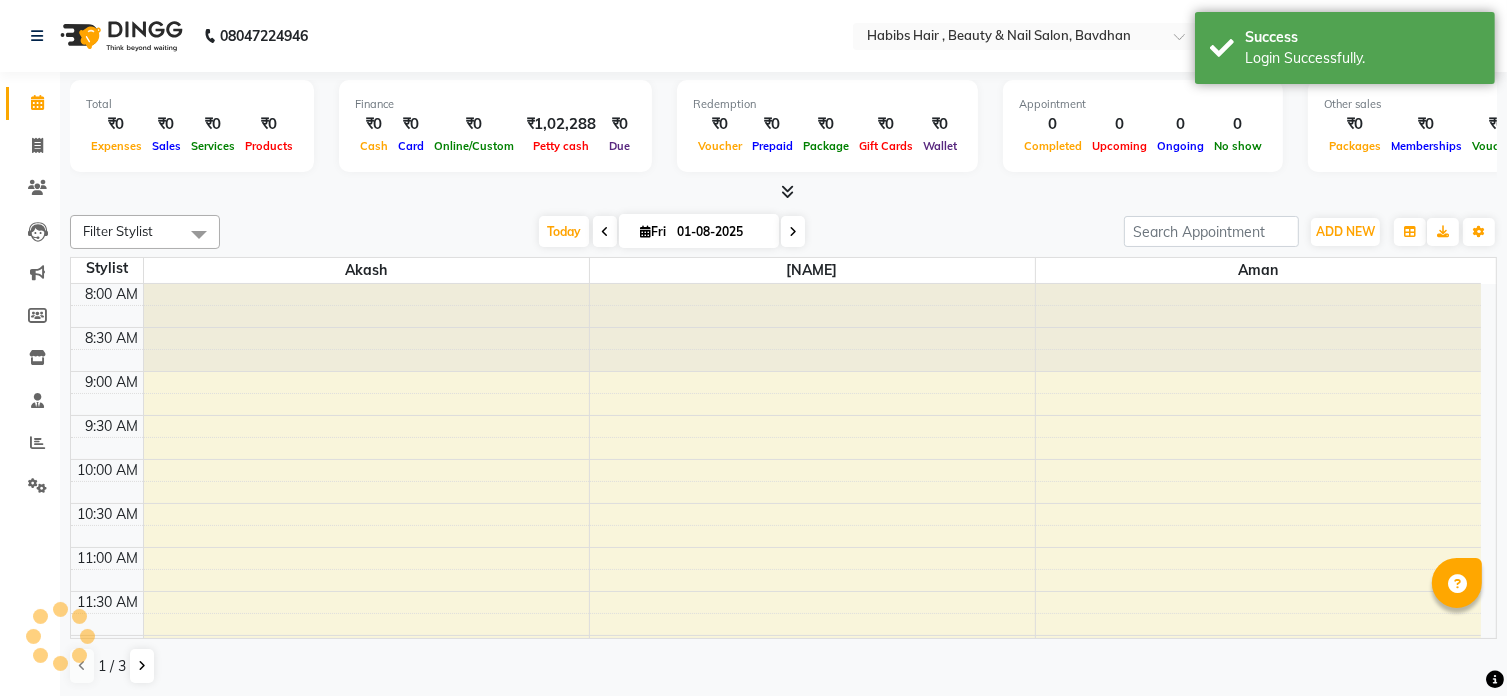 scroll, scrollTop: 0, scrollLeft: 0, axis: both 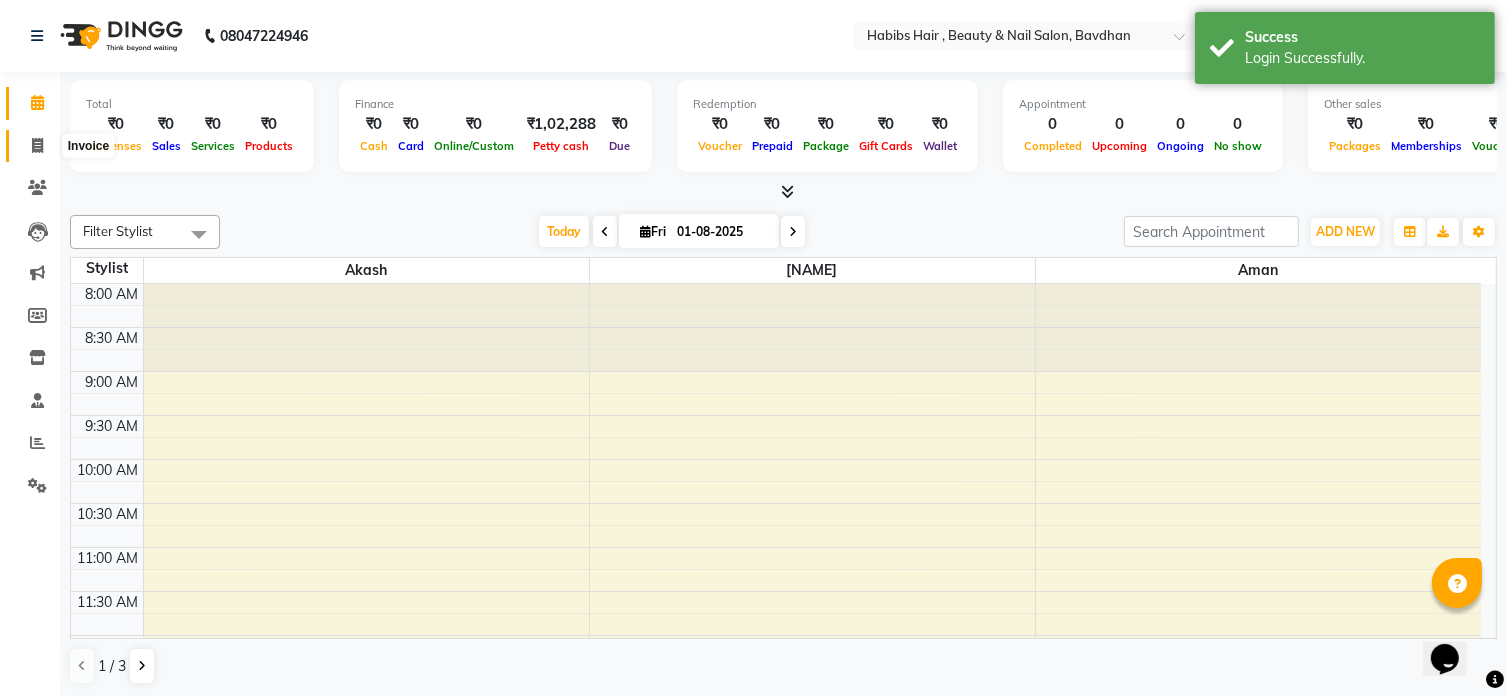 click 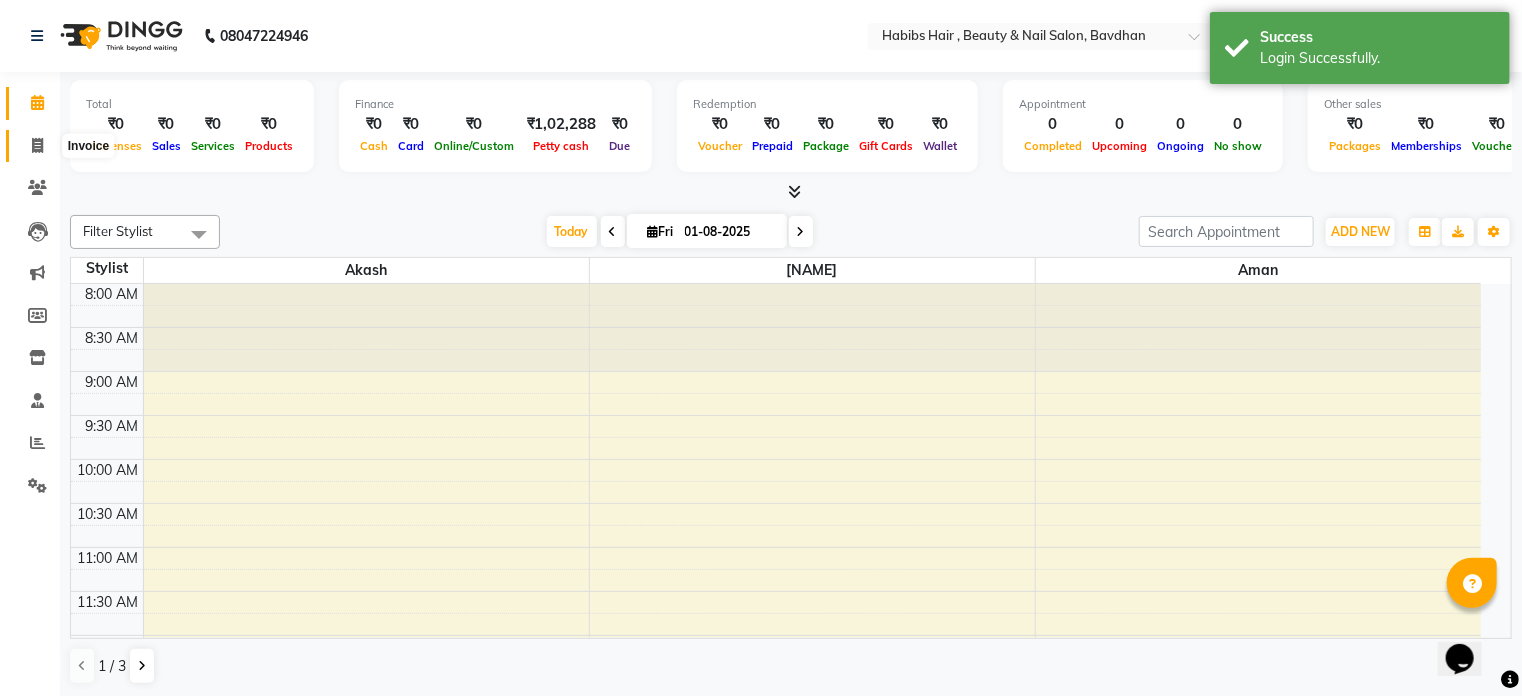 select on "7414" 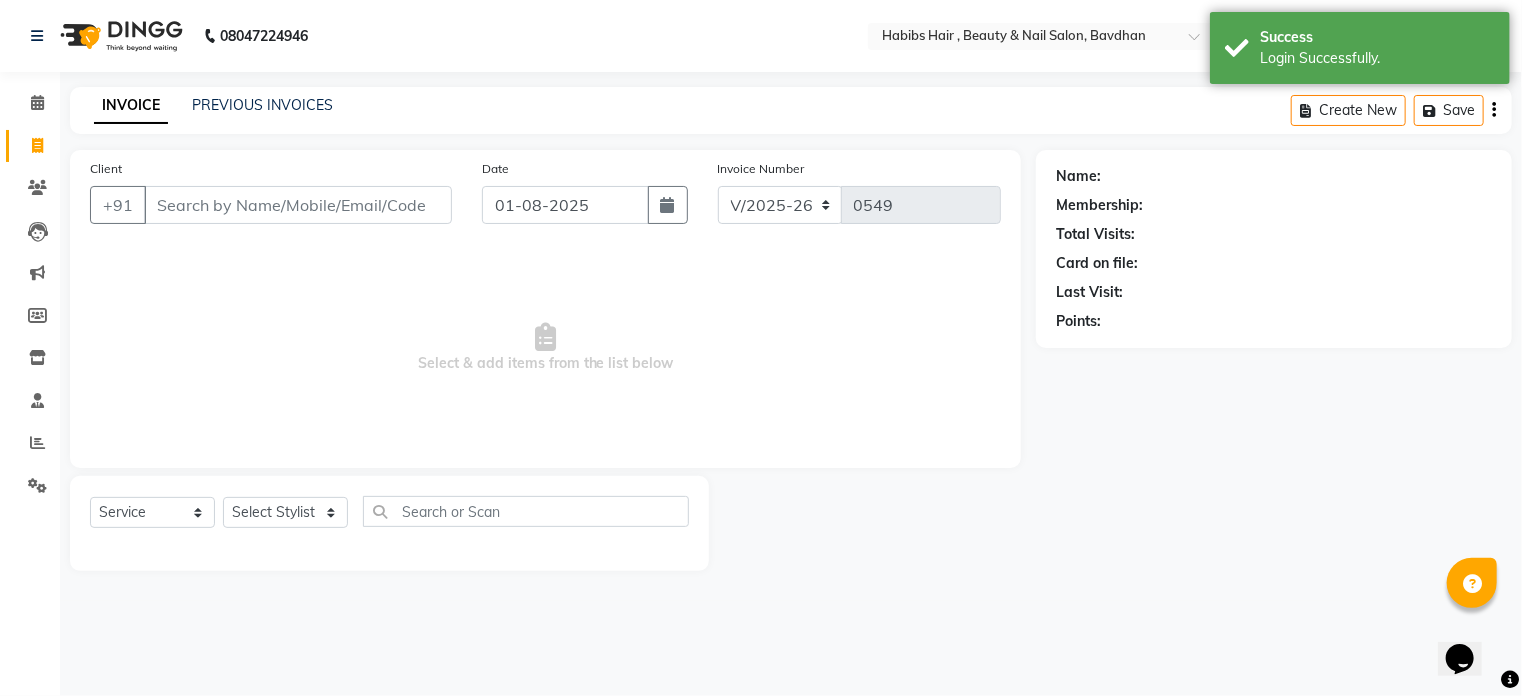 click on "Client" at bounding box center [298, 205] 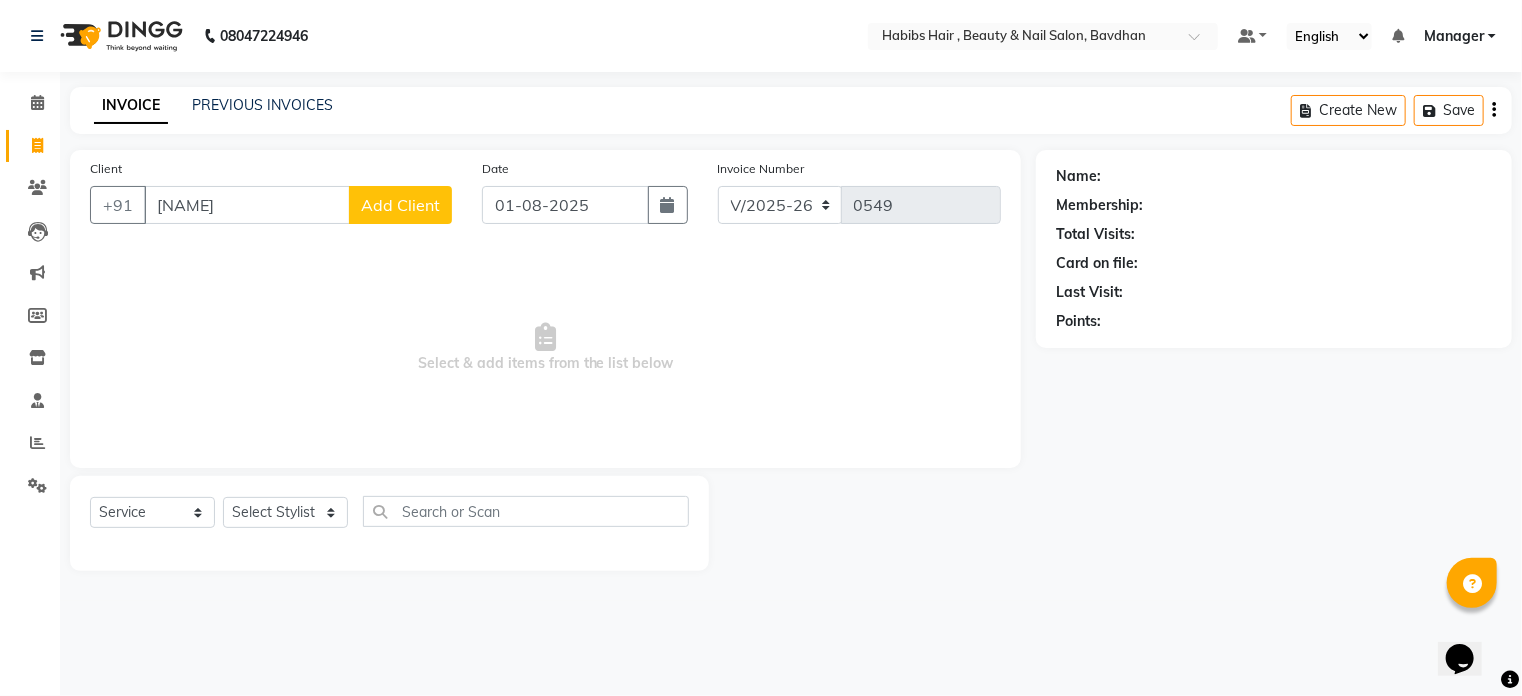 type on "[NAME]" 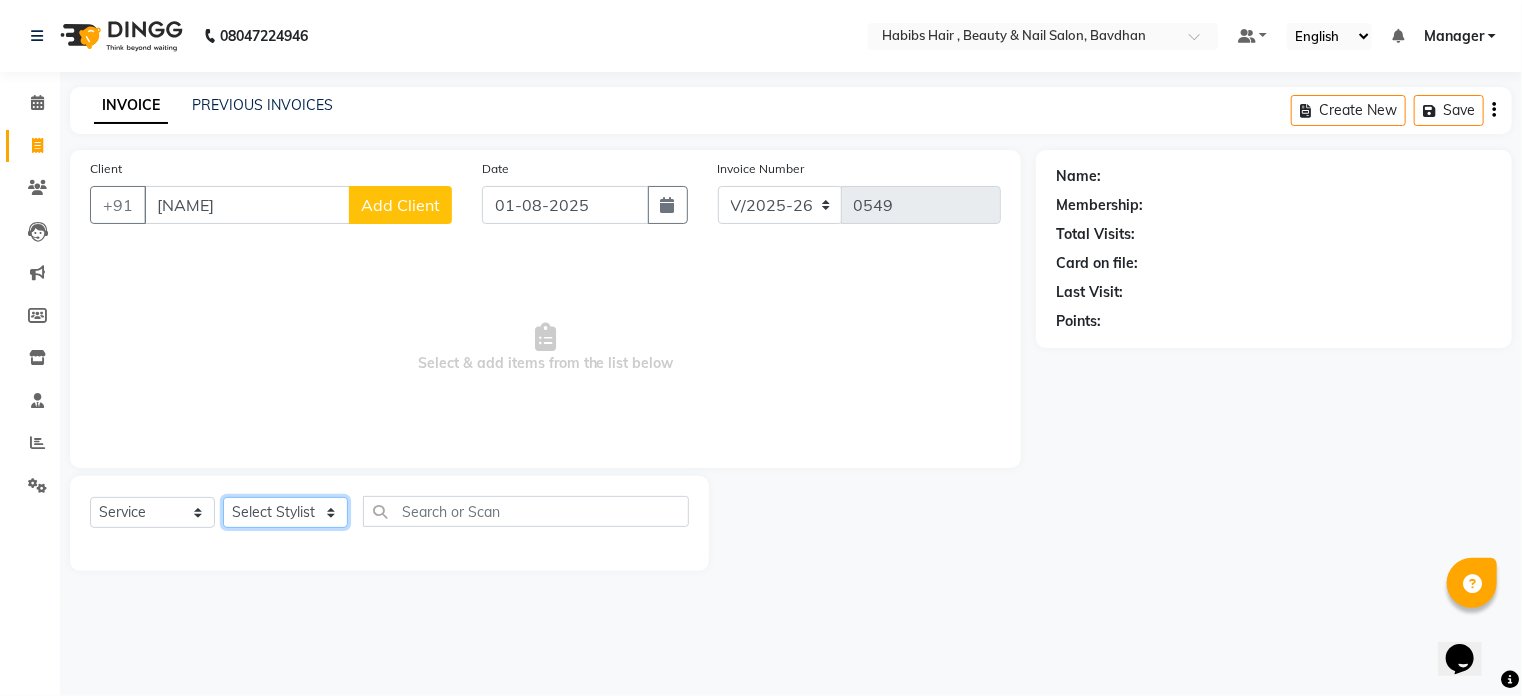 click on "Select Stylist [NAME] [NAME] [NAME] [NAME]  [NAME] Manager [NAME] [NAME] [NAME]" 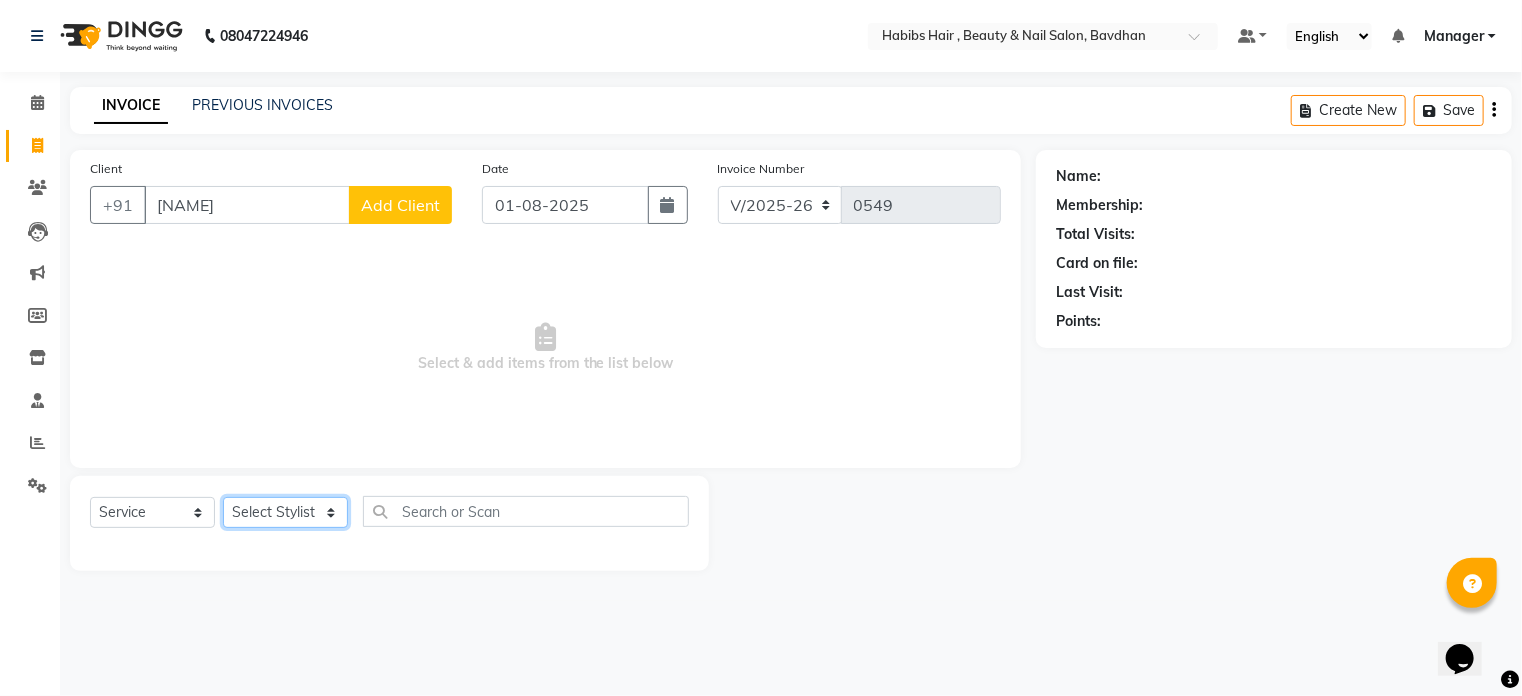 select on "64989" 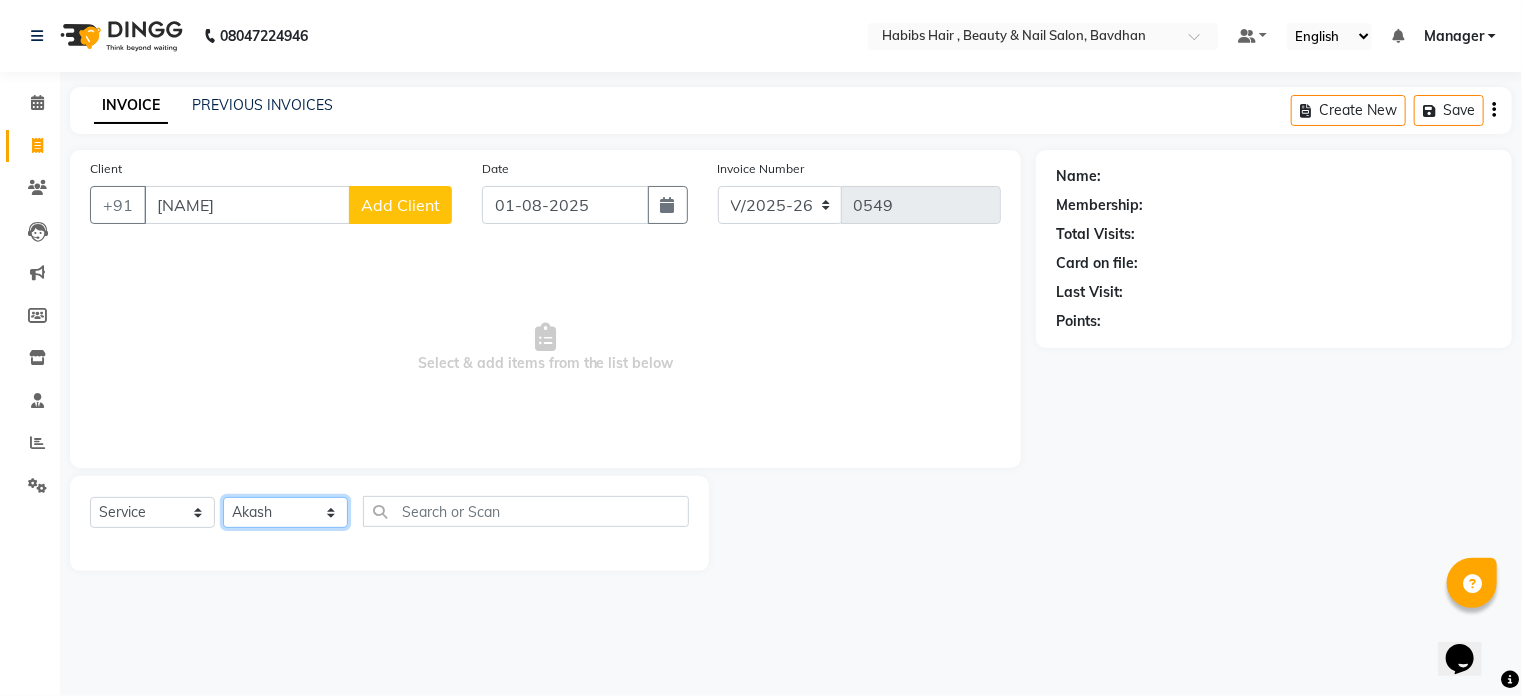 click on "Select Stylist [NAME] [NAME] [NAME] [NAME]  [NAME] Manager [NAME] [NAME] [NAME]" 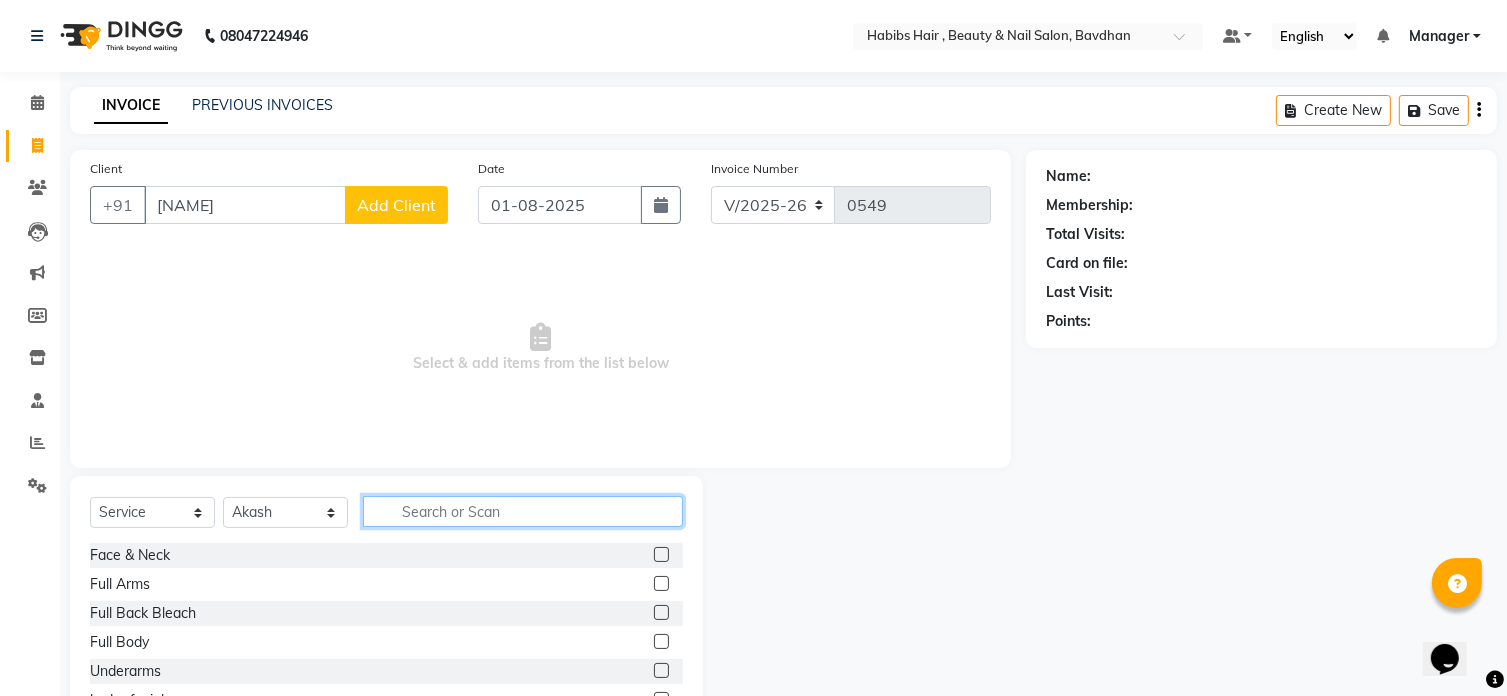 click 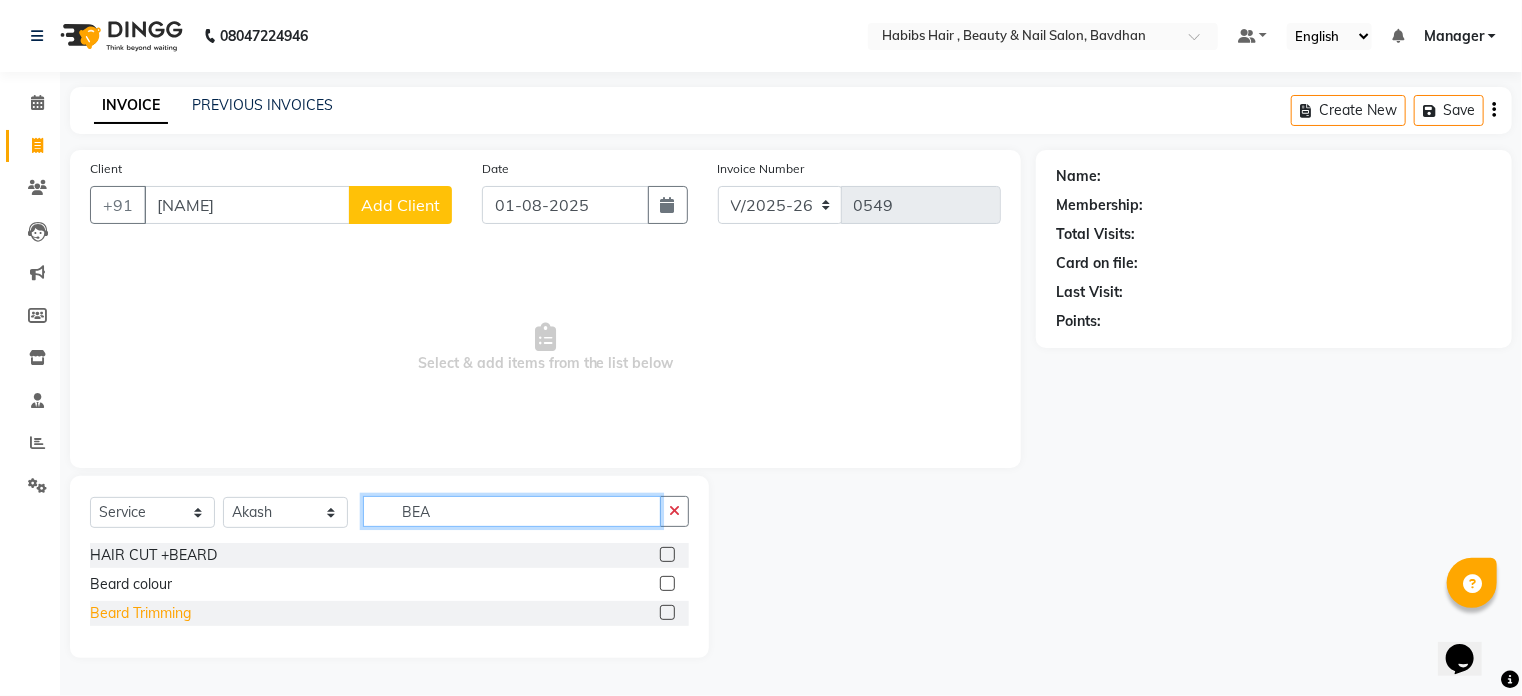 type on "BEA" 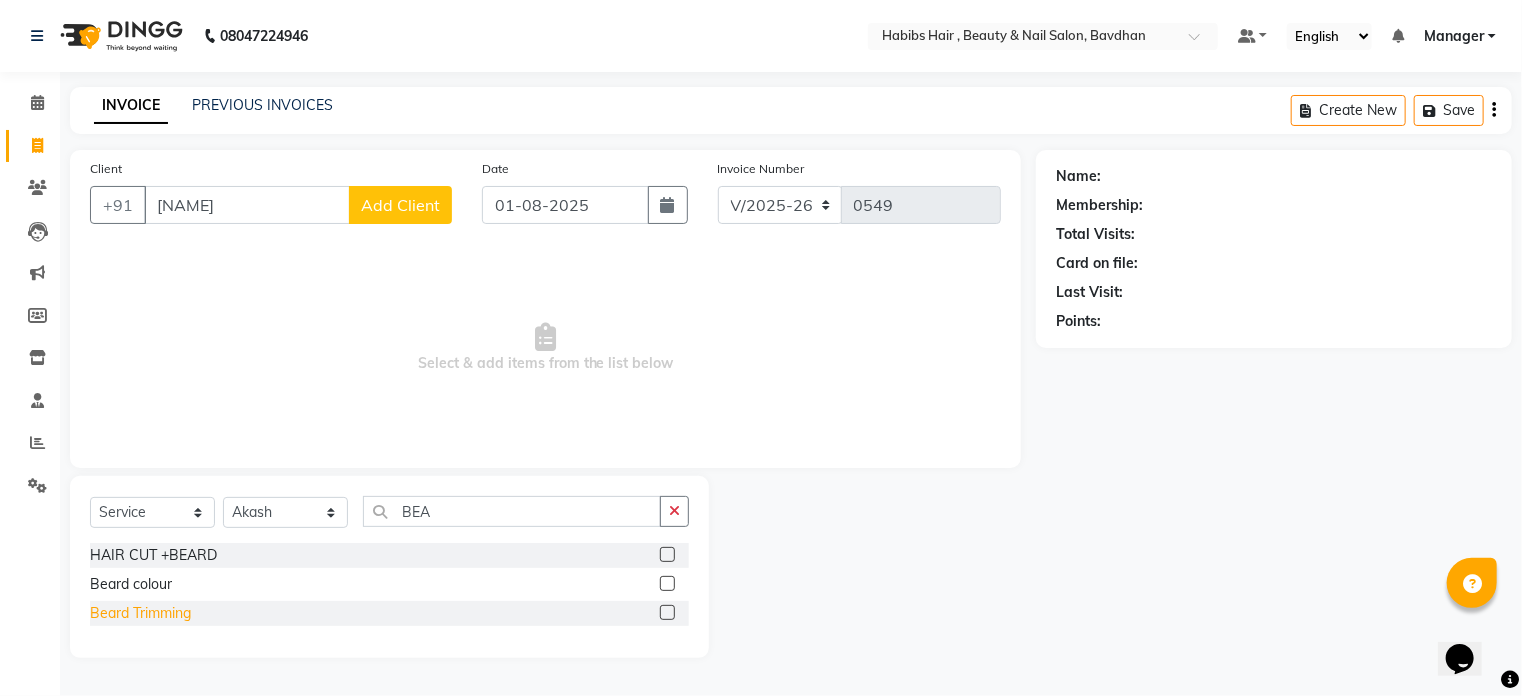 click on "Beard Trimming" 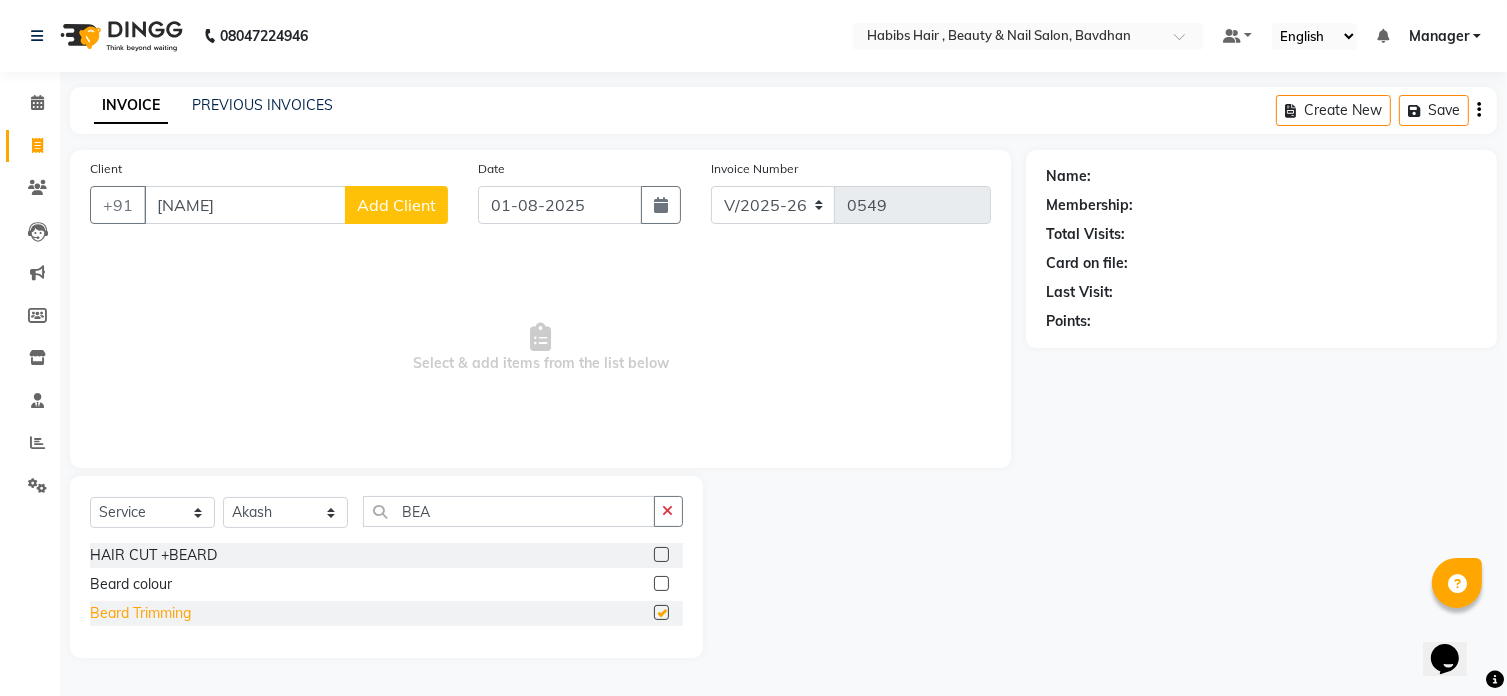 checkbox on "false" 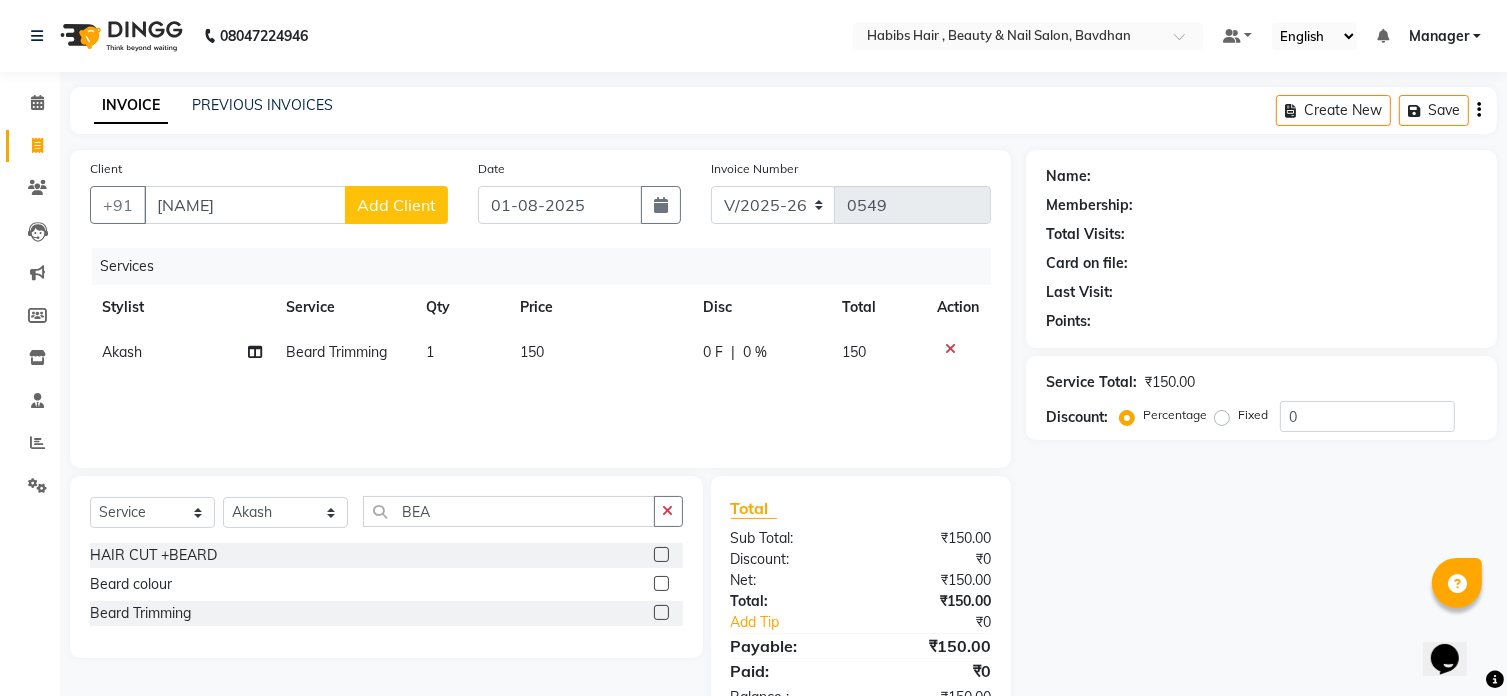 click on "150" 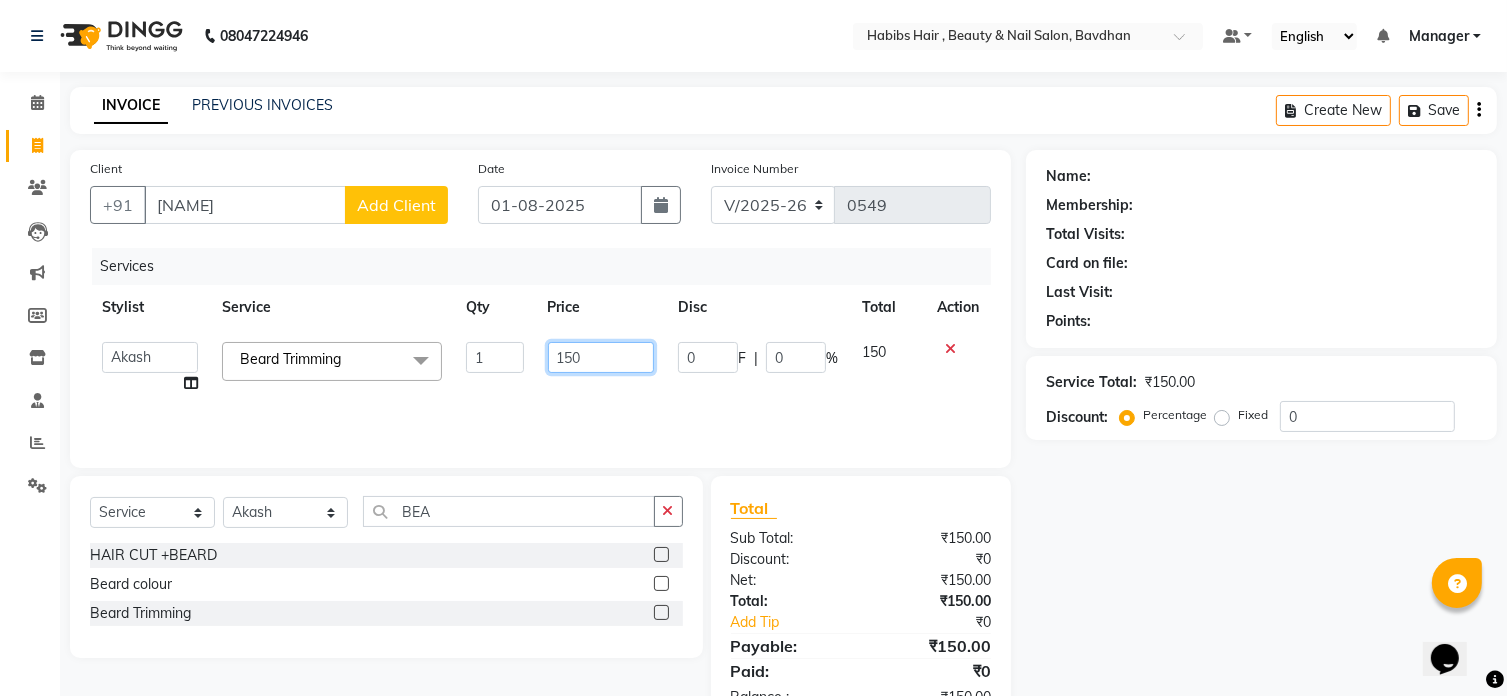 click on "150" 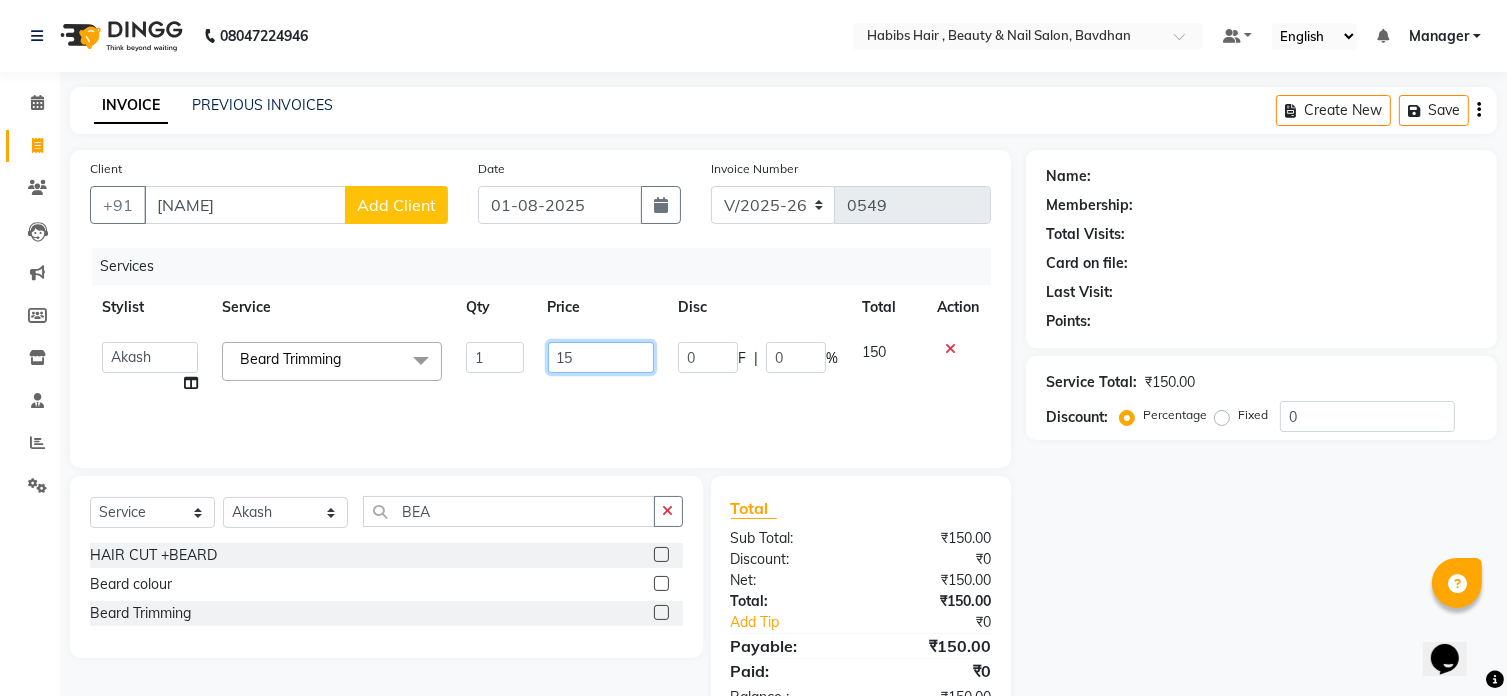type on "1" 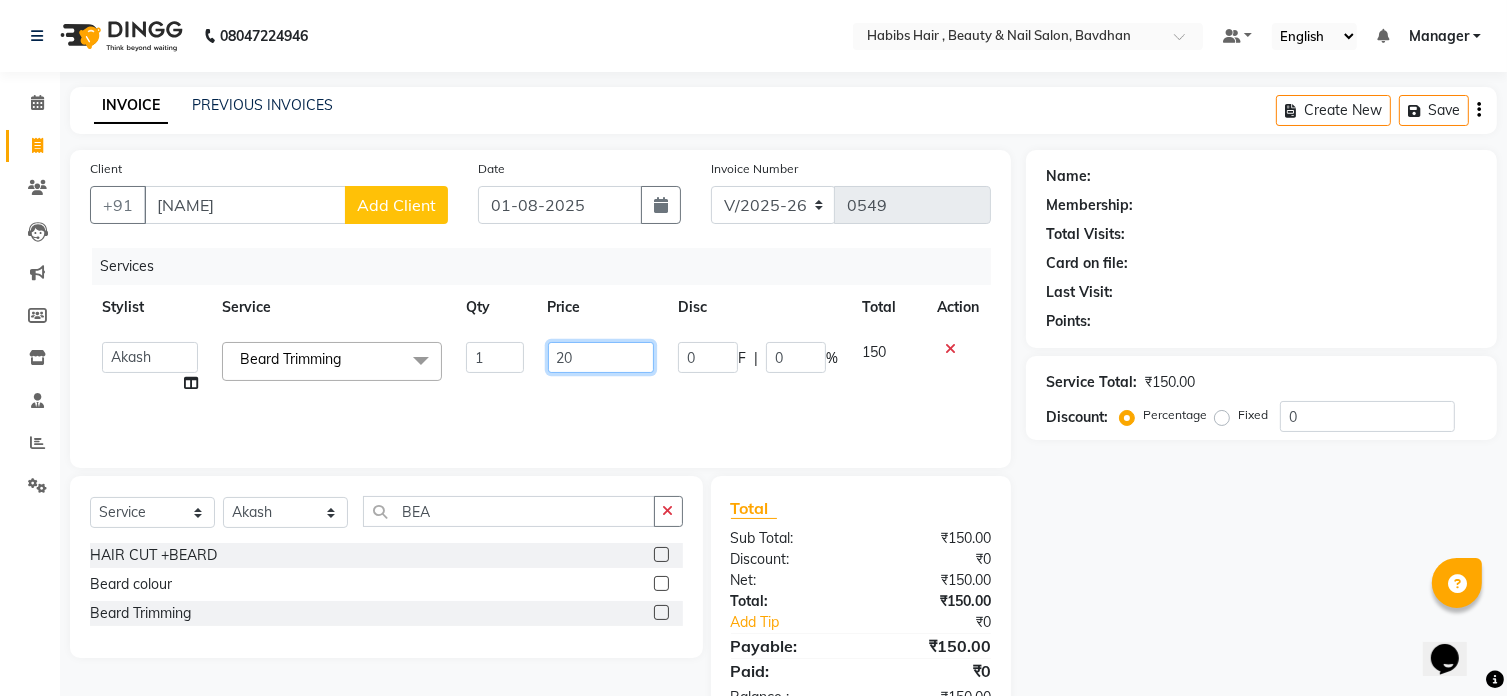 type on "200" 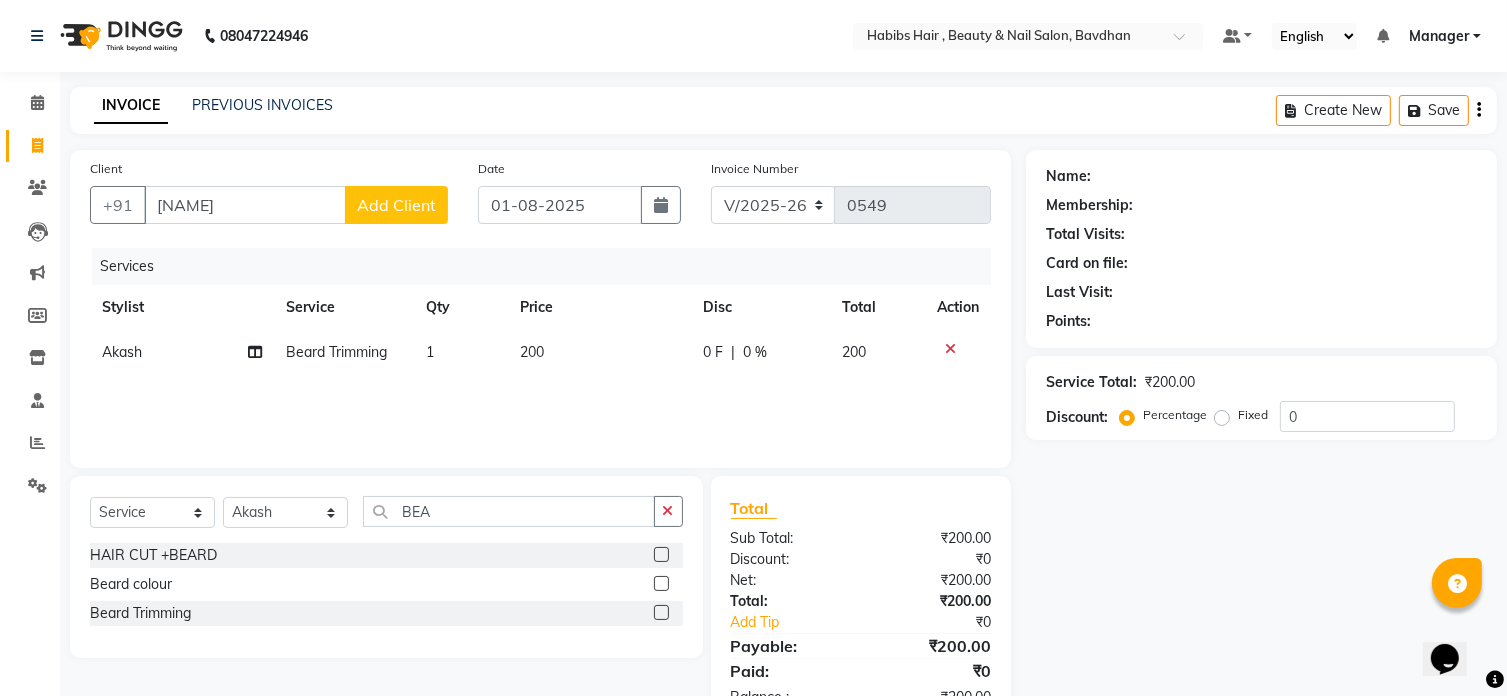 click on "Add Client" 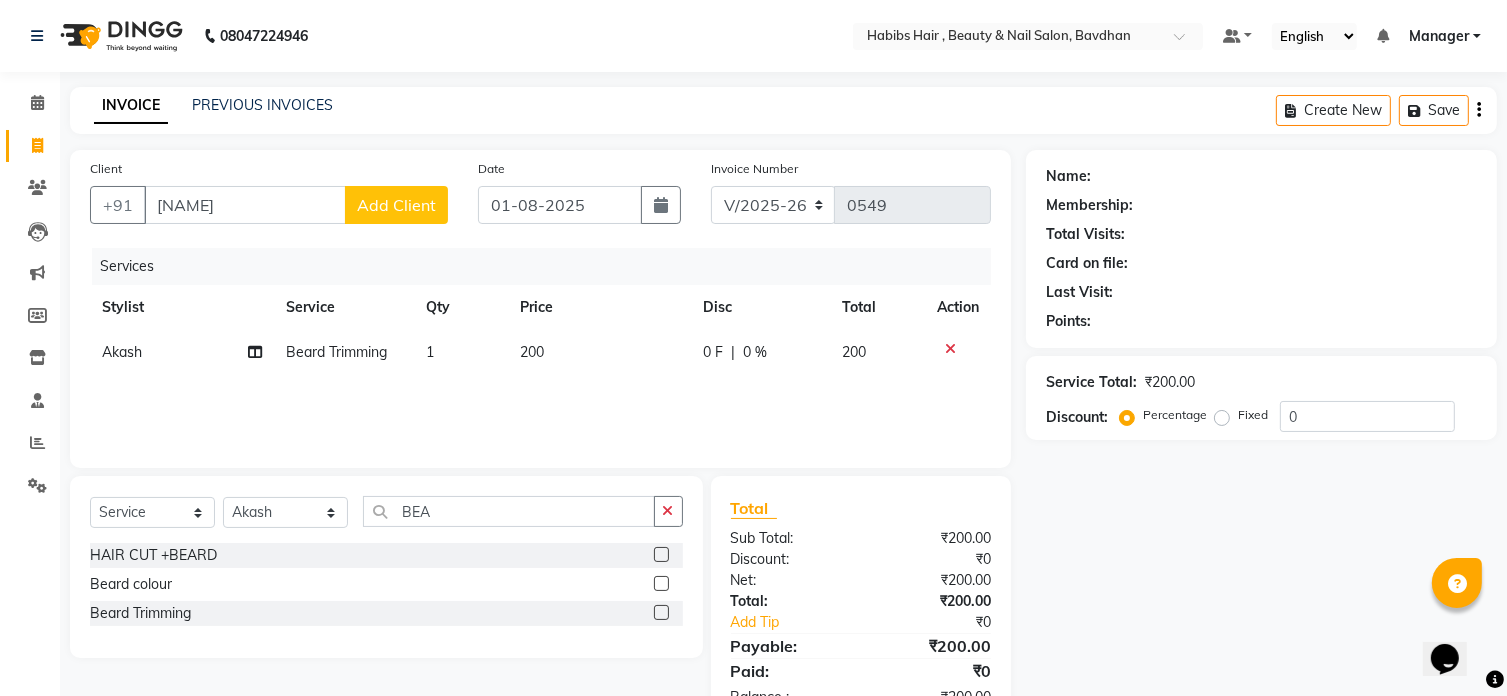 select on "22" 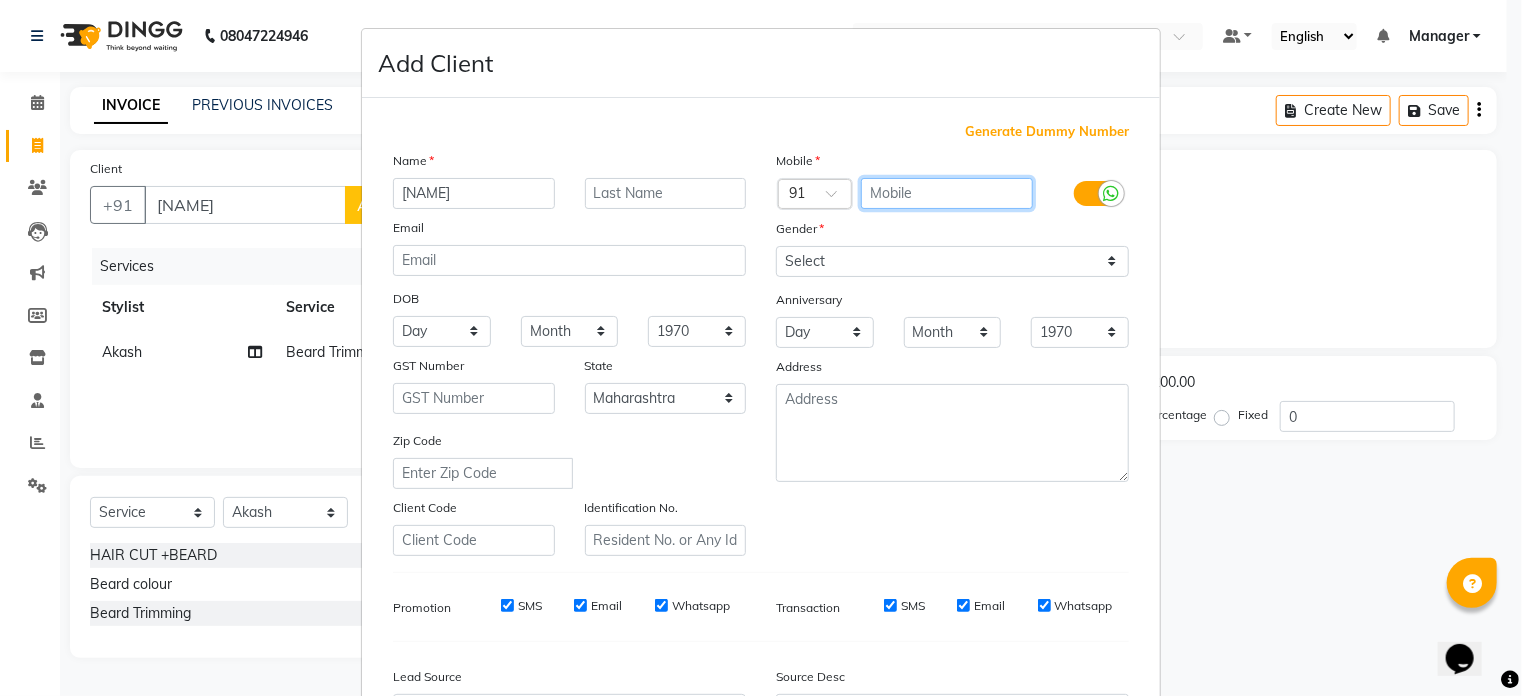 click at bounding box center [947, 193] 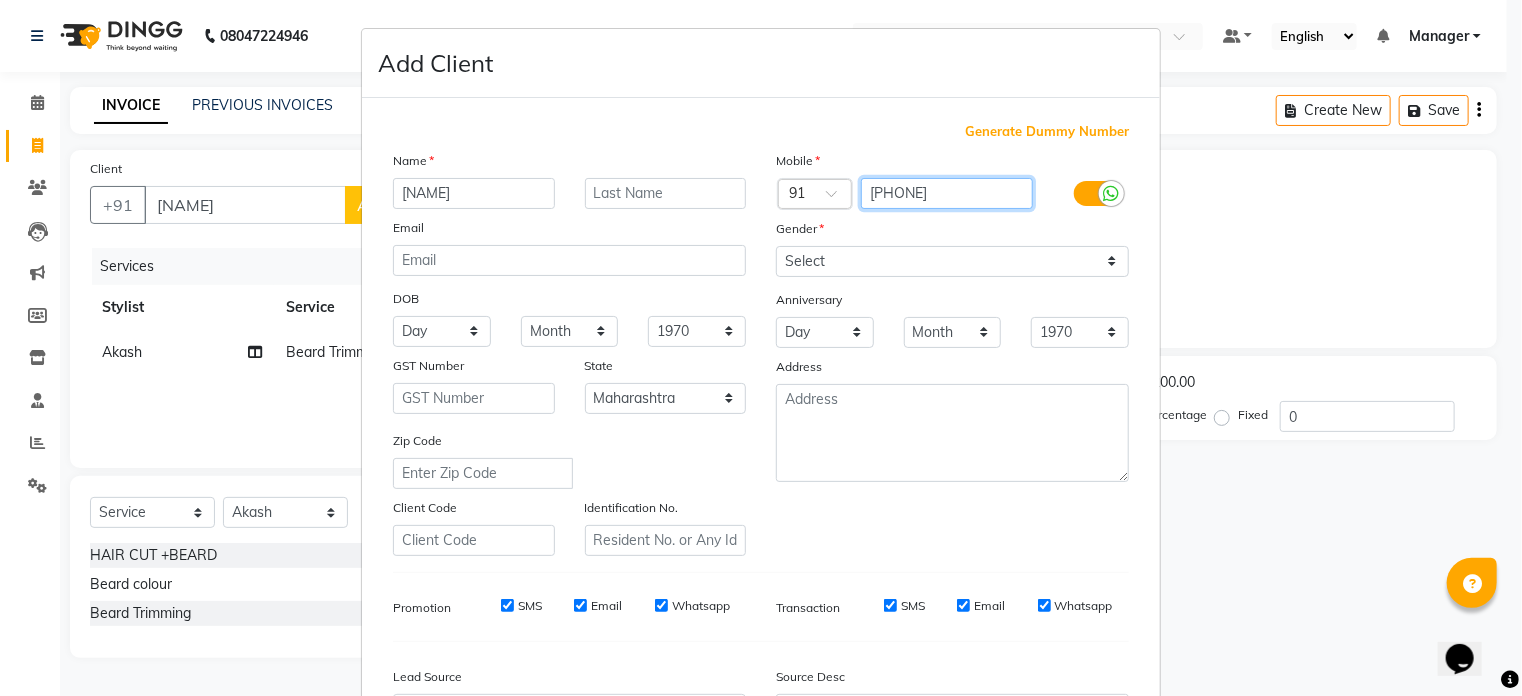 type on "[PHONE]" 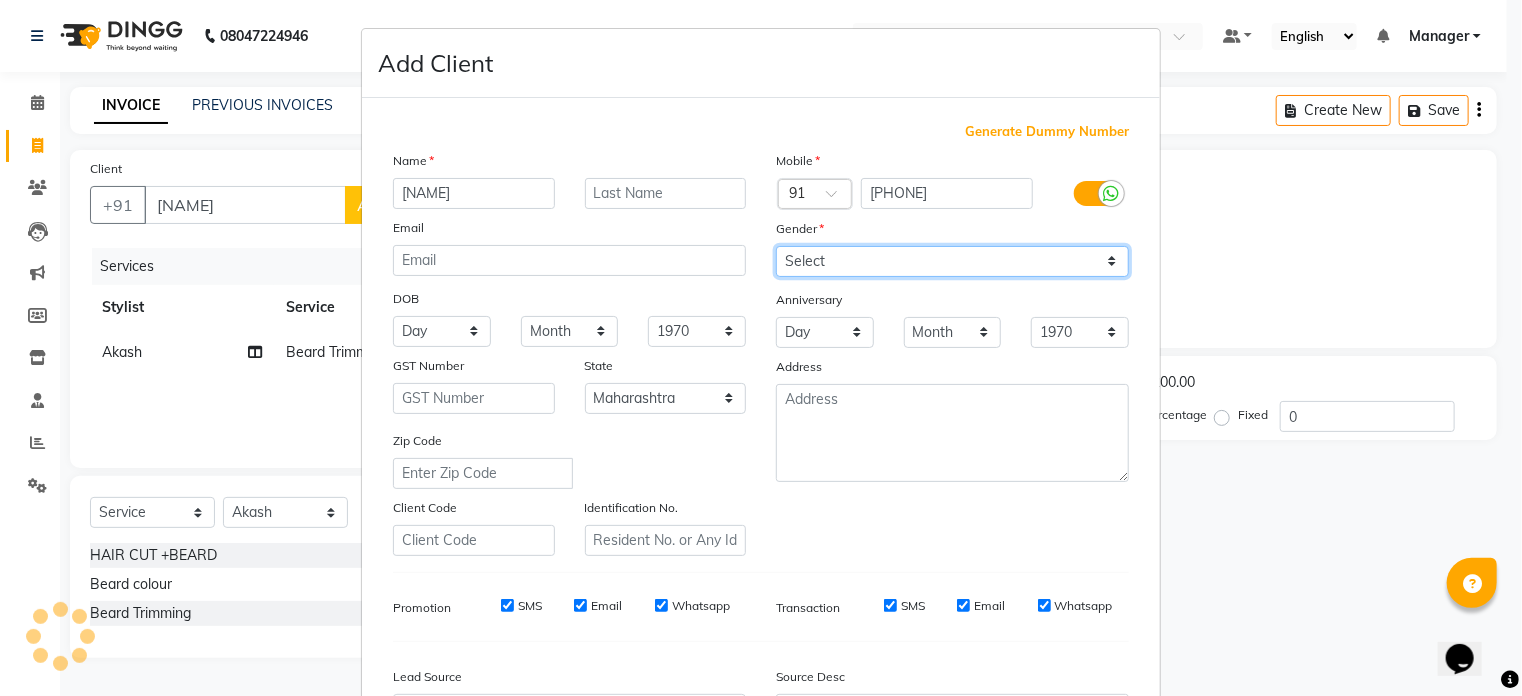 click on "Select Male Female Other Prefer Not To Say" at bounding box center [952, 261] 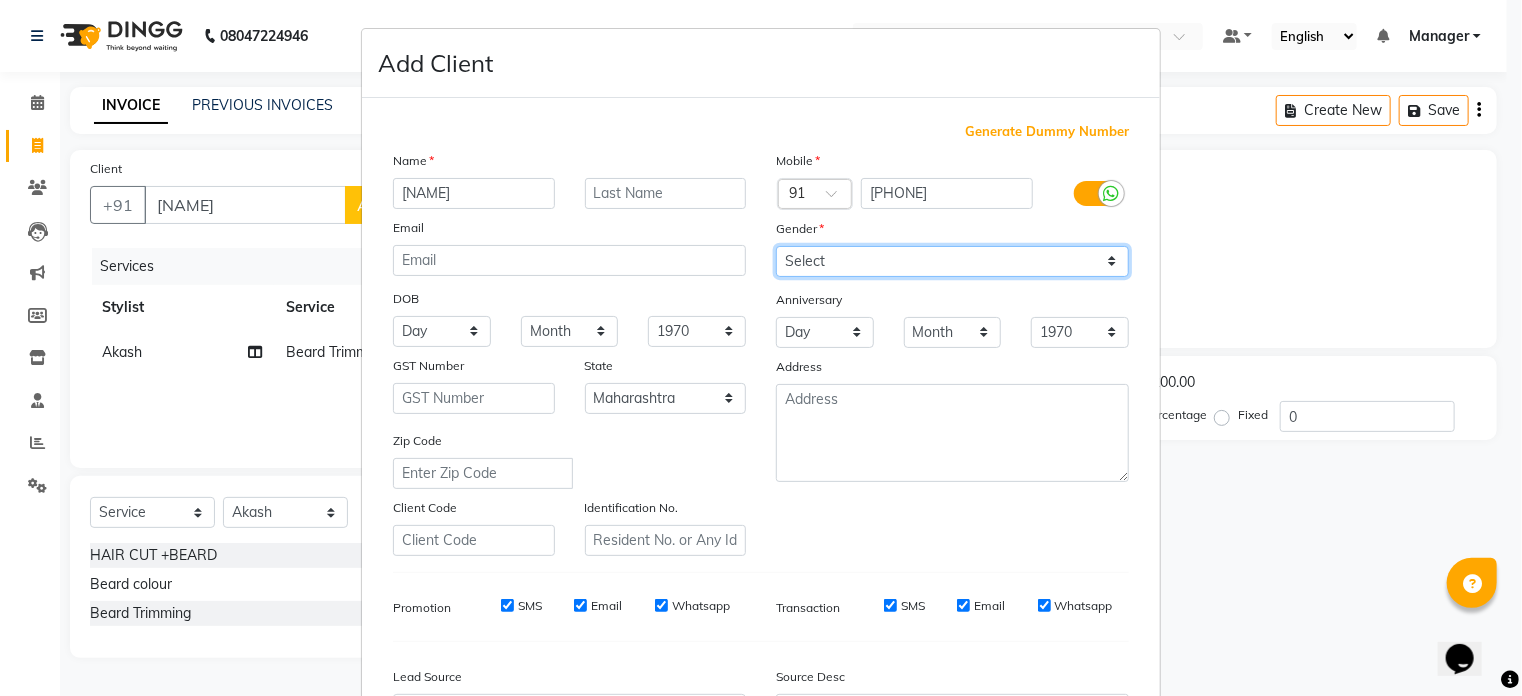 select on "female" 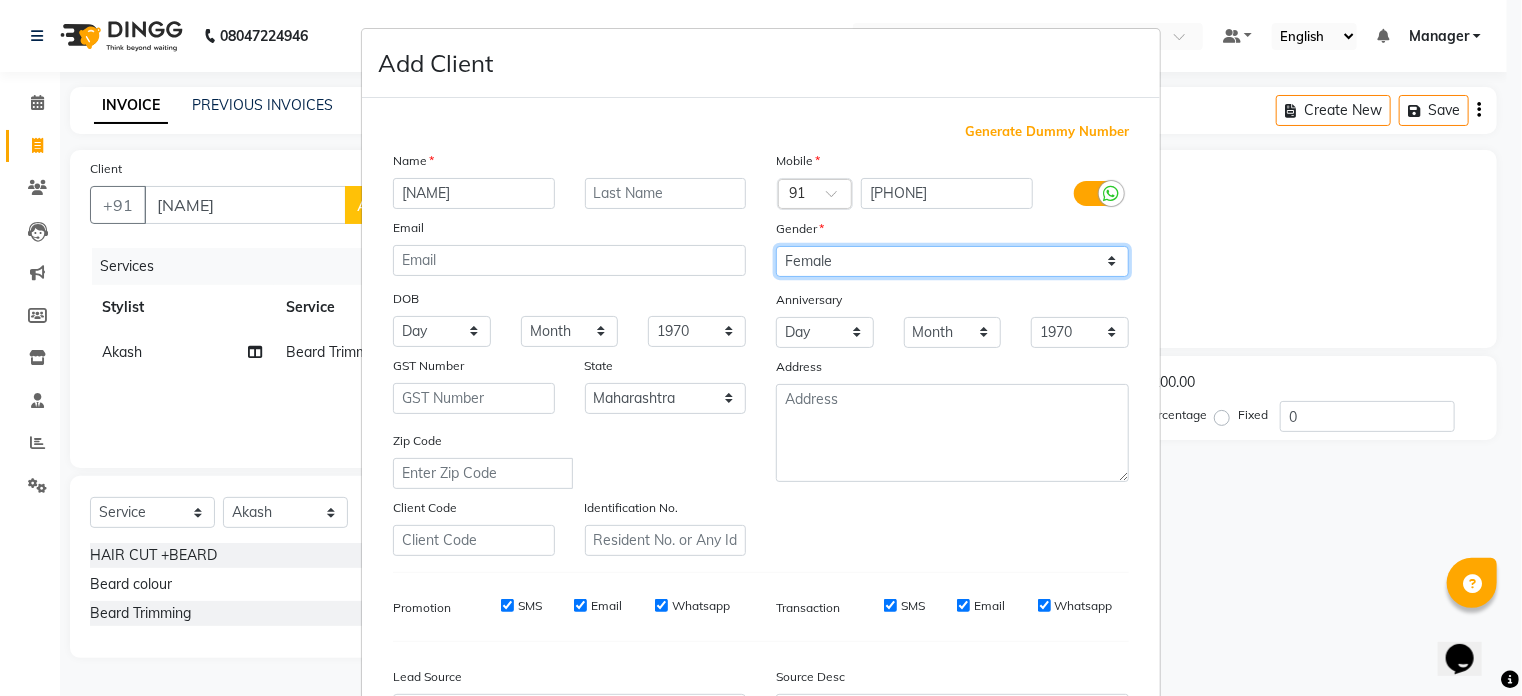 click on "Select Male Female Other Prefer Not To Say" at bounding box center (952, 261) 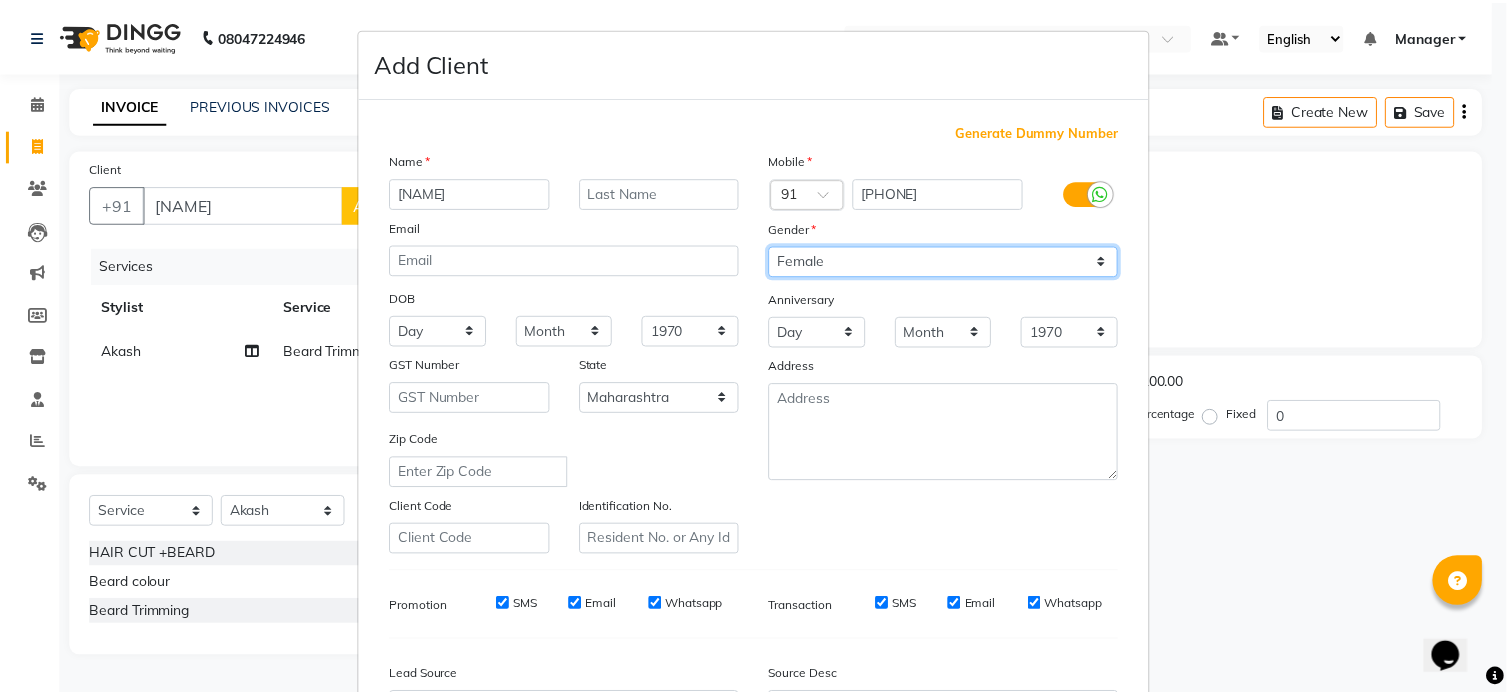 scroll, scrollTop: 236, scrollLeft: 0, axis: vertical 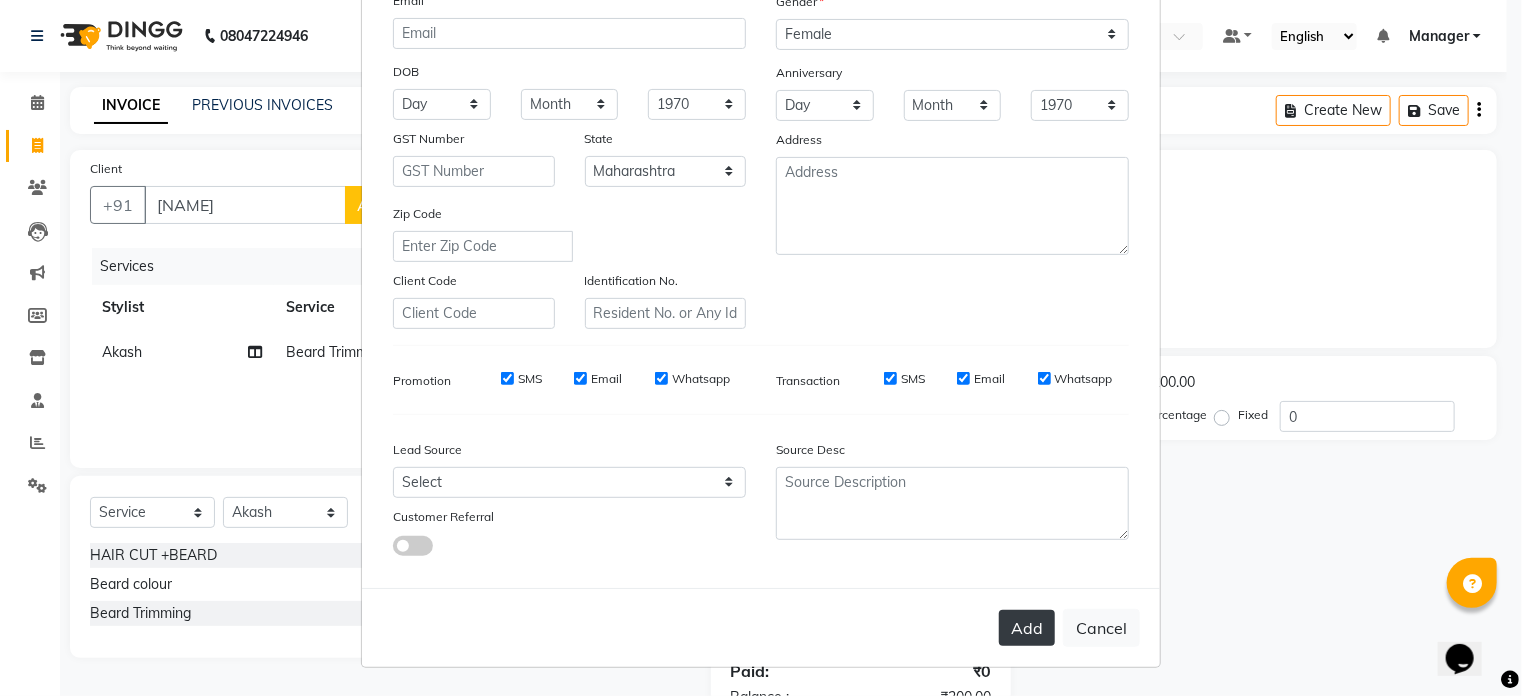 click on "Add" at bounding box center [1027, 628] 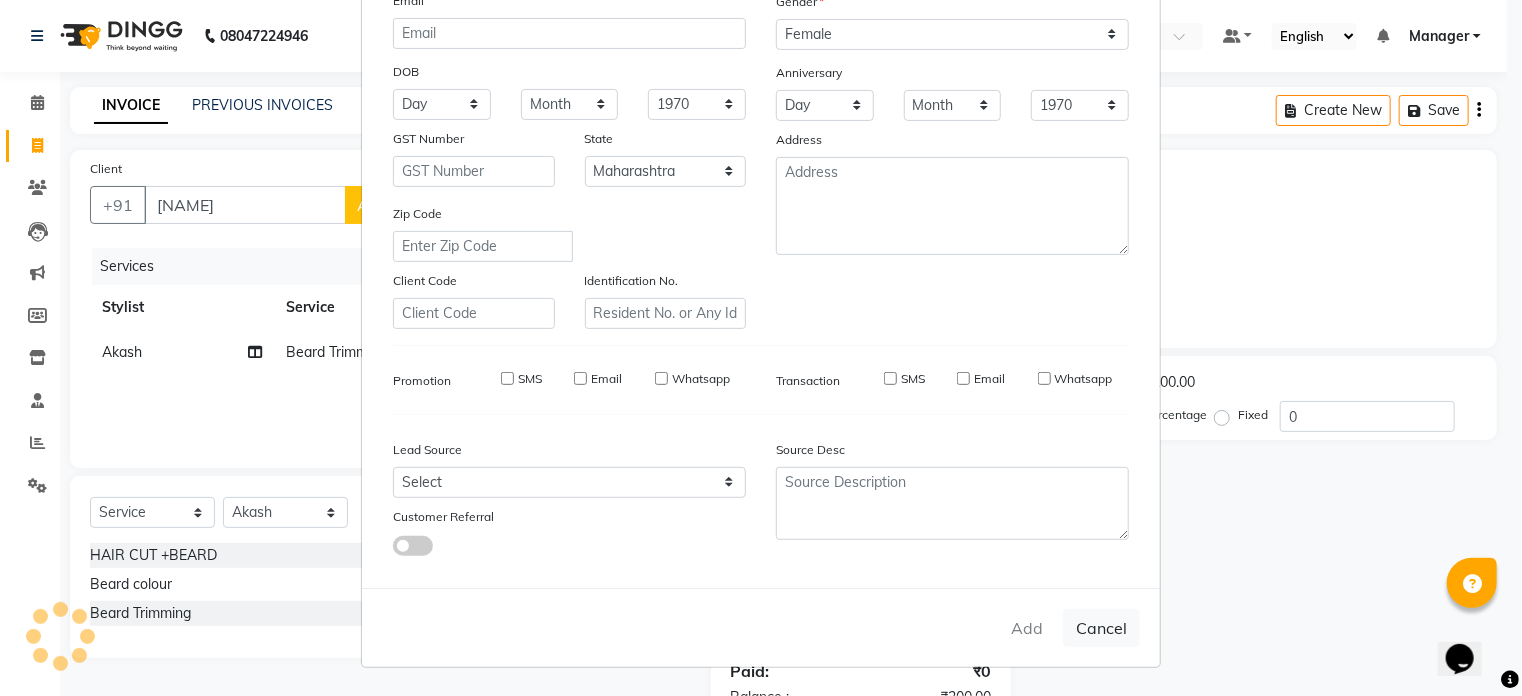 type on "[PHONE]" 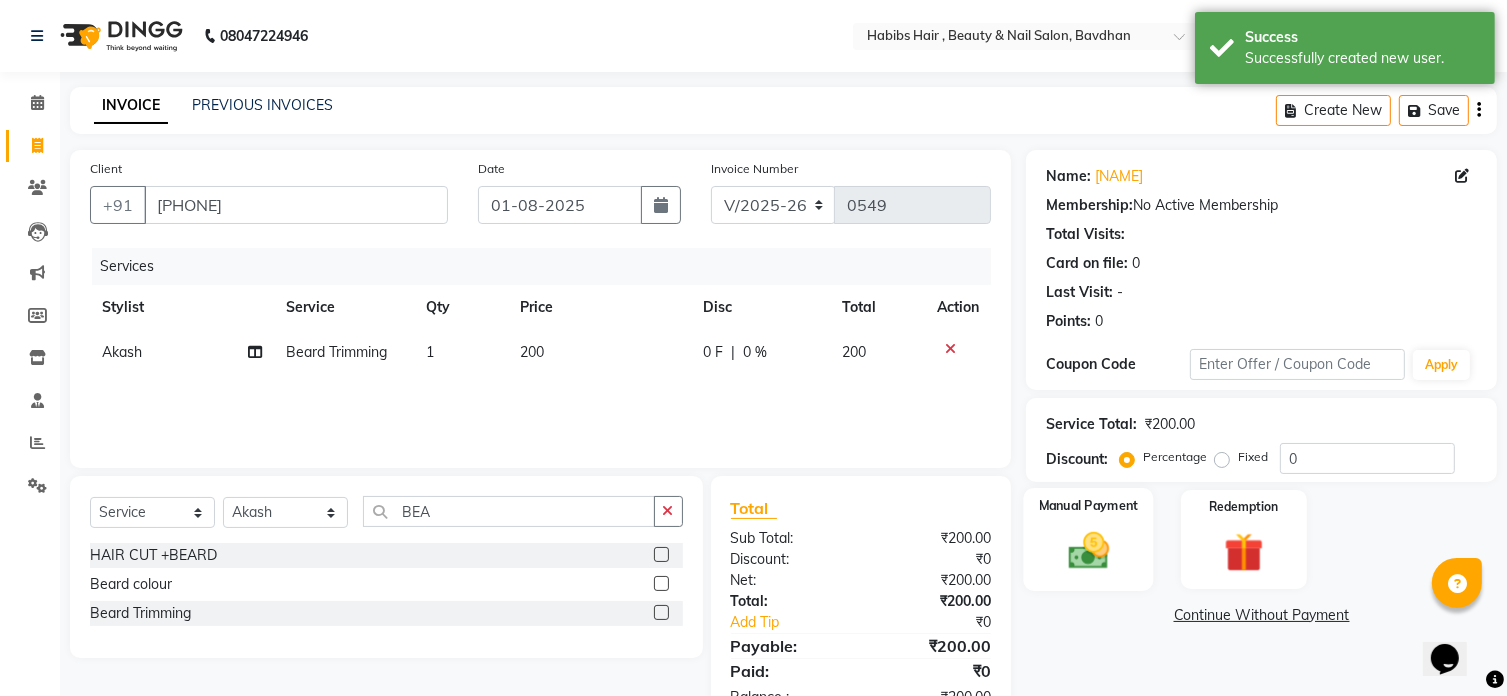 click on "Manual Payment" 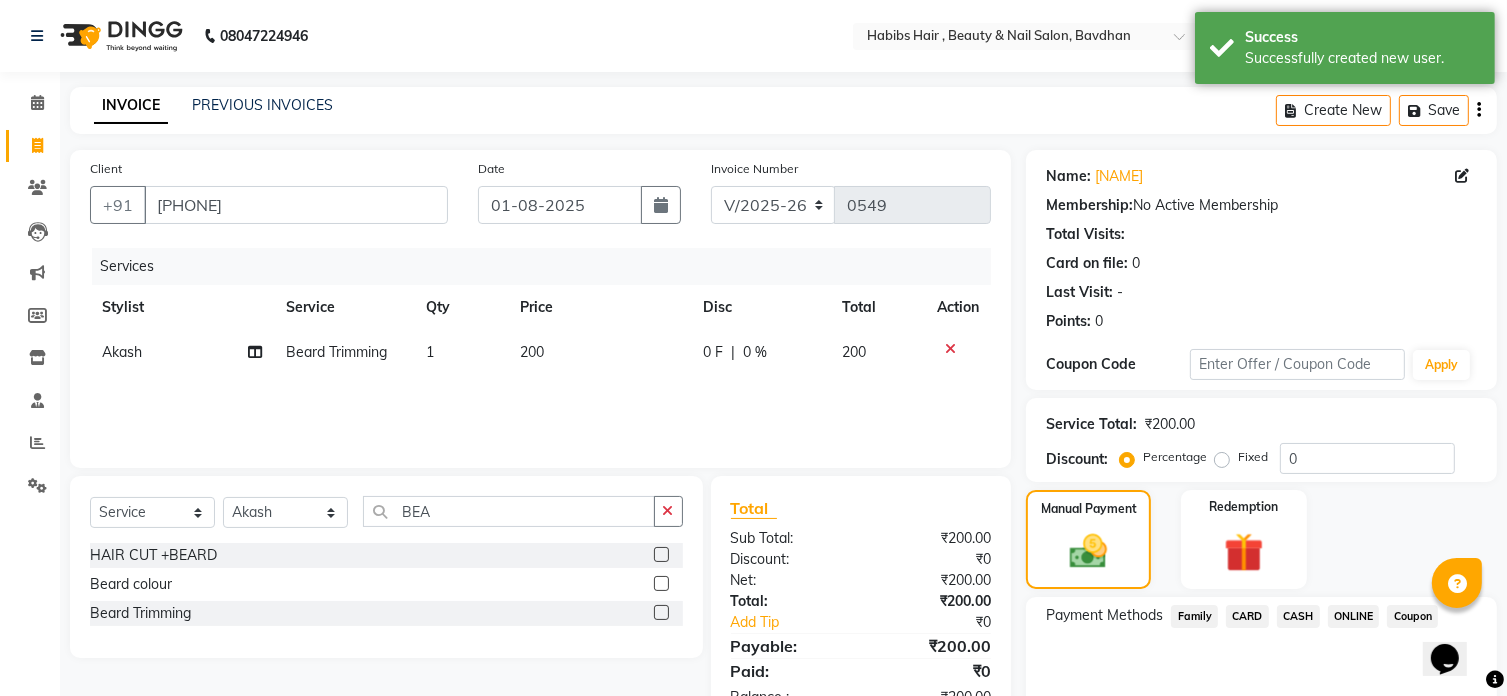 click on "CASH" 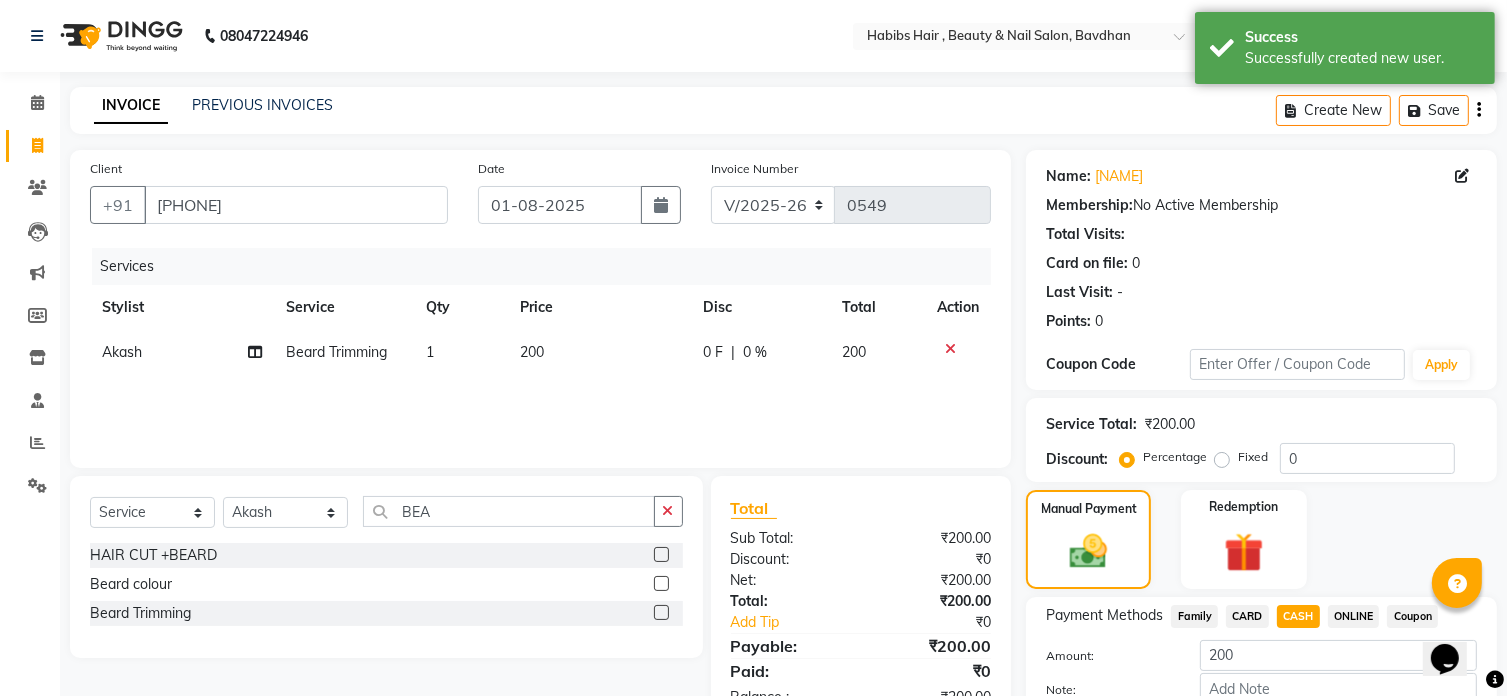 scroll, scrollTop: 122, scrollLeft: 0, axis: vertical 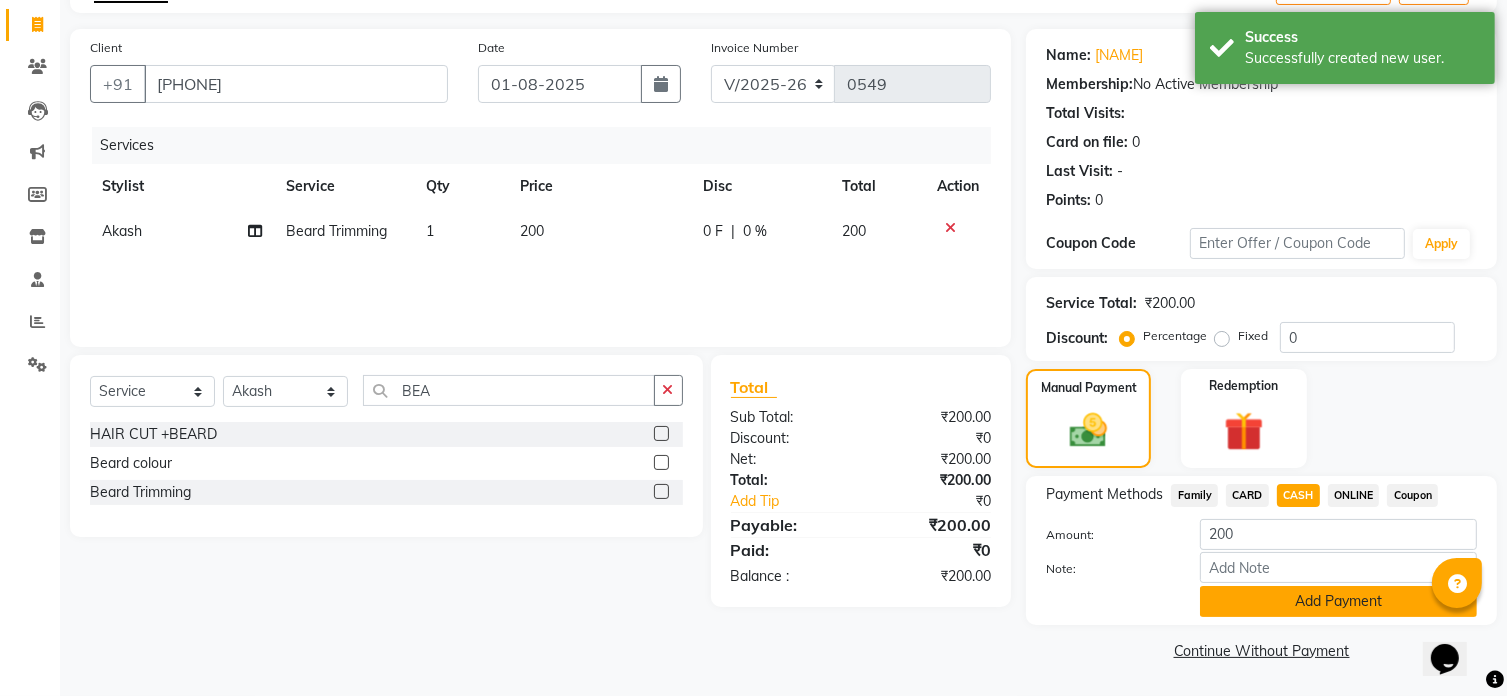 click on "Add Payment" 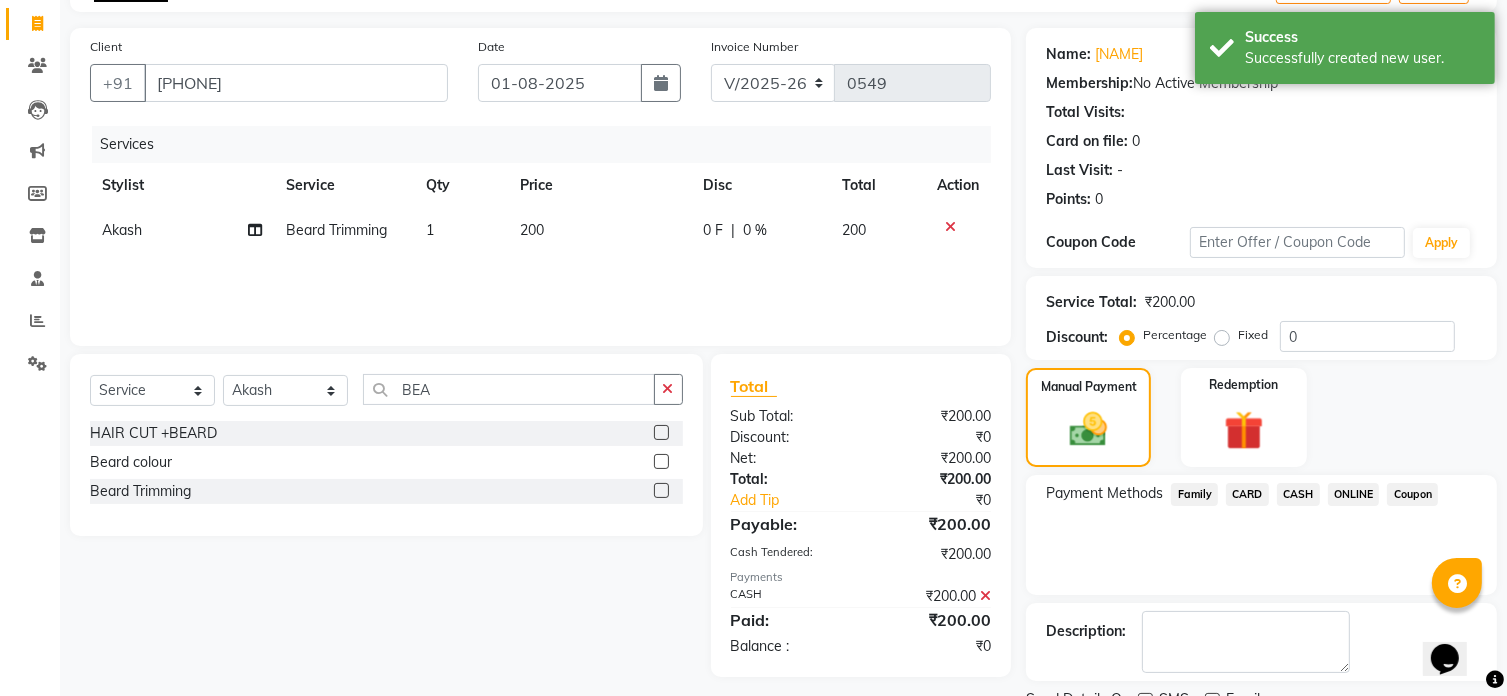 scroll, scrollTop: 204, scrollLeft: 0, axis: vertical 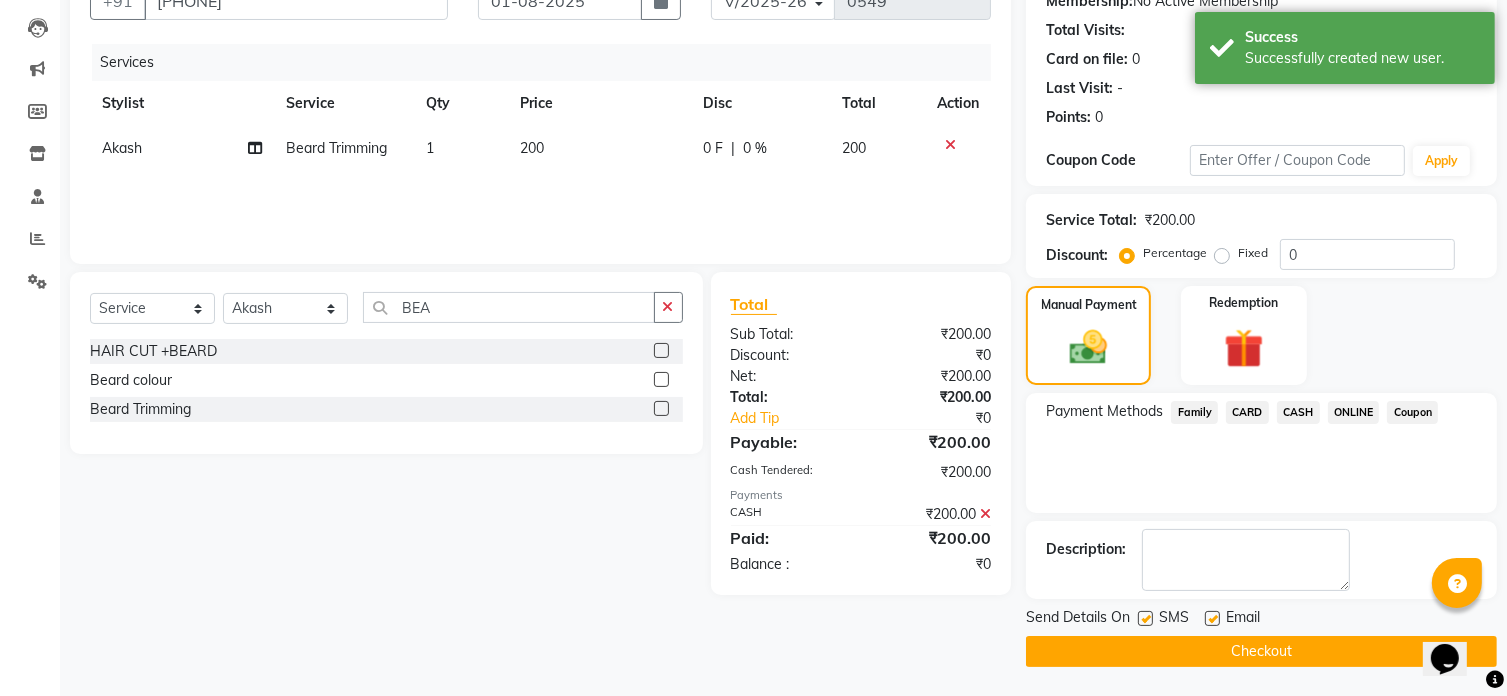 click on "Checkout" 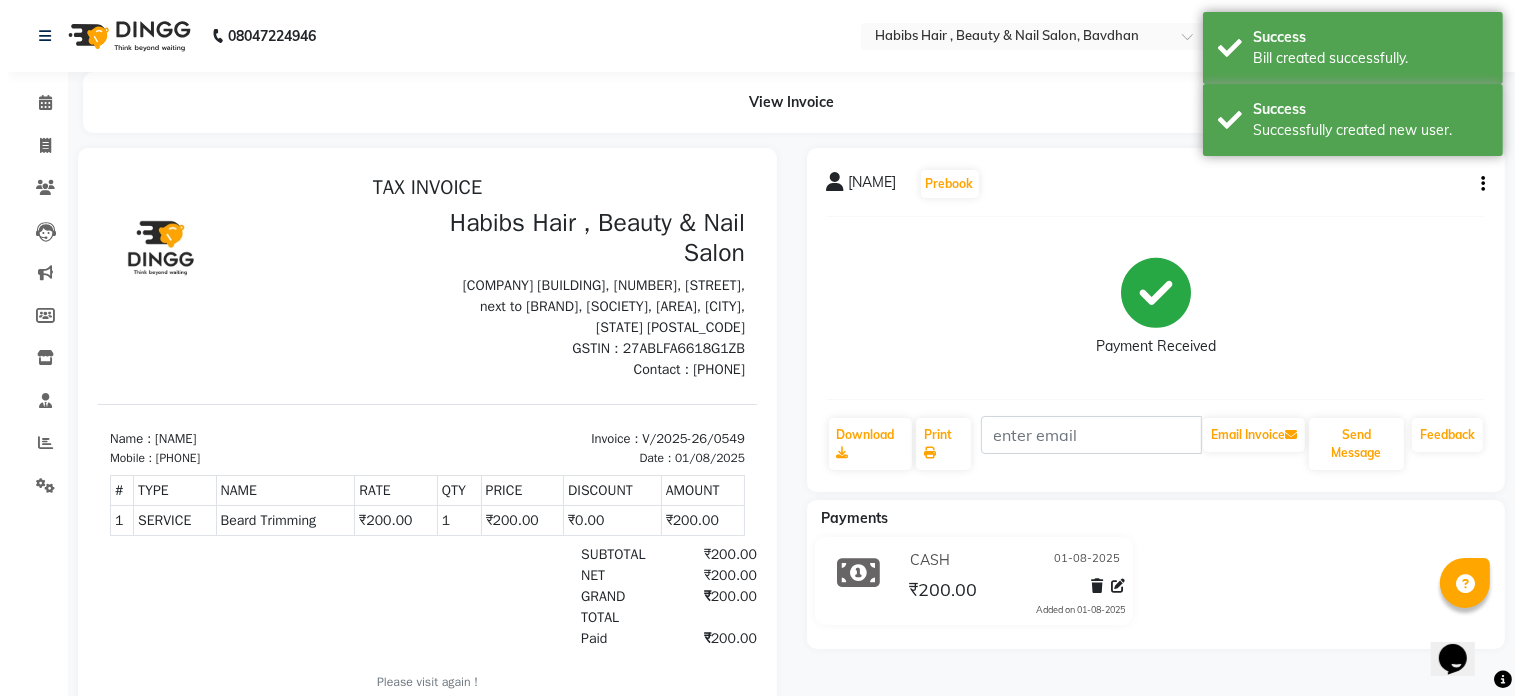 scroll, scrollTop: 0, scrollLeft: 0, axis: both 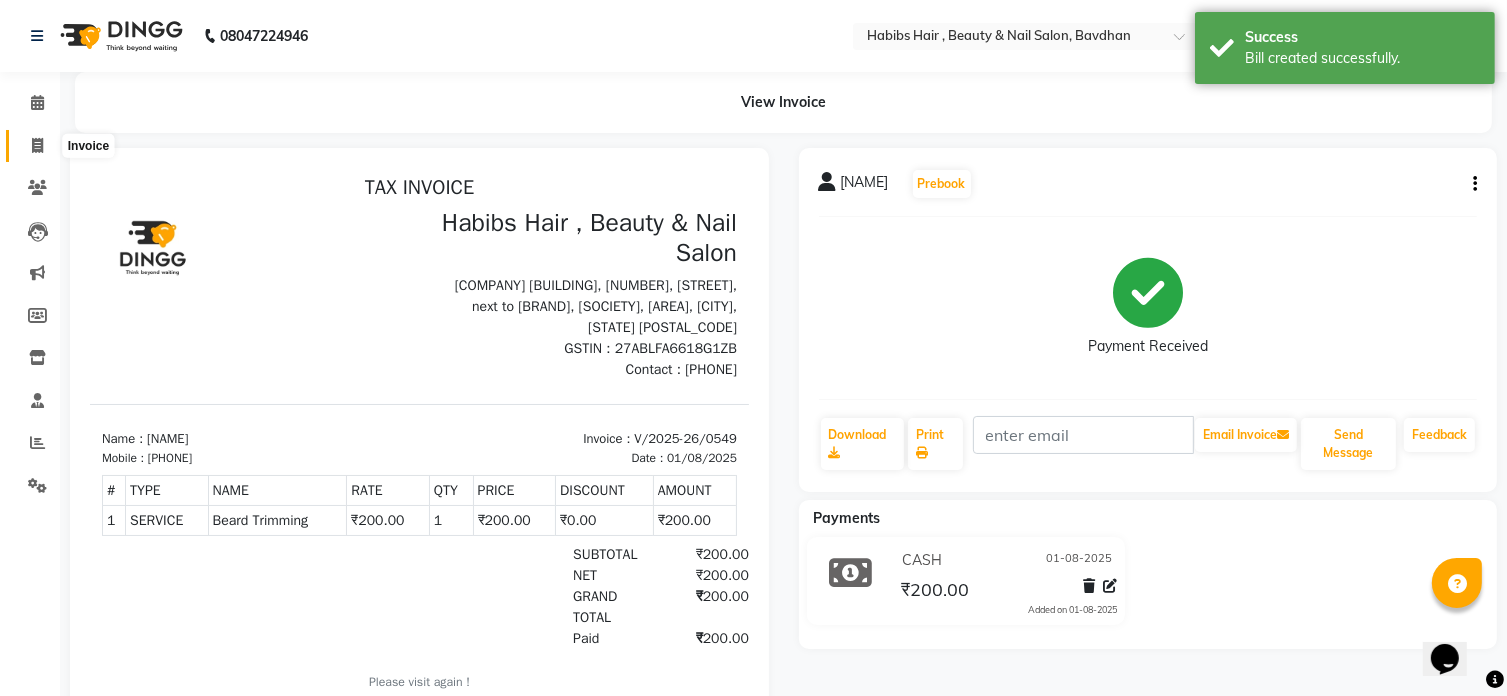 click 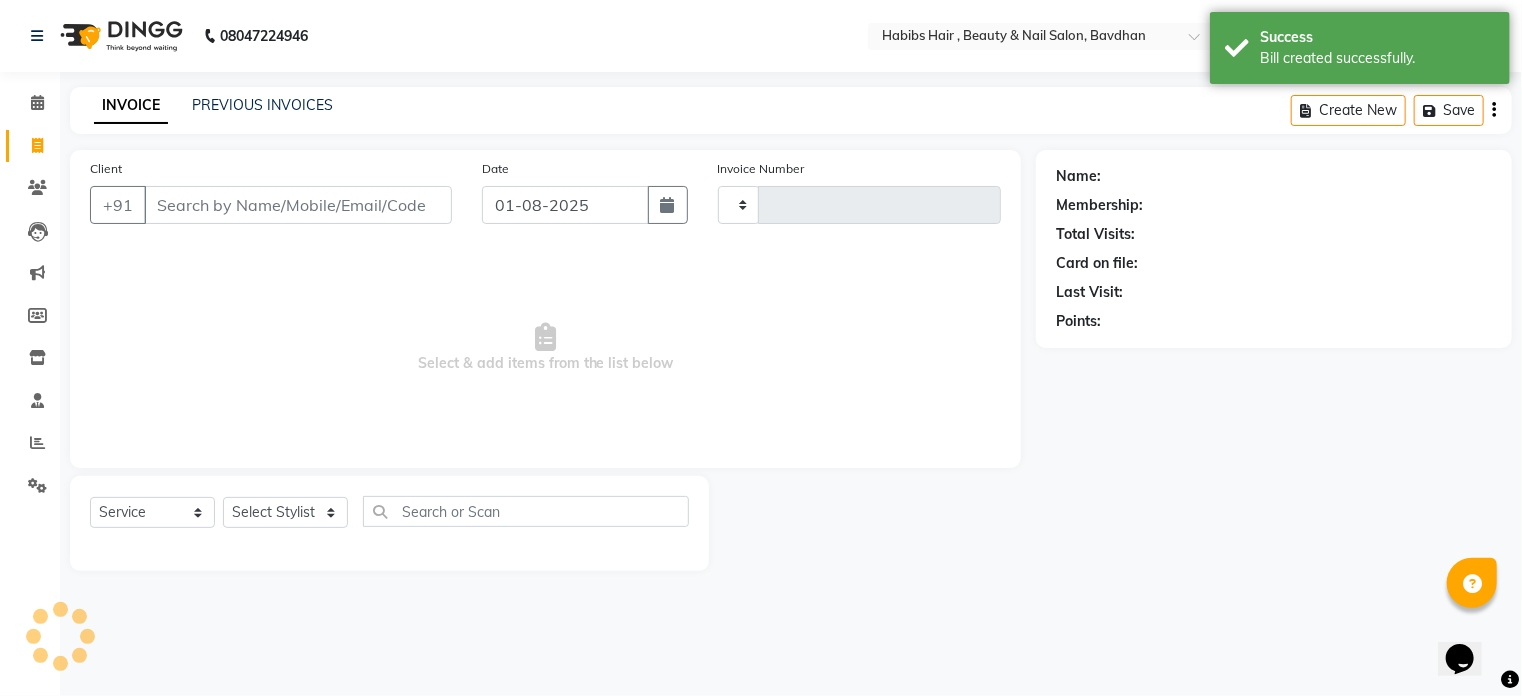 type on "0550" 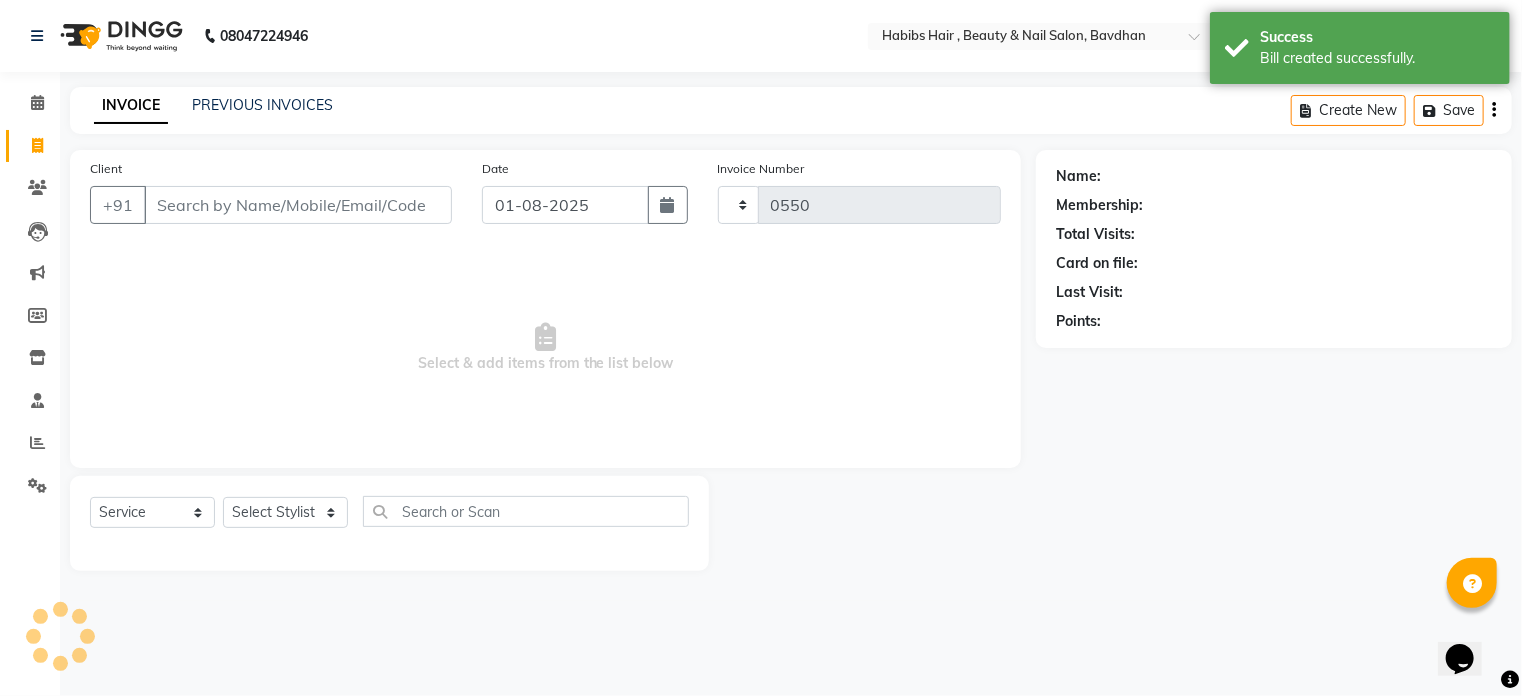select on "7414" 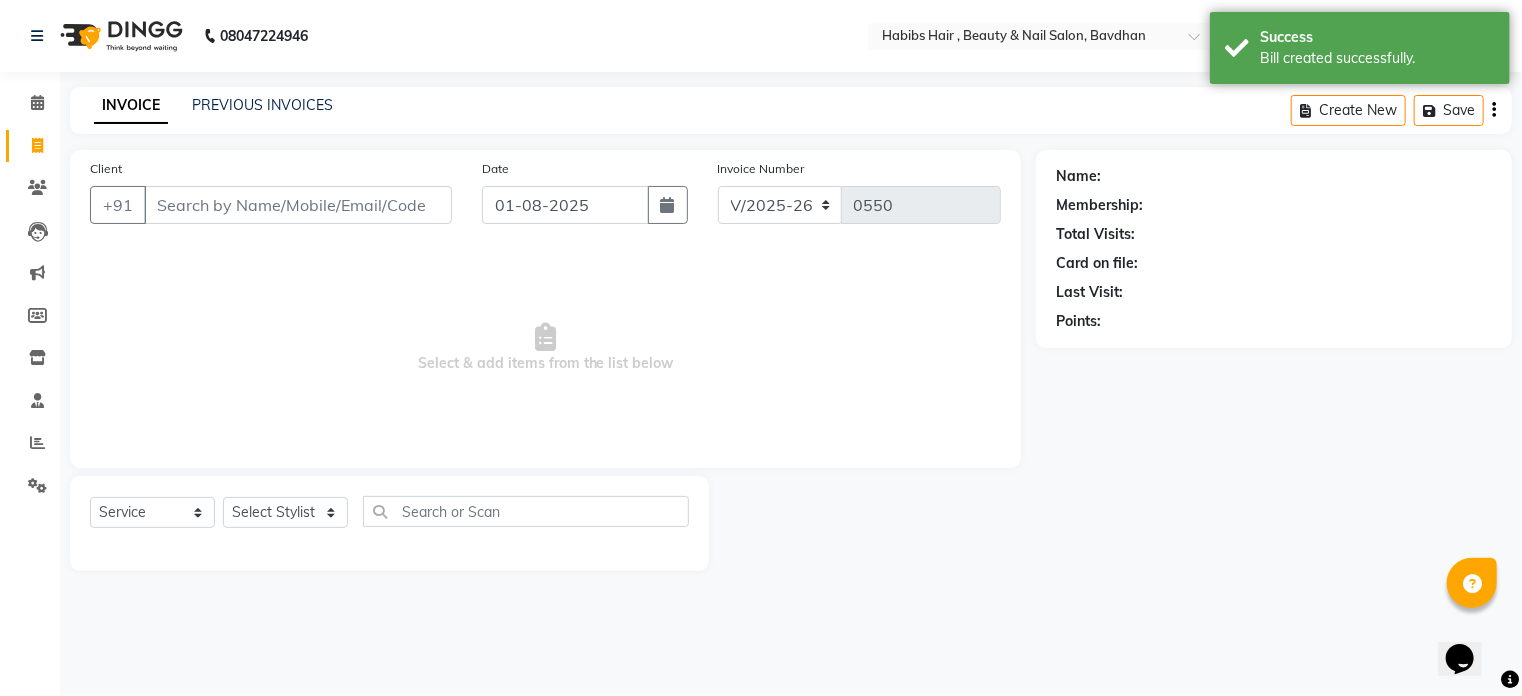 click on "Client" at bounding box center [298, 205] 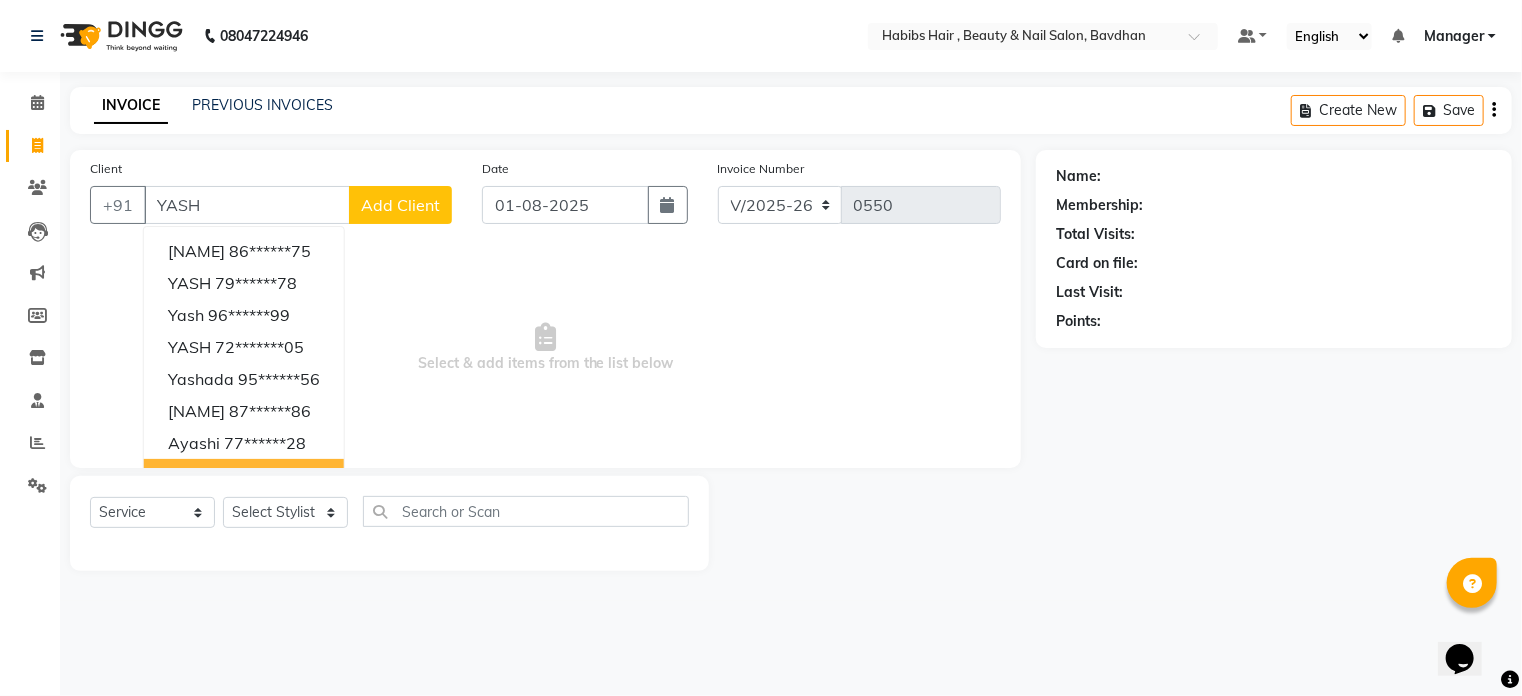 type on "YASH" 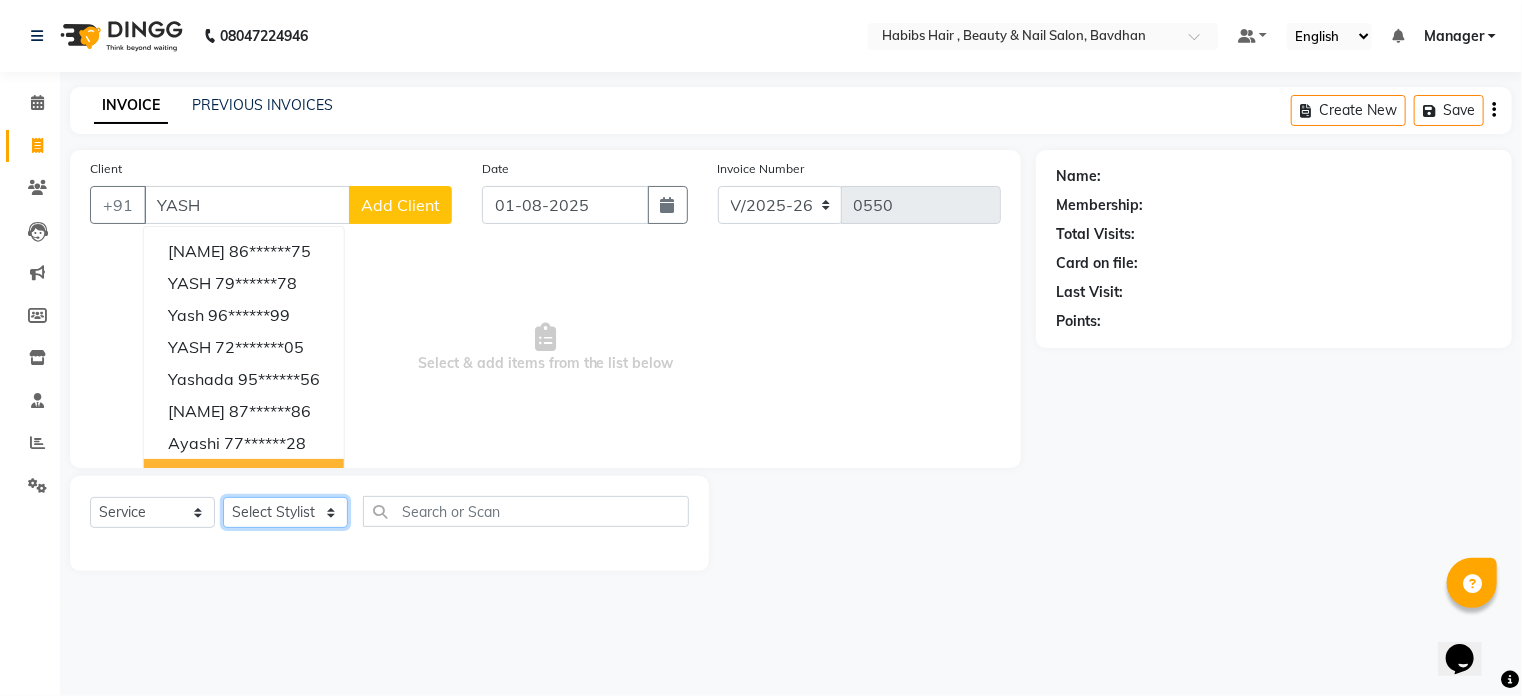 click on "Select Stylist [NAME] [NAME] [NAME] [NAME]  [NAME] Manager [NAME] [NAME] [NAME]" 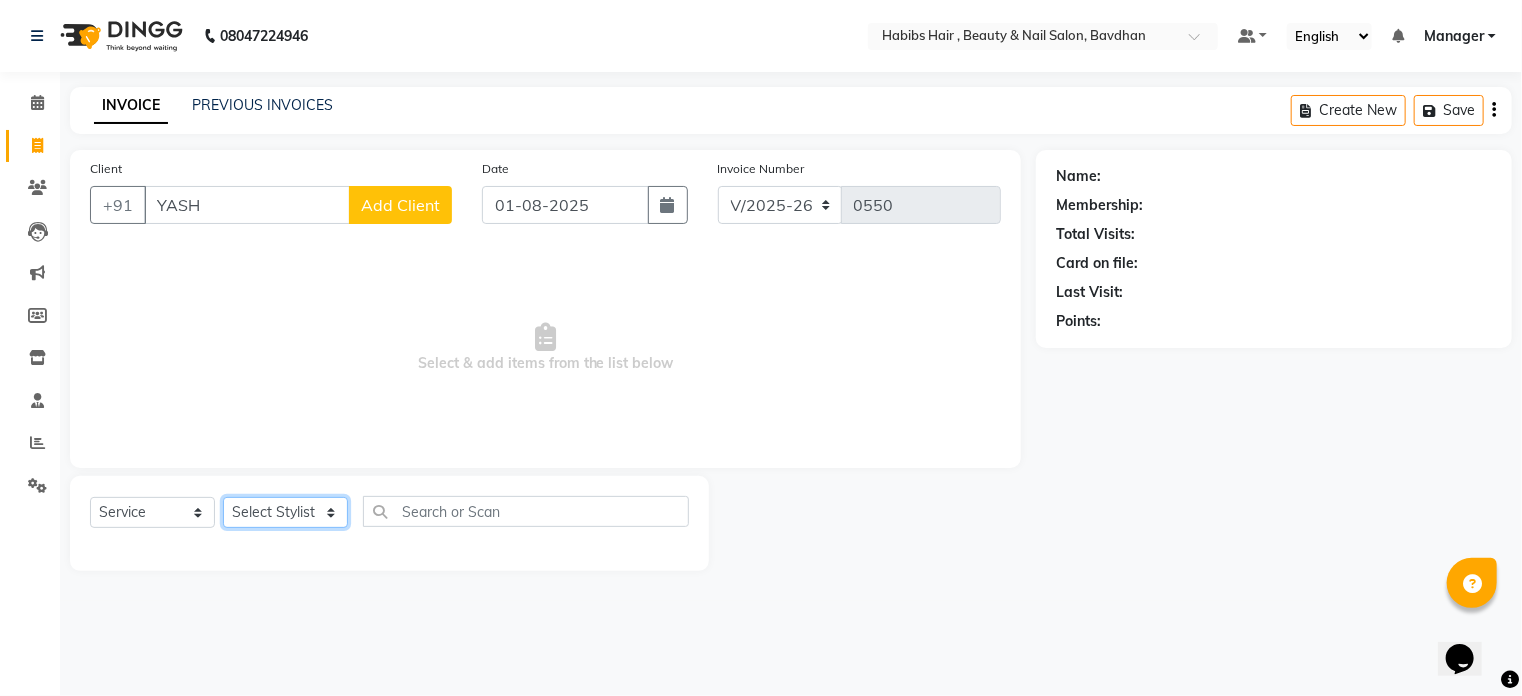 select on "86088" 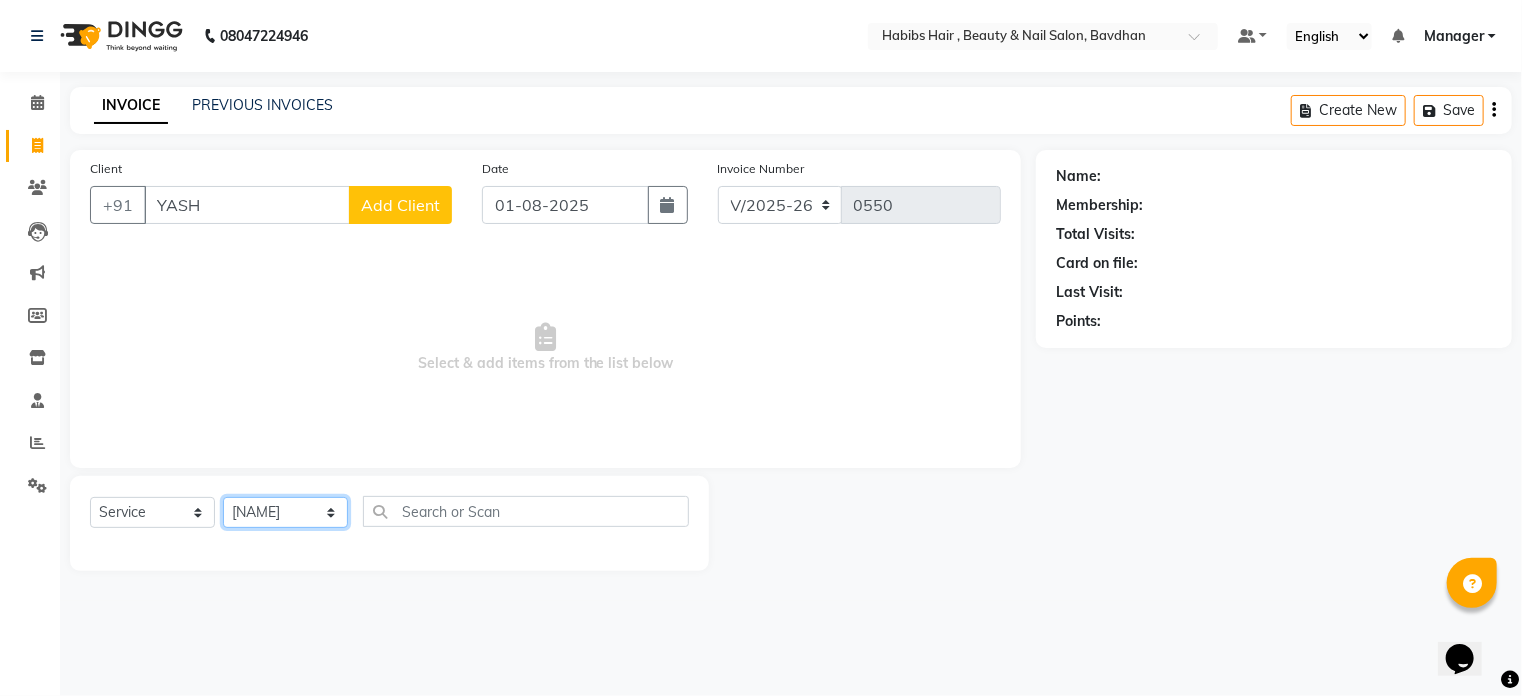 click on "Select Stylist [NAME] [NAME] [NAME] [NAME]  [NAME] Manager [NAME] [NAME] [NAME]" 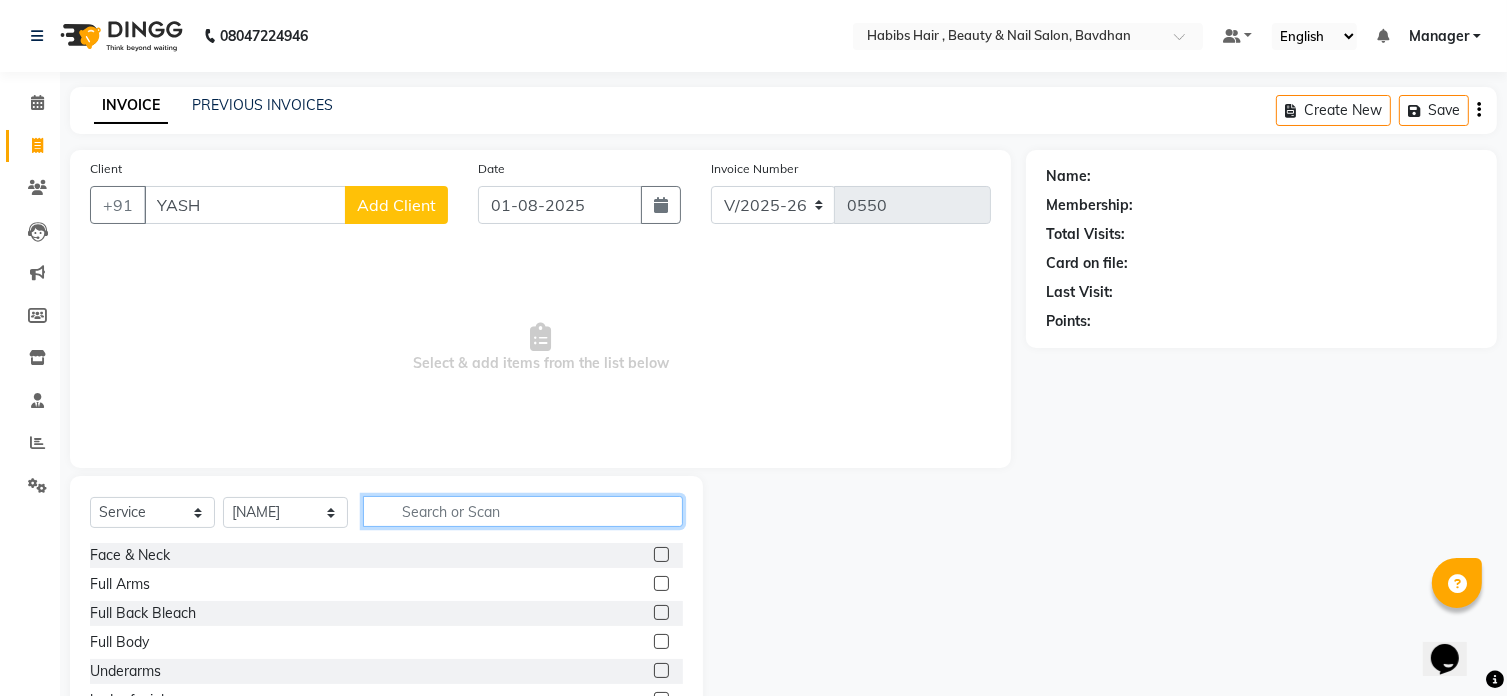 click 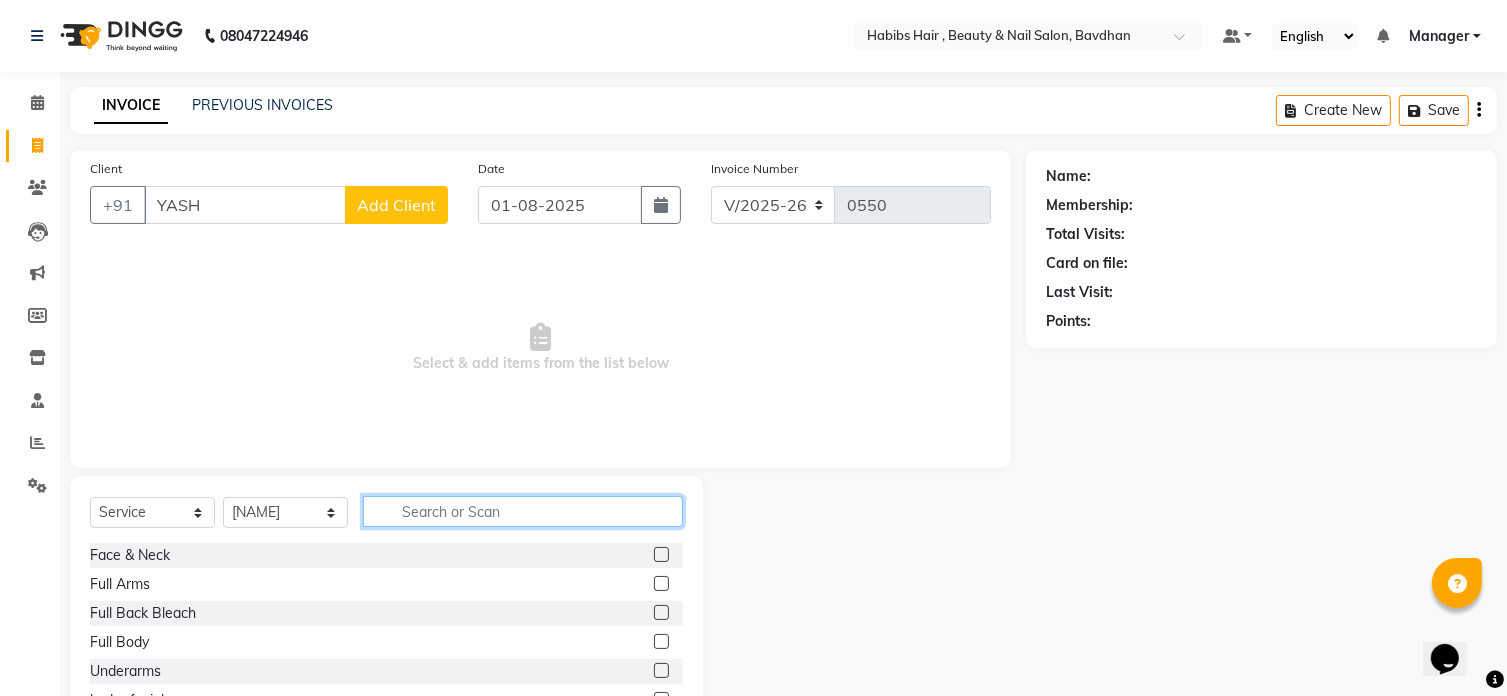 click 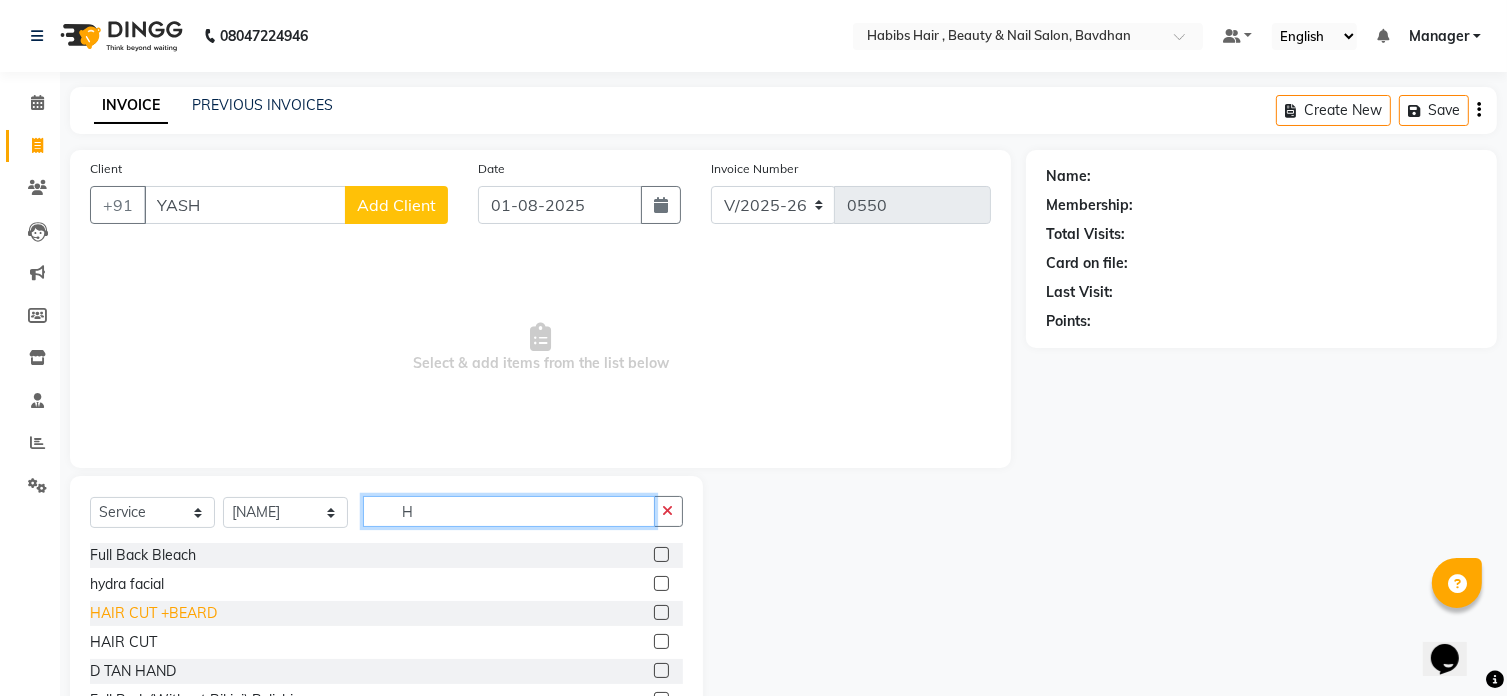 type on "H" 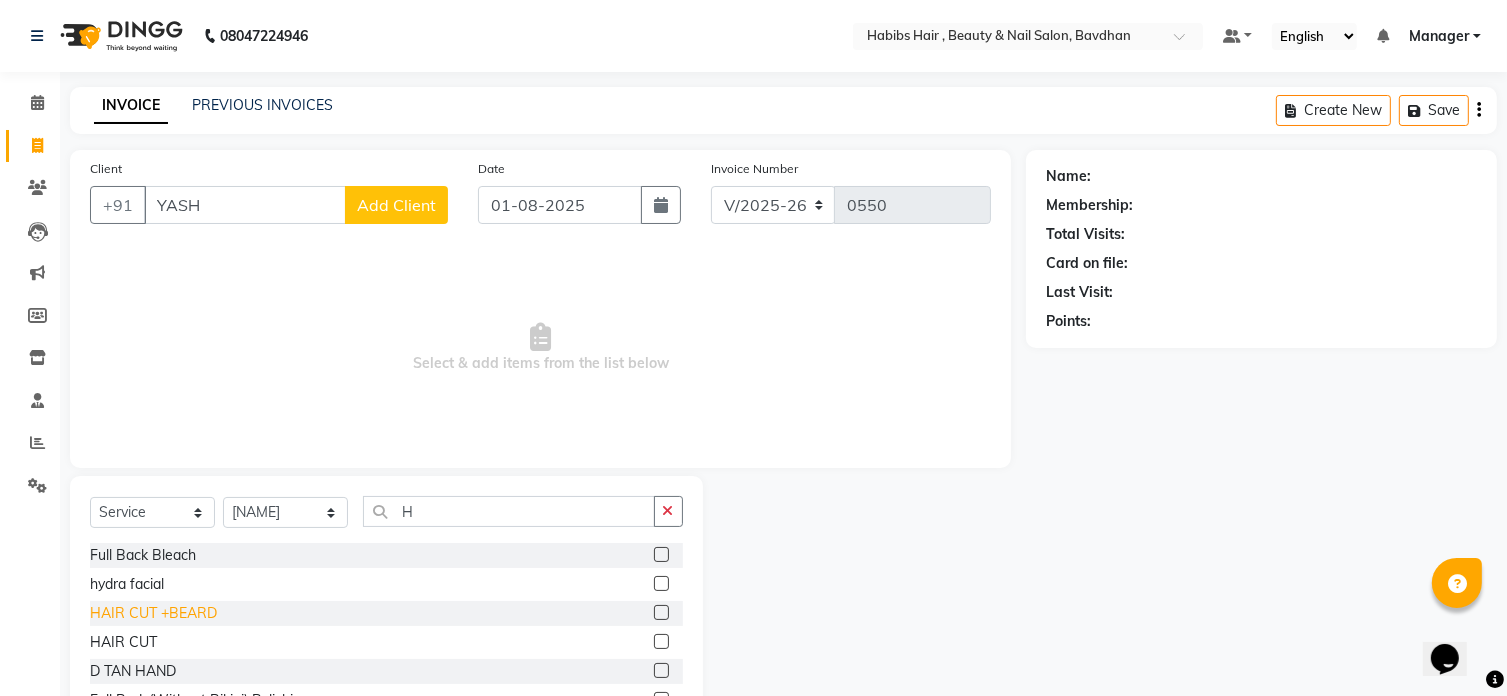 click on "HAIR CUT +BEARD" 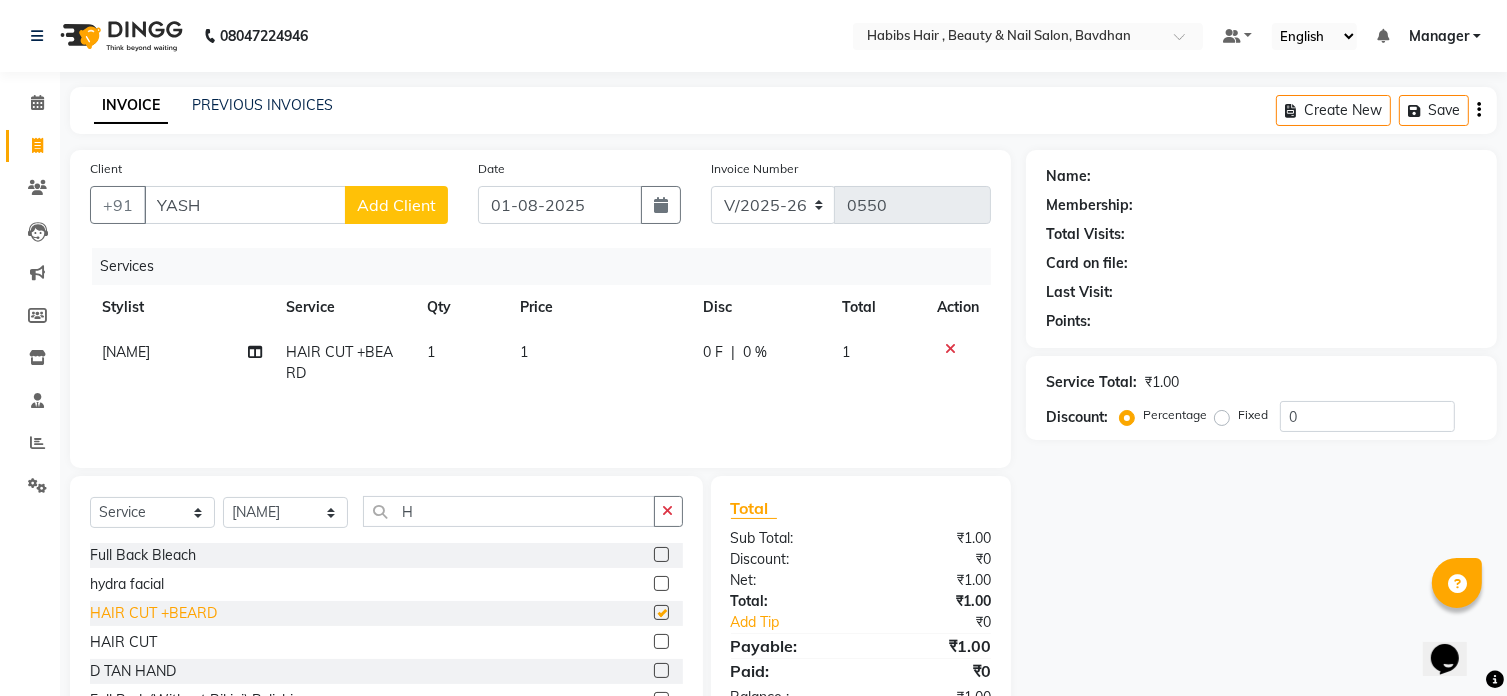 checkbox on "false" 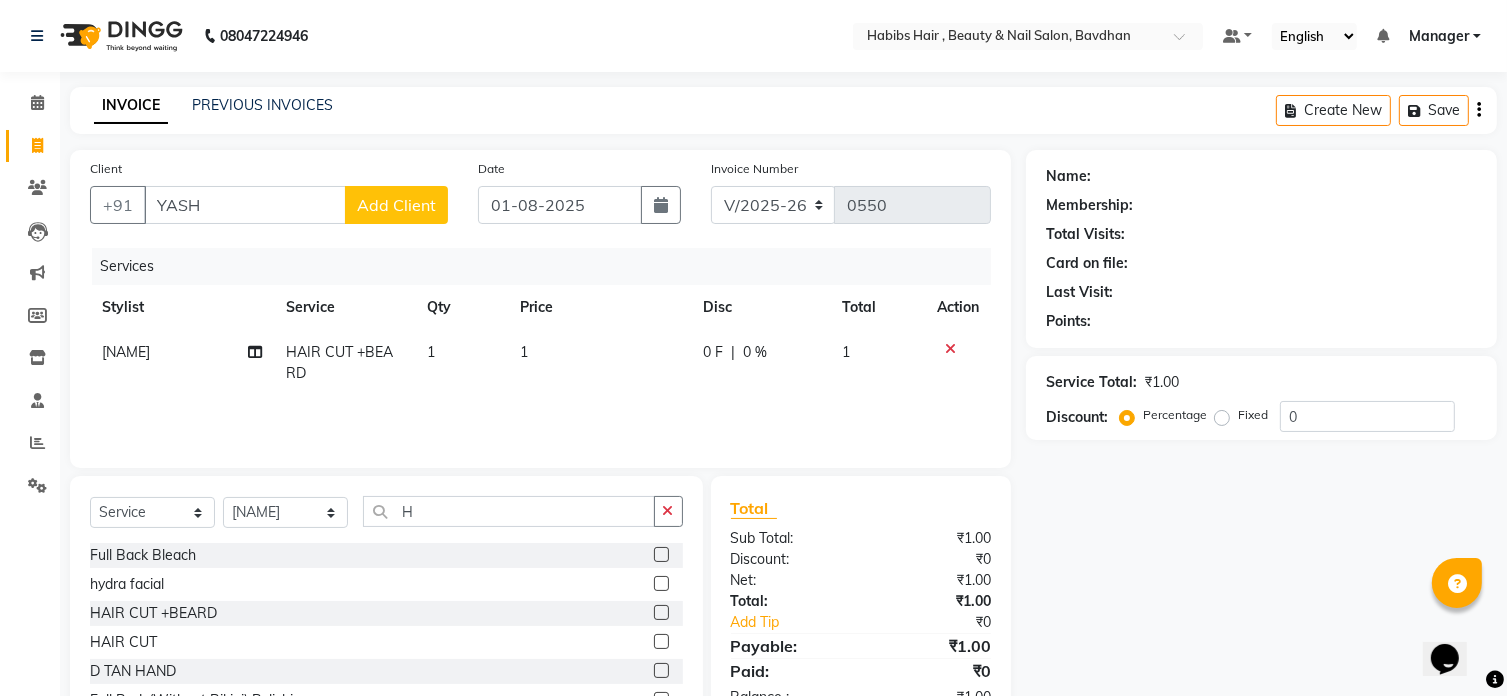 click on "1" 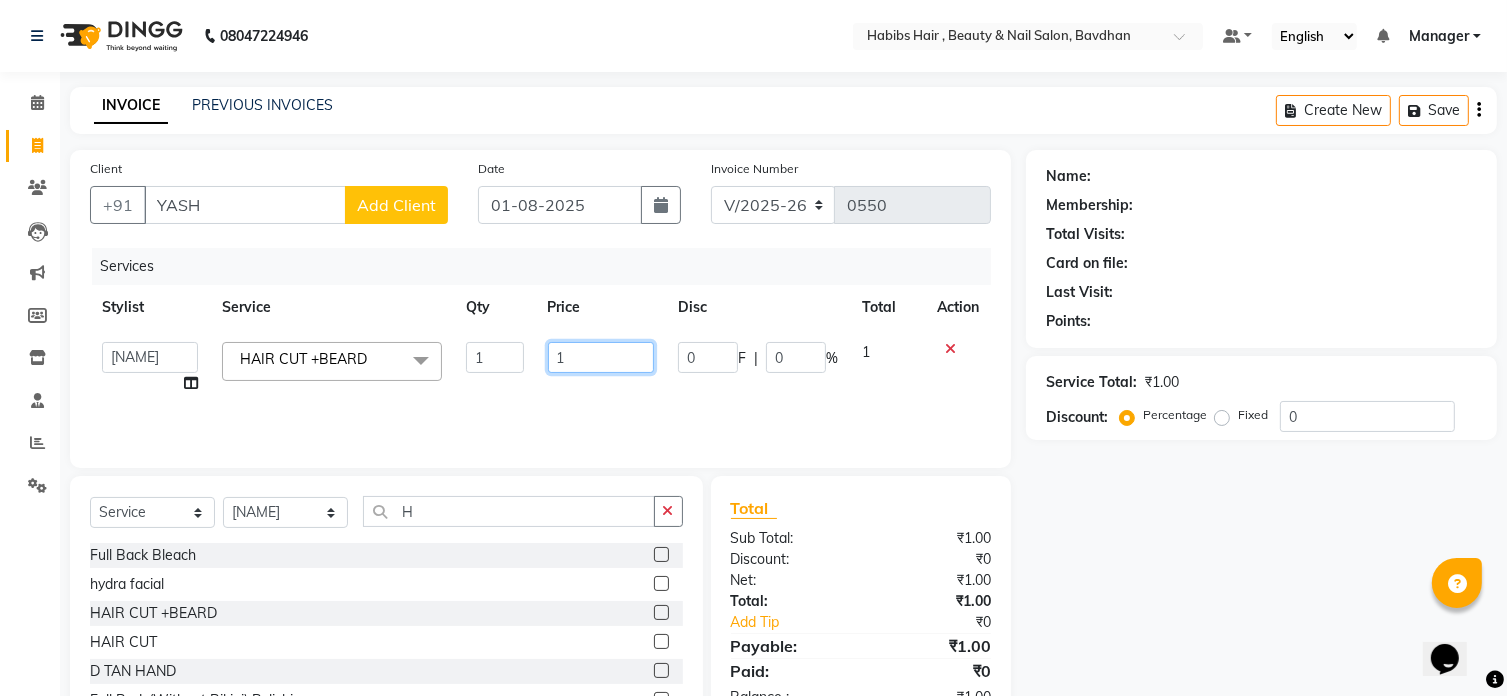 click on "1" 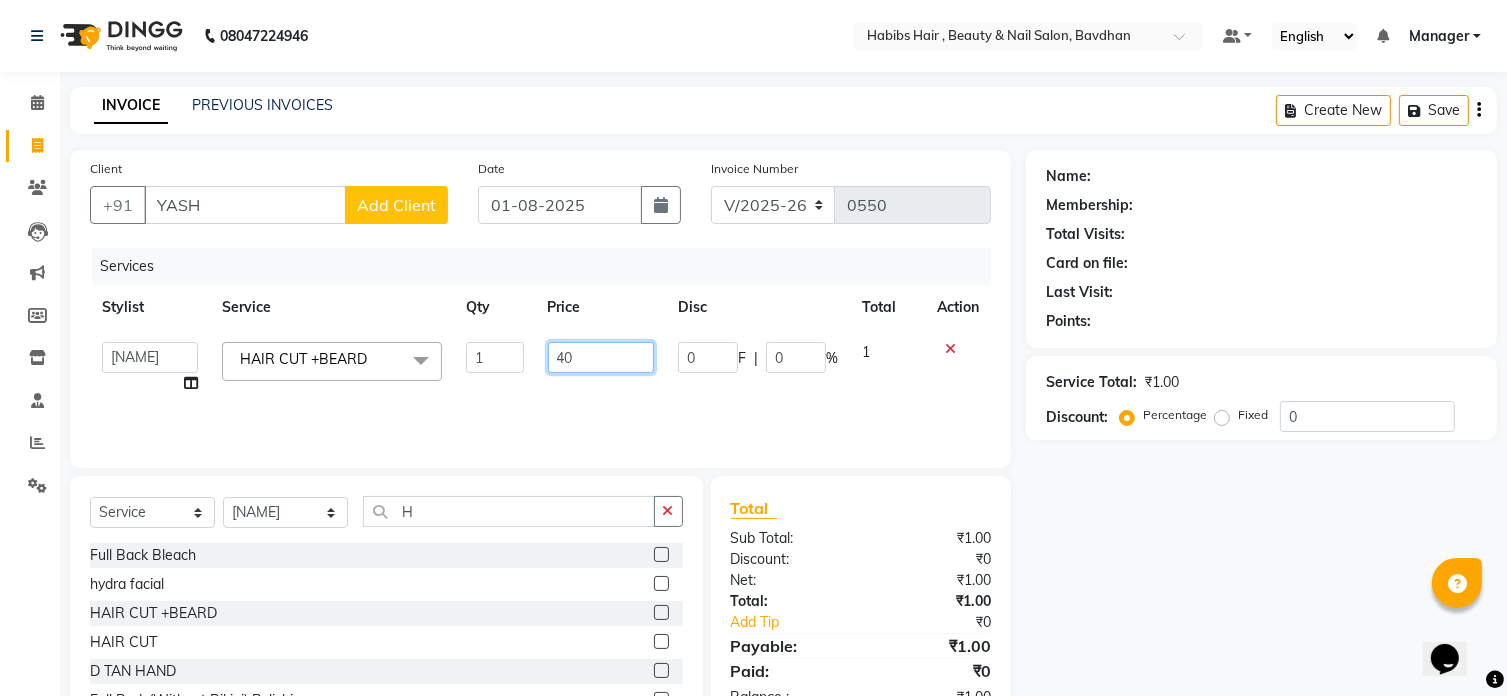 type on "400" 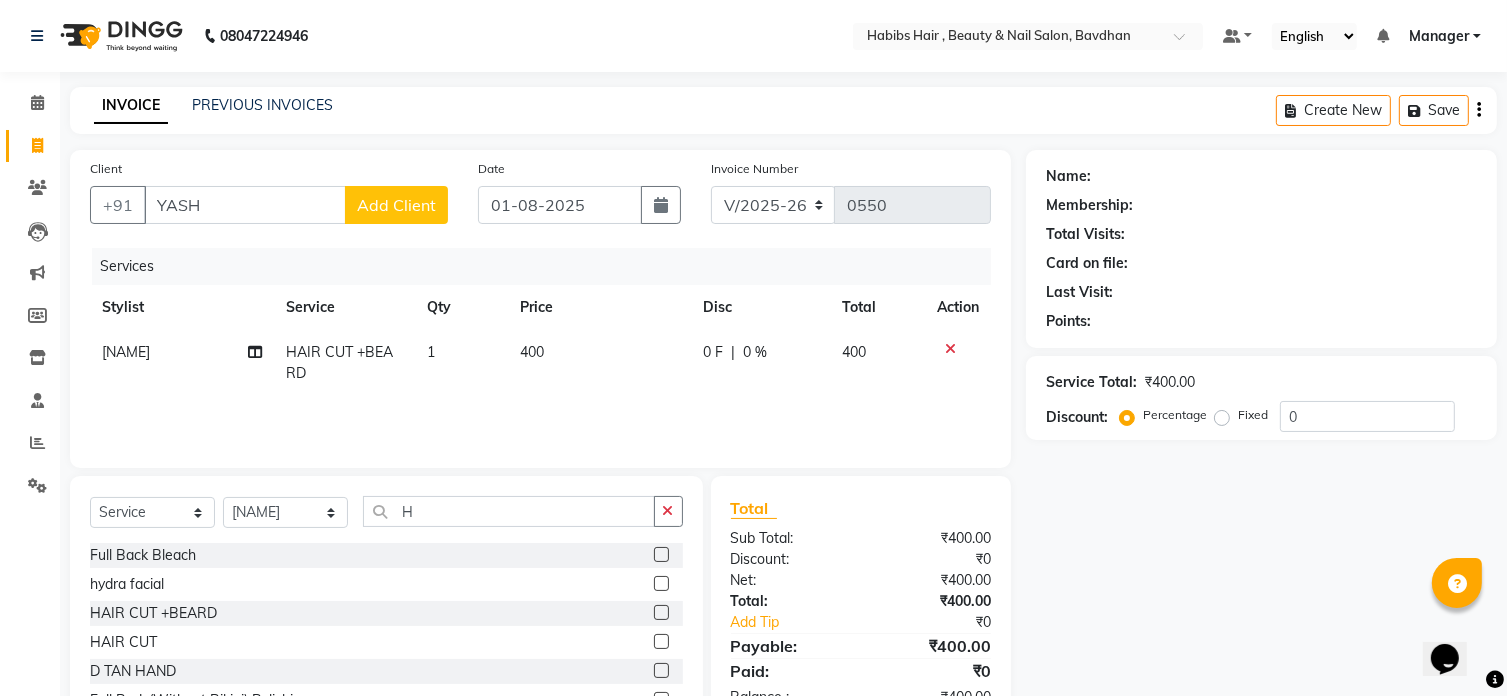click on "Add Client" 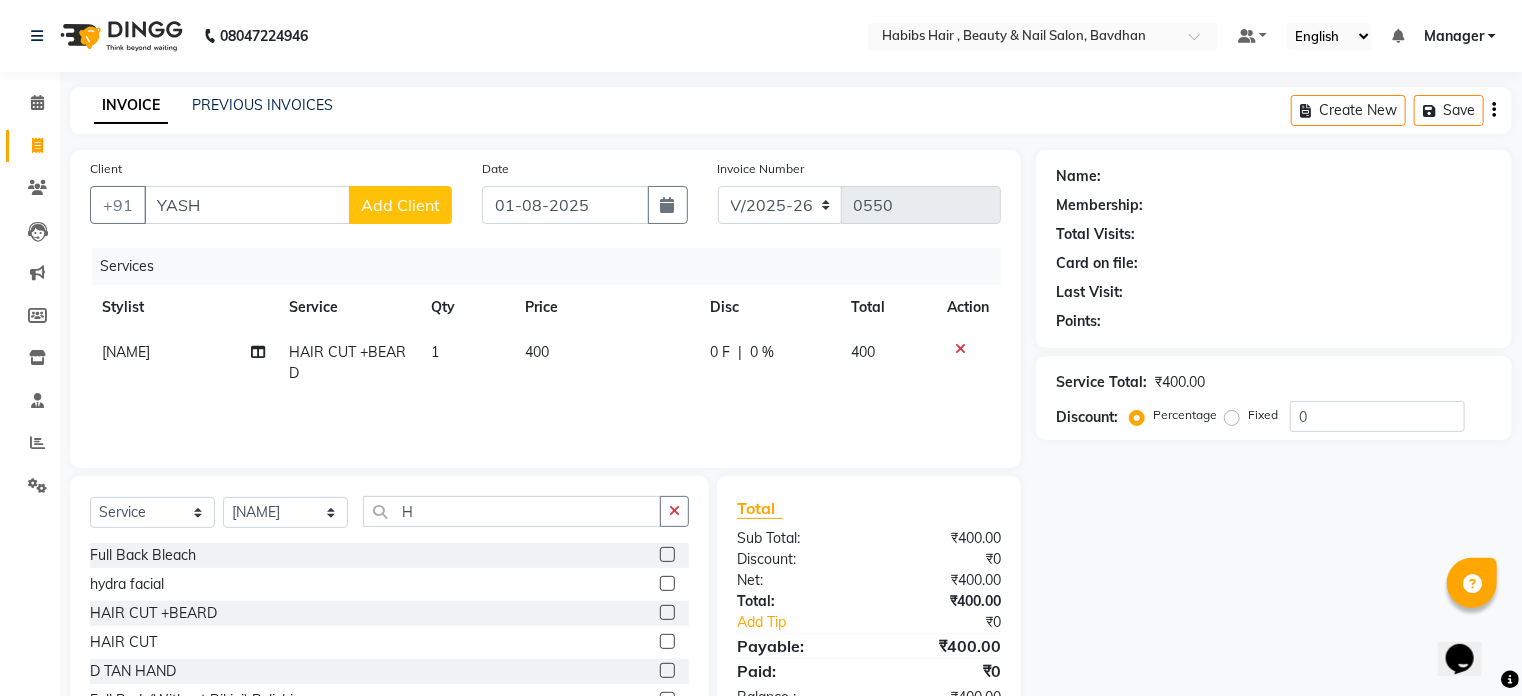 select on "22" 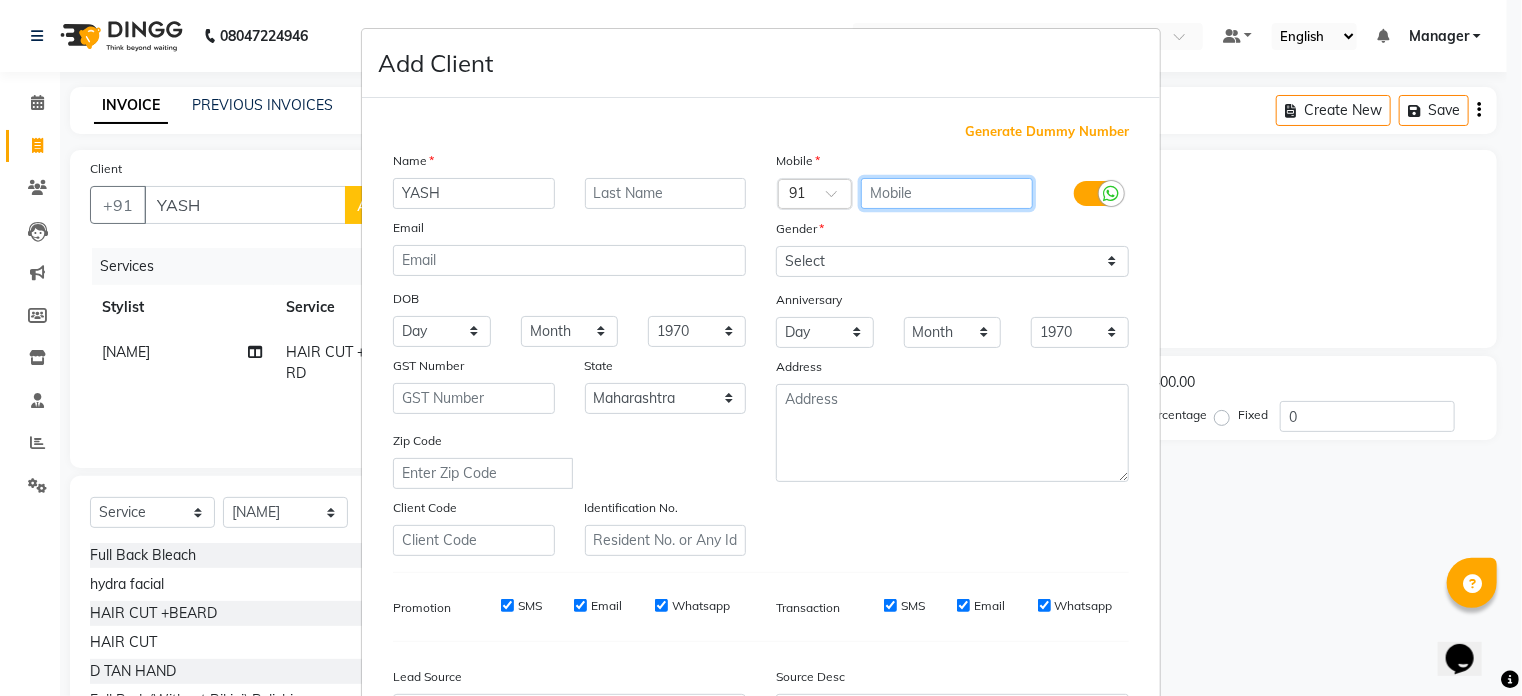 click at bounding box center [947, 193] 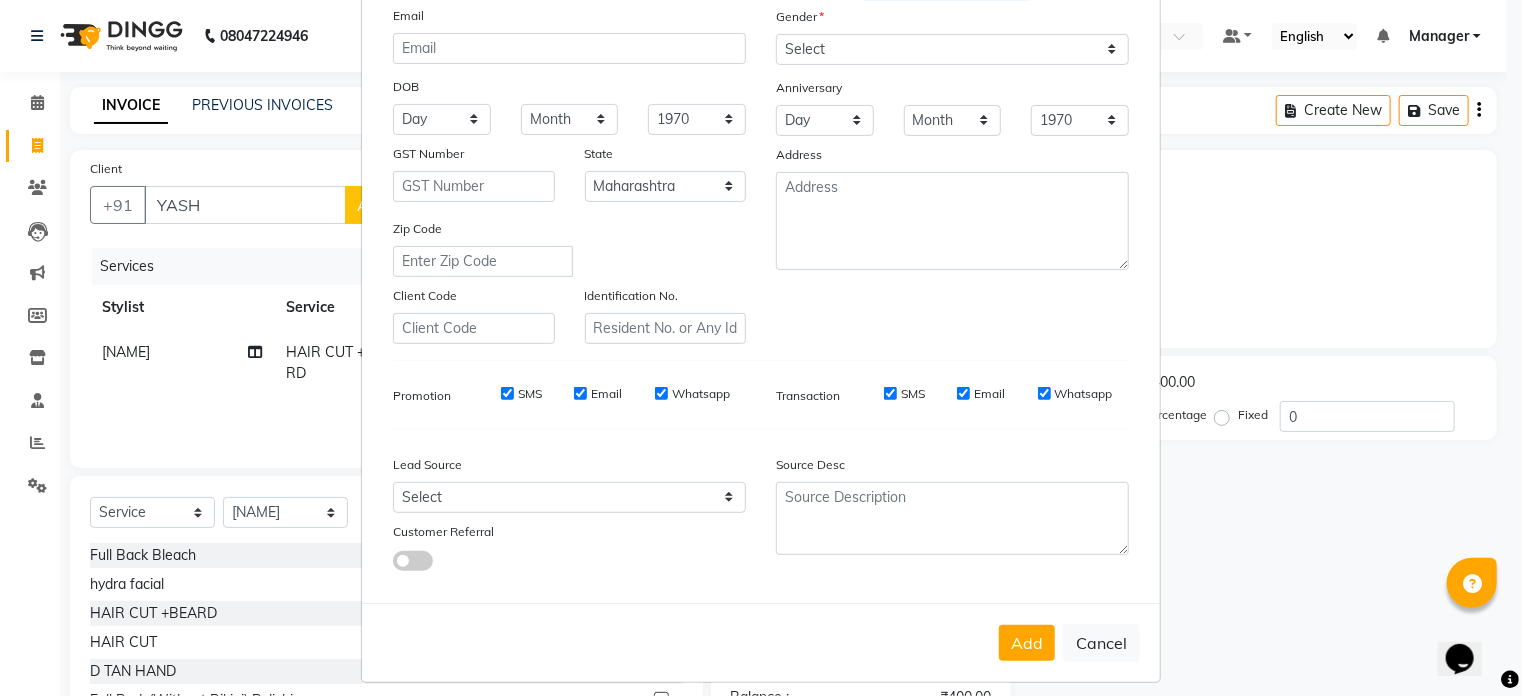scroll, scrollTop: 236, scrollLeft: 0, axis: vertical 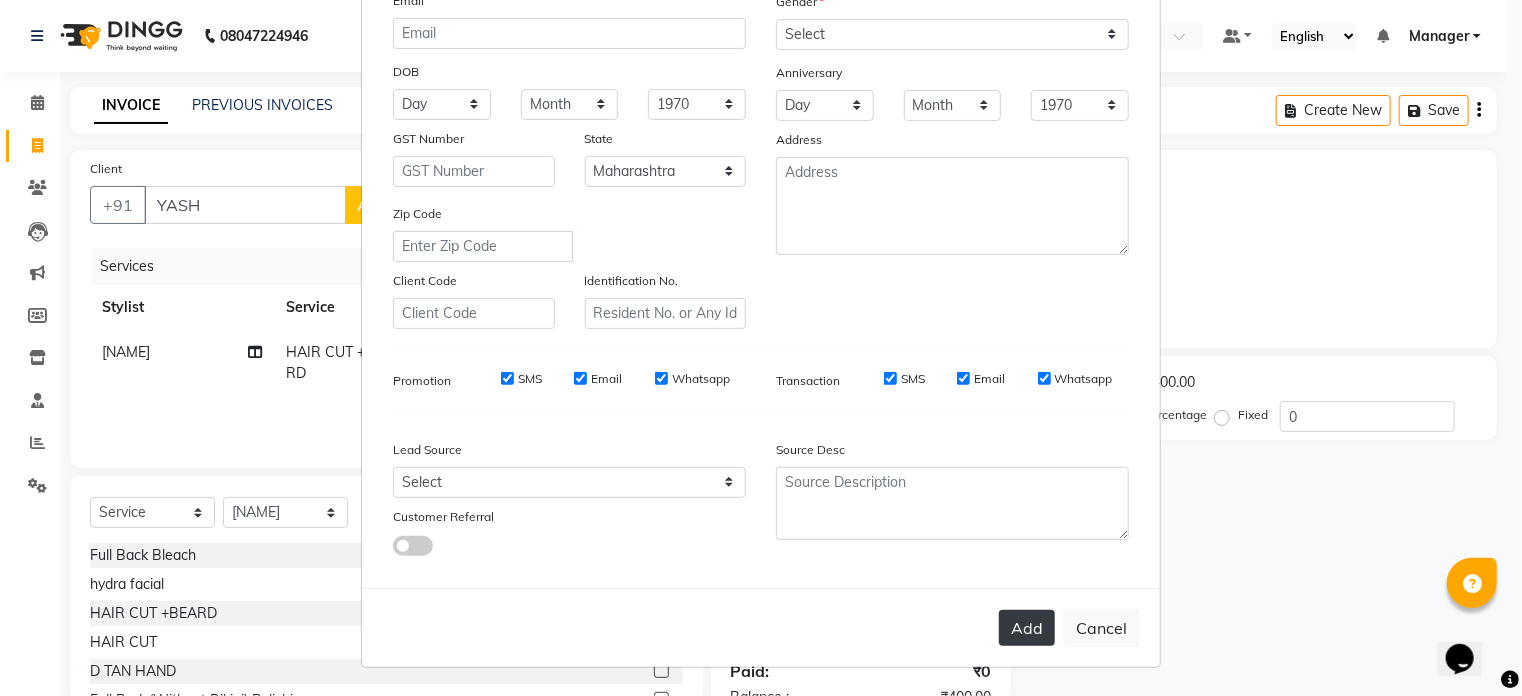 type on "[PHONE]" 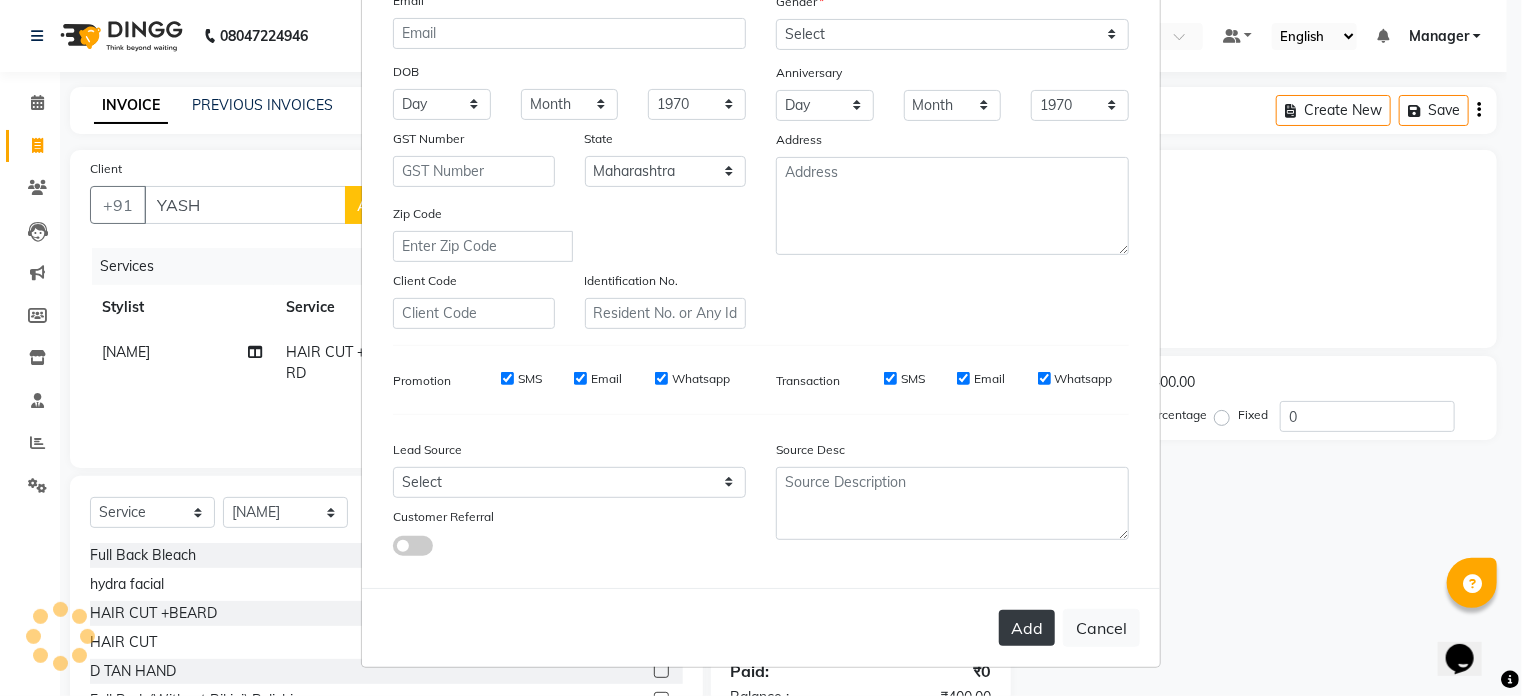 click on "Add" at bounding box center [1027, 628] 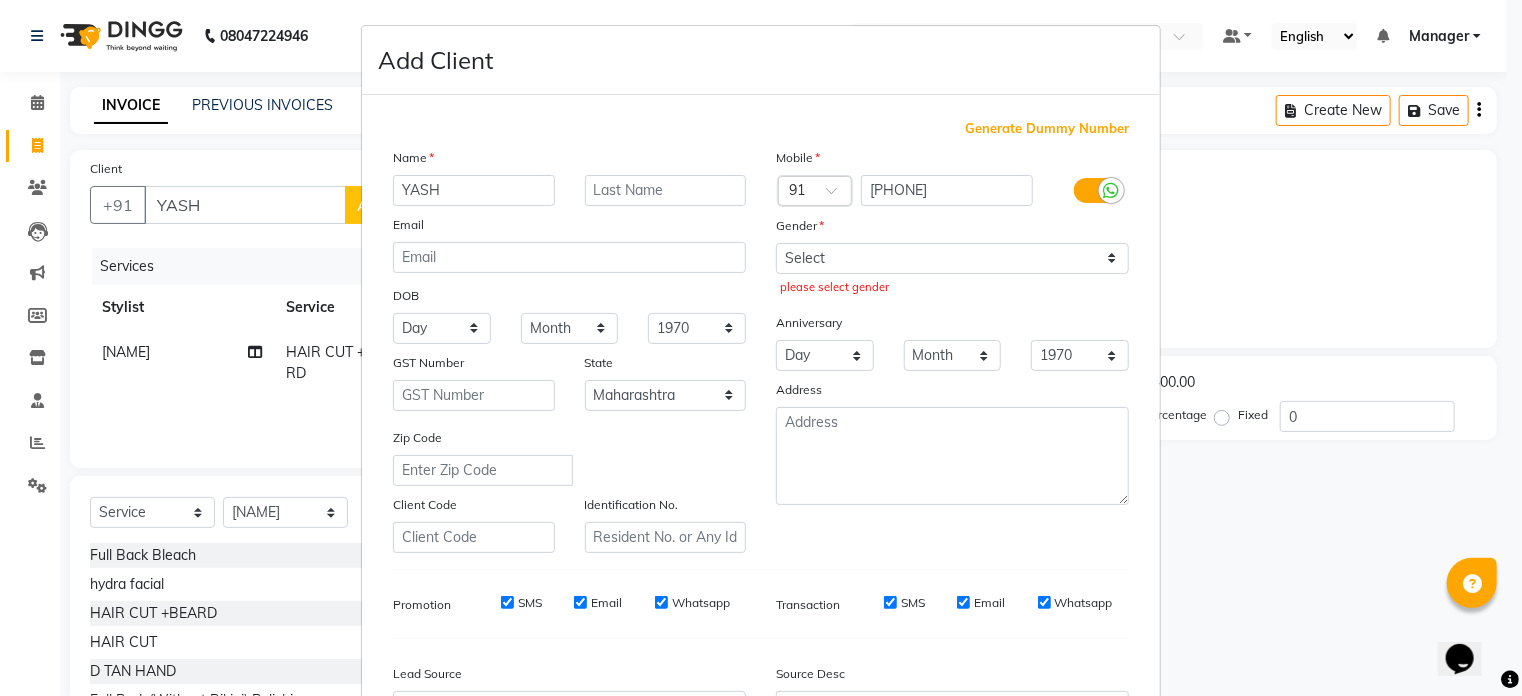 scroll, scrollTop: 0, scrollLeft: 0, axis: both 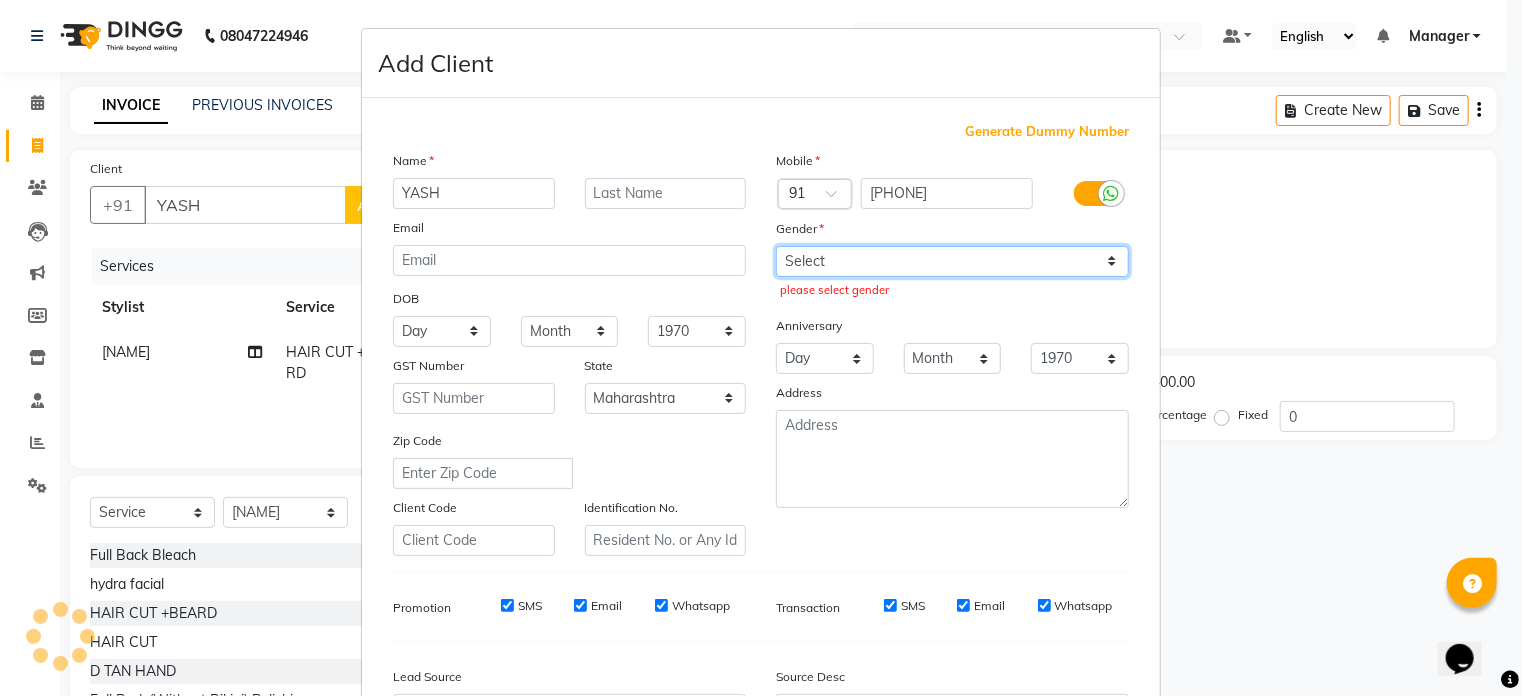 click on "Select Male Female Other Prefer Not To Say" at bounding box center (952, 261) 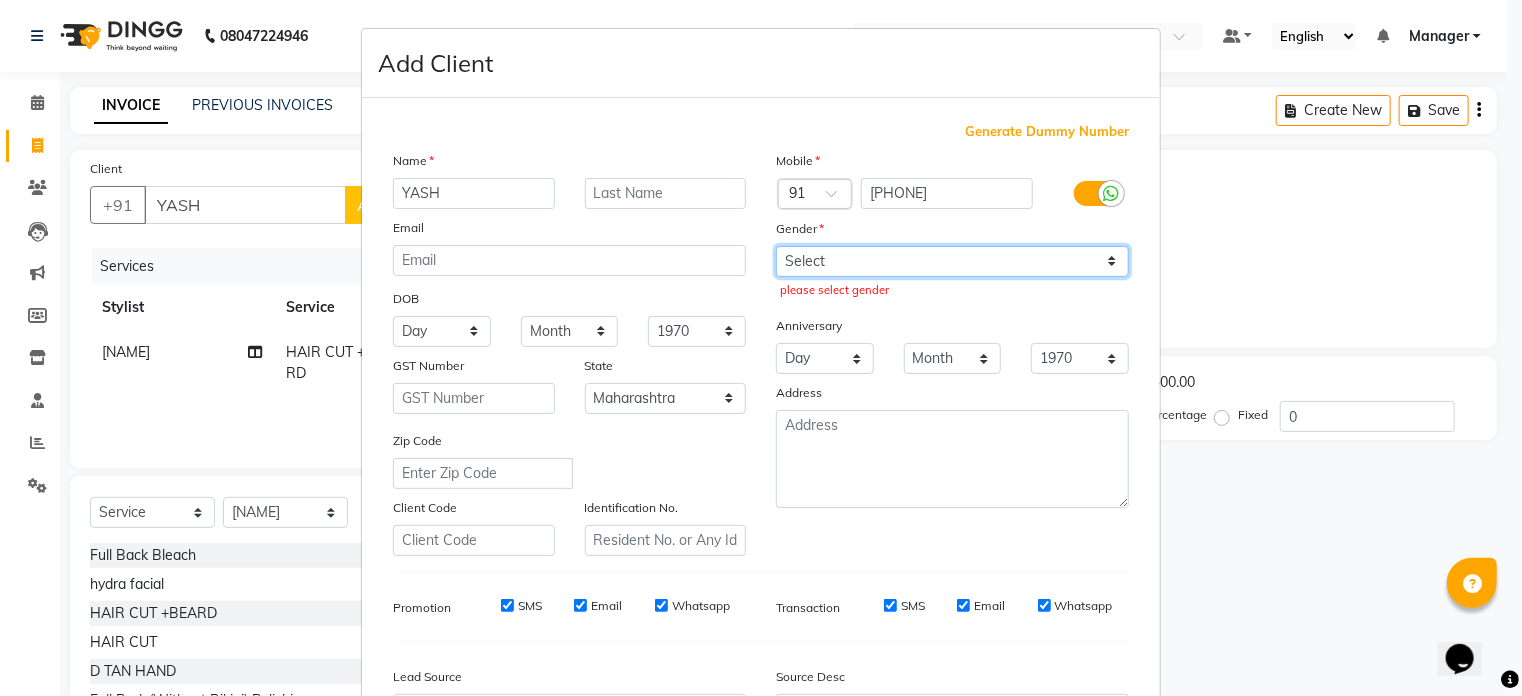 select on "female" 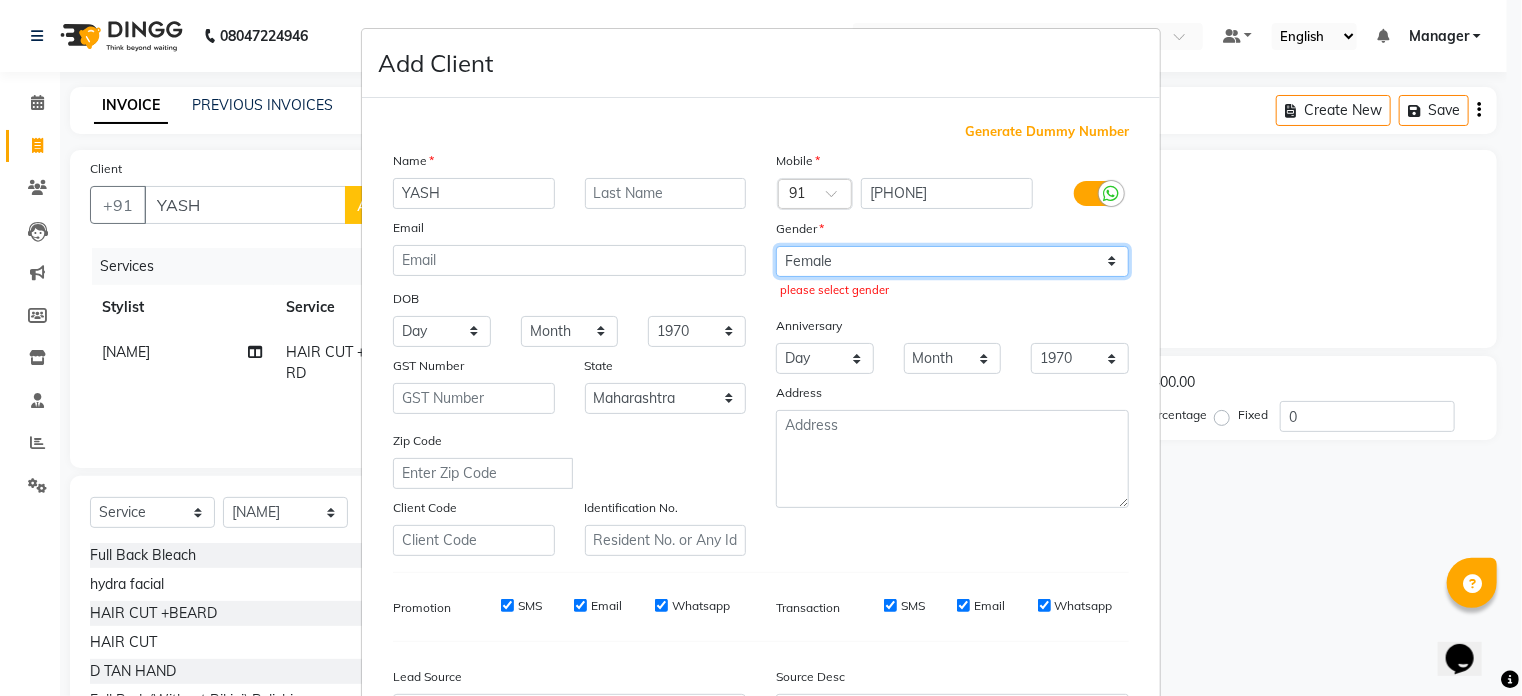 click on "Select Male Female Other Prefer Not To Say" at bounding box center [952, 261] 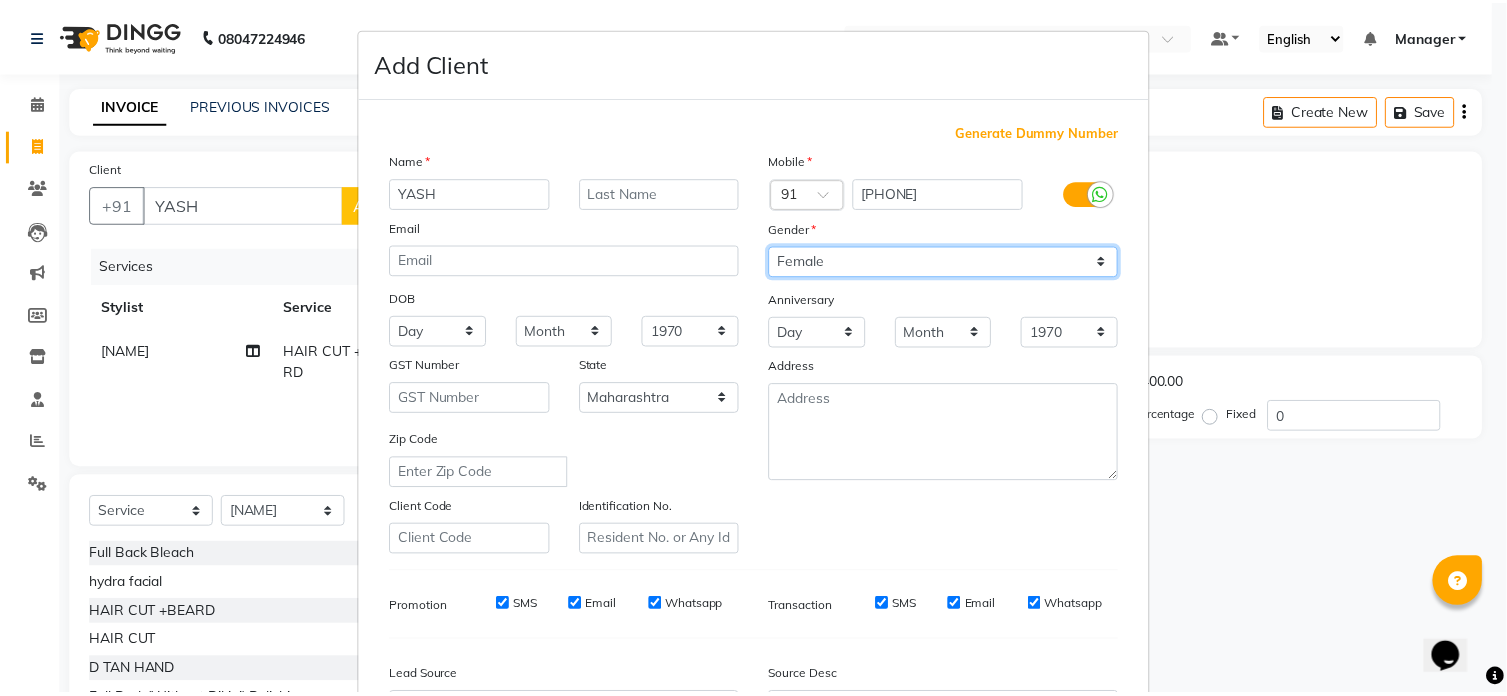 scroll, scrollTop: 236, scrollLeft: 0, axis: vertical 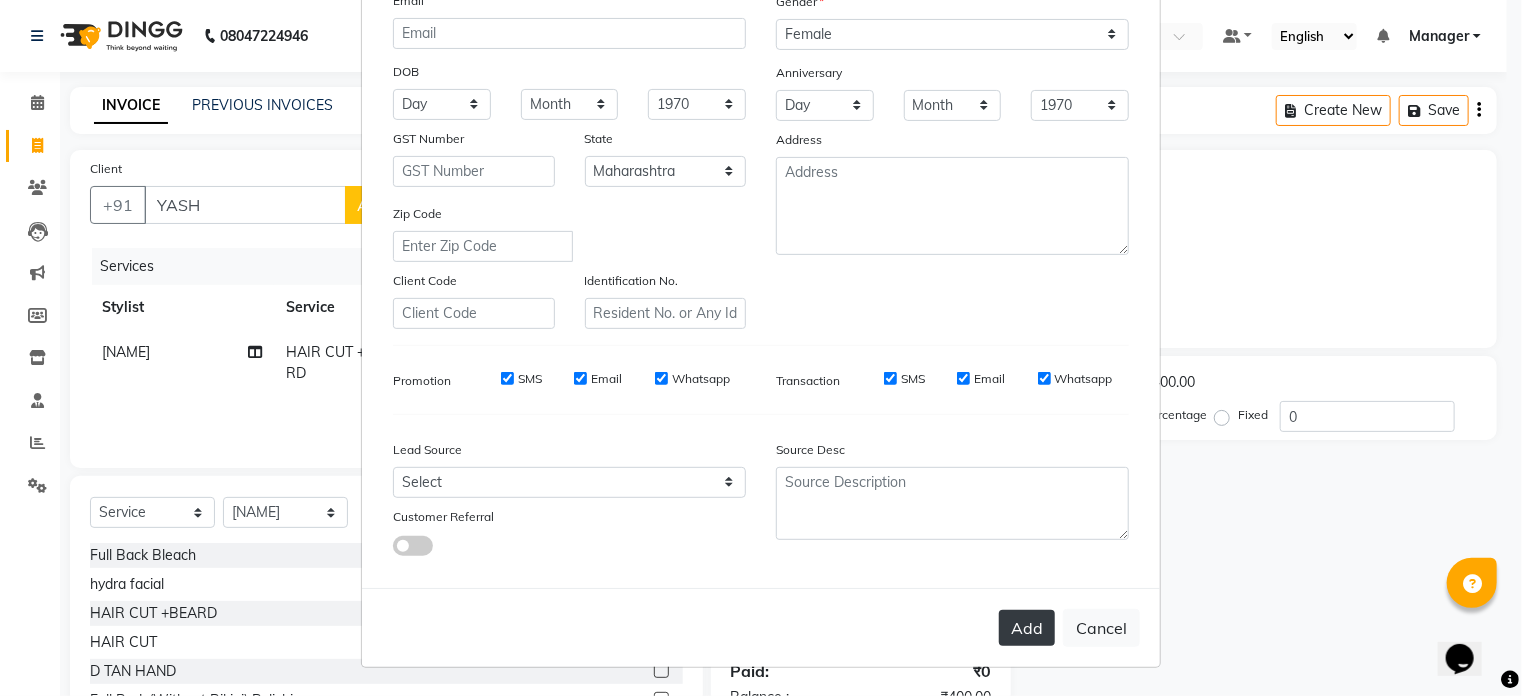 click on "Add" at bounding box center (1027, 628) 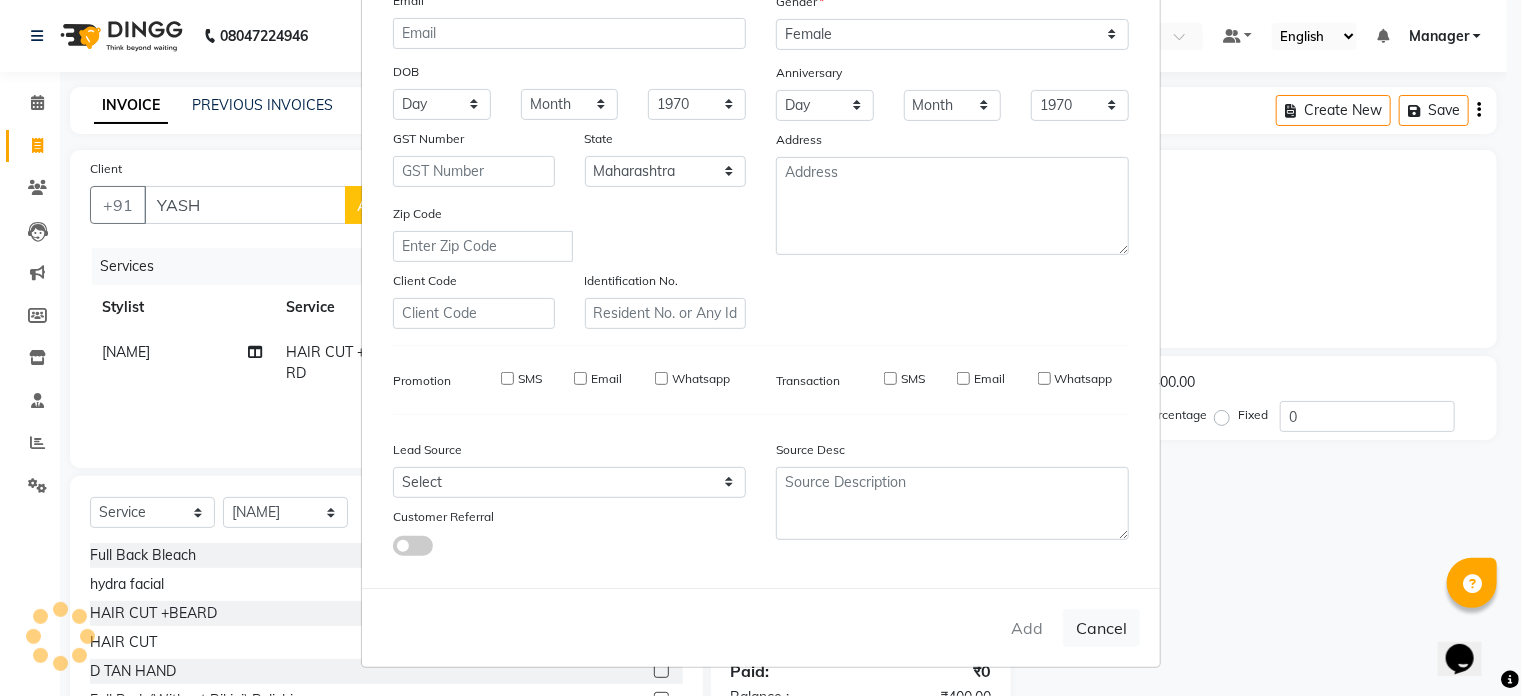 type on "97******10" 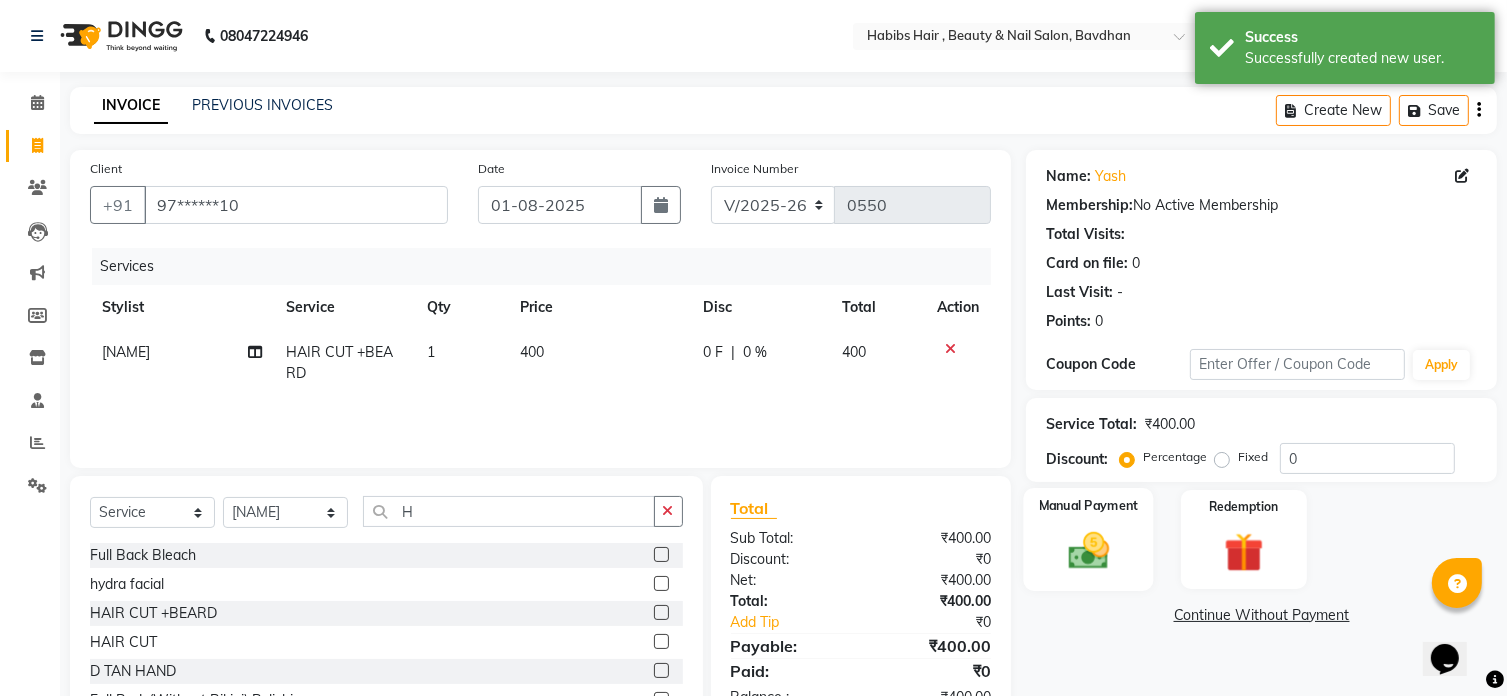 click on "Manual Payment" 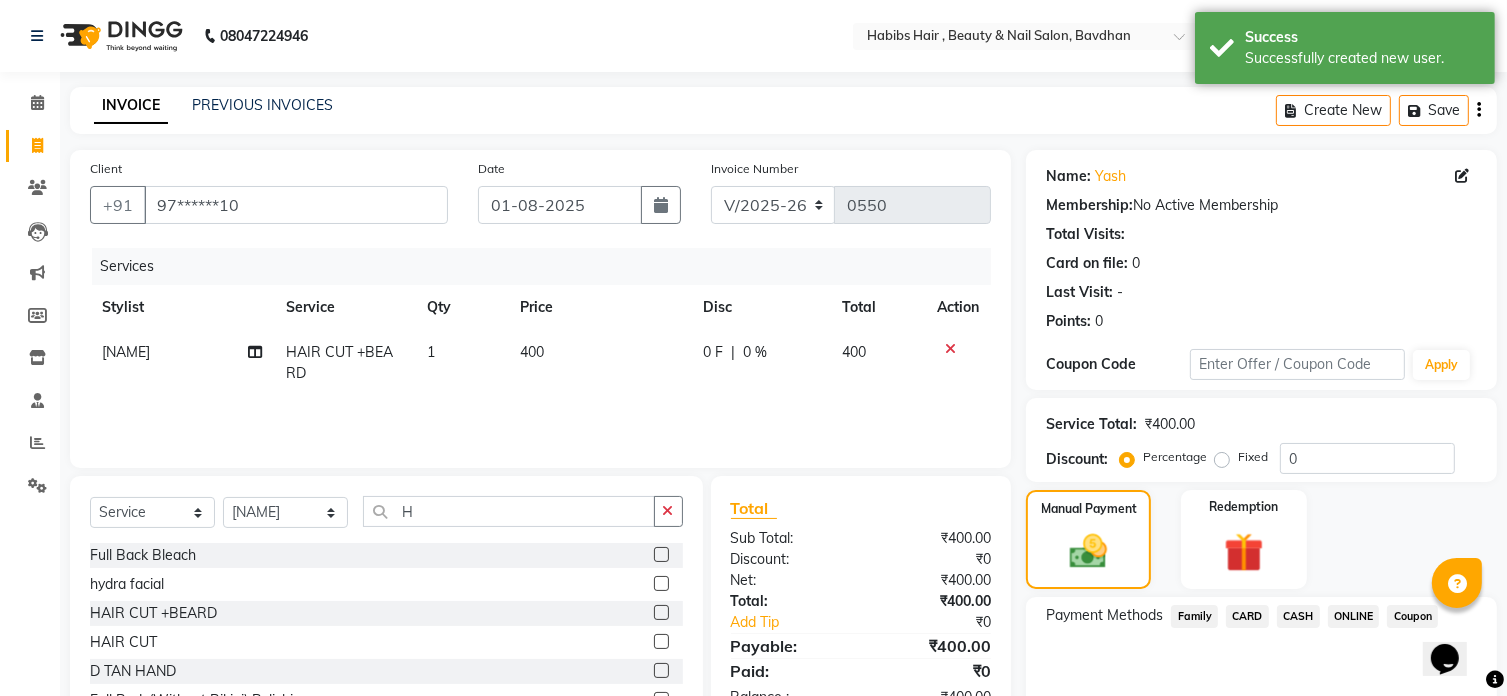 click on "ONLINE" 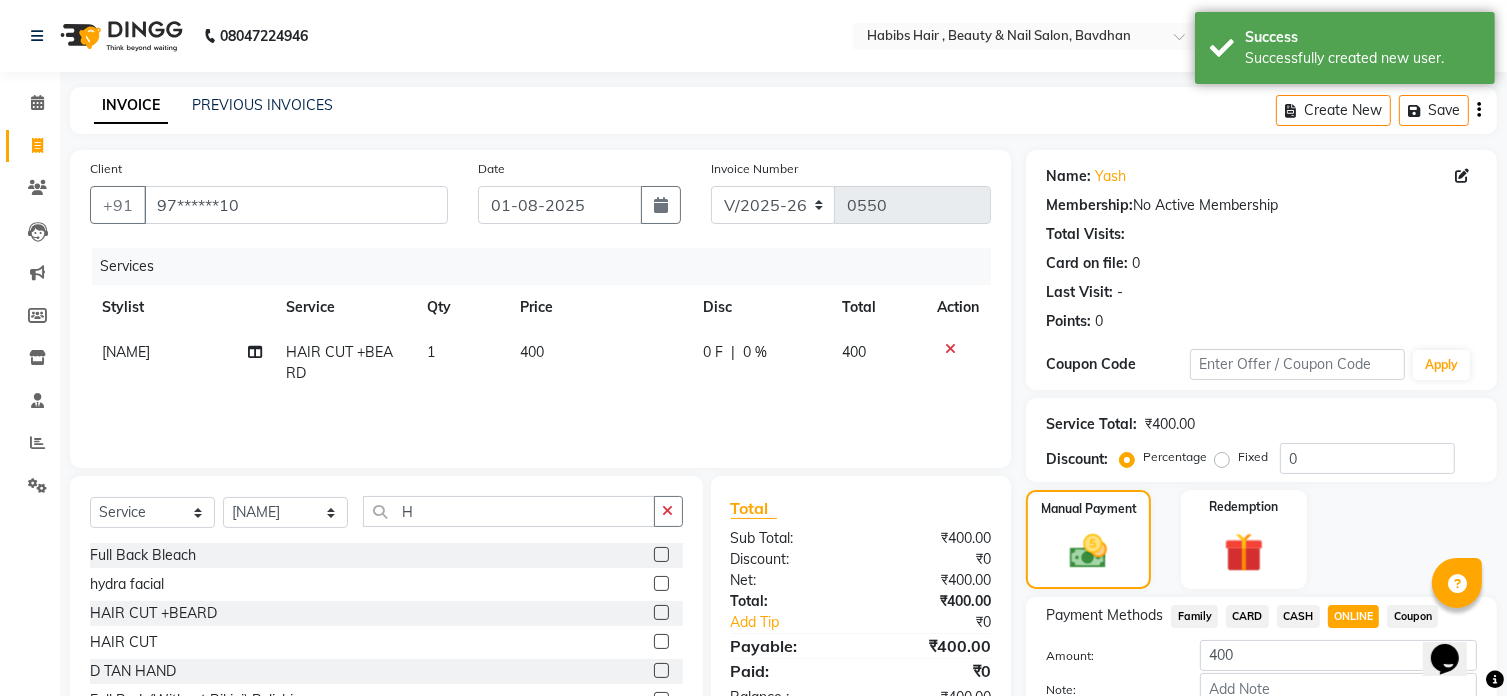 scroll, scrollTop: 122, scrollLeft: 0, axis: vertical 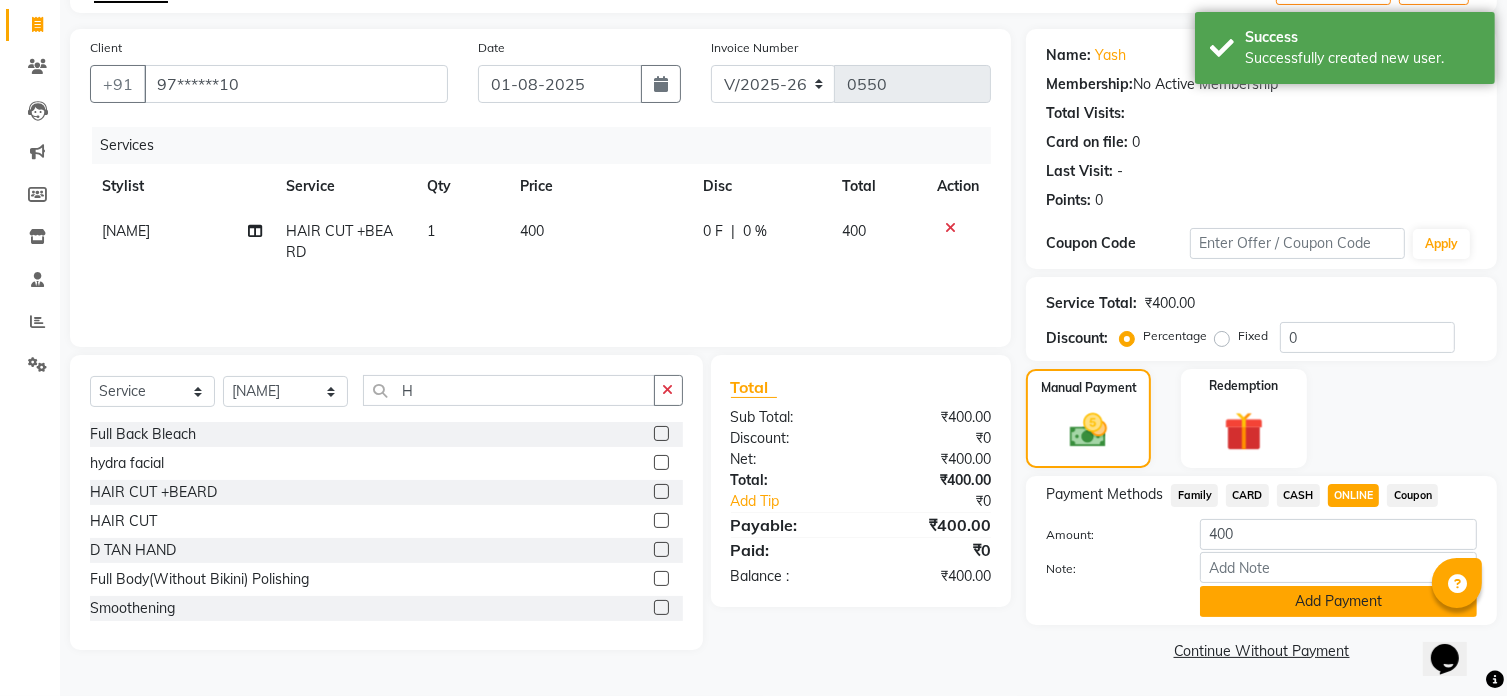 click on "Add Payment" 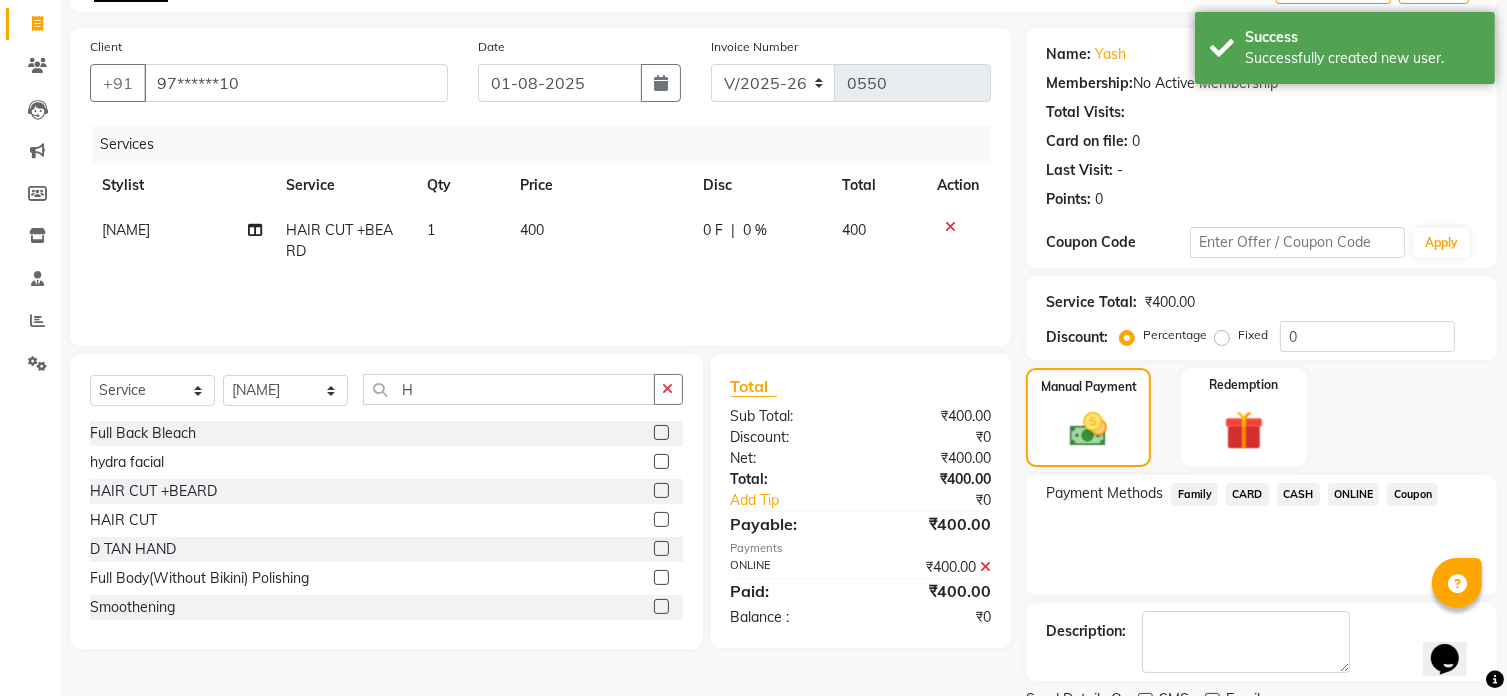 scroll, scrollTop: 204, scrollLeft: 0, axis: vertical 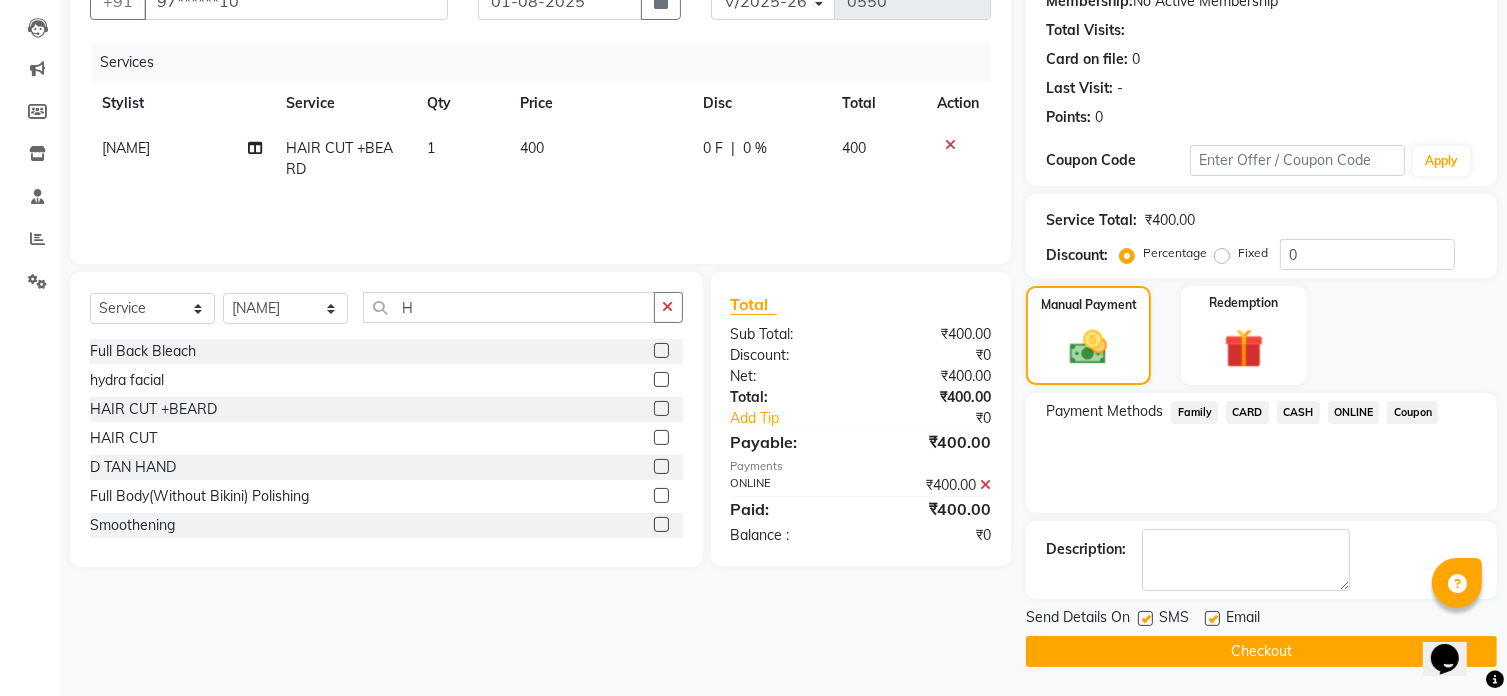 click on "Checkout" 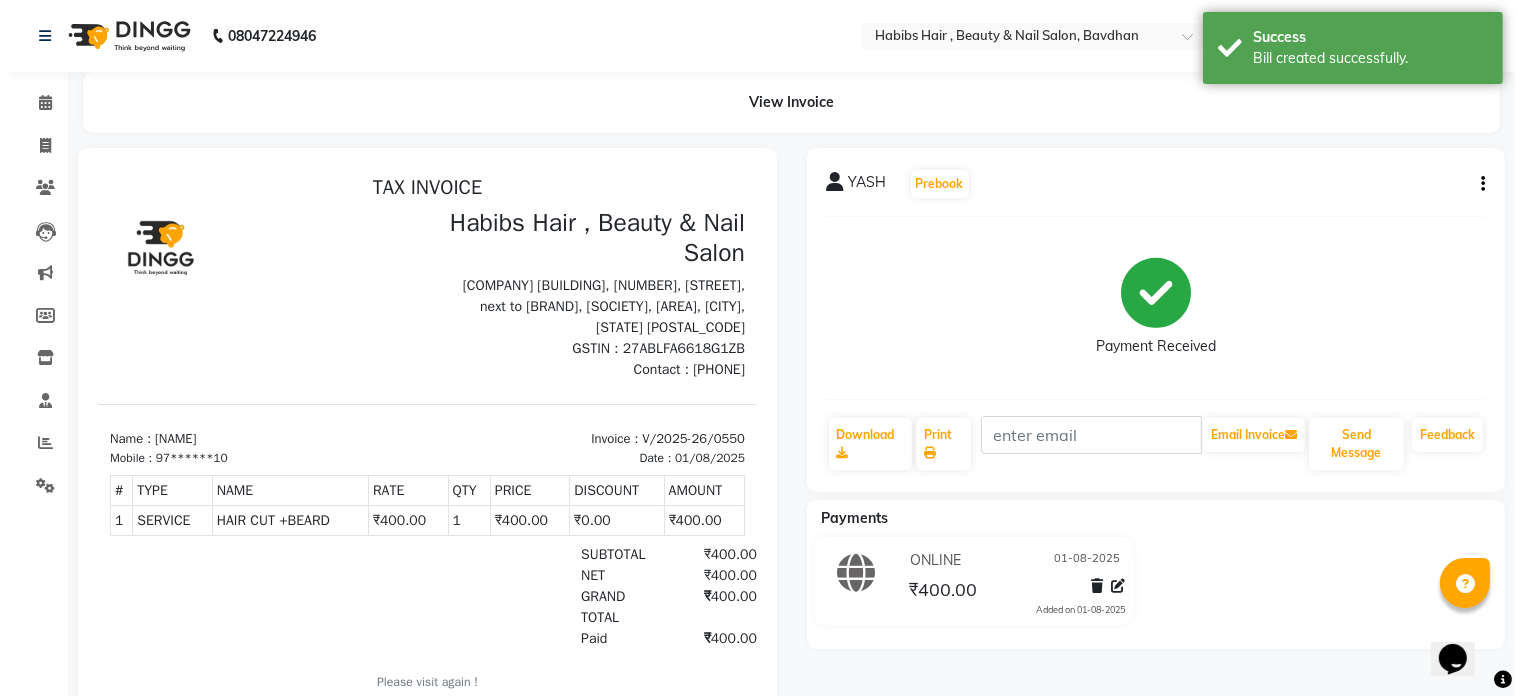 scroll, scrollTop: 0, scrollLeft: 0, axis: both 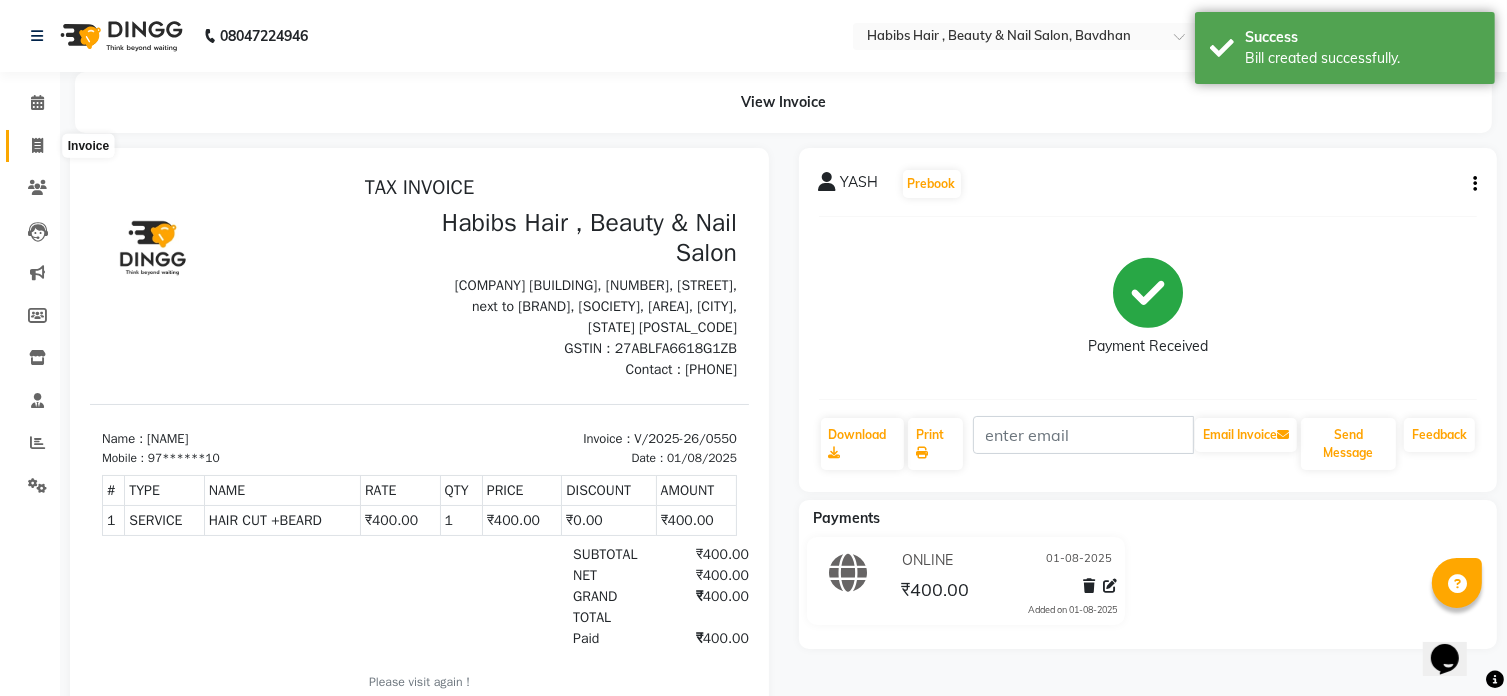 click 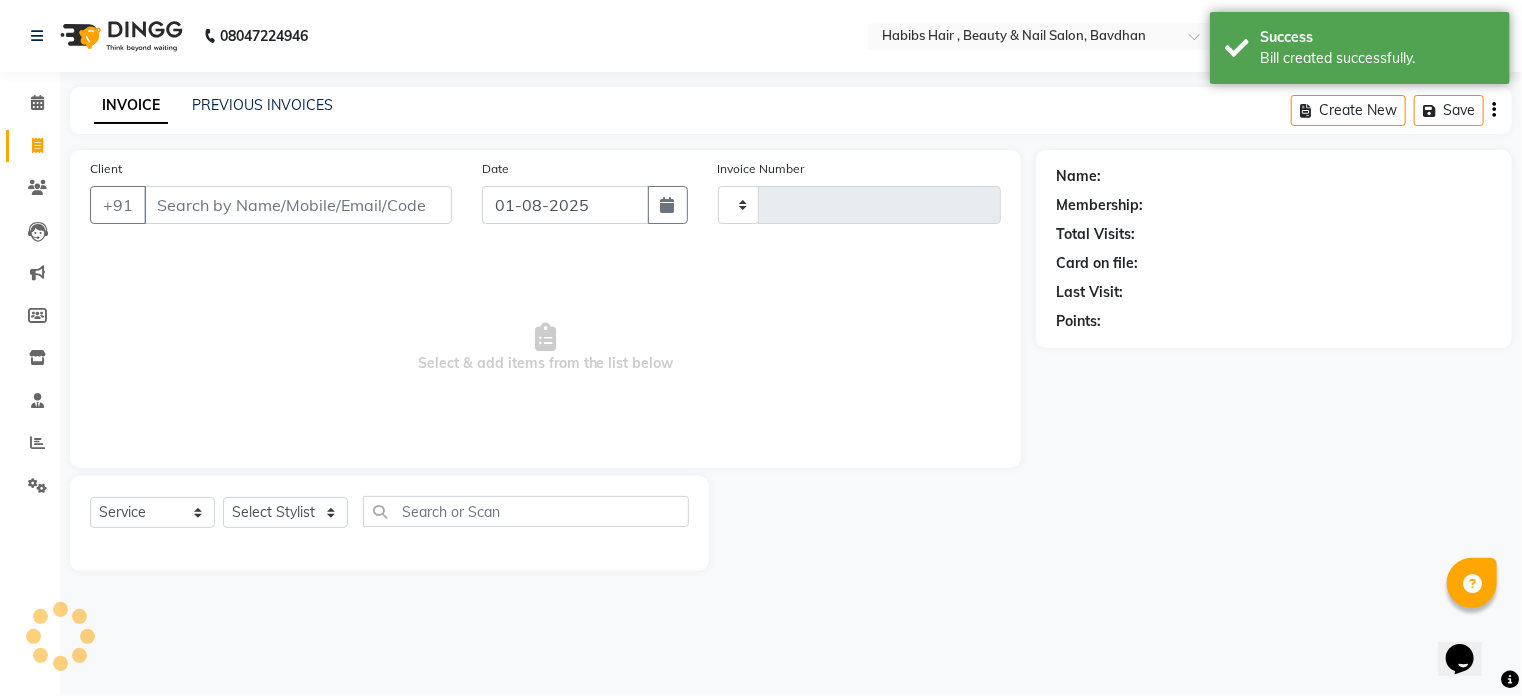 type on "0551" 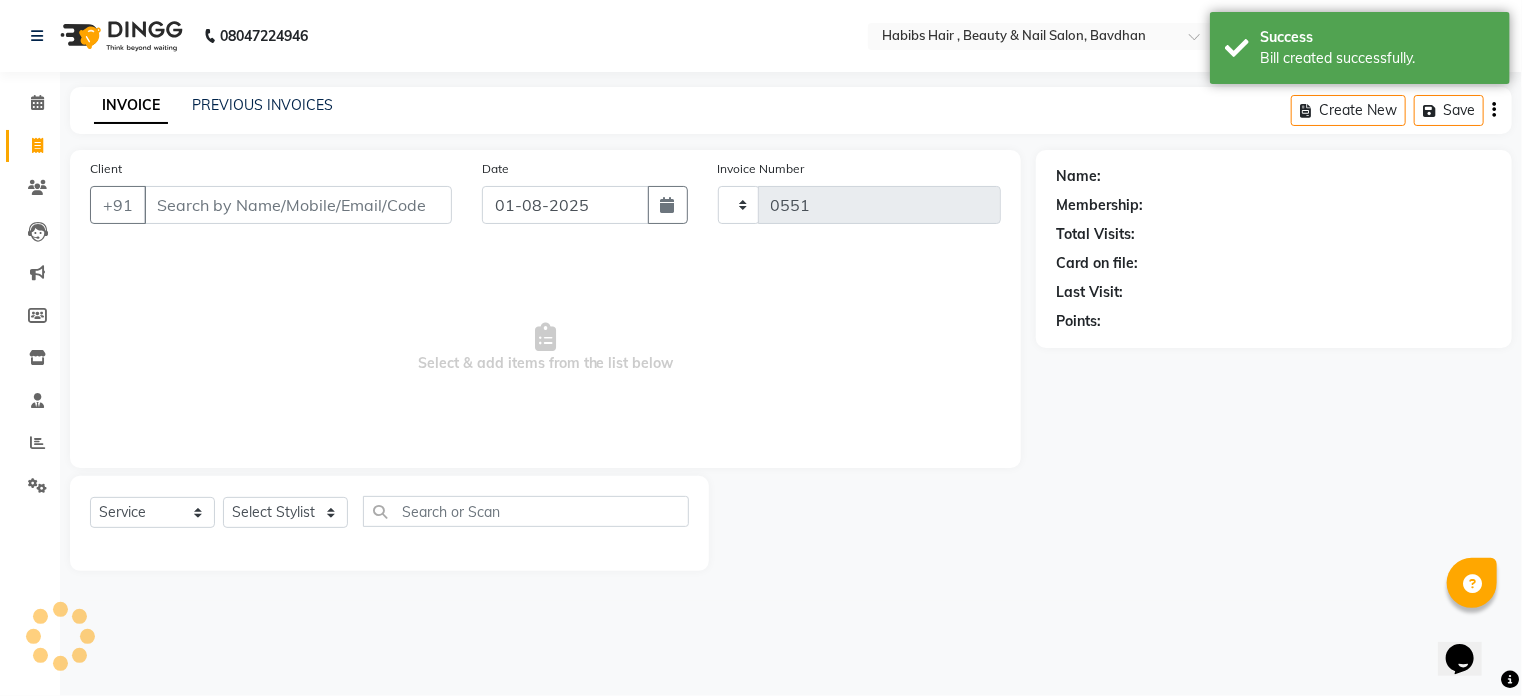 select on "7414" 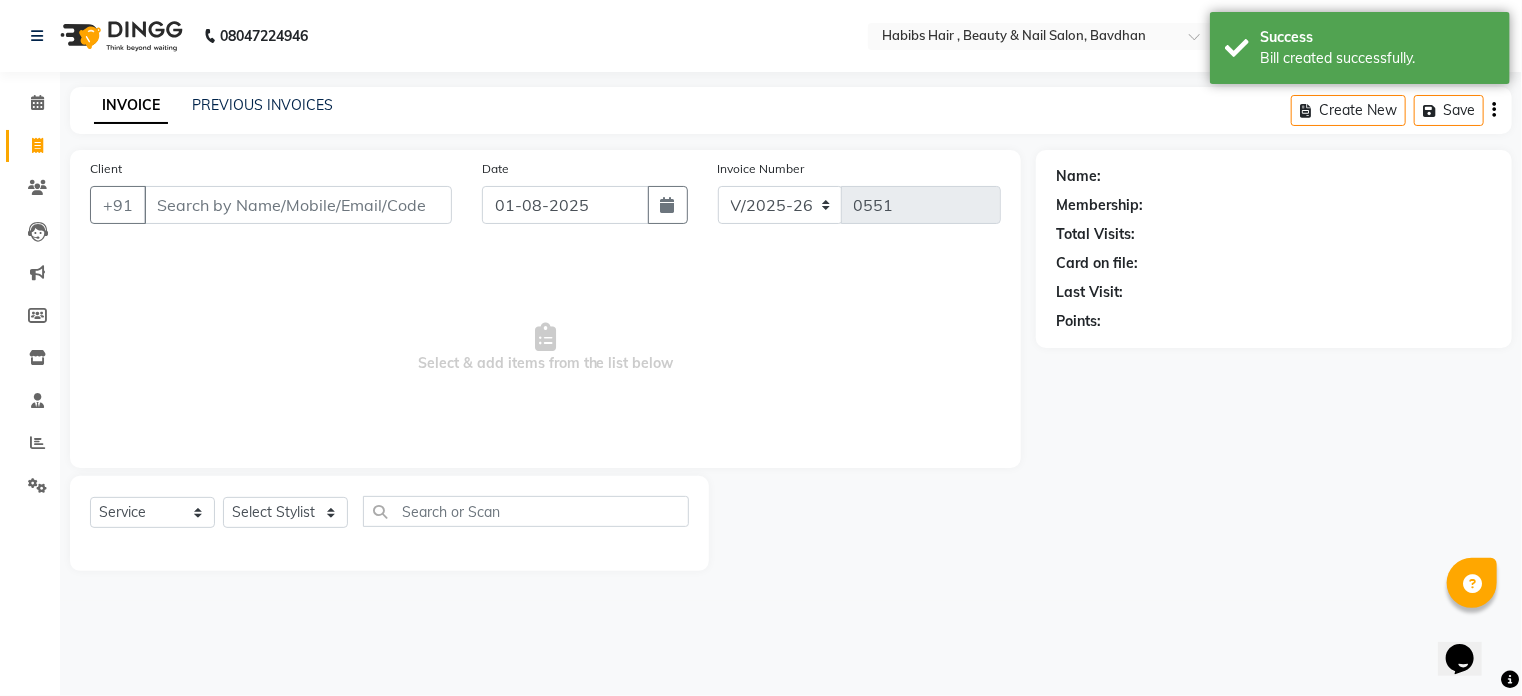 click on "Client" at bounding box center (298, 205) 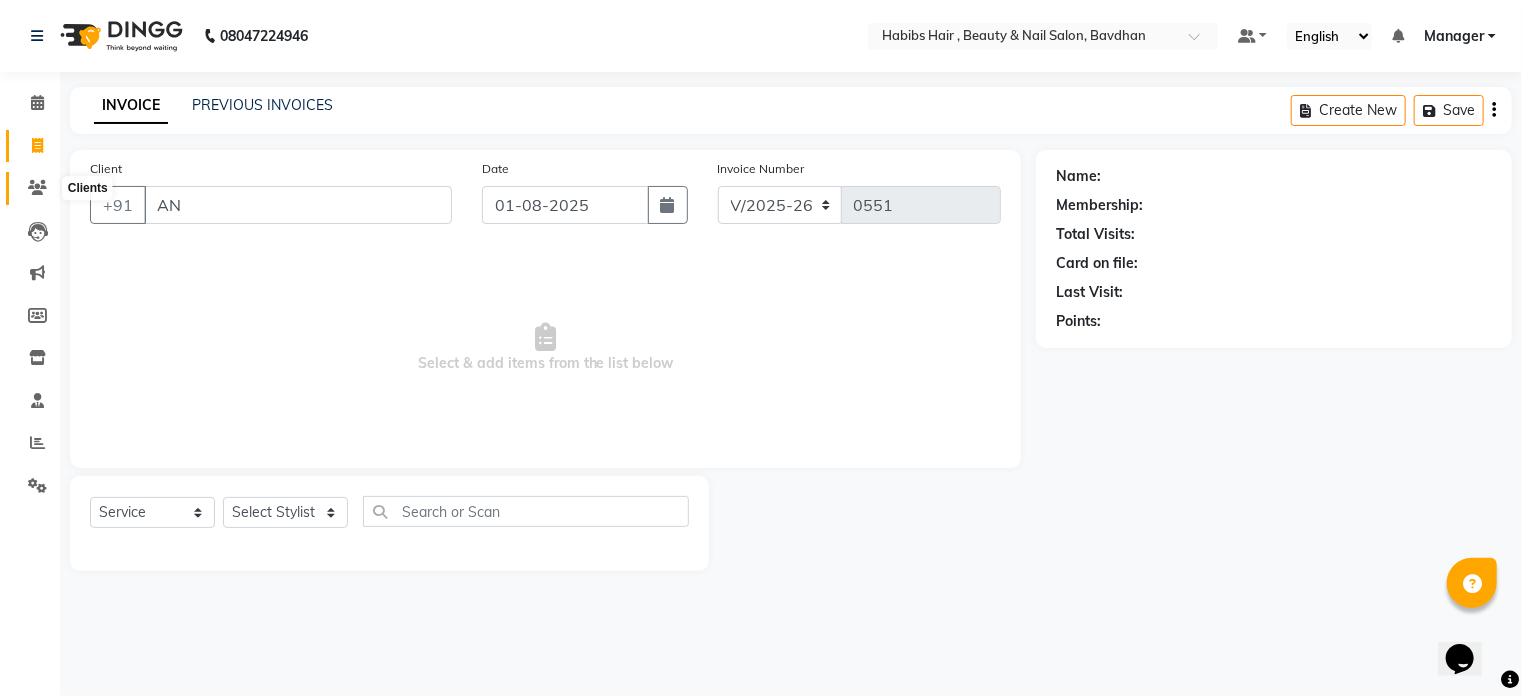 type on "AN" 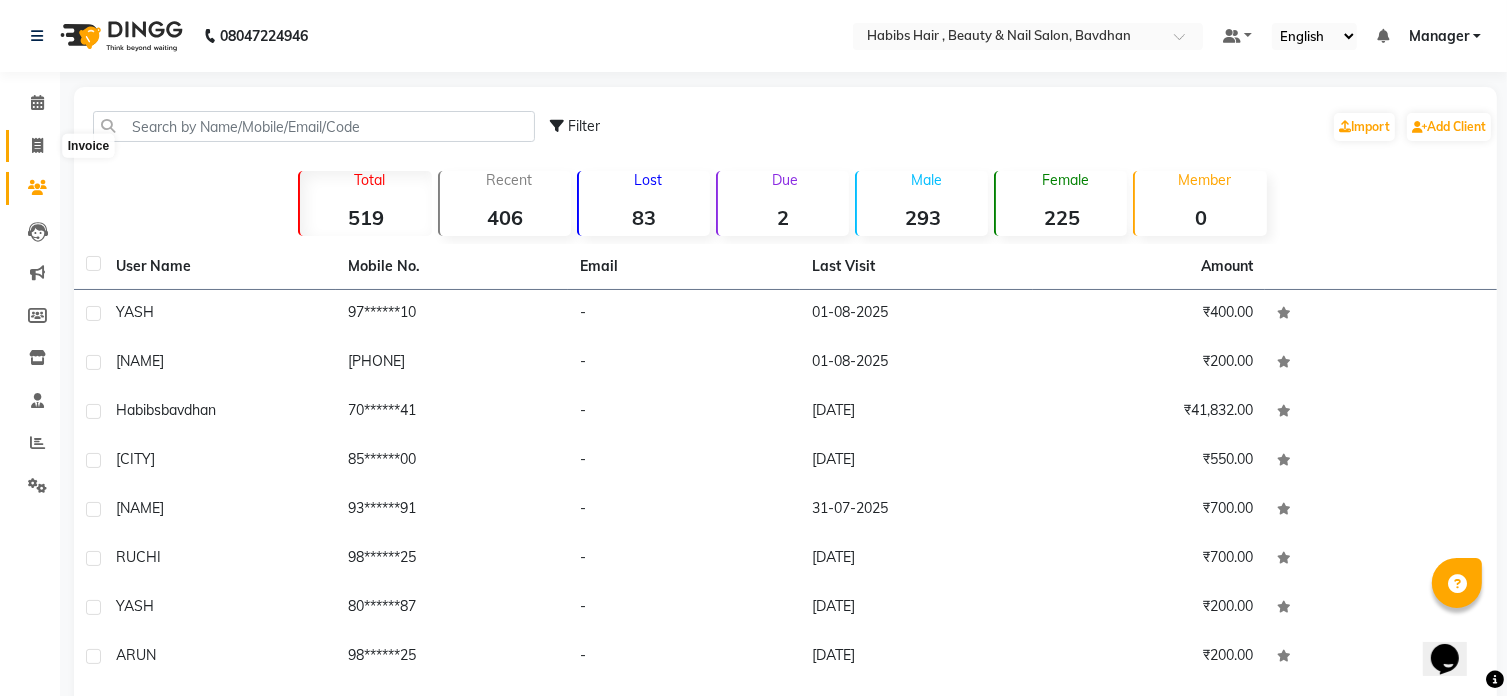 click 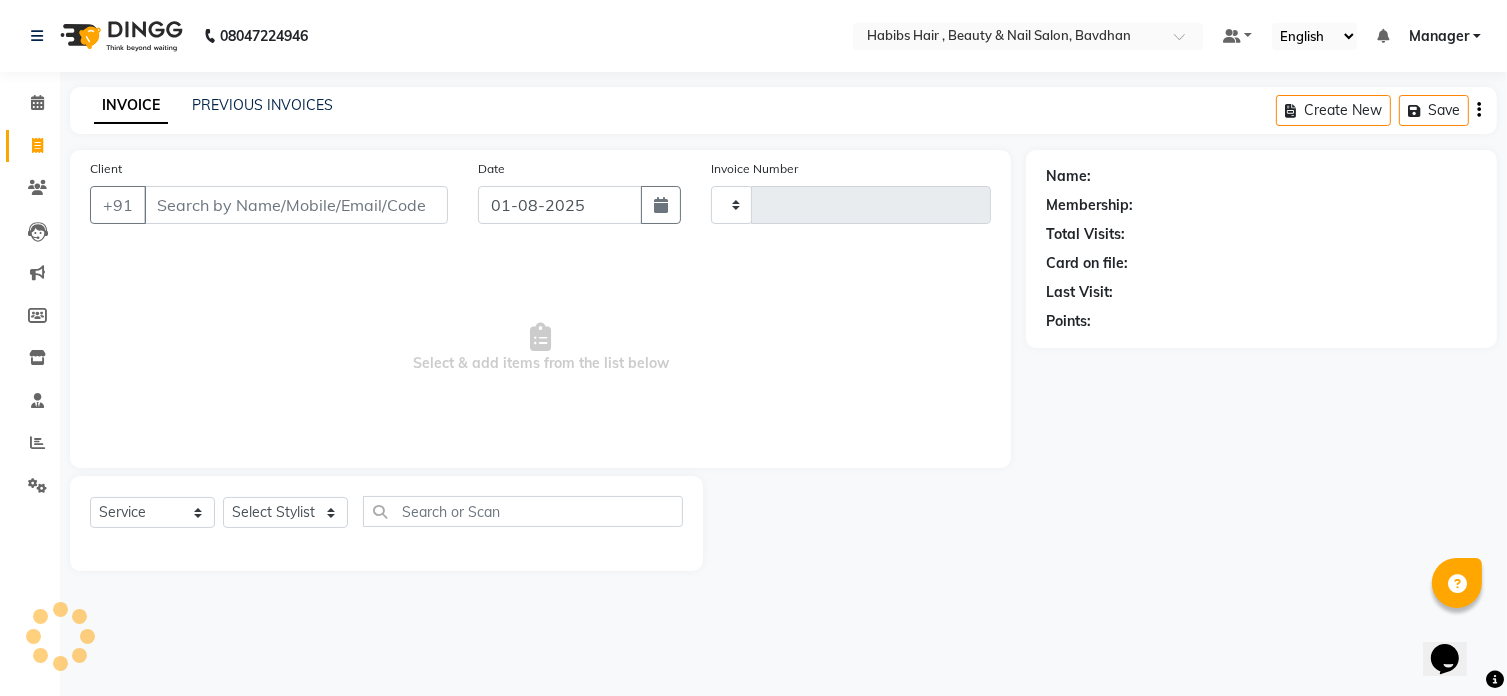 type on "0551" 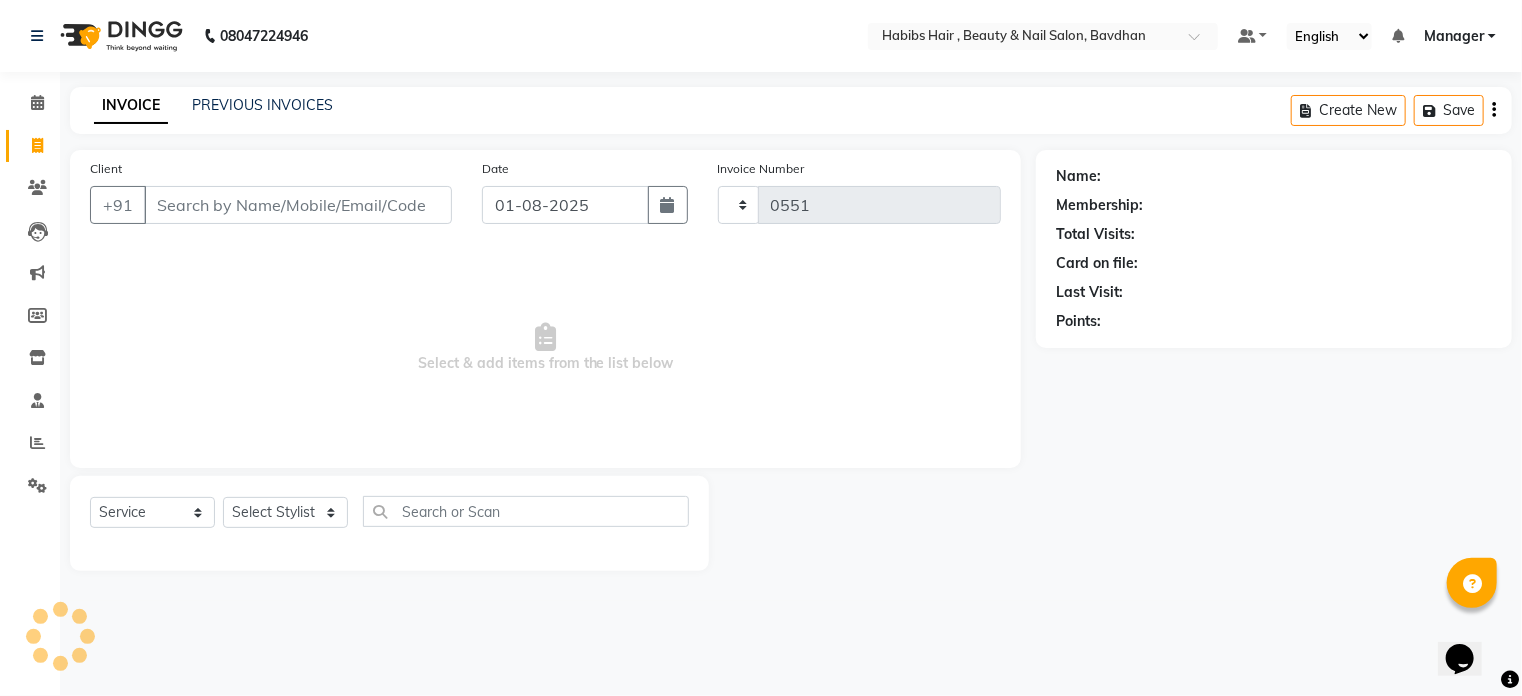 select on "7414" 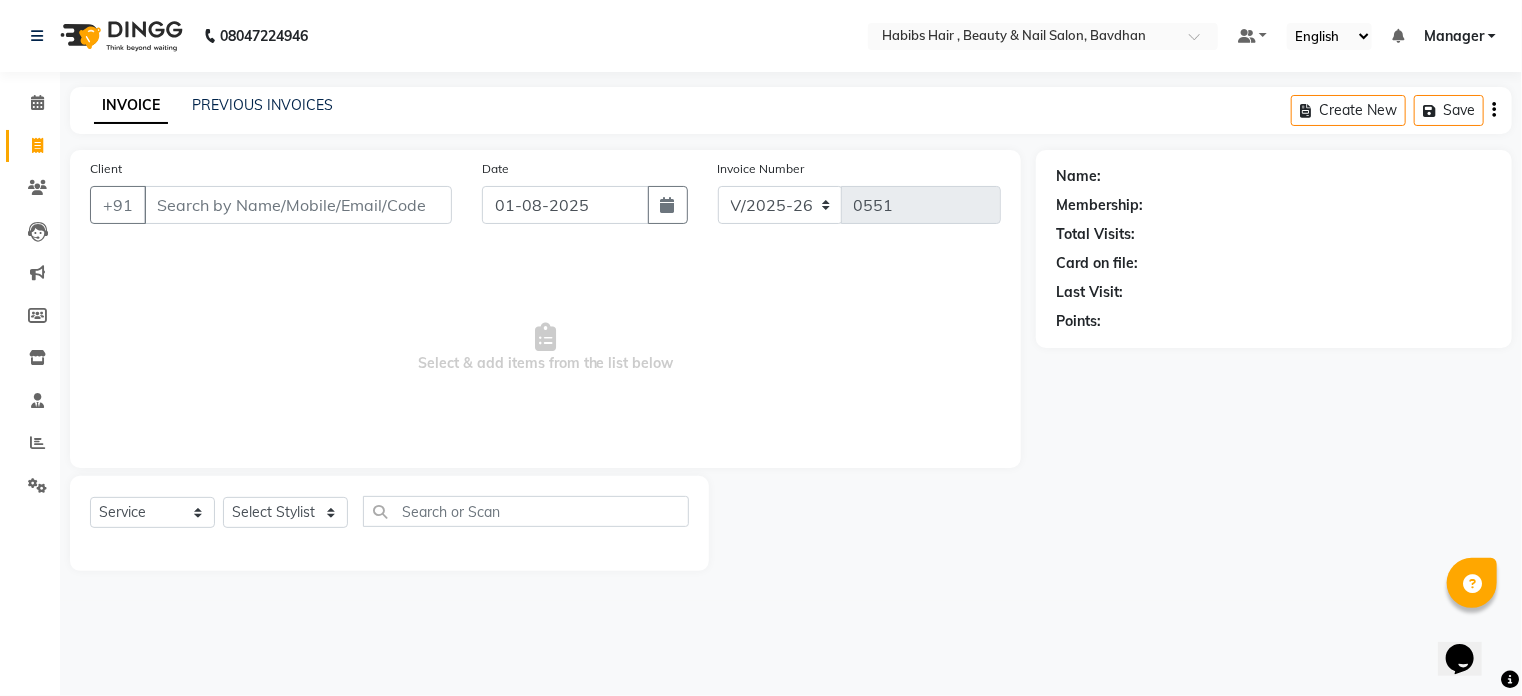 click on "Client" at bounding box center (298, 205) 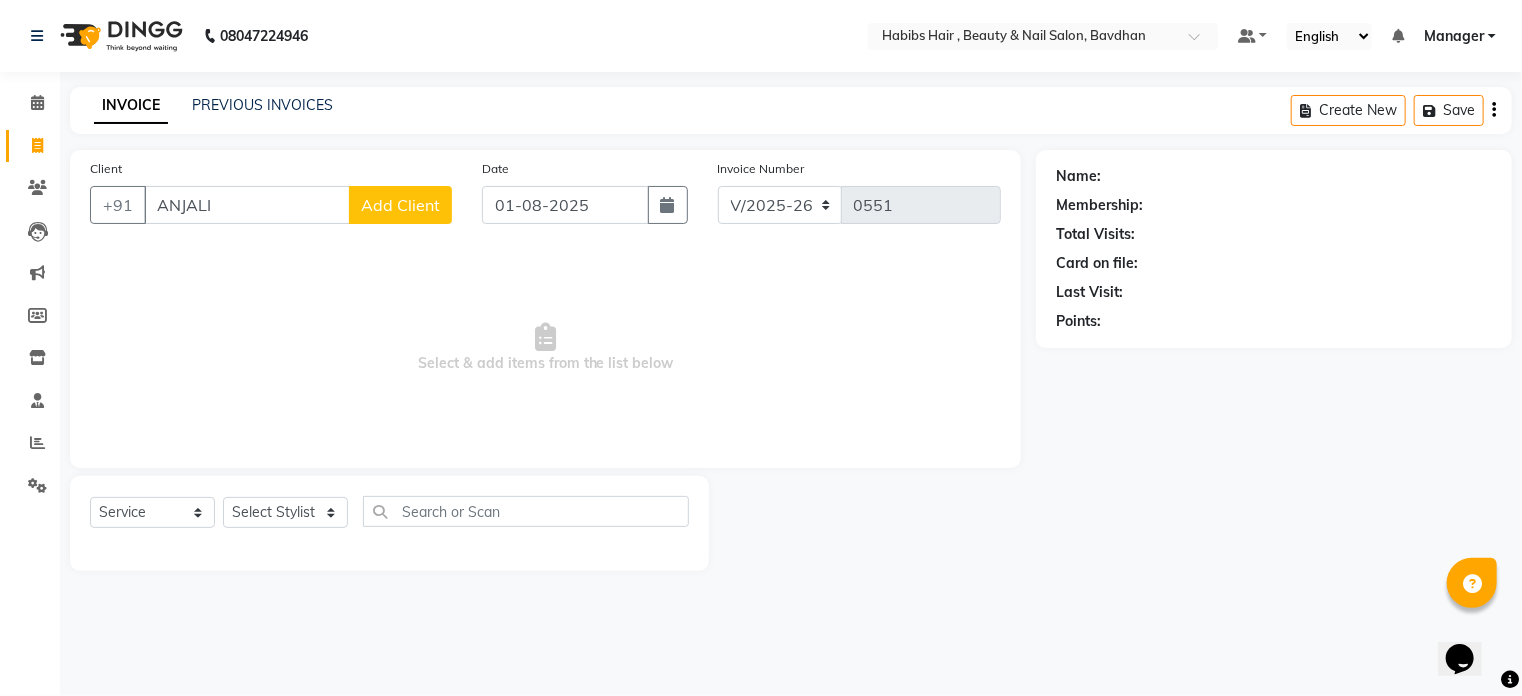 type on "ANJALI" 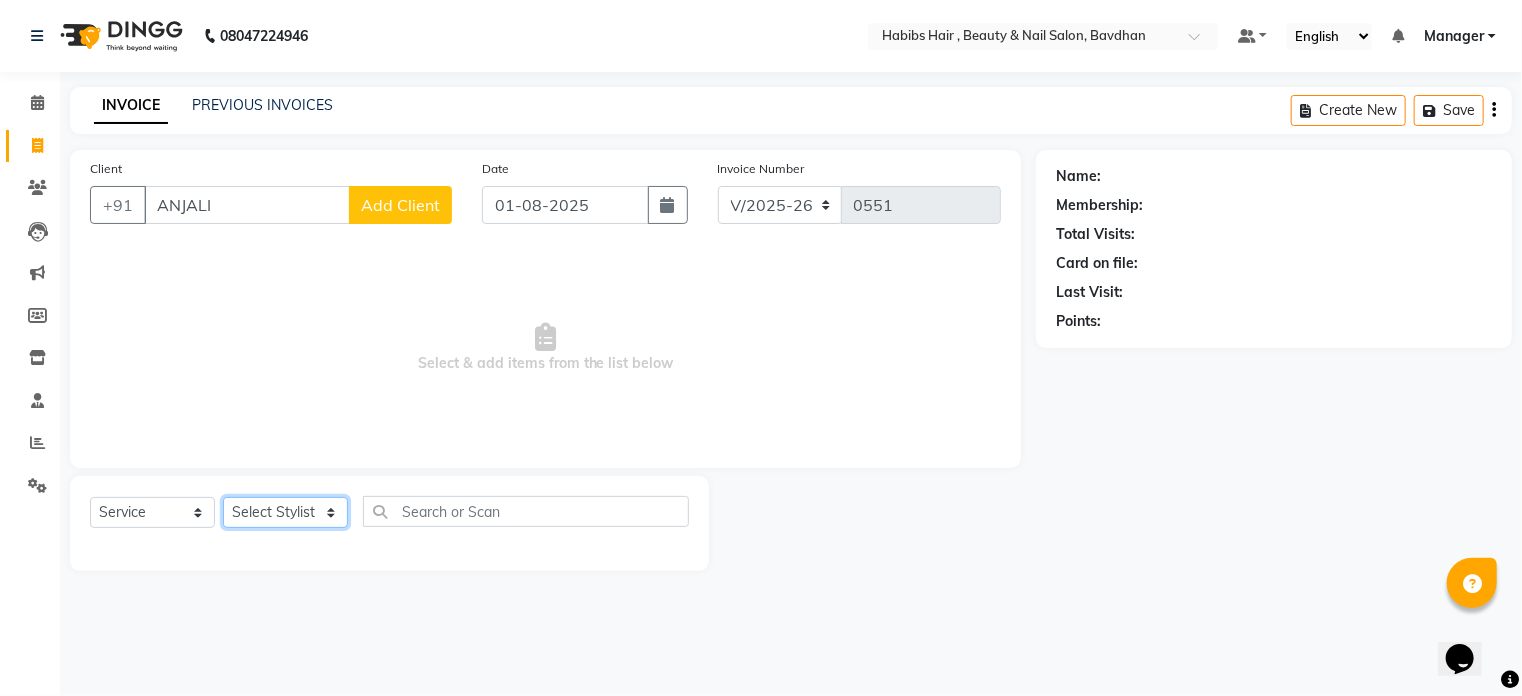 click on "Select Stylist [NAME] [NAME] [NAME] [NAME]  [NAME] Manager [NAME] [NAME] [NAME]" 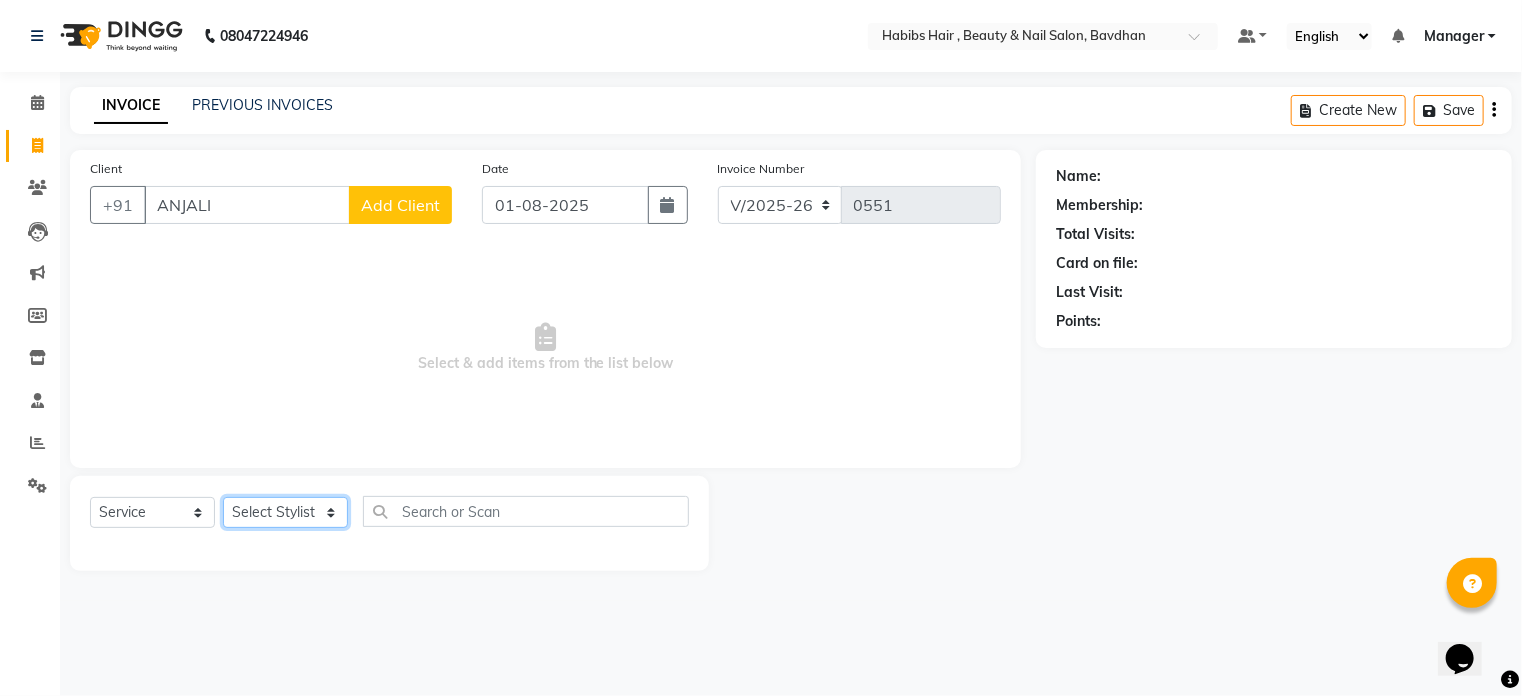 select on "86089" 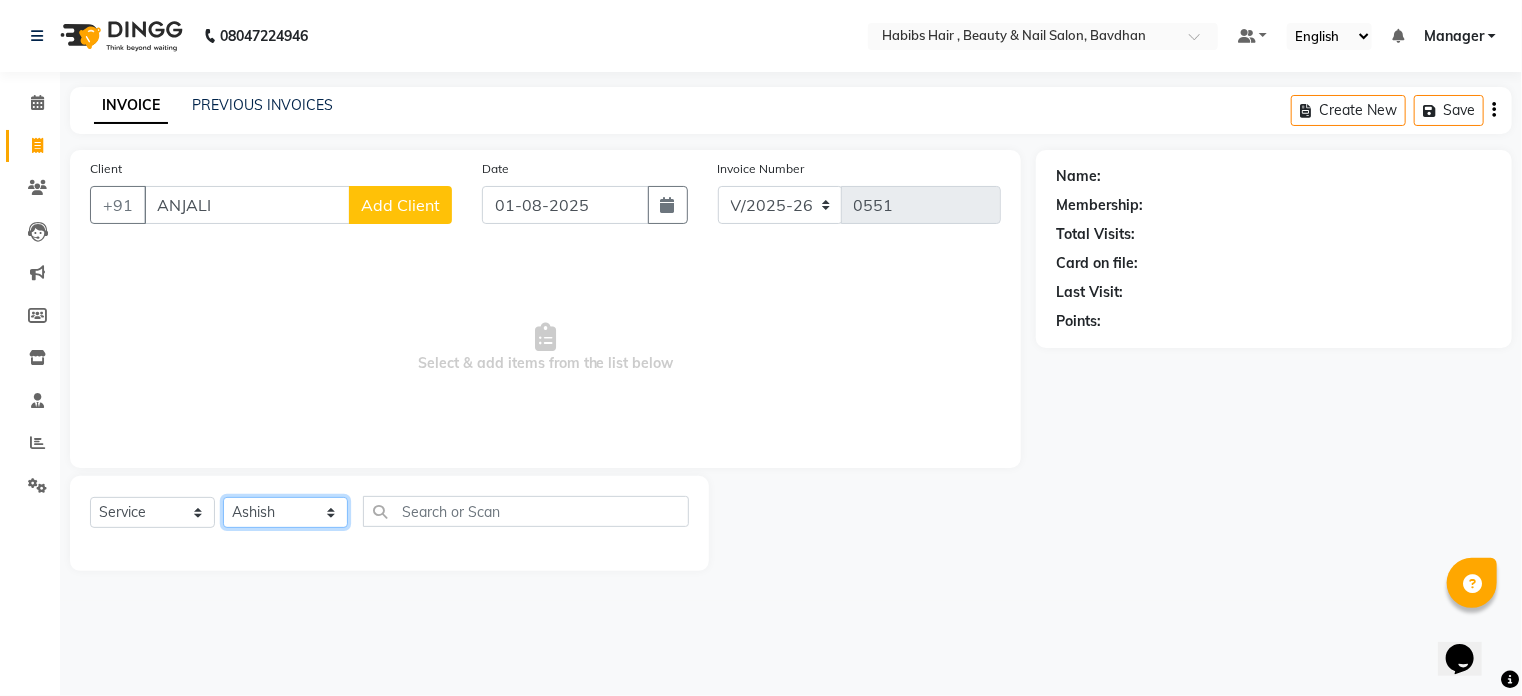 click on "Select Stylist [NAME] [NAME] [NAME] [NAME]  [NAME] Manager [NAME] [NAME] [NAME]" 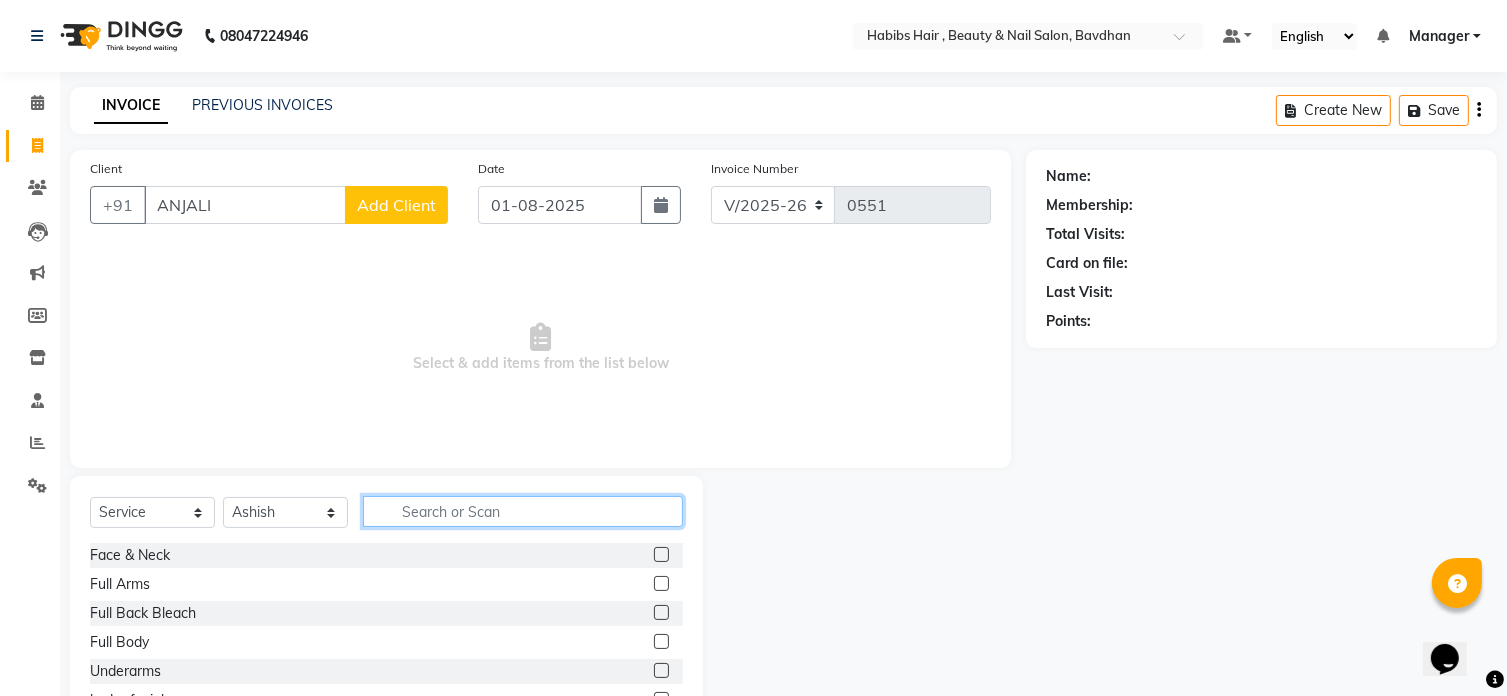 click 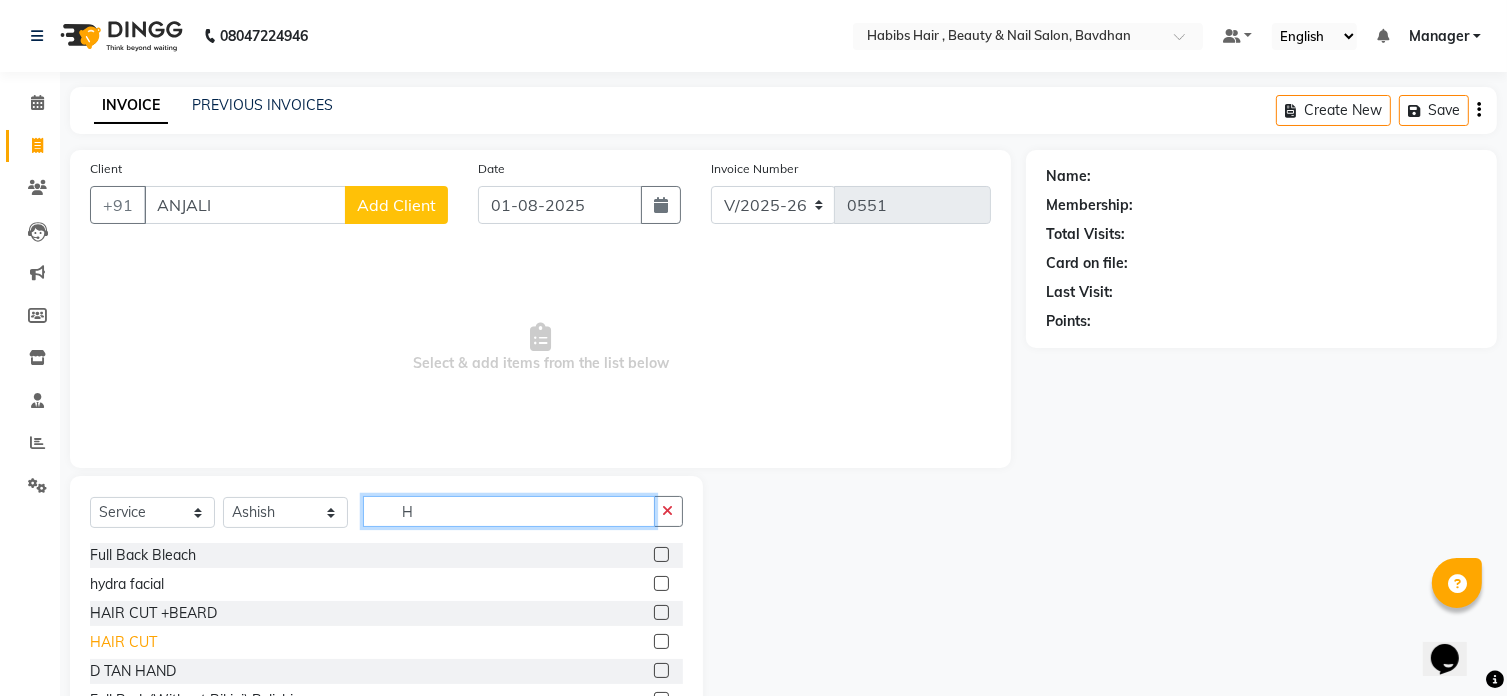 type on "H" 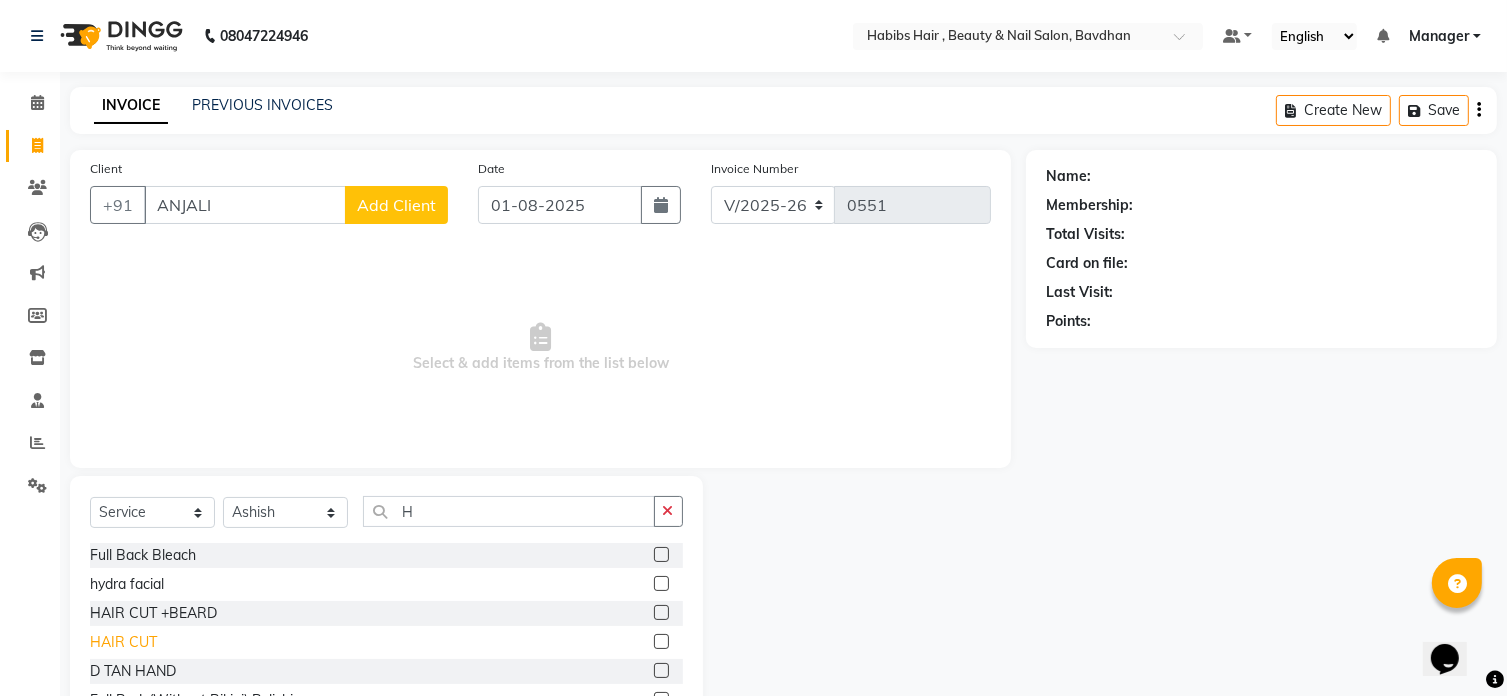 click on "HAIR CUT" 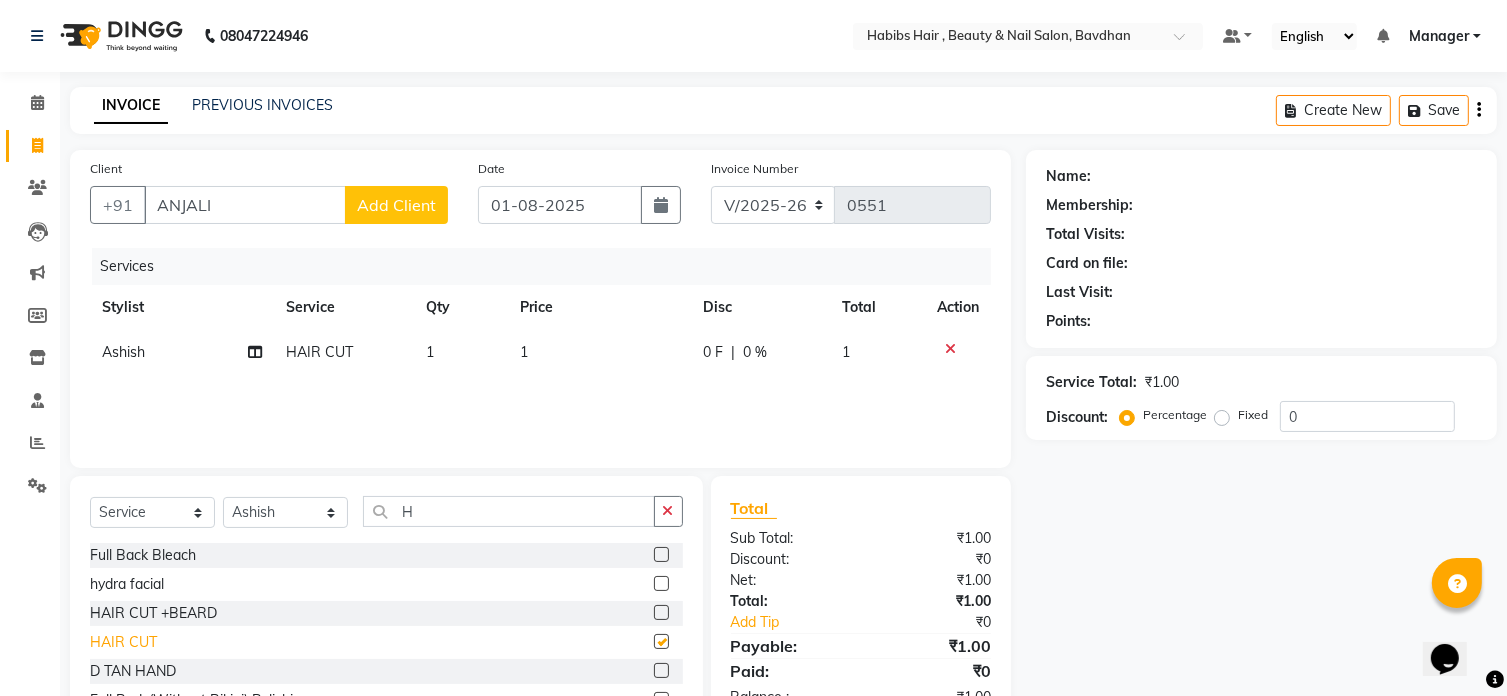 checkbox on "false" 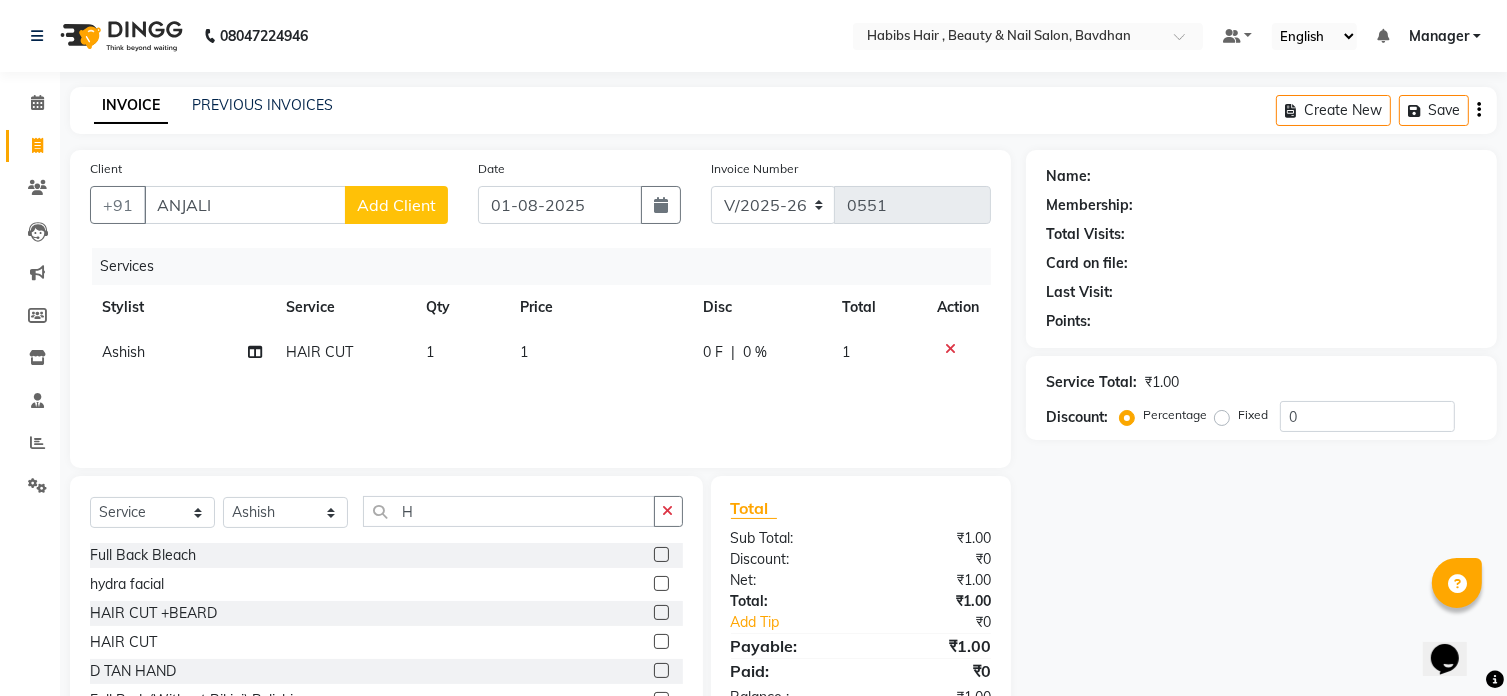 click on "Select  Service  Product  Membership  Package Voucher Prepaid Gift Card  Select Stylist [NAME] [NAME] [NAME] [NAME]  [NAME] Manager [NAME] [NAME] [NAME] H Full Back Bleach  hydra facial  HAIR CUT +BEARD  HAIR CUT  D TAN HAND  Full Body(Without Bikini) Polishing  Smoothening  Straightening  Cheryals  Crown Highlights  Global Fashion Shade  Global Highlights  Root Tuch Up  Boy Hair Cut  Dry Haircut Female  Female Hair Cut & BD  Girl Hair Cut  Hair-set  Shaving  Wash Haircut Female  Wash Haircut Male  Dry Haircut Male  Full Body(Without Bikini) Honey Wax  Full Hands Honey Wax  Full Legs Honey Wax  Half Legs Honey Wax  Ubderarms Honey Wax  Head Massage Female  Head Massage Male  Full Body(Without Bikini) Rica  Full Hands Rica  Half Legs Rica  Hair Spa Female  Hair Spa Men  Chin  Forehead  Full Face Threading  Upperlips Threading  Hair Wash Female  Hair Wash Men" 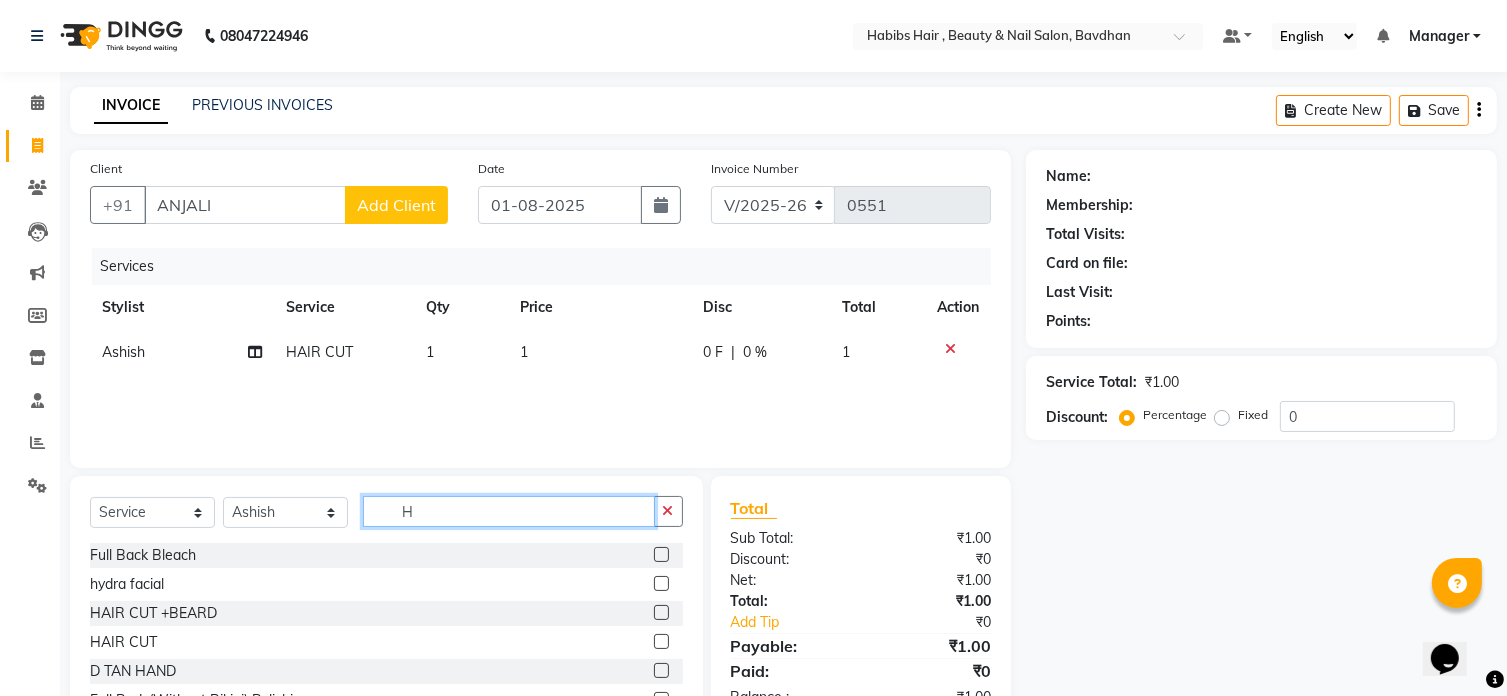 click on "H" 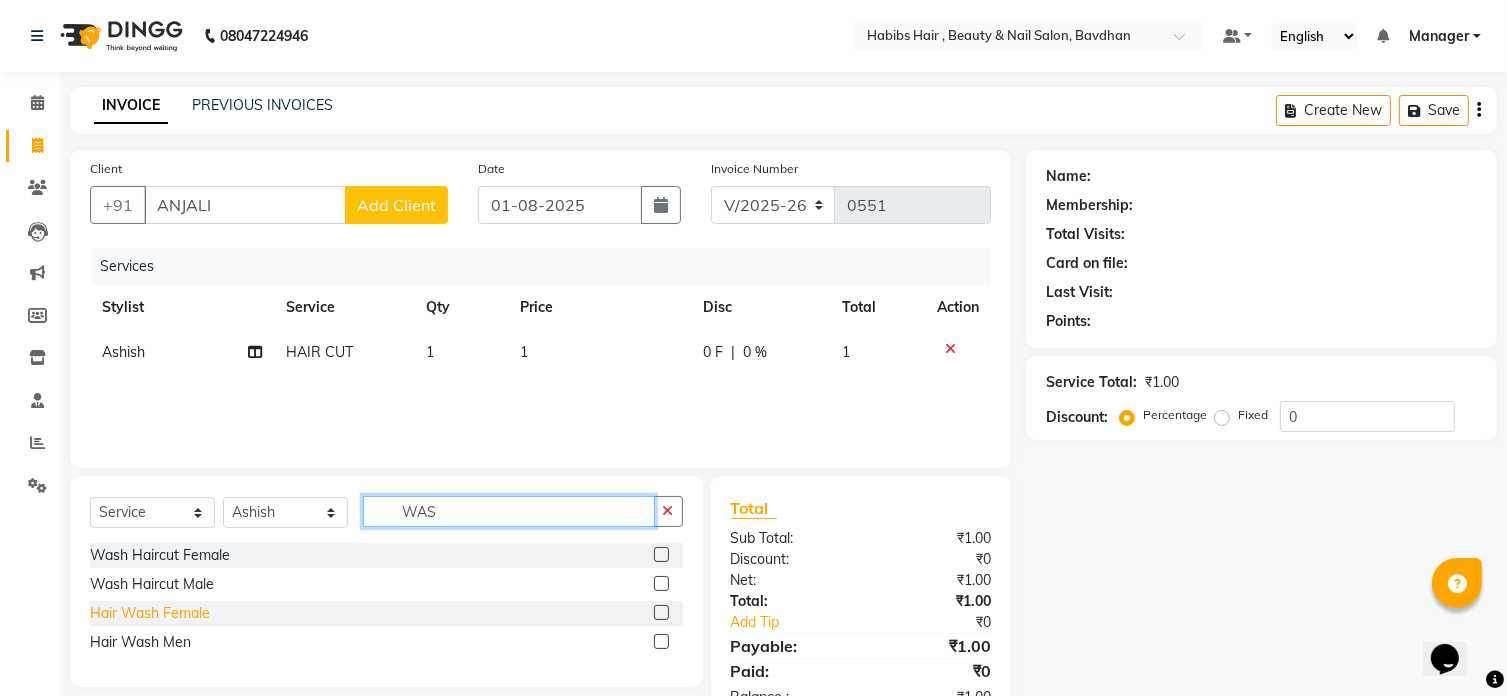 type on "WAS" 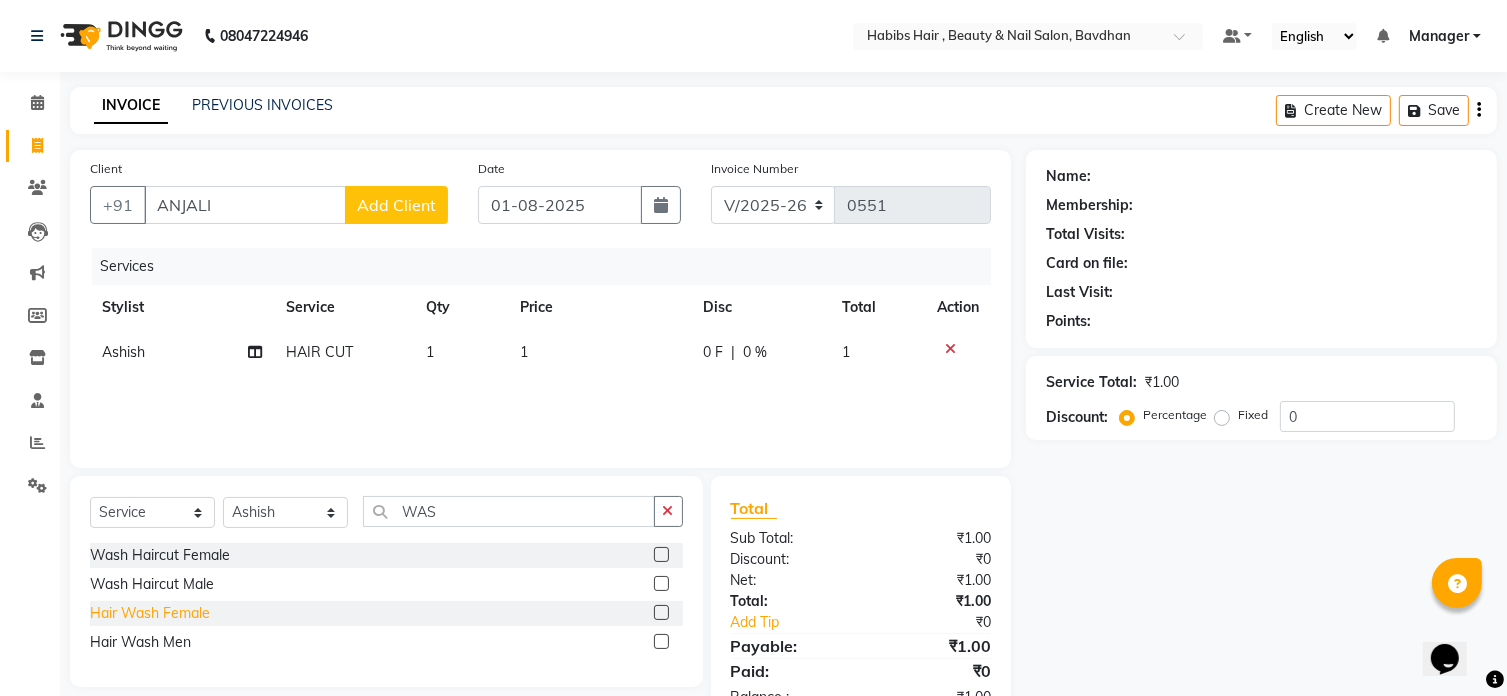 click on "Hair Wash Female" 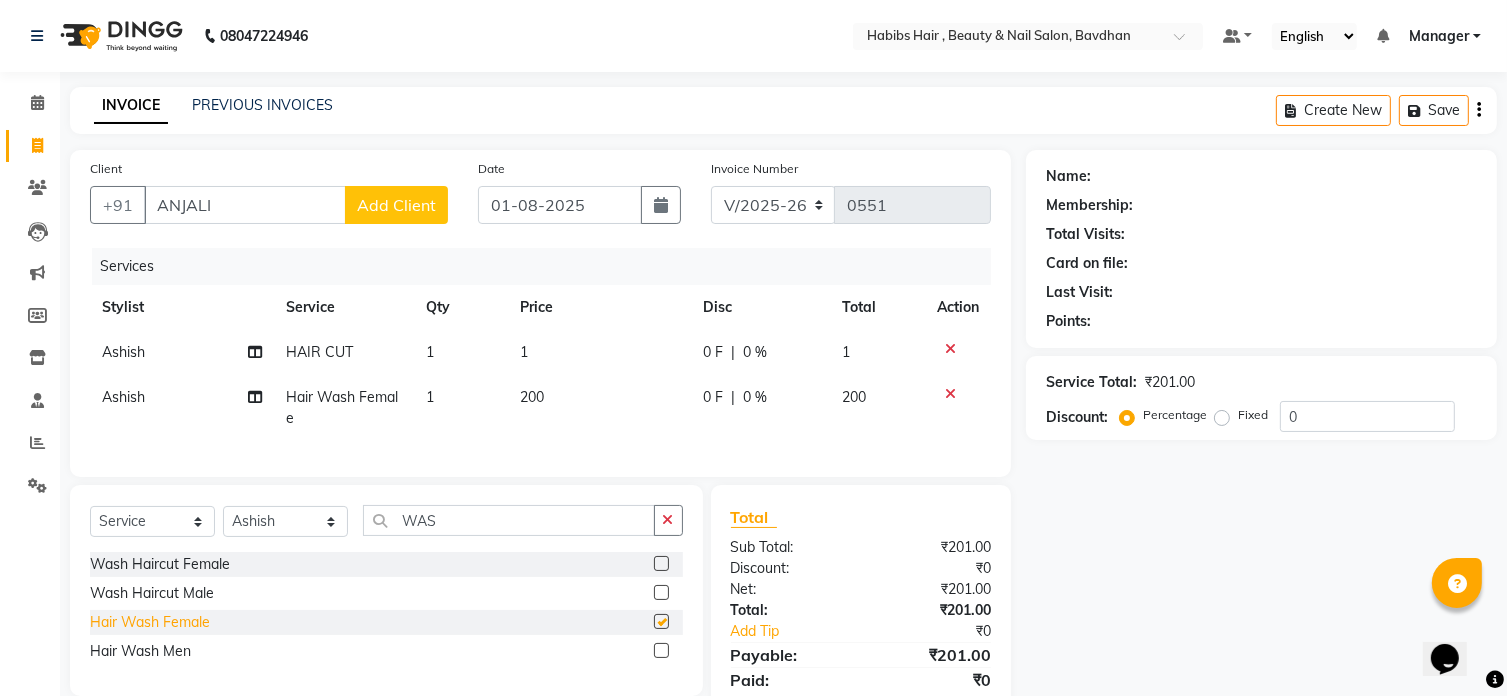 checkbox on "false" 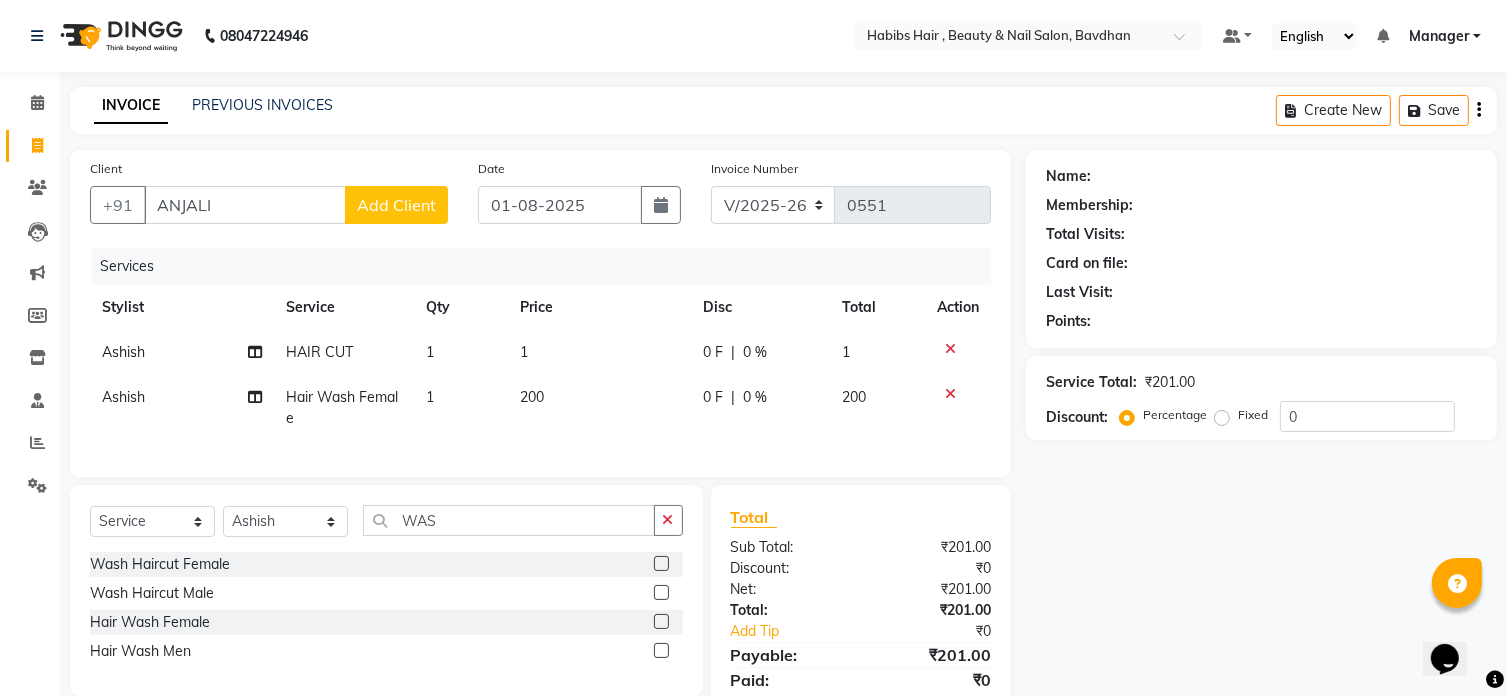 click on "200" 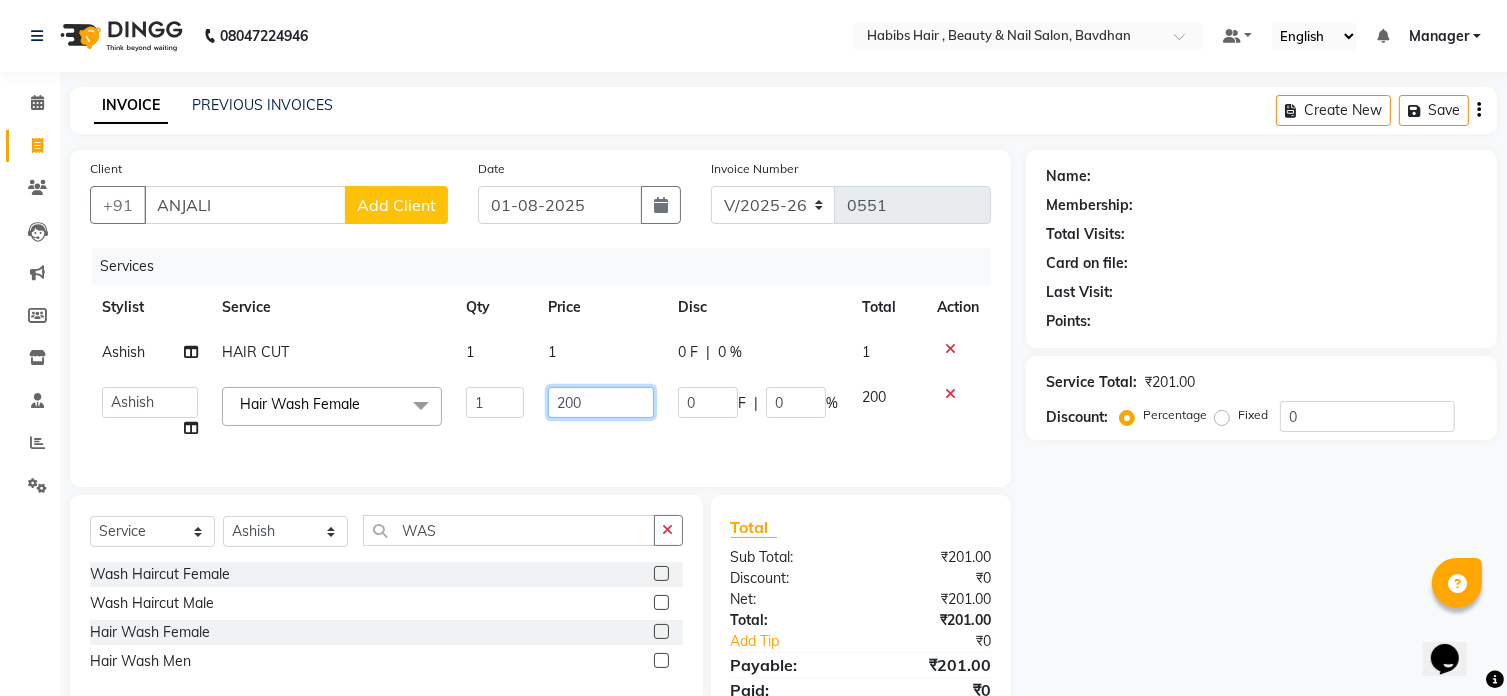 click on "200" 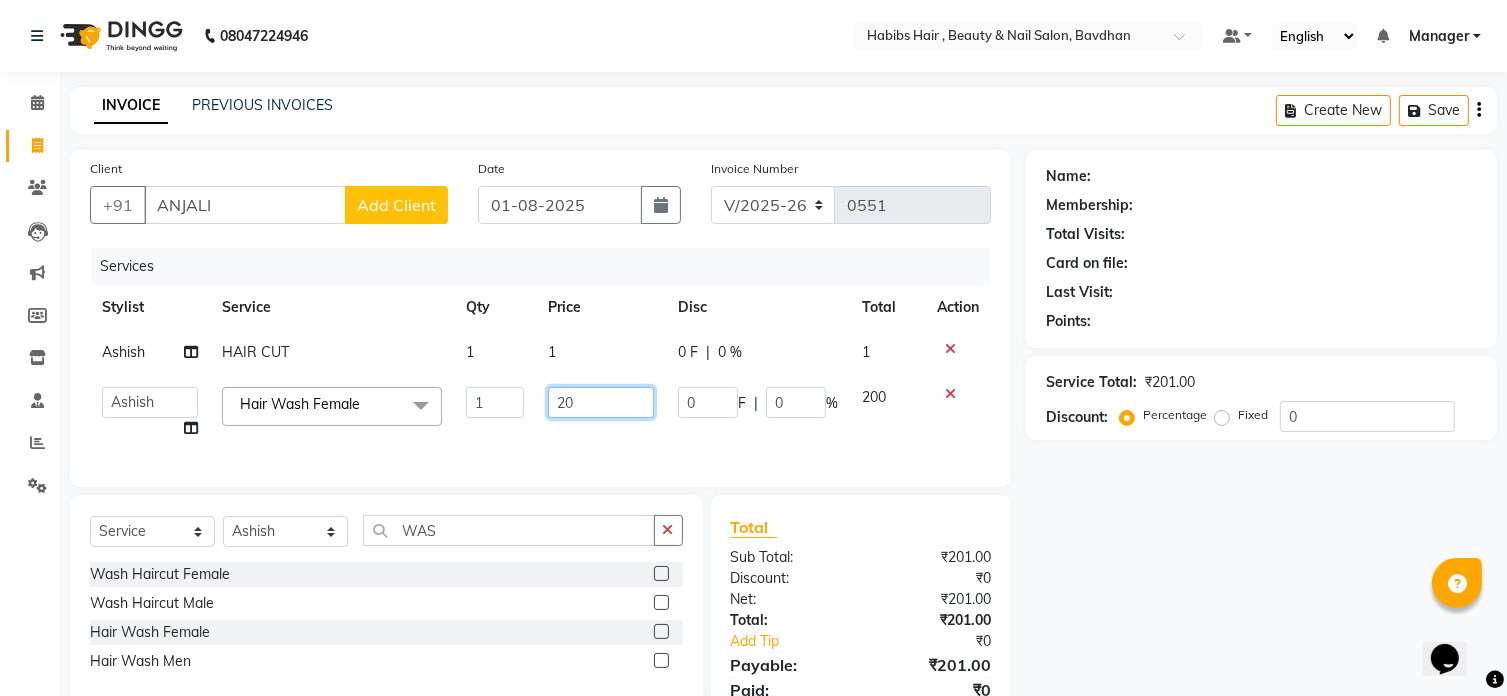type on "2" 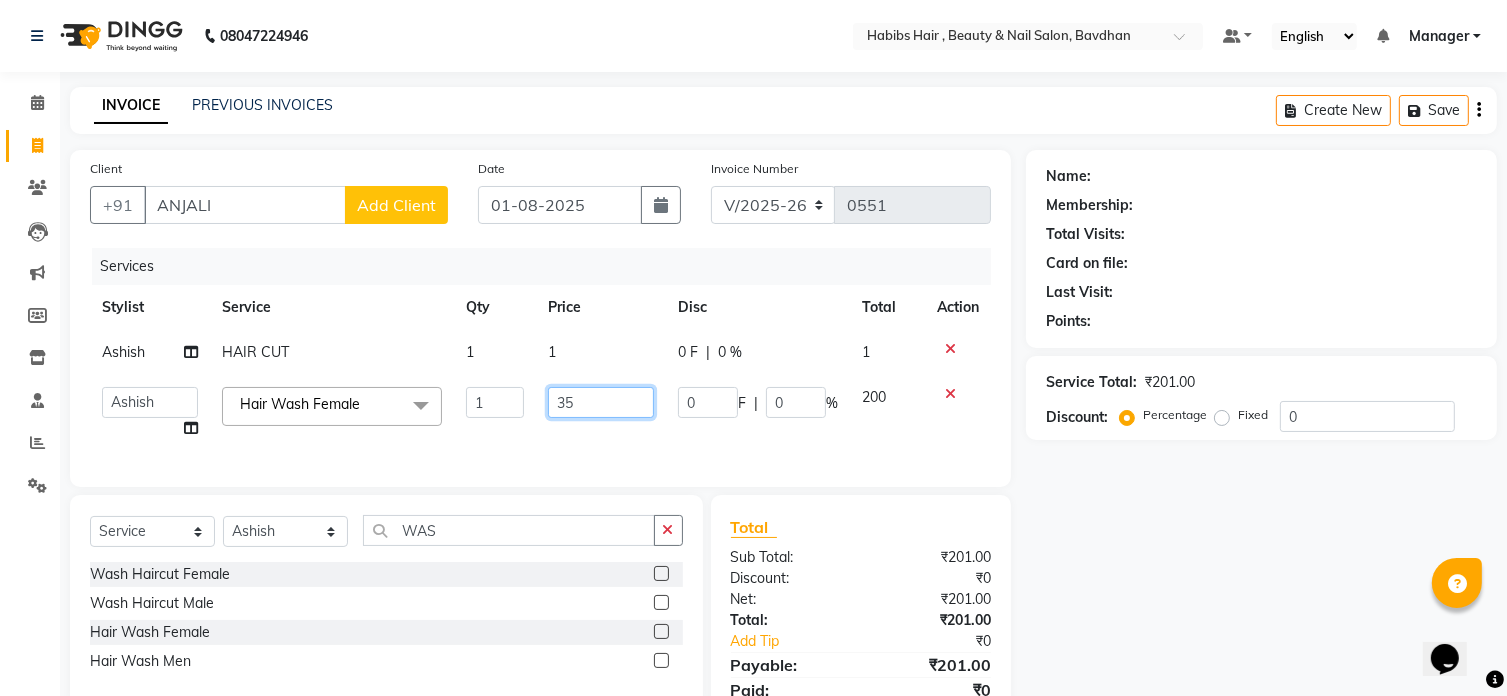type on "350" 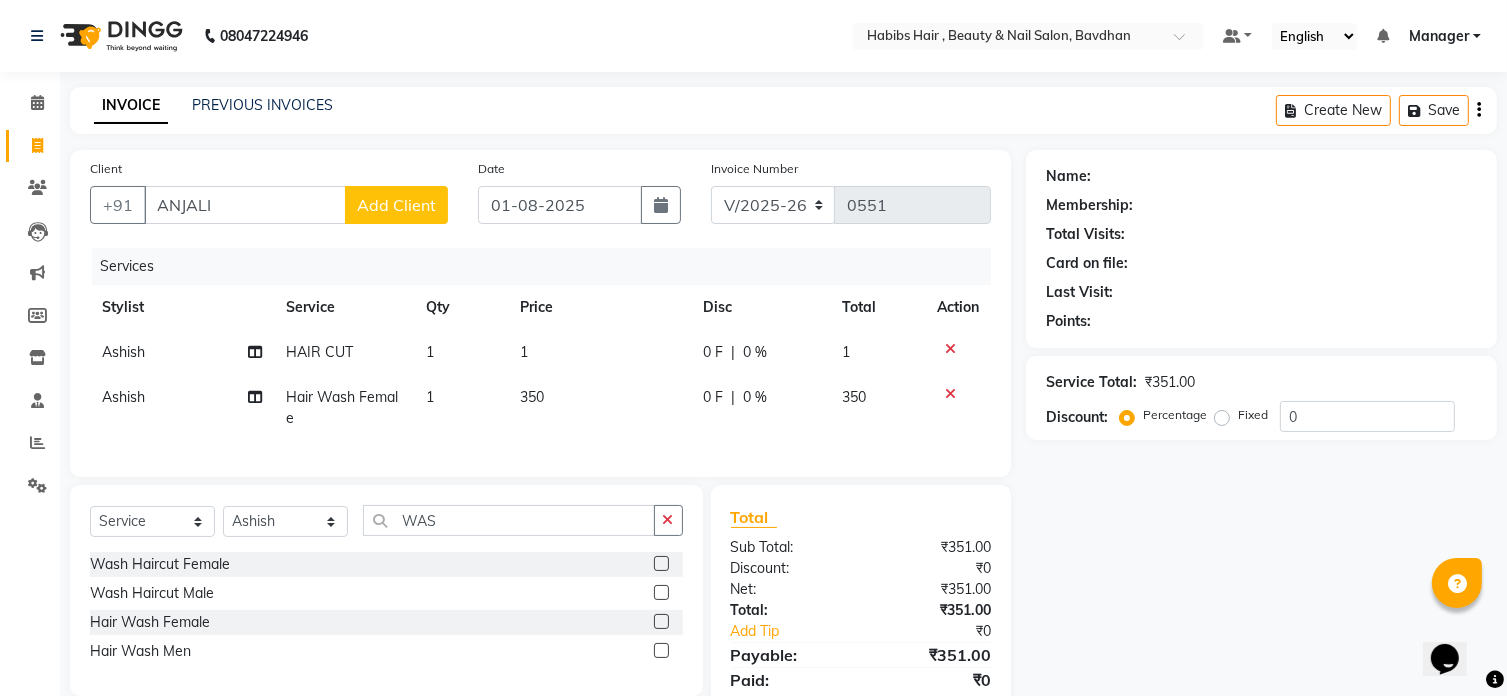 click on "1" 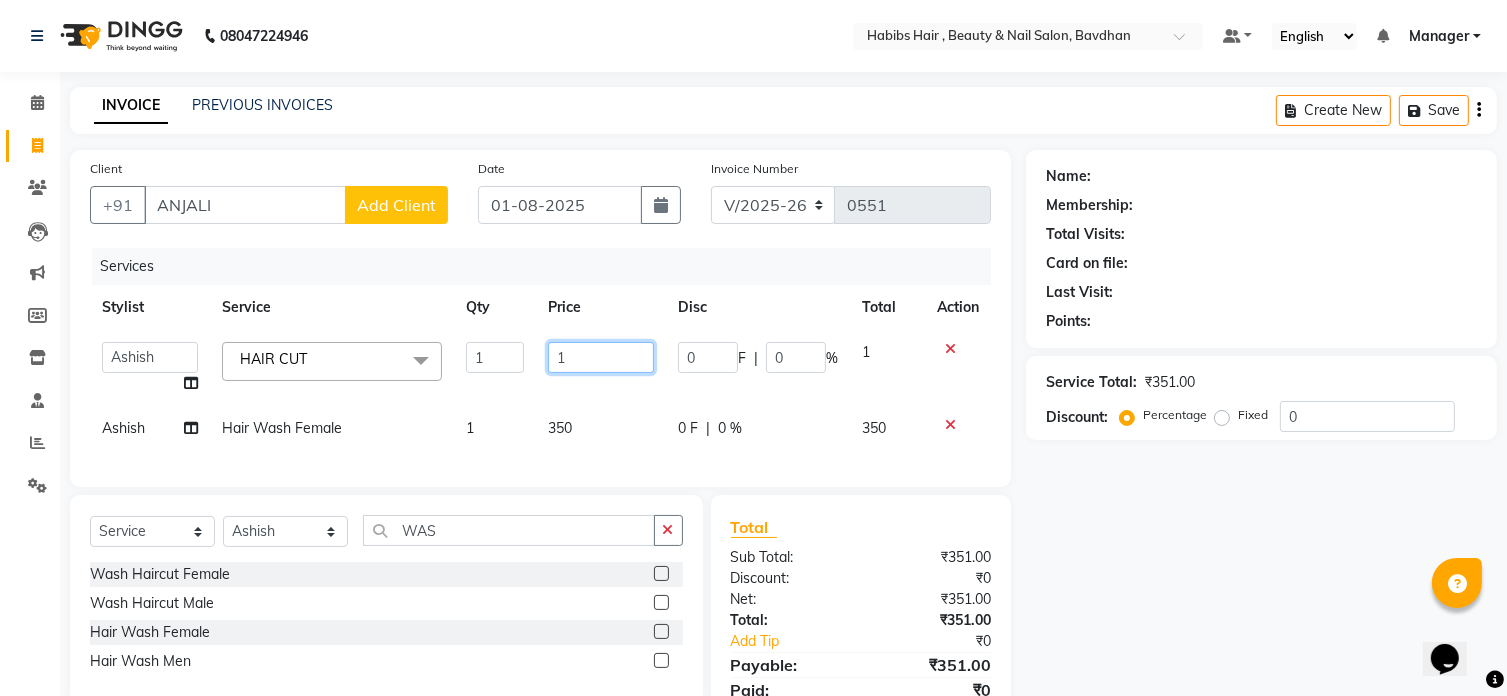 click on "1" 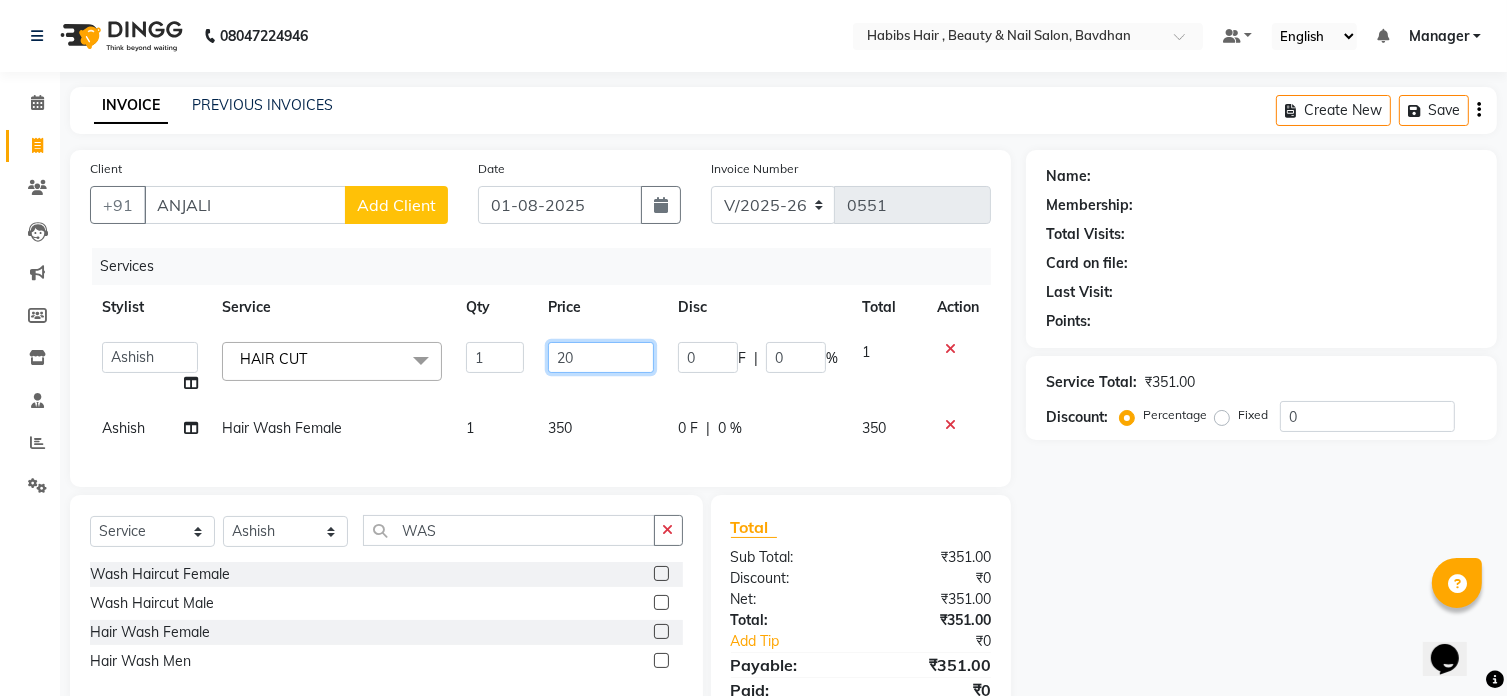 type on "200" 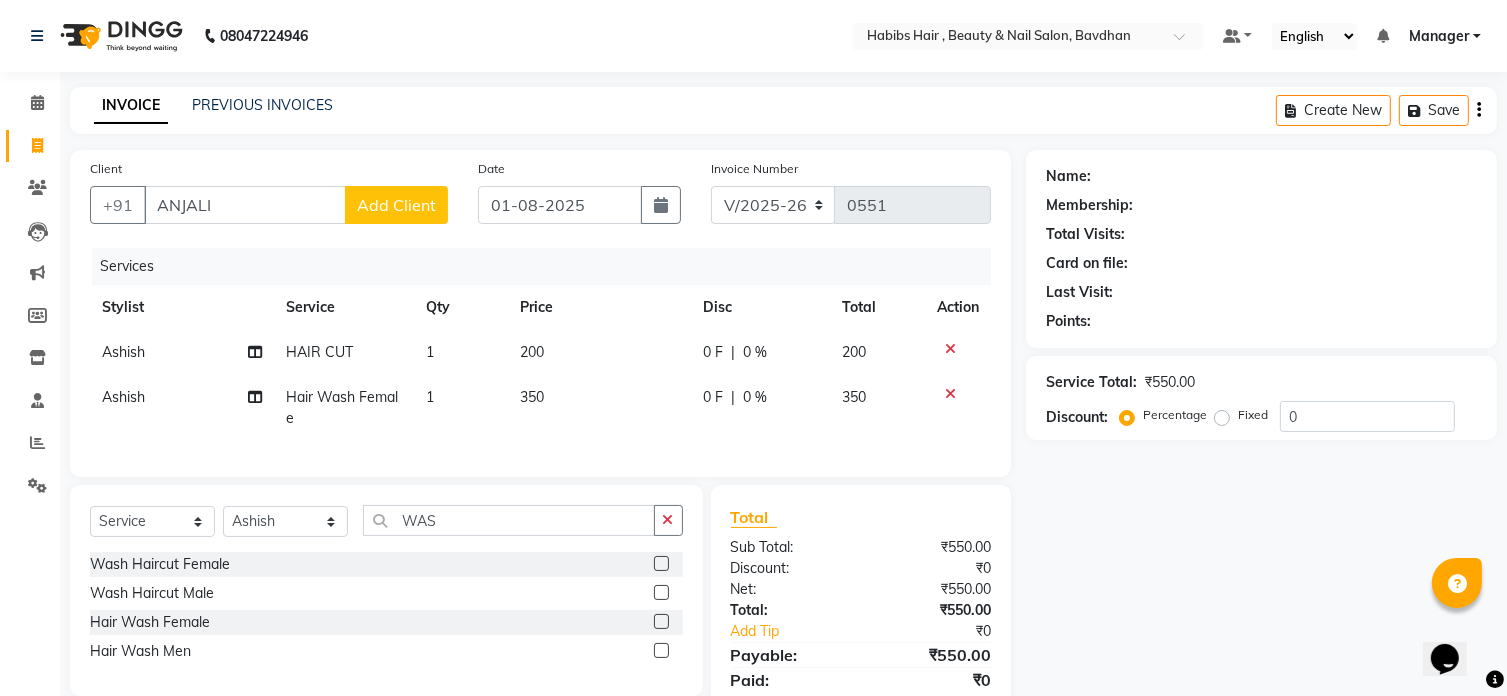 click on "[NAME] Hair Wash Female 1 350 0 F | 0 % 350" 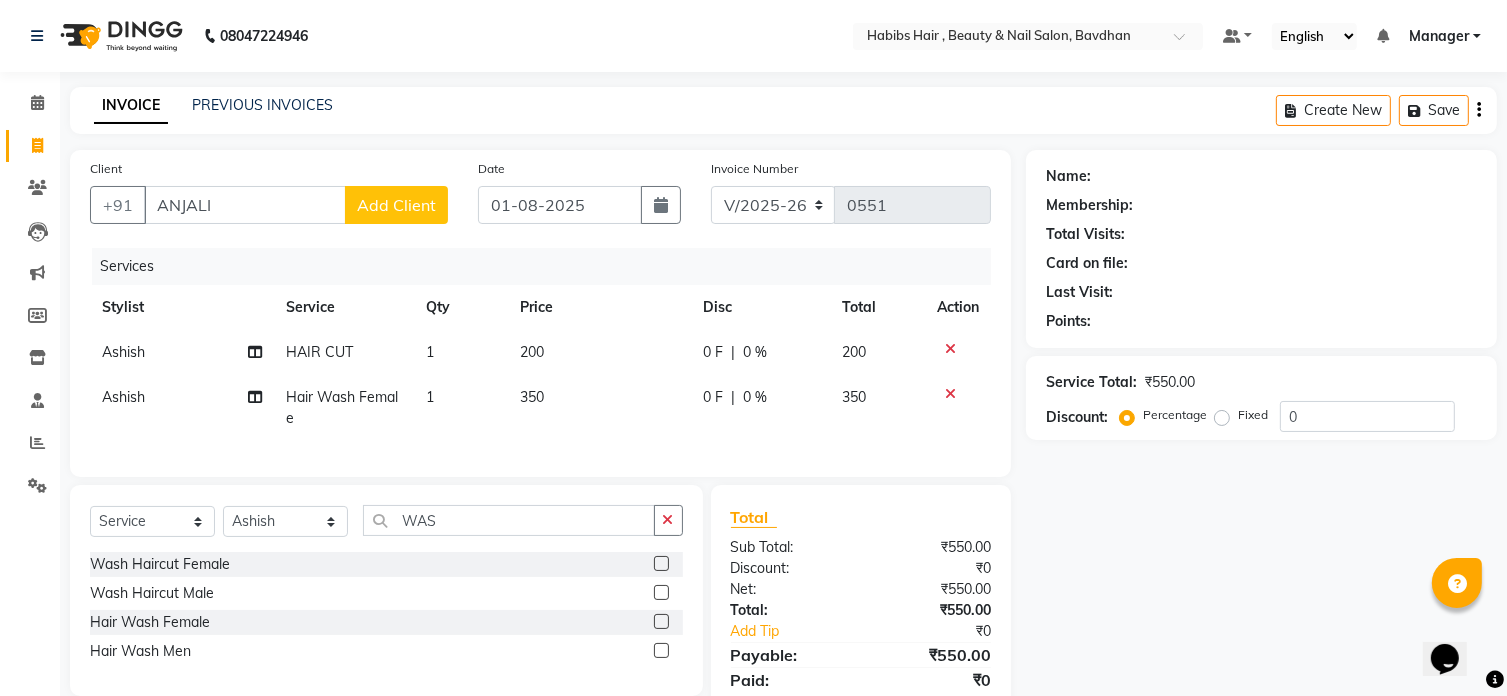 click on "Add Client" 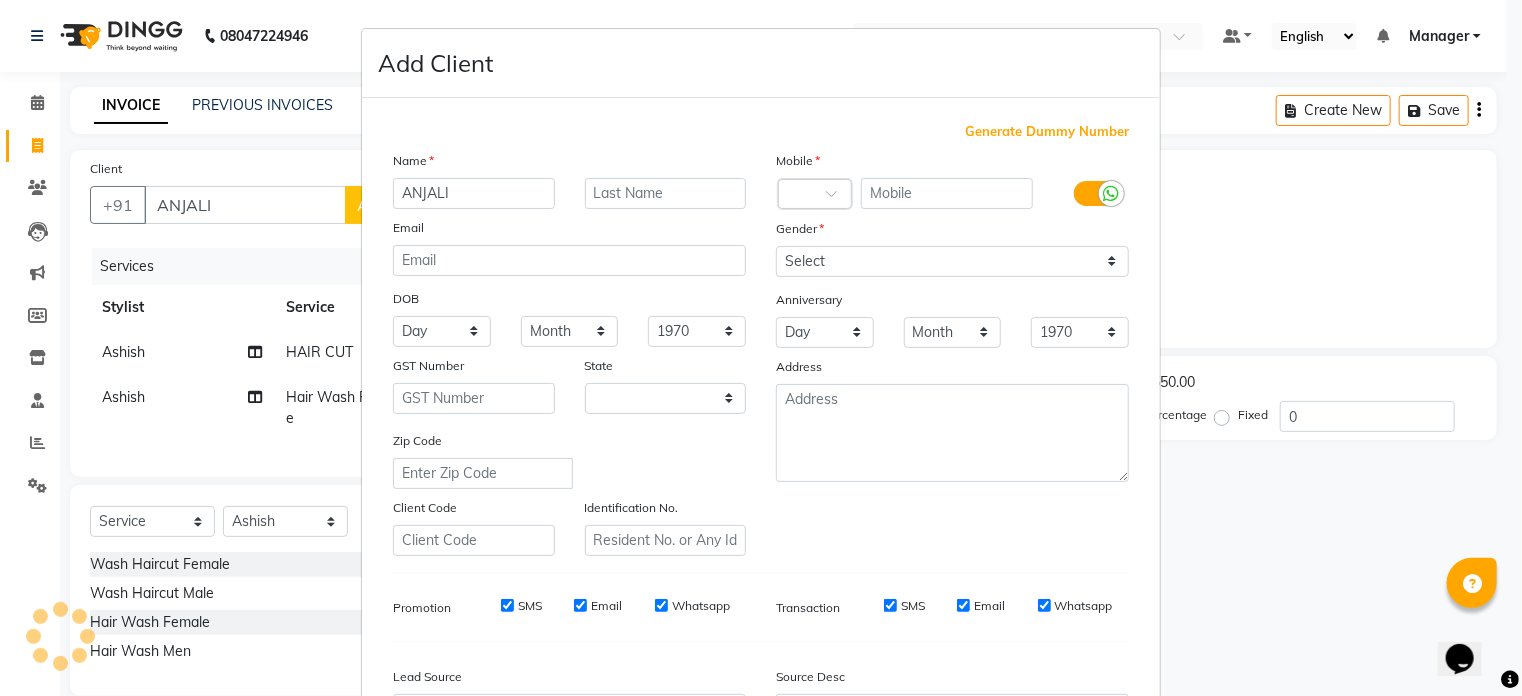 select on "22" 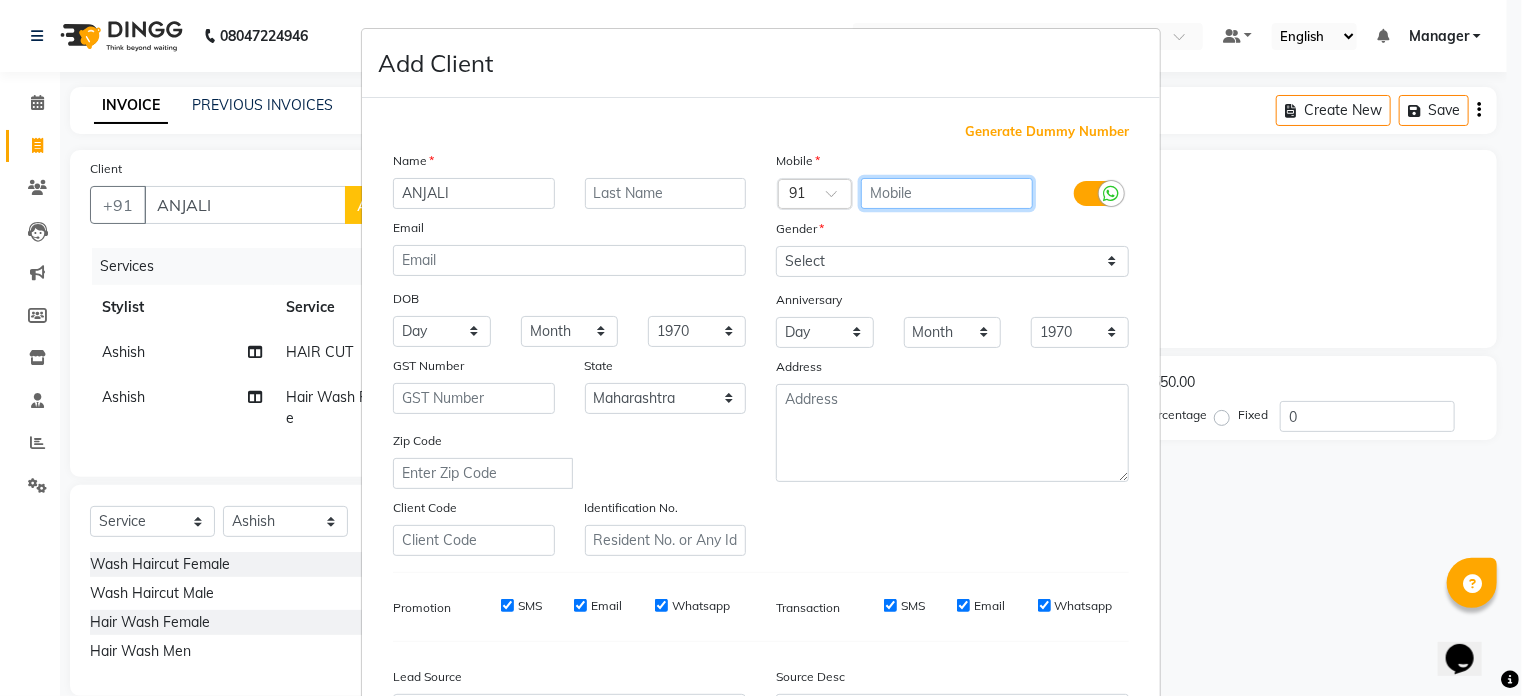 click at bounding box center (947, 193) 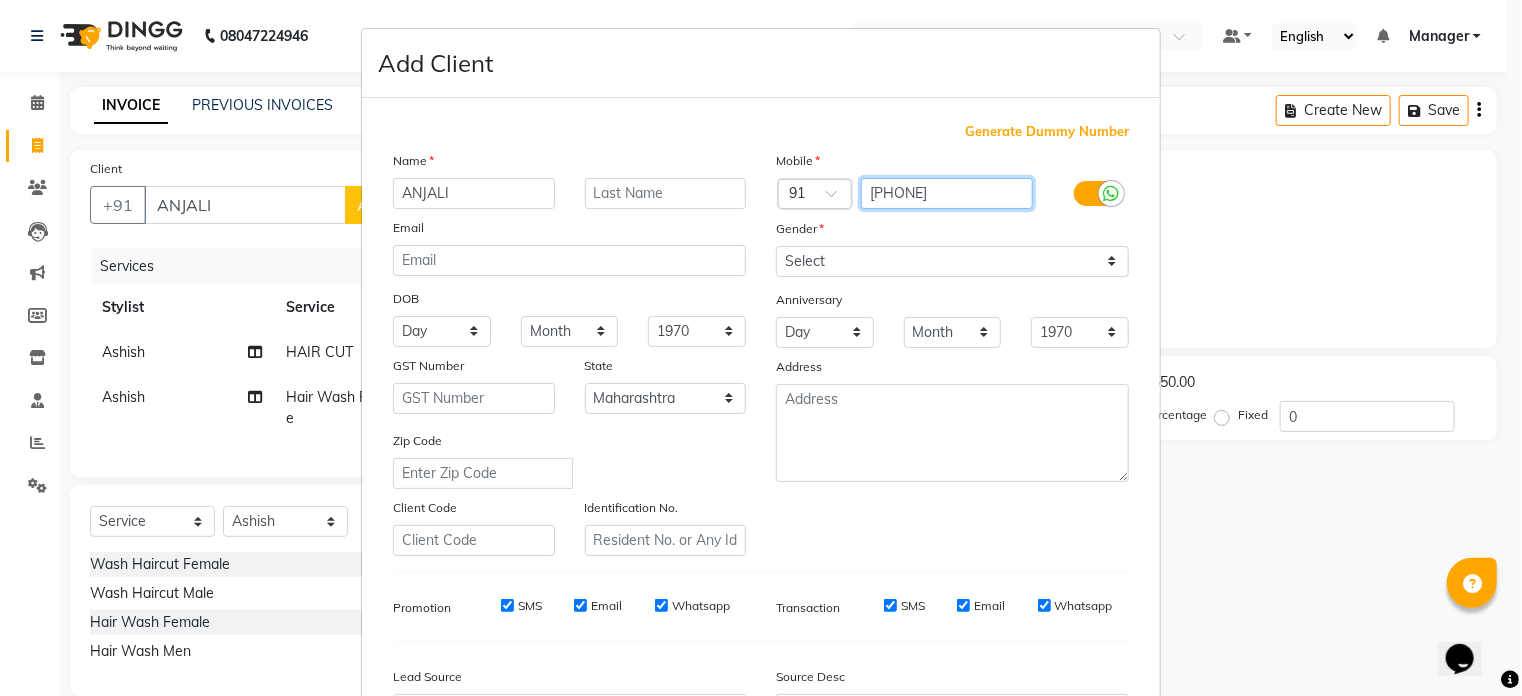 type on "[PHONE]" 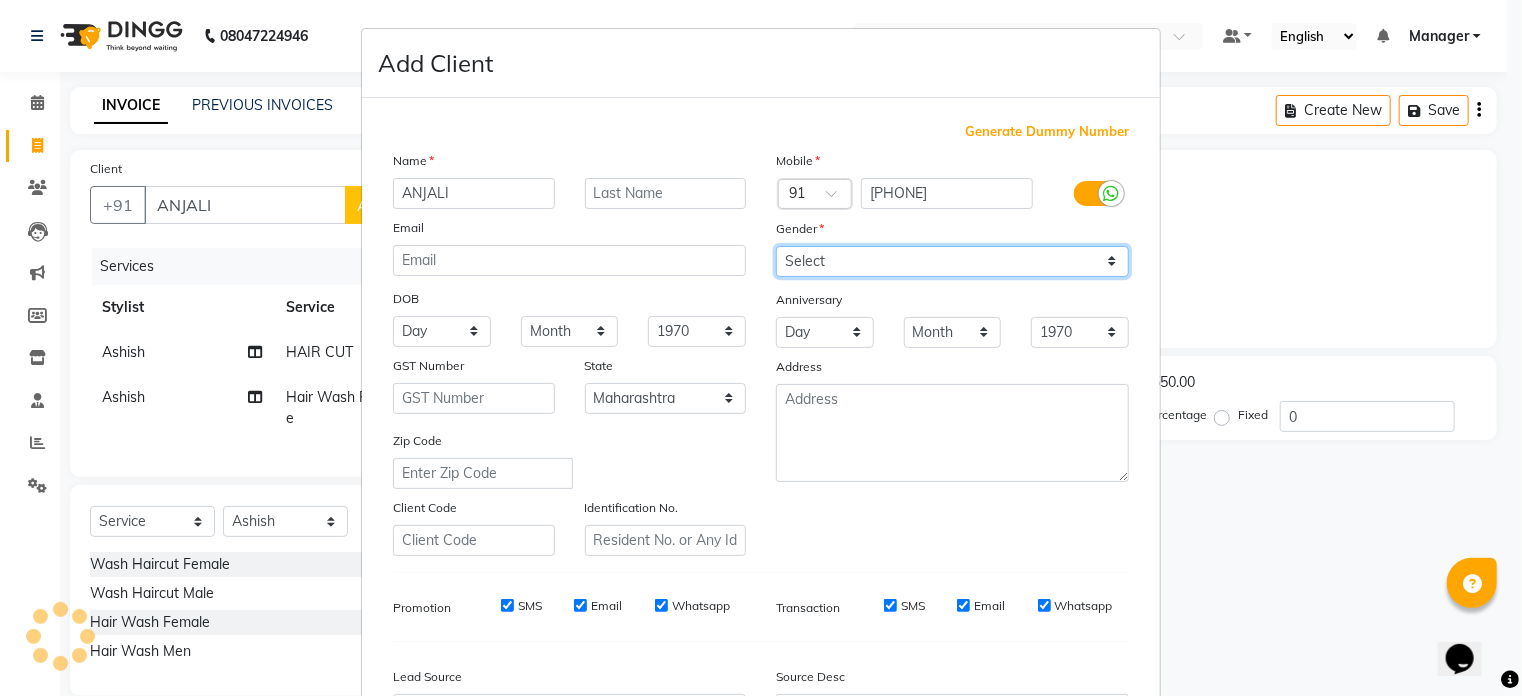 click on "Select Male Female Other Prefer Not To Say" at bounding box center (952, 261) 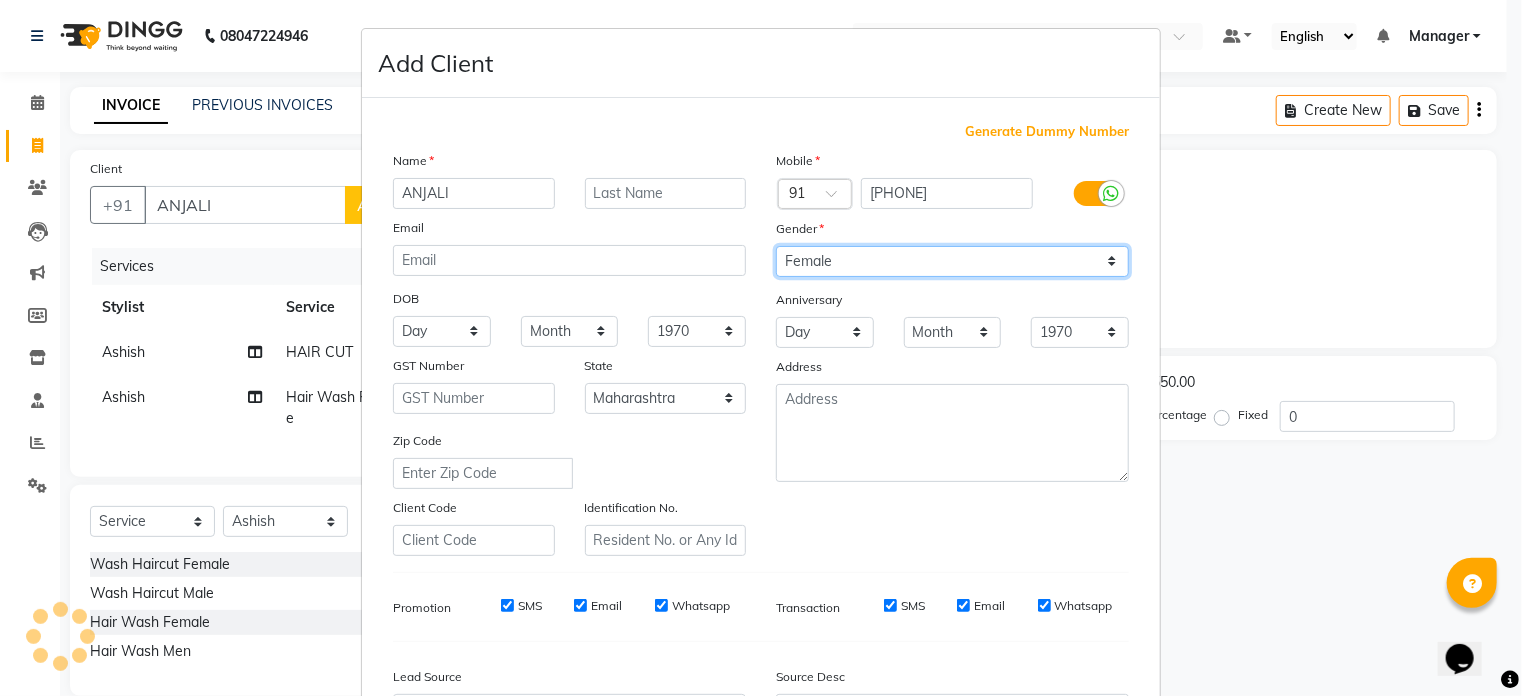 click on "Select Male Female Other Prefer Not To Say" at bounding box center [952, 261] 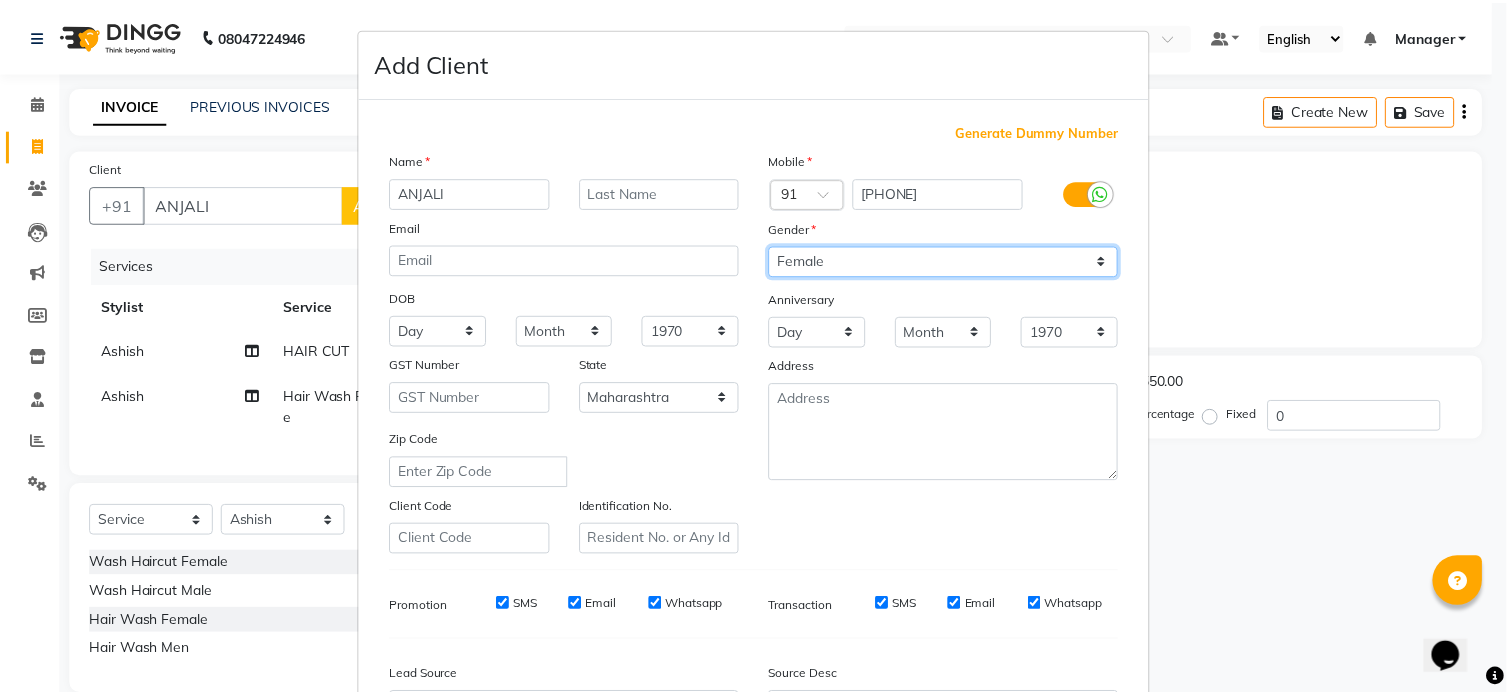 scroll, scrollTop: 236, scrollLeft: 0, axis: vertical 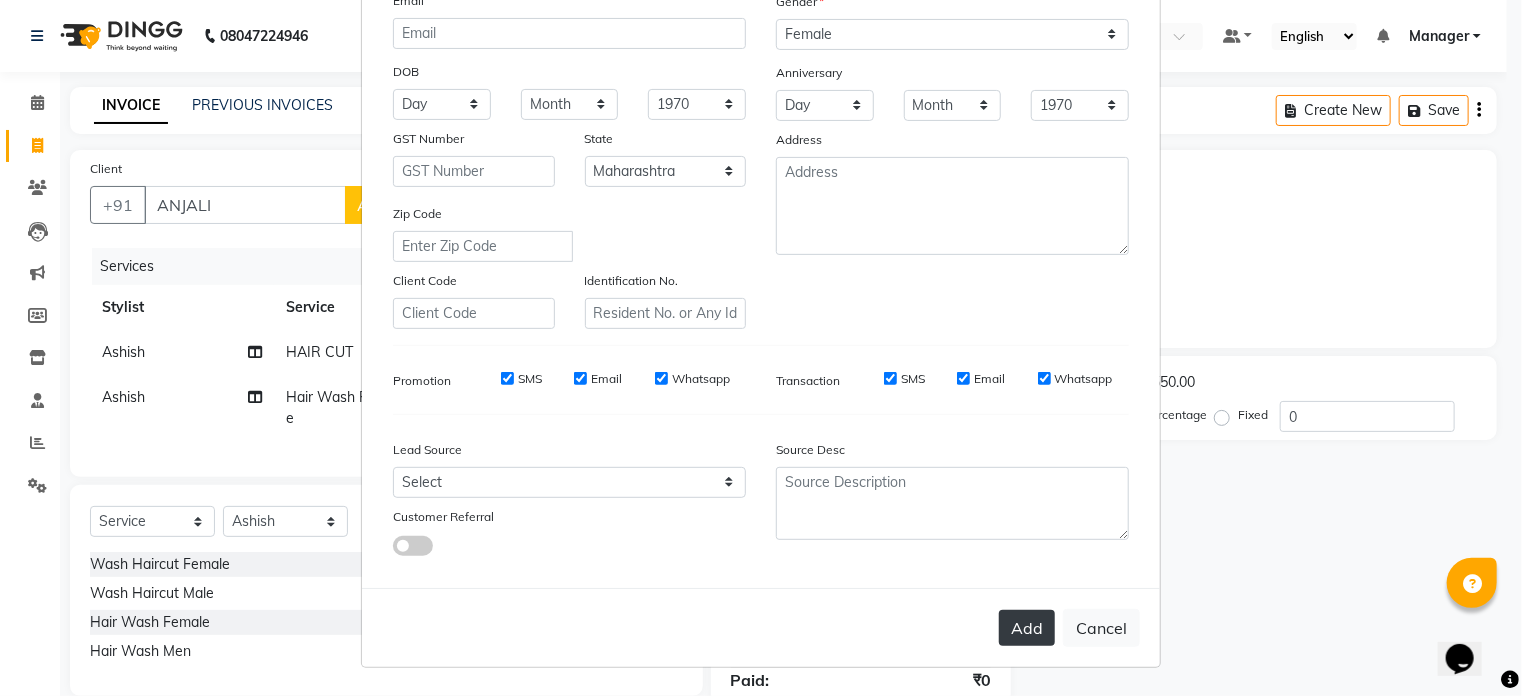 click on "Add" at bounding box center [1027, 628] 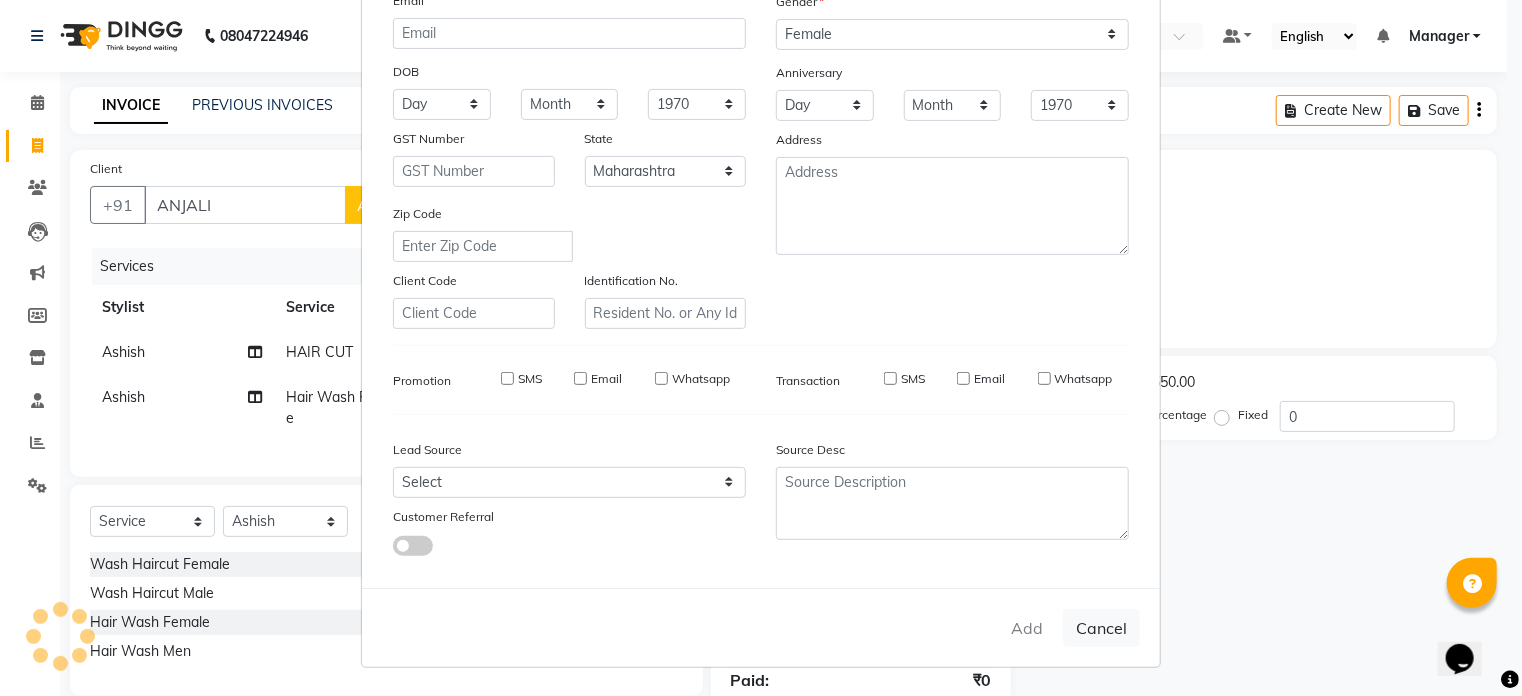 type on "92******15" 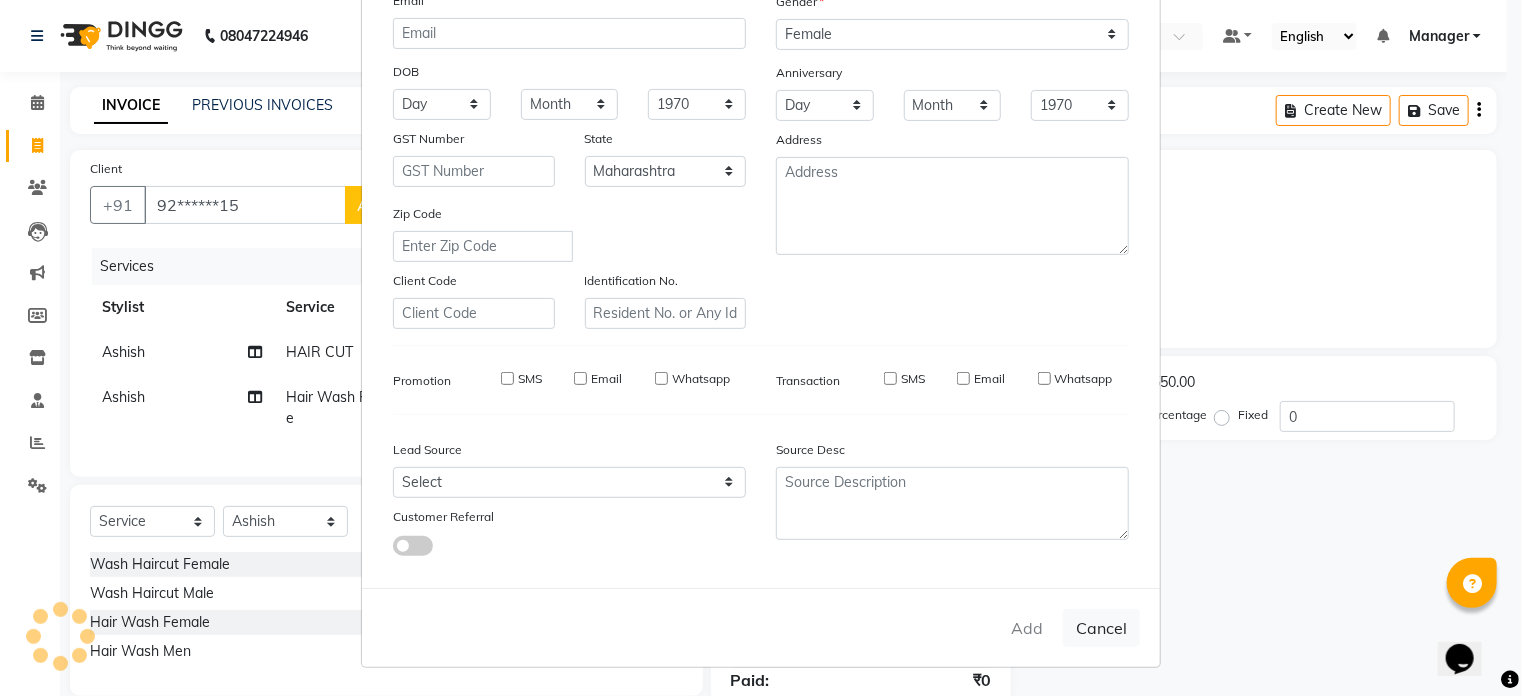select 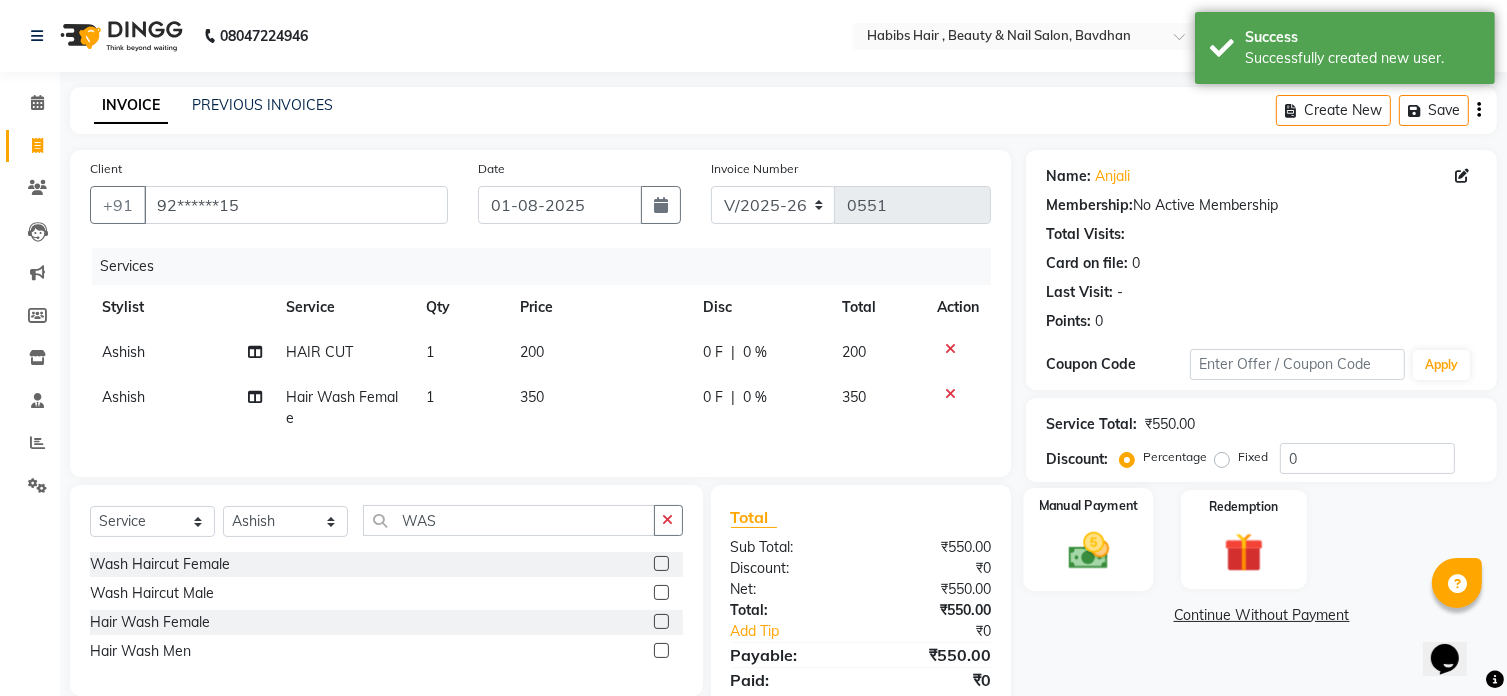 click on "Manual Payment" 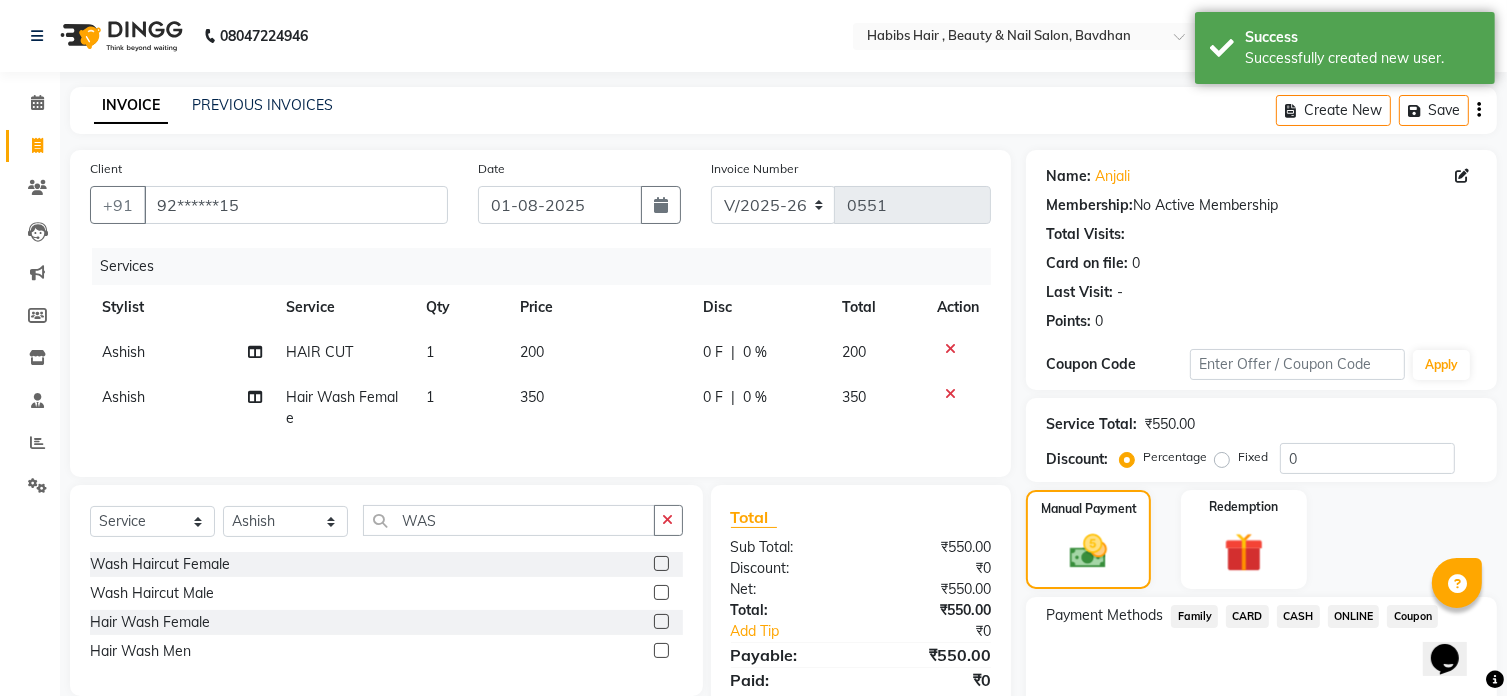 click on "ONLINE" 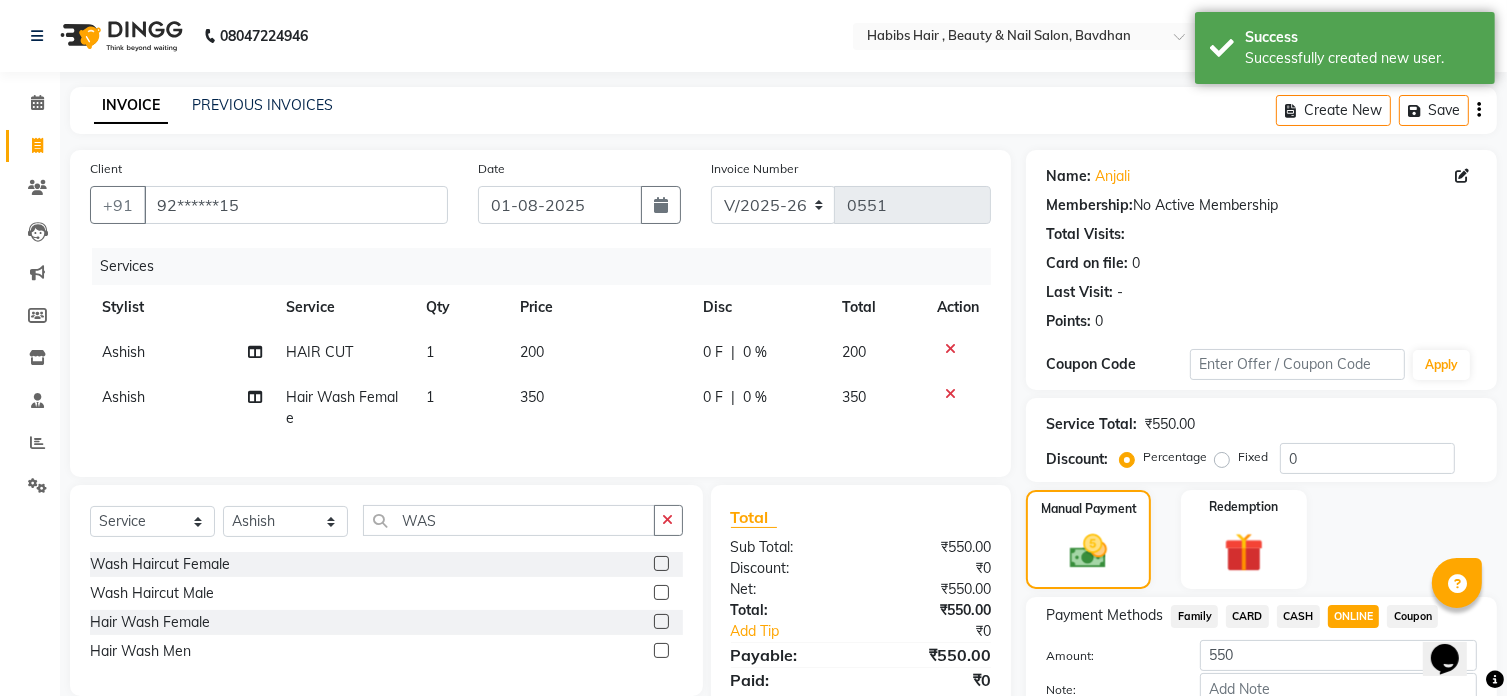 scroll, scrollTop: 122, scrollLeft: 0, axis: vertical 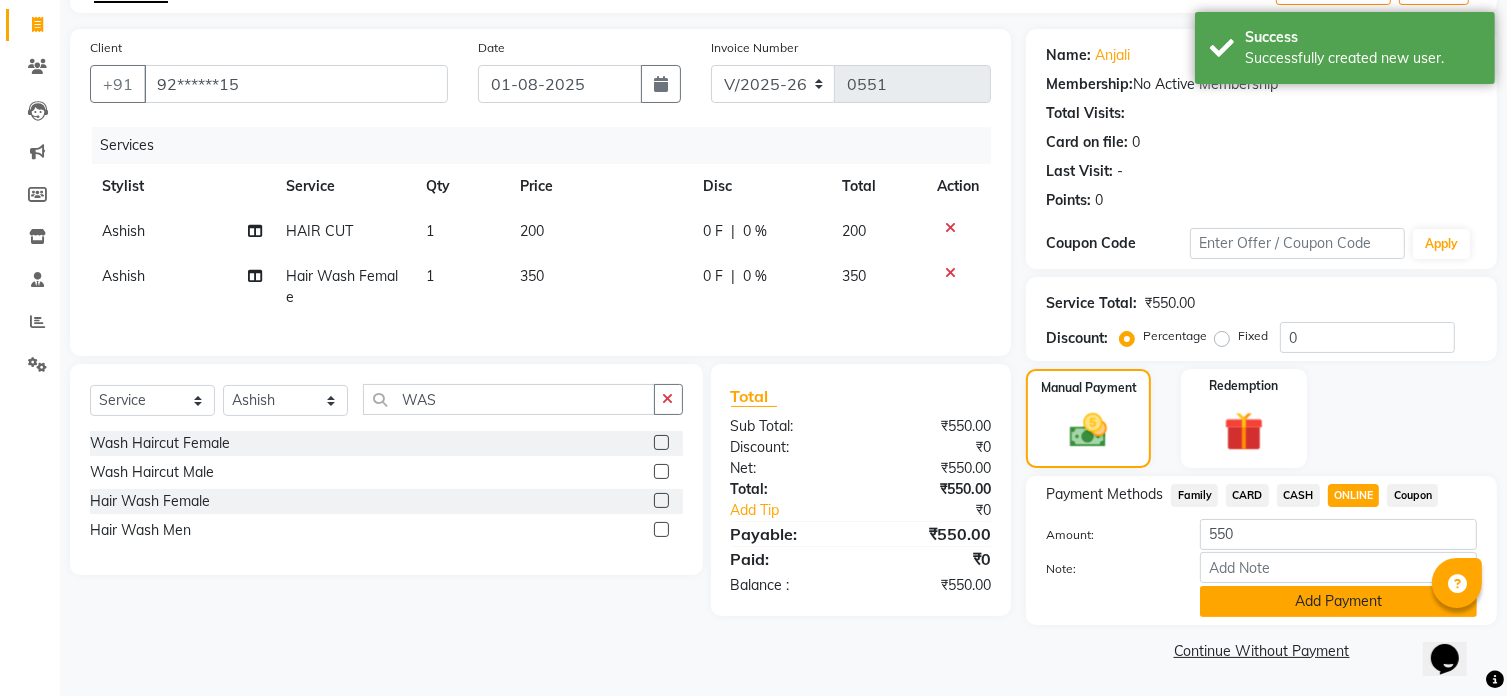 click on "Add Payment" 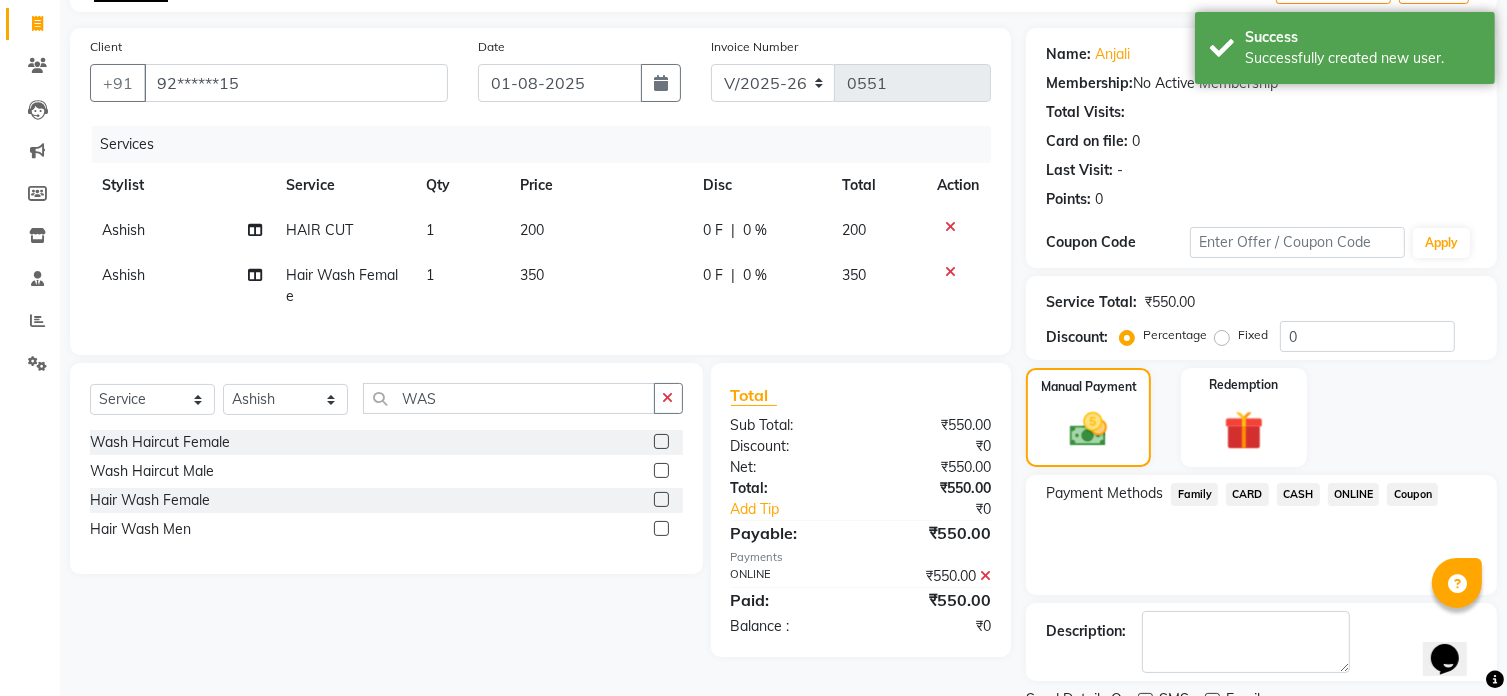 scroll, scrollTop: 204, scrollLeft: 0, axis: vertical 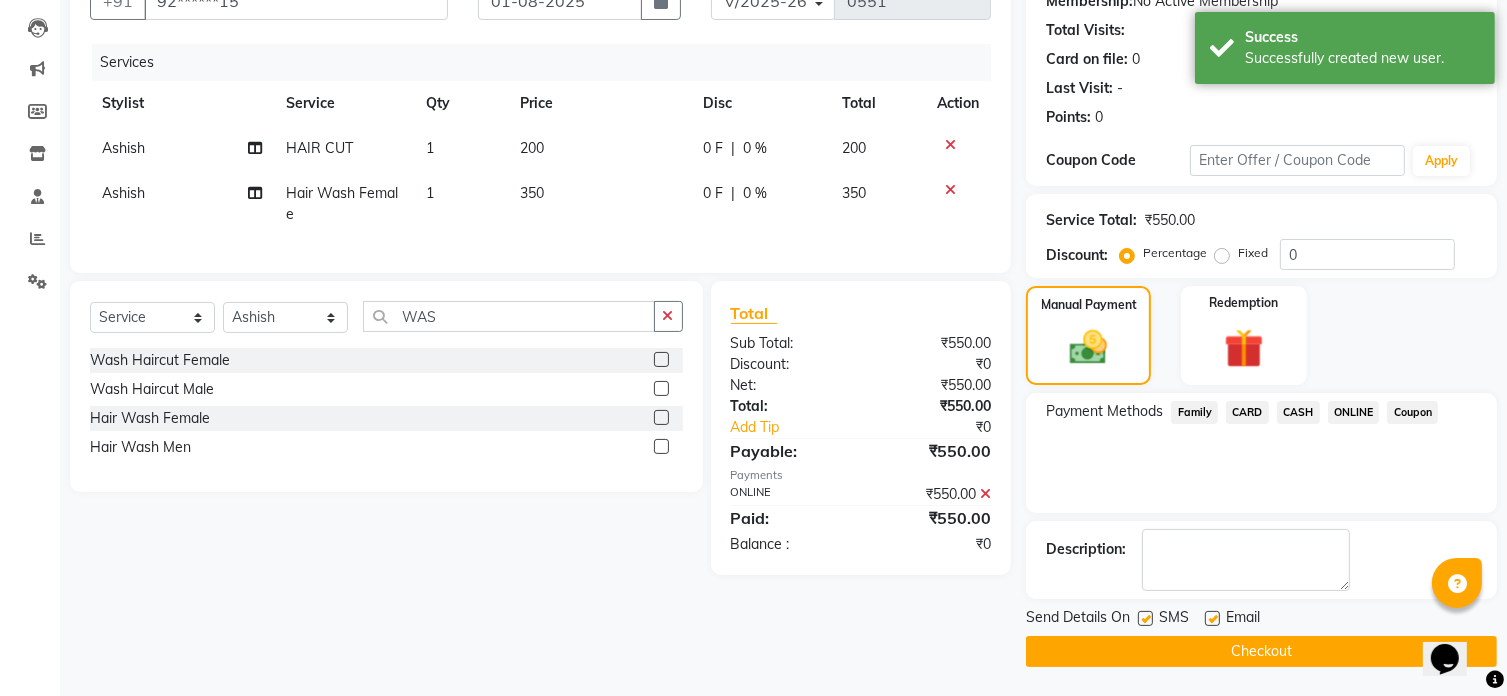 click on "Checkout" 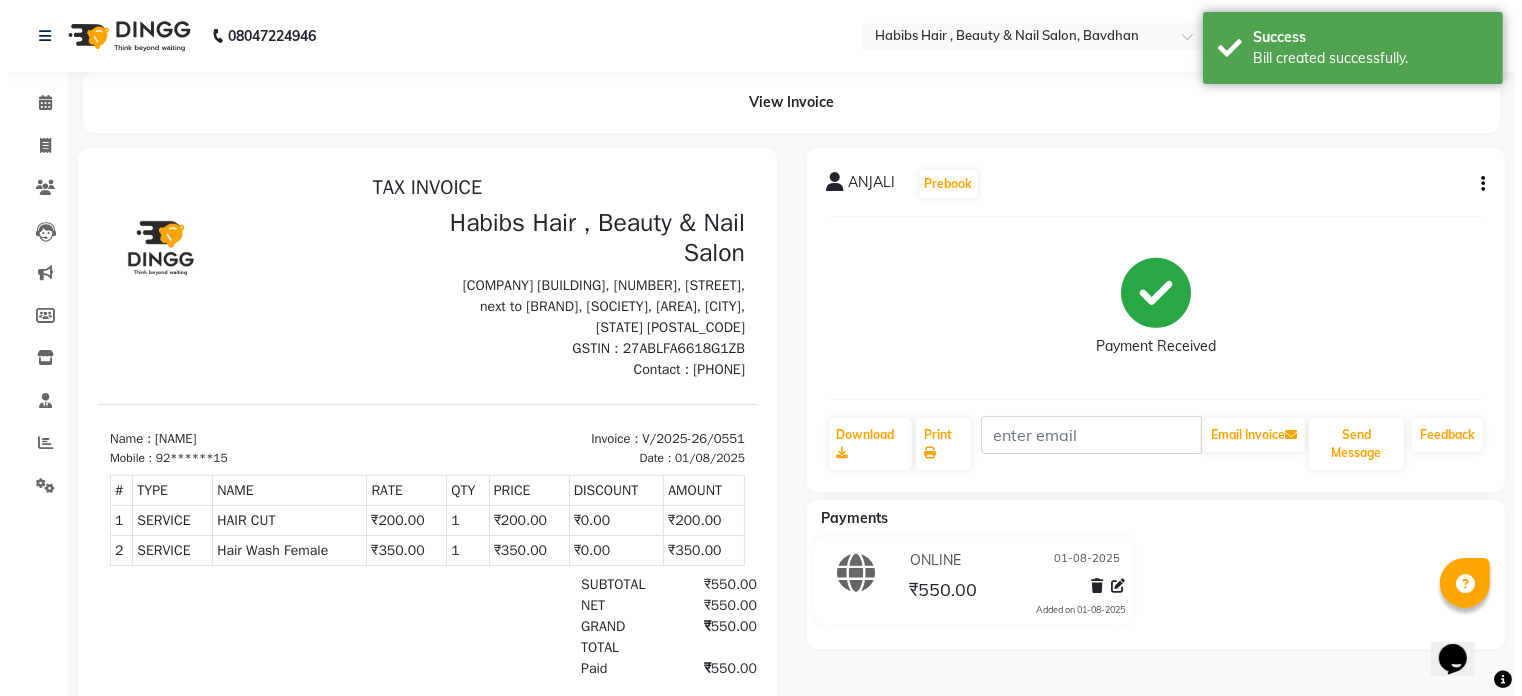 scroll, scrollTop: 0, scrollLeft: 0, axis: both 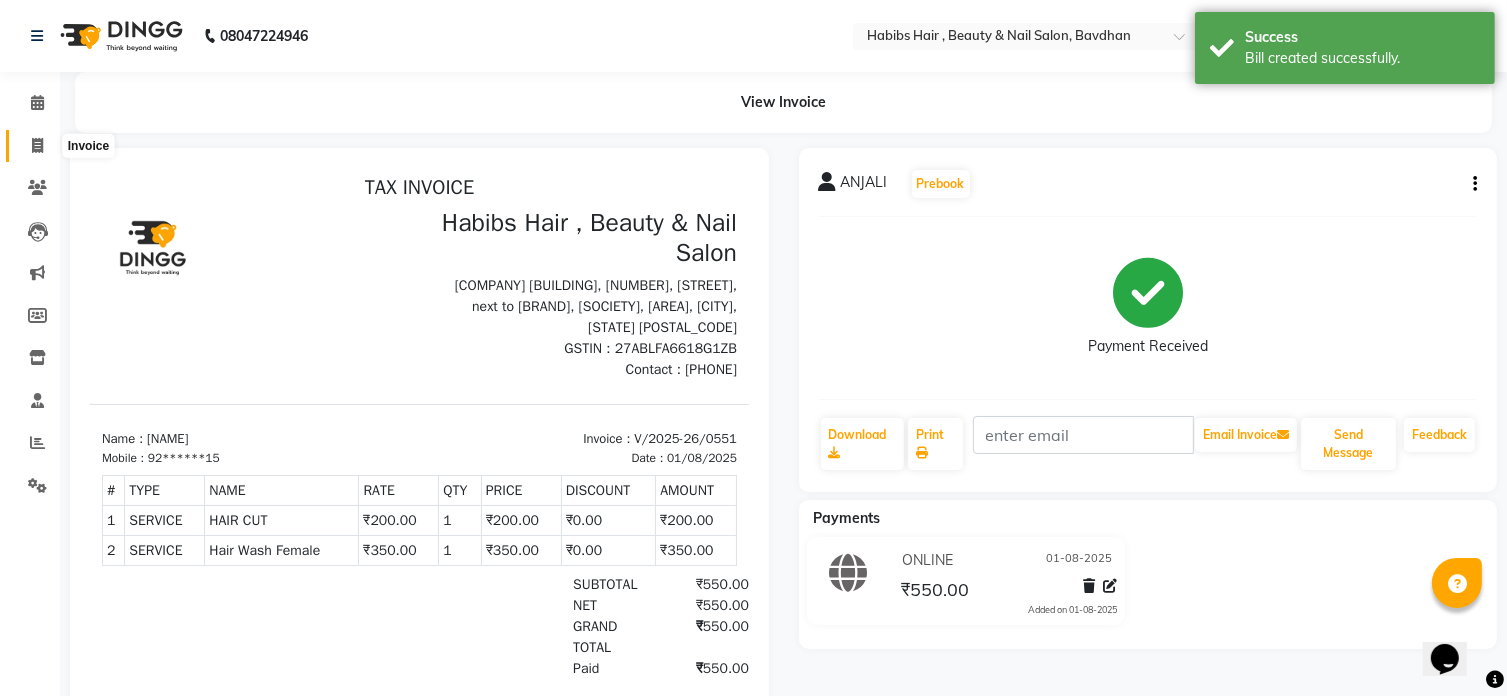 click 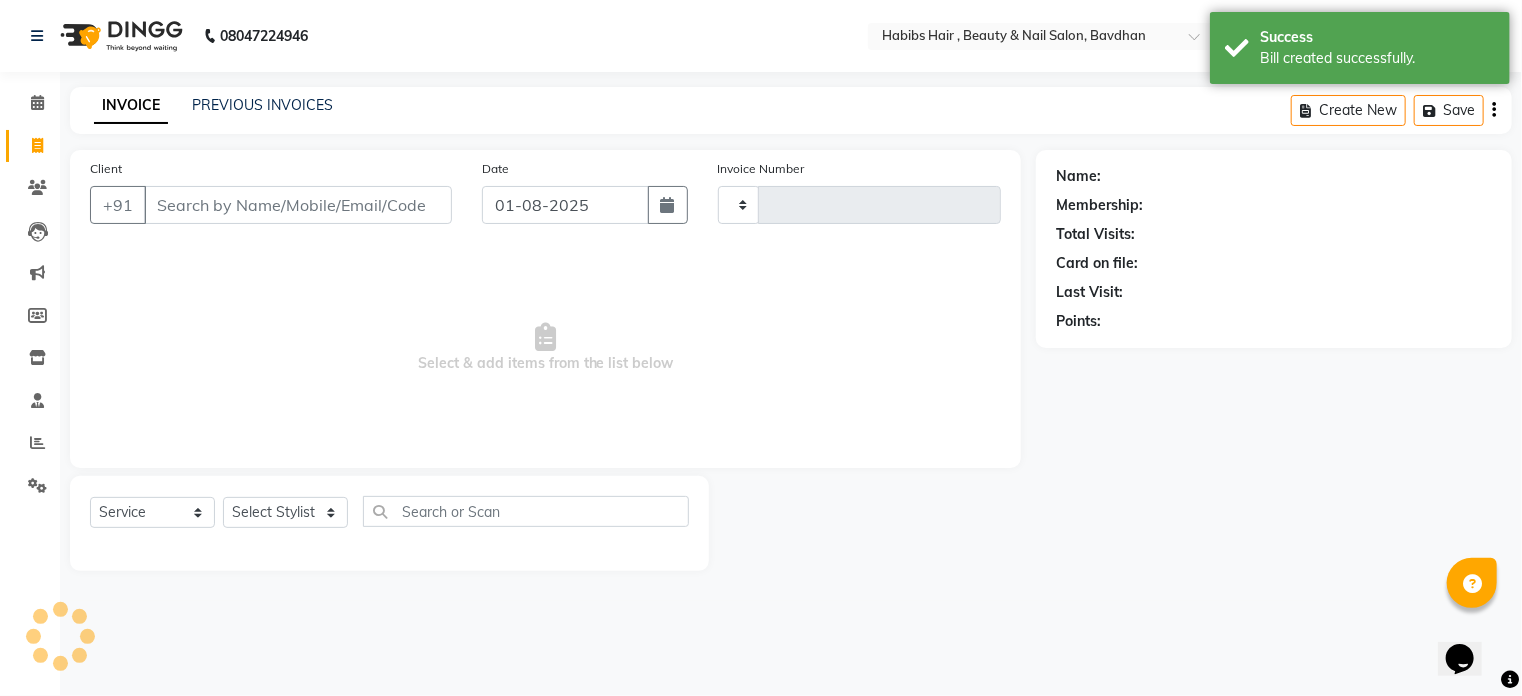 type on "0552" 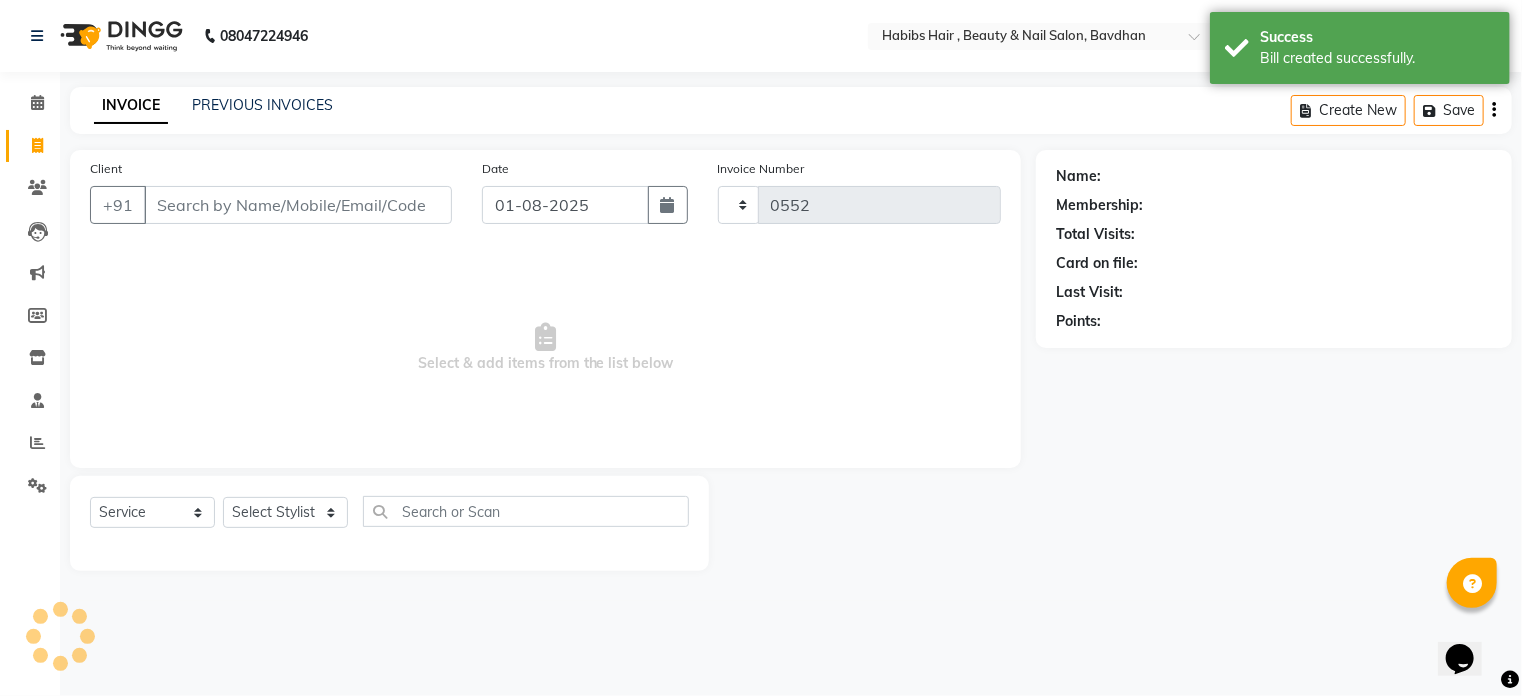 select on "7414" 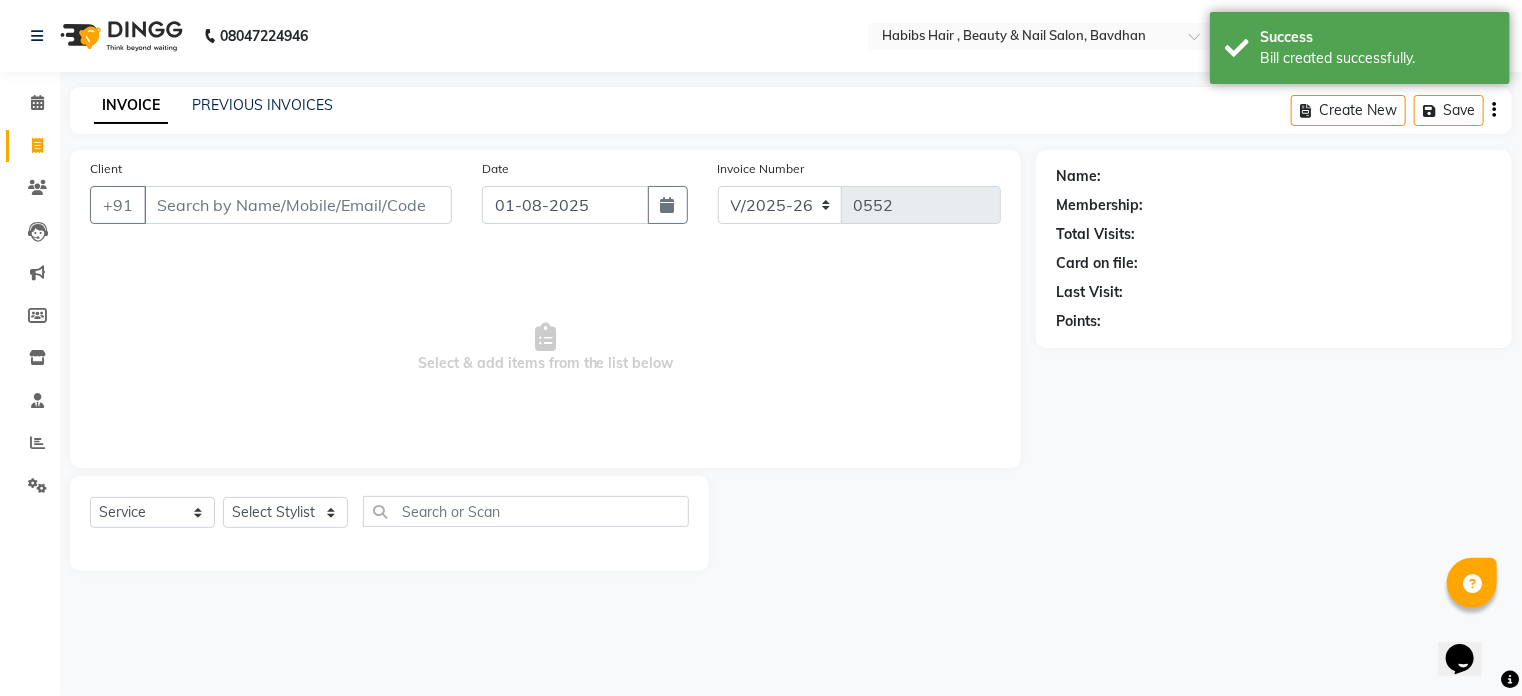 click on "Client" at bounding box center [298, 205] 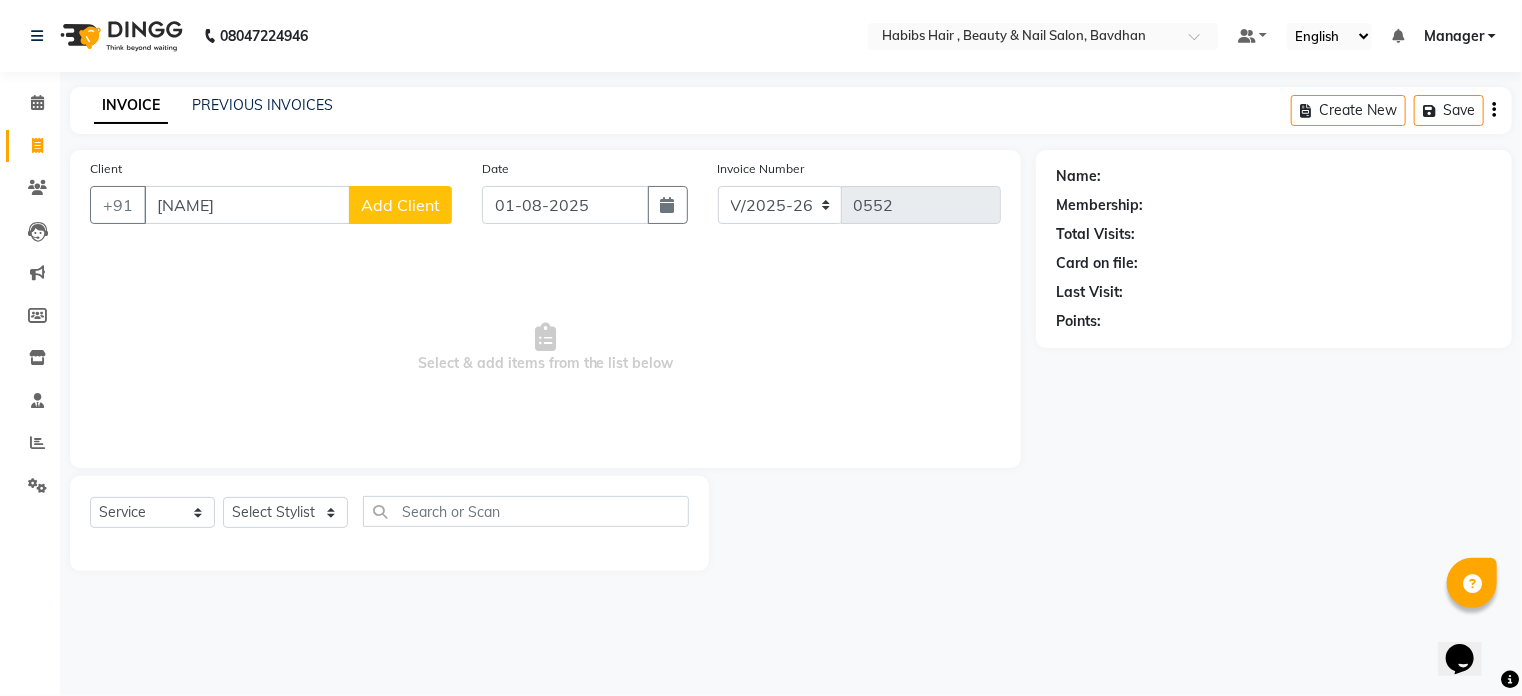 type on "[NAME]" 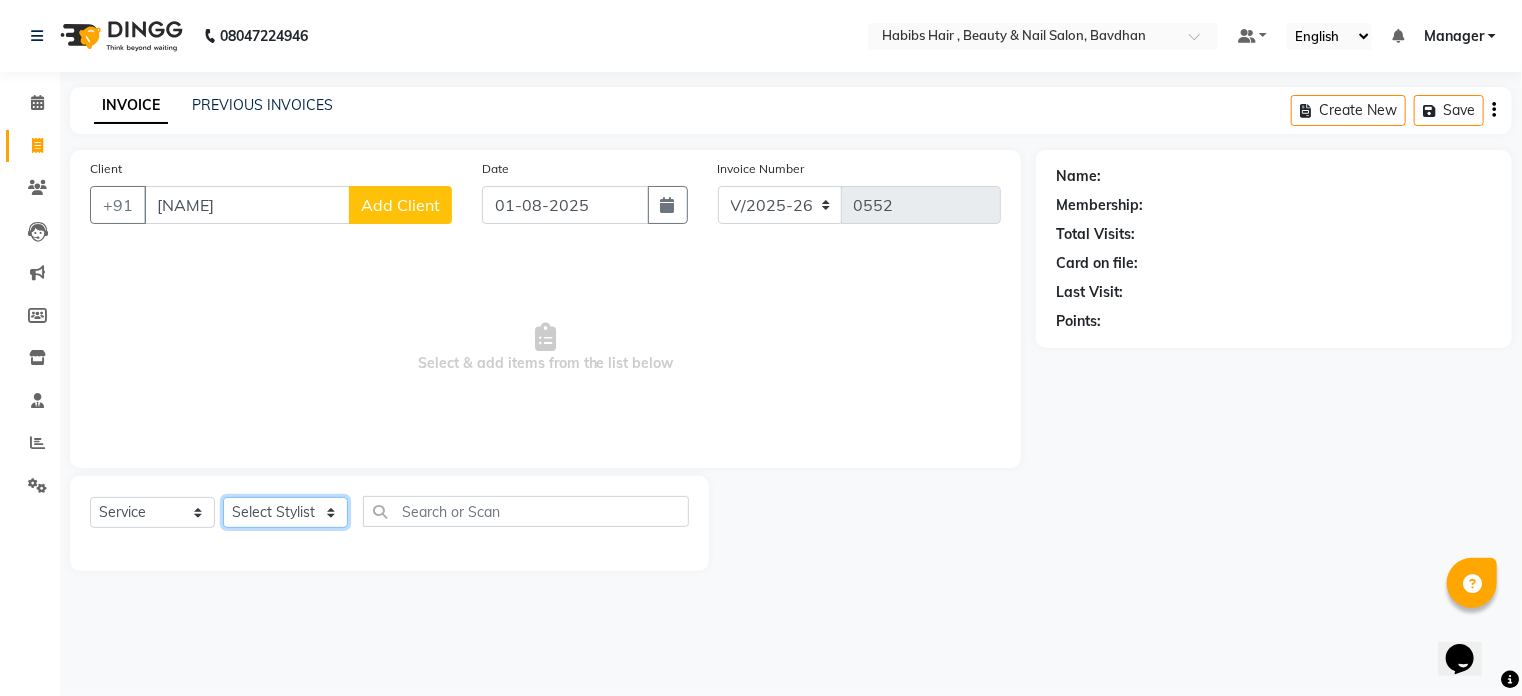 click on "Select Stylist [NAME] [NAME] [NAME] [NAME]  [NAME] Manager [NAME] [NAME] [NAME]" 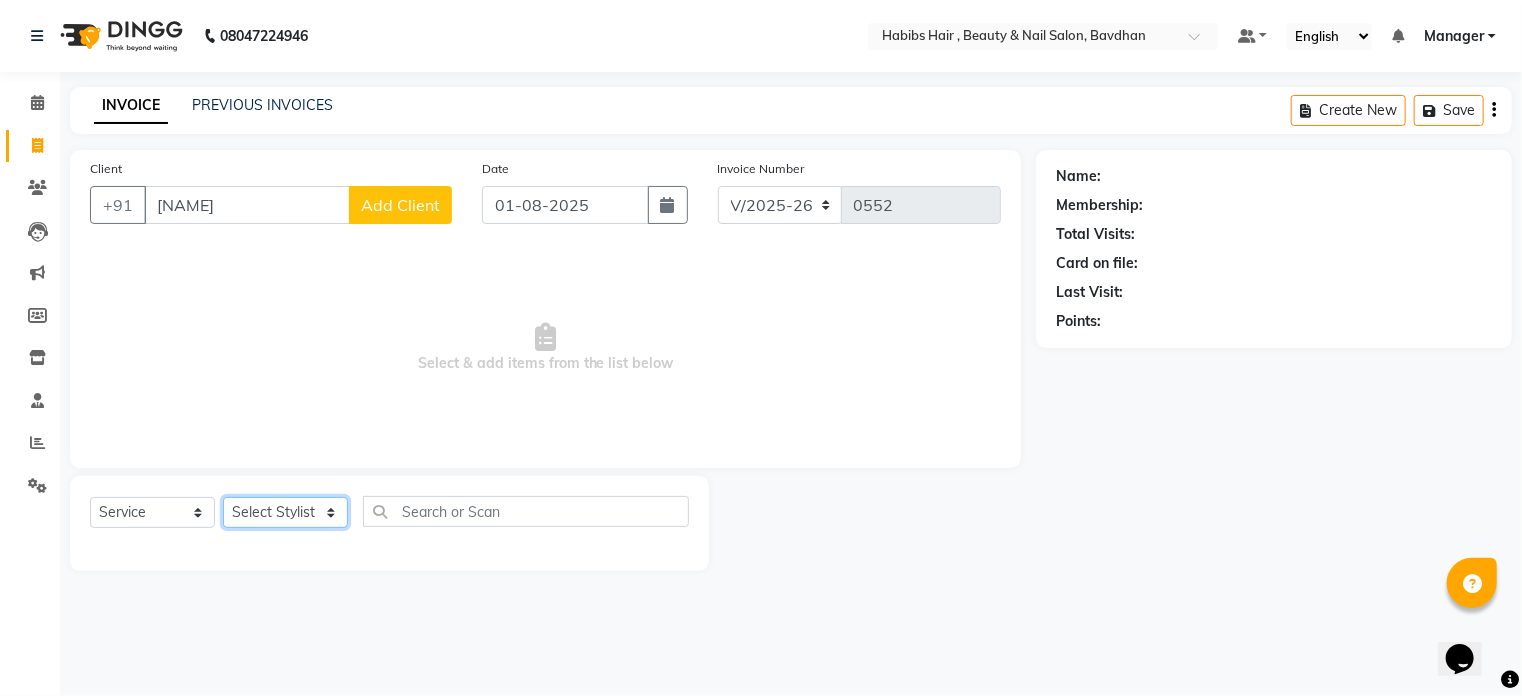 select on "65501" 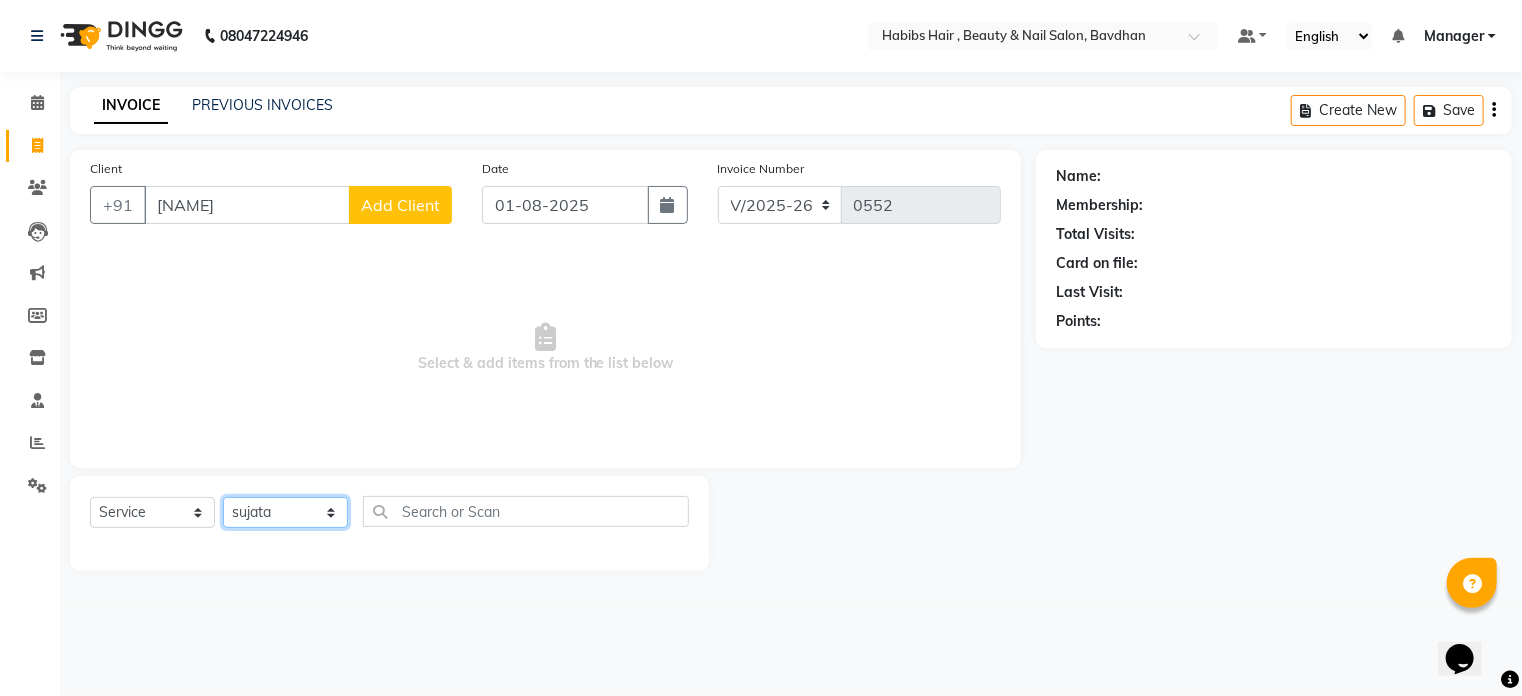 click on "Select Stylist [NAME] [NAME] [NAME] [NAME]  [NAME] Manager [NAME] [NAME] [NAME]" 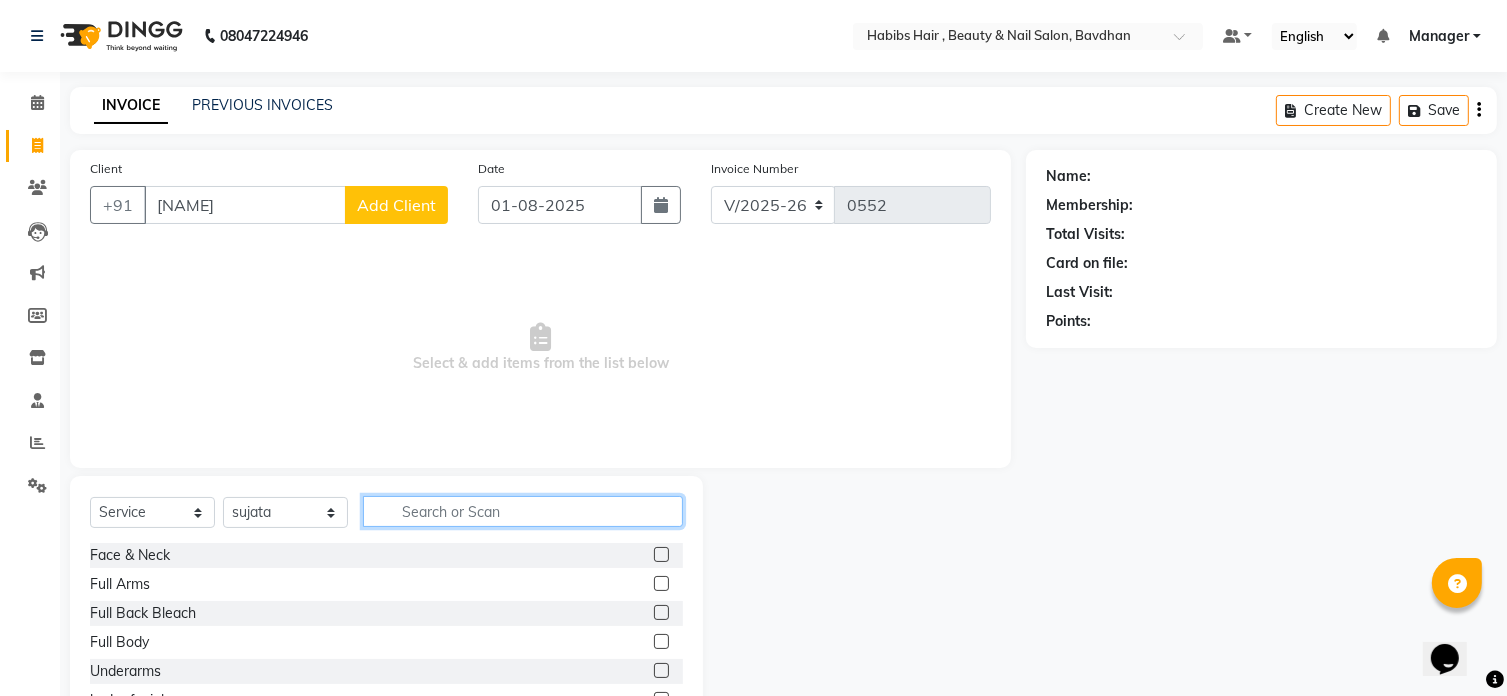 click 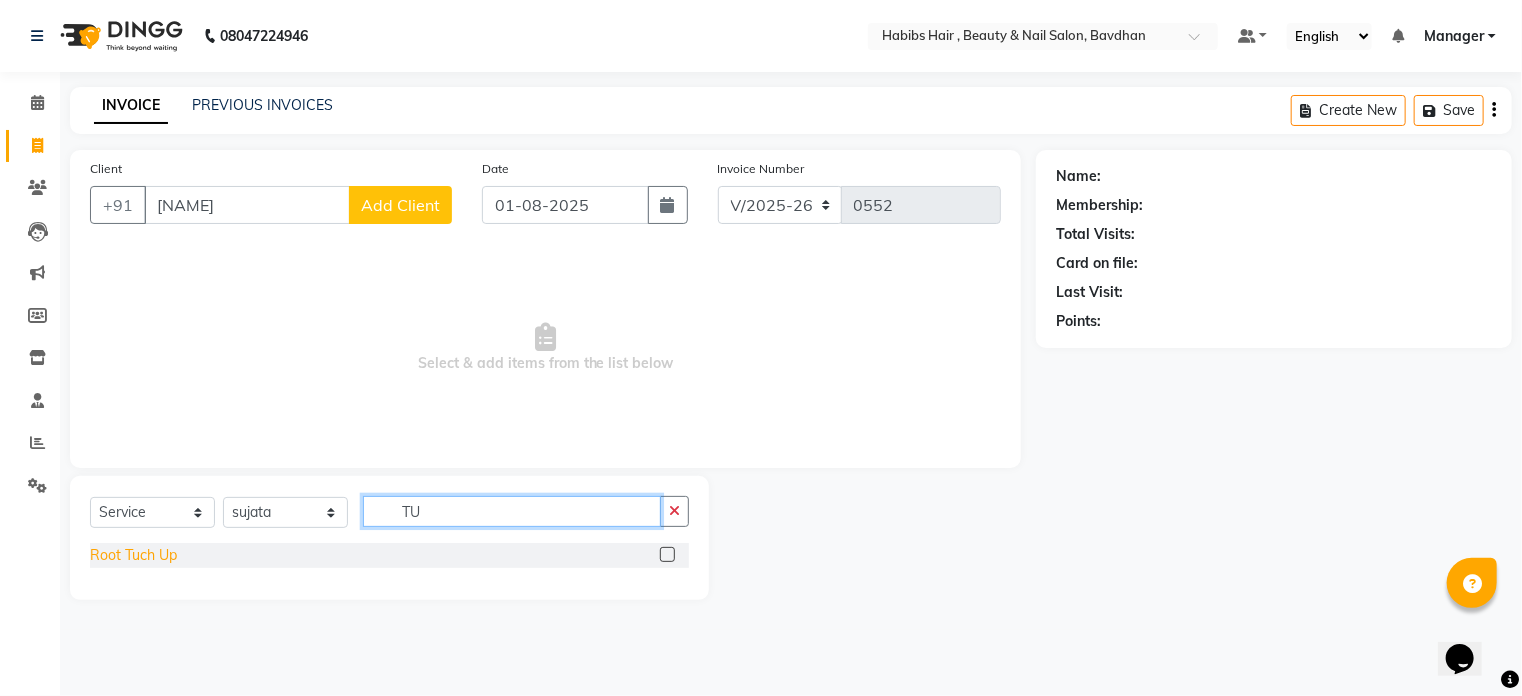 type on "TU" 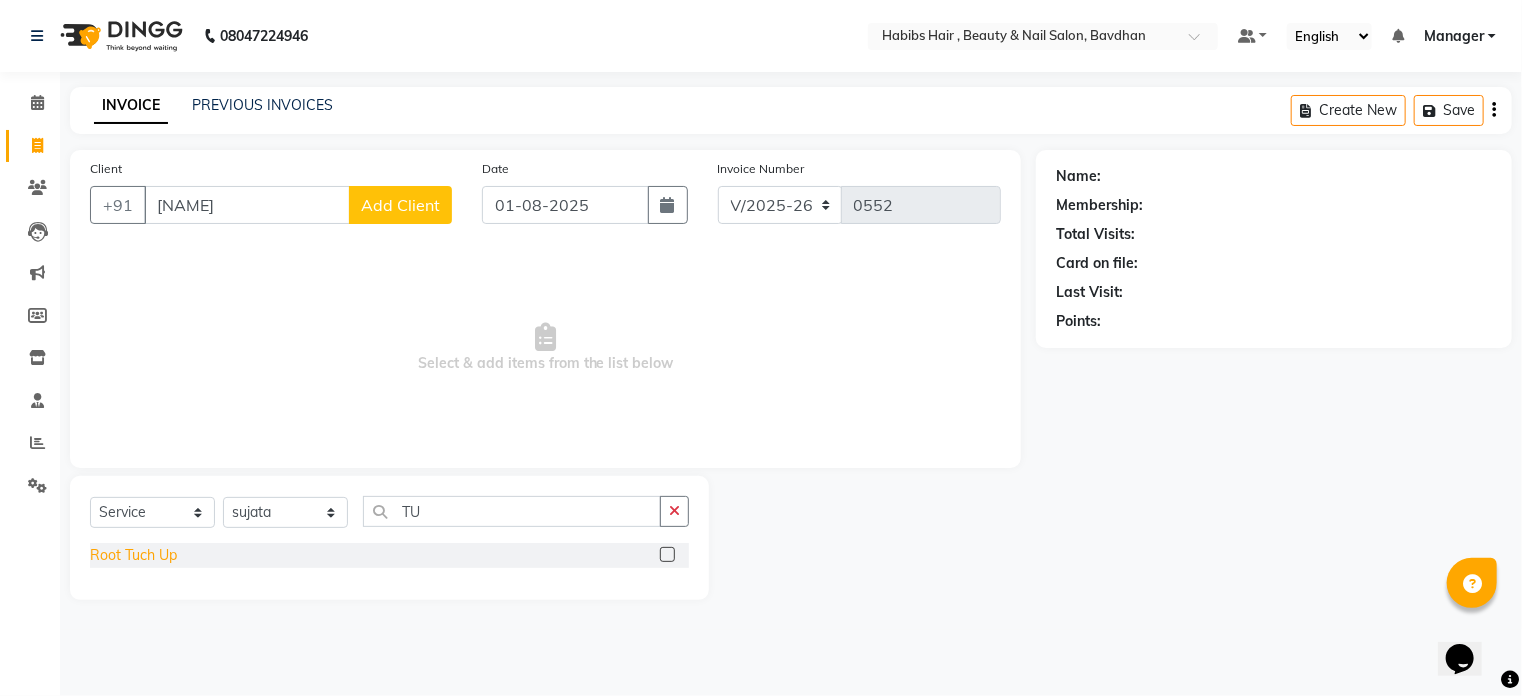 click on "Root Tuch Up" 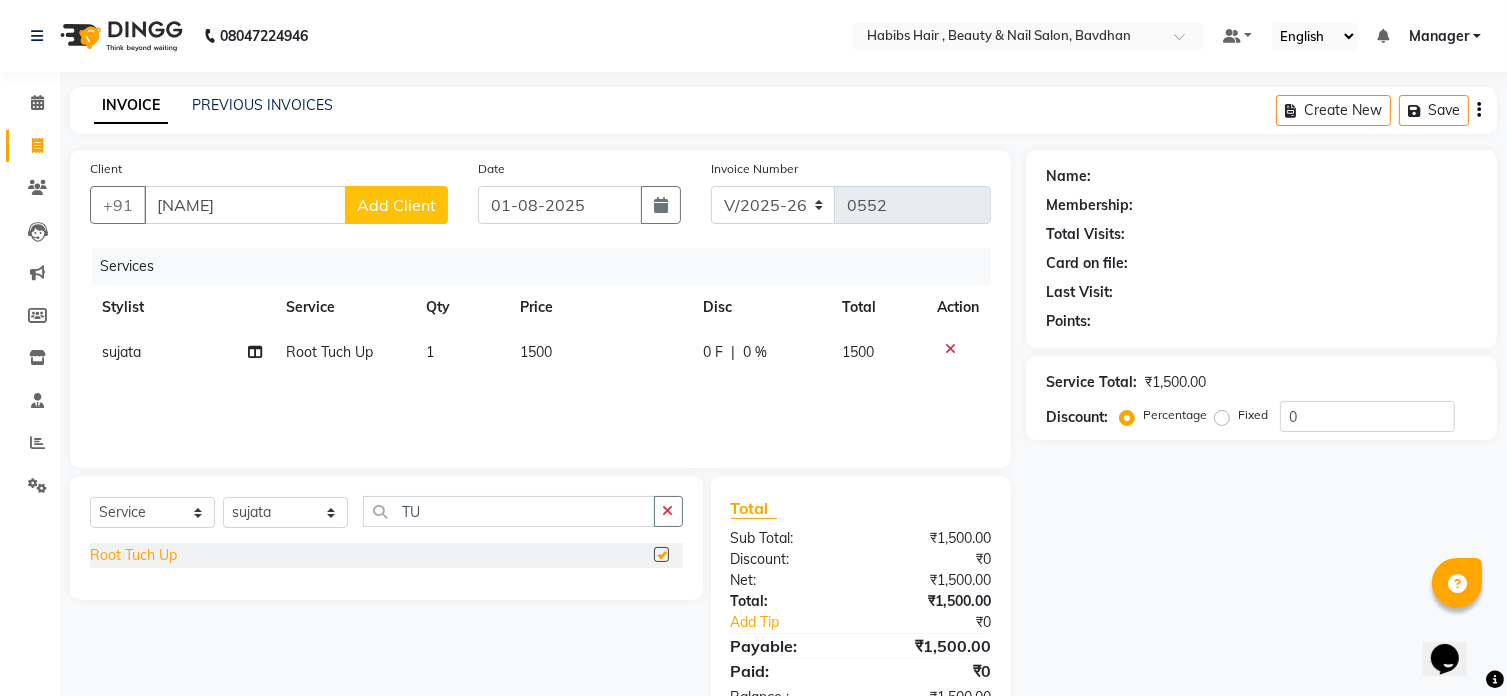 checkbox on "false" 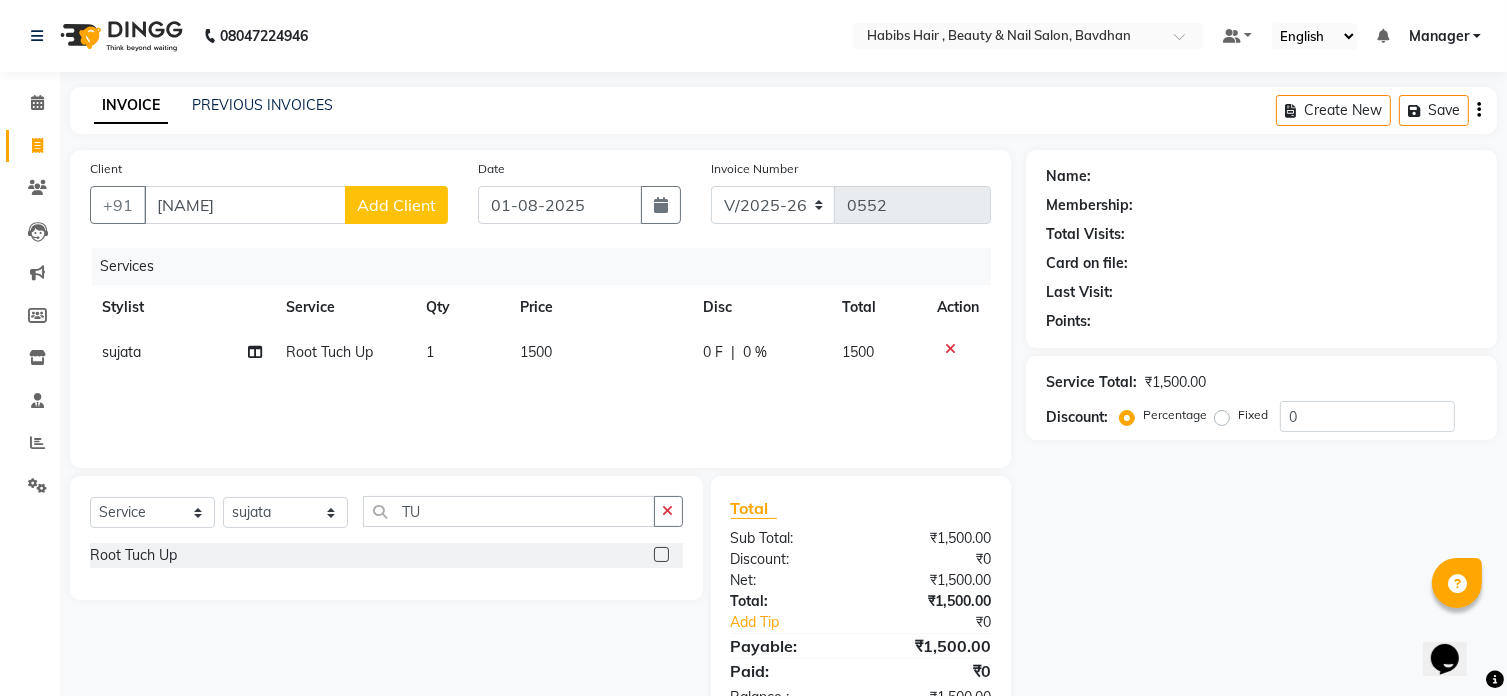 click on "1500" 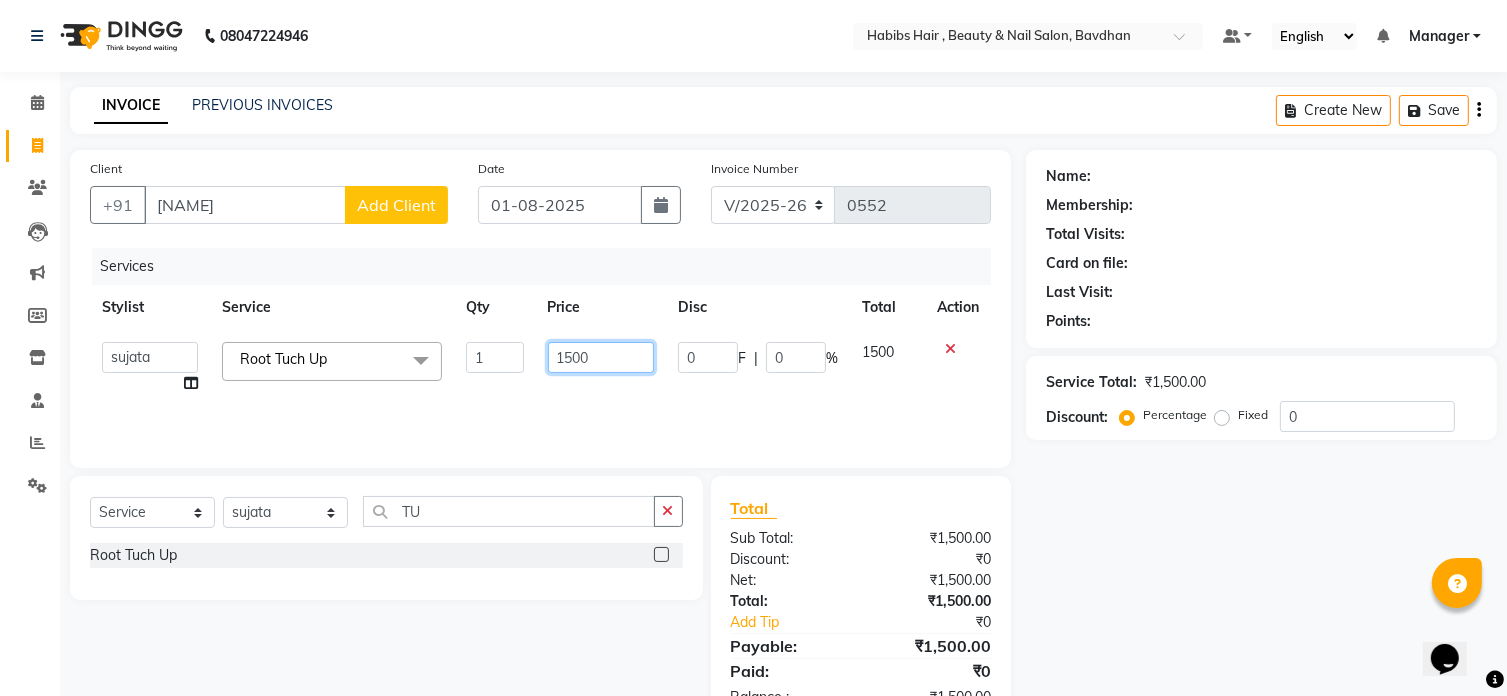 click on "1500" 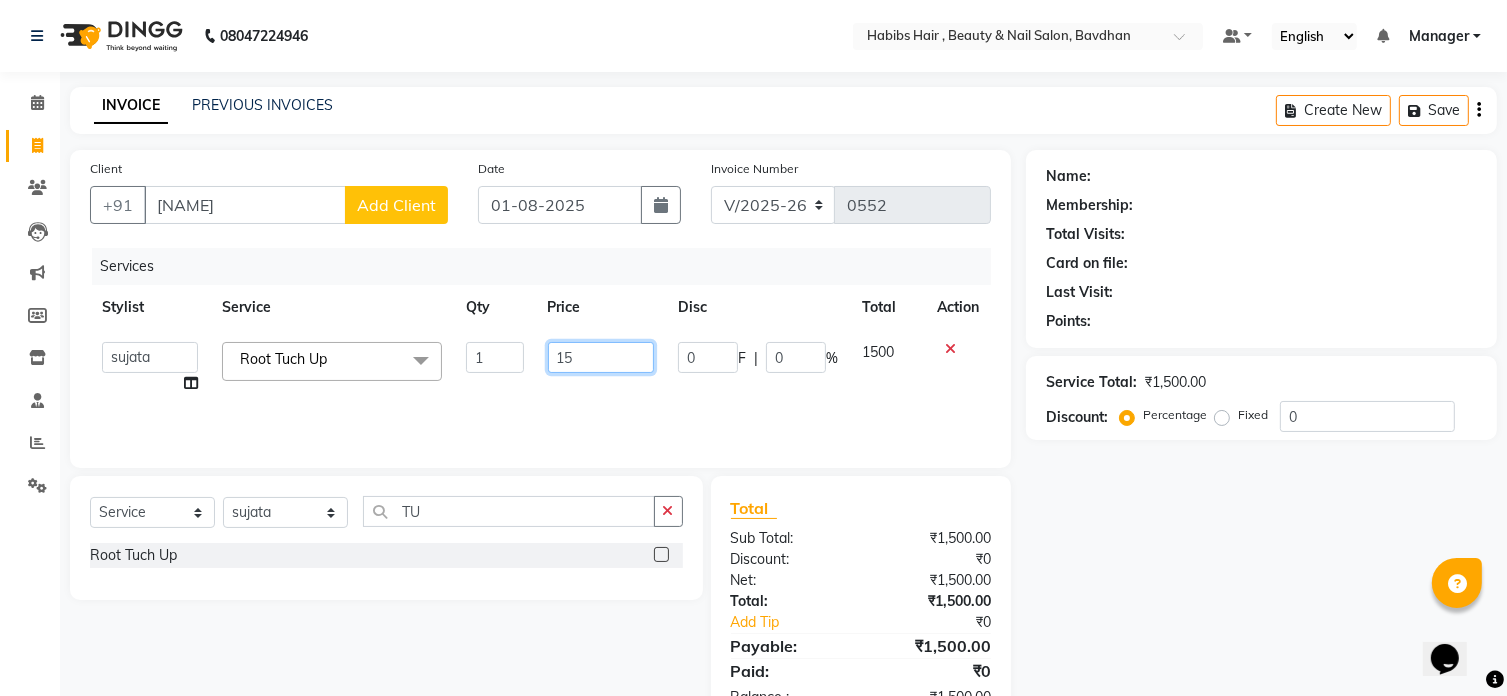 type on "1" 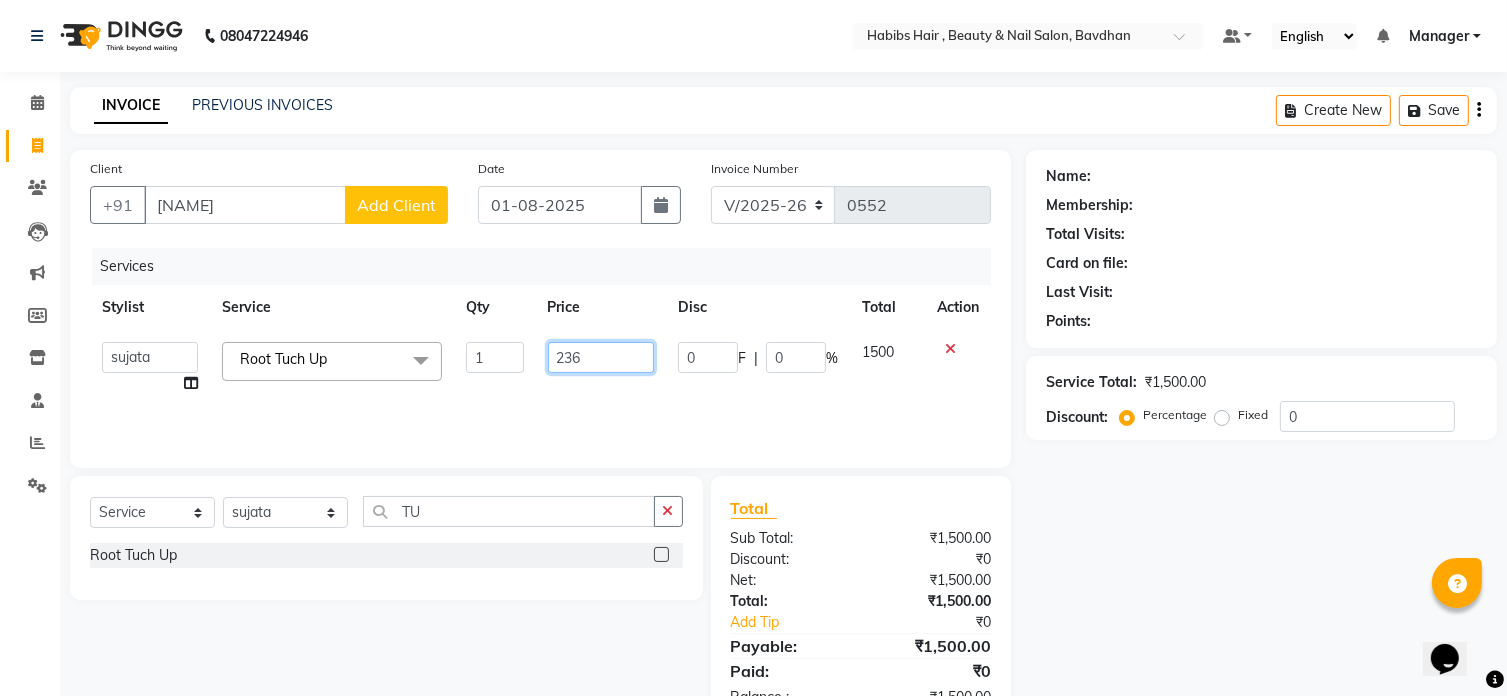 type on "2360" 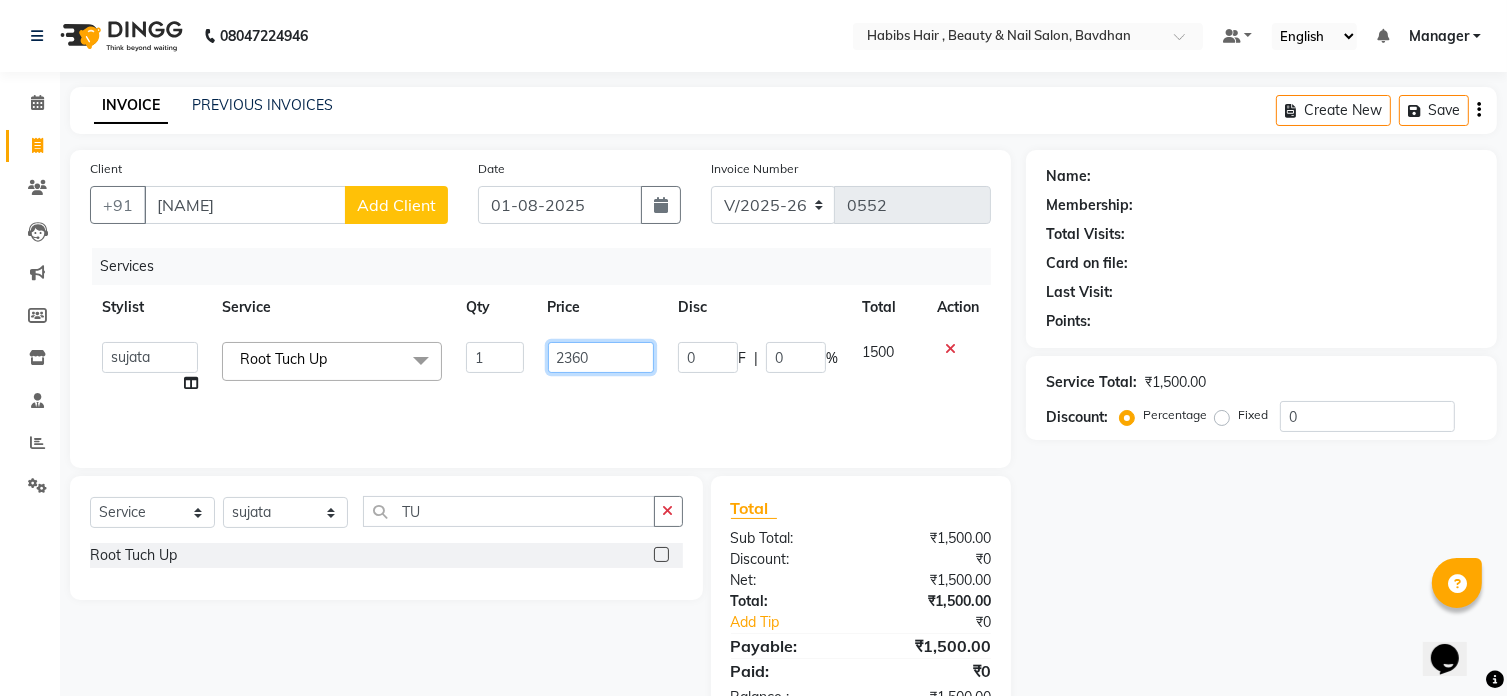 click on "2360" 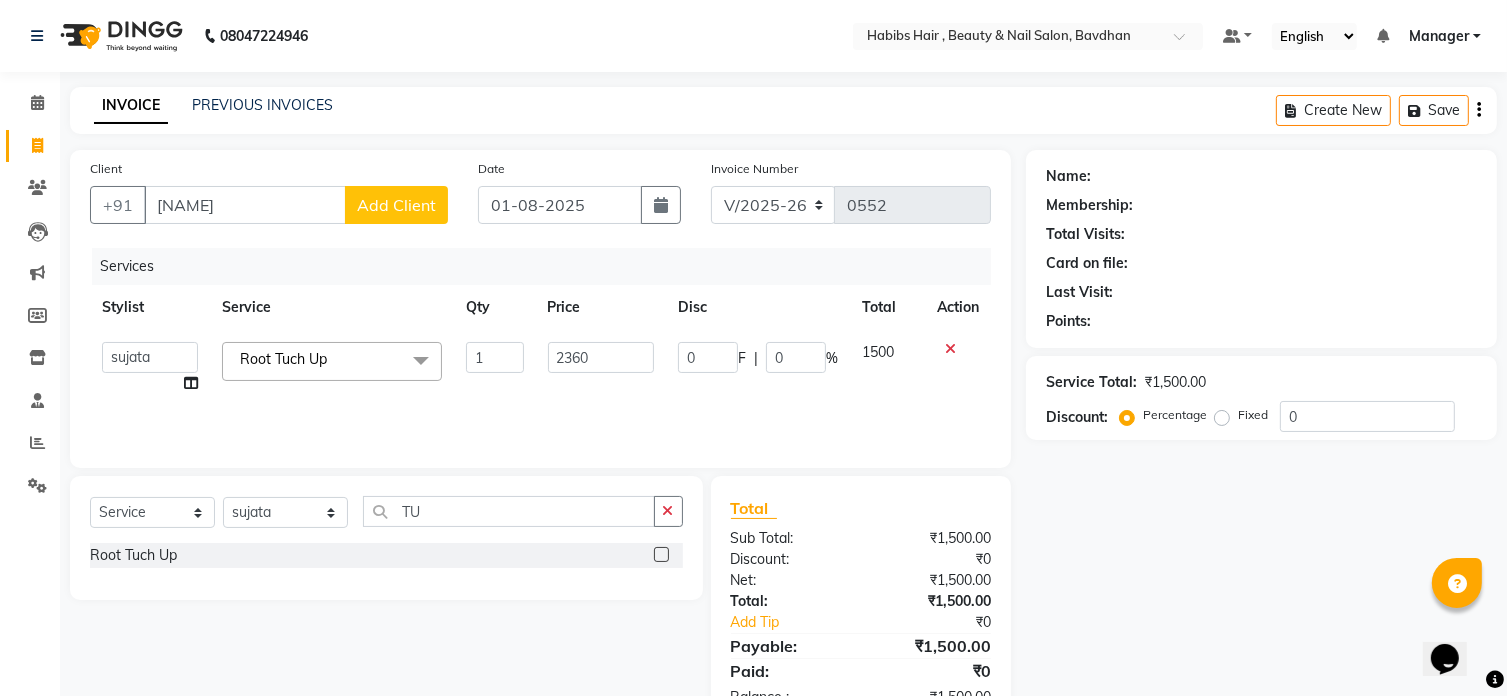 click on "Services Stylist Service Qty Price Disc Total Action  [NAME]   [NAME]   [NAME]   [NAME]    [NAME]   Manager   [NAME]   [NAME]   [NAME]  Root Tuch Up  x Face & Neck Full Arms Full Back Bleach Full Body Underarms hydra facial HAIR CUT +BEARD HAIR CUT D TAN FACE D TAN NECK D TAN HAND D TAN FEET Full Body(Without Bikini) Polishing B Wax Upperlips Brazilian Keratin Smoothening Straightening Anti-Tan Cleanup Basic Clean Up O3+ Cleanup Saree Draping Cheryals Luxuzry Facial O3+ Facial Crown Highlights Global Color Men Global Color Women Global Fashion Shade Global Highlights Root Tuch Up Global color Boy Hair Cut Dry Haircut Female Female Hair Cut & BD Girl Hair Cut Hair-set Shaving Wash Haircut Female Wash Haircut Male Dry Haircut Male Ironing Tong Basic Manicure Basic Pedicure Spa Manicure Spa Pedicure Full Body(Without Bikini) Honey Wax Full Hands Honey Wax Full Legs Honey Wax Half Legs Honey Wax Ubderarms Honey Wax Bridal Makeup Engagement Makeup Party Makeup(Sider Makeup) Reception Makeup O3 Mask Back Massage Bwax" 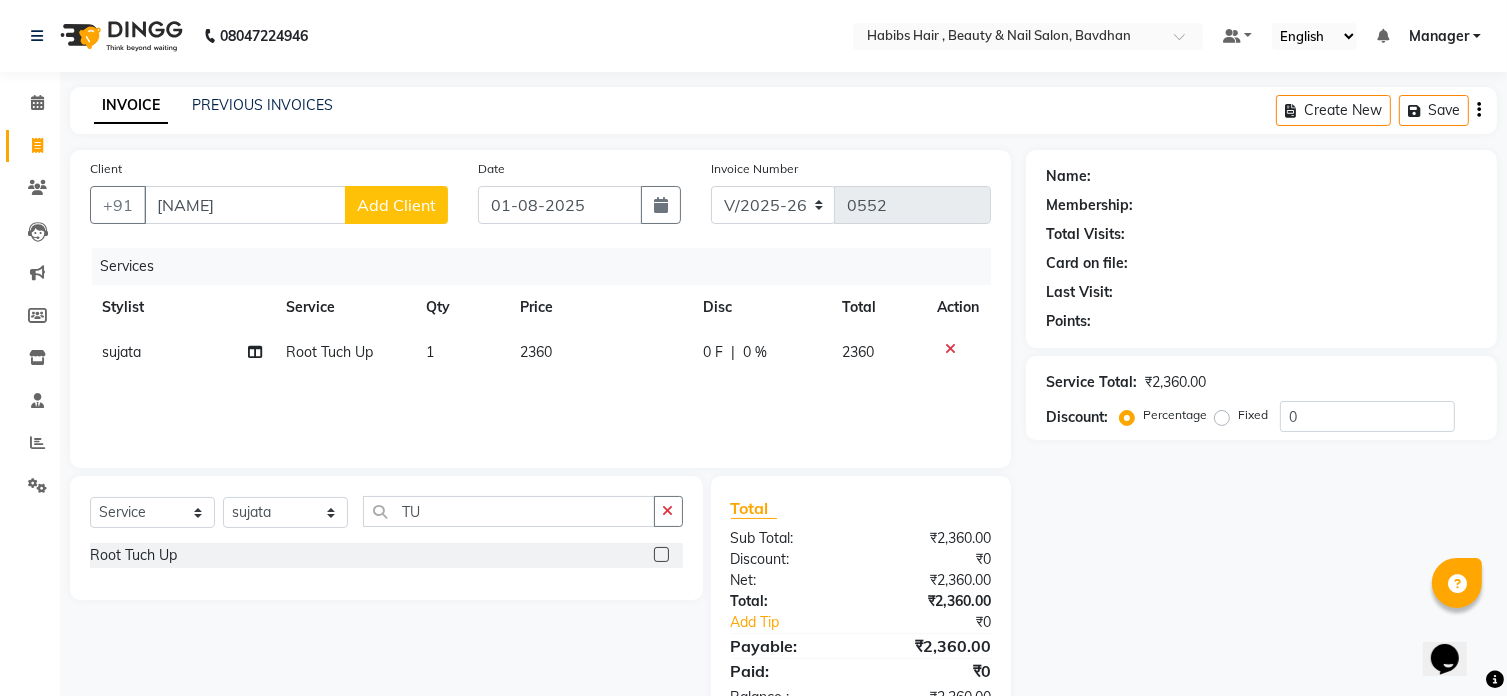 click on "Add Client" 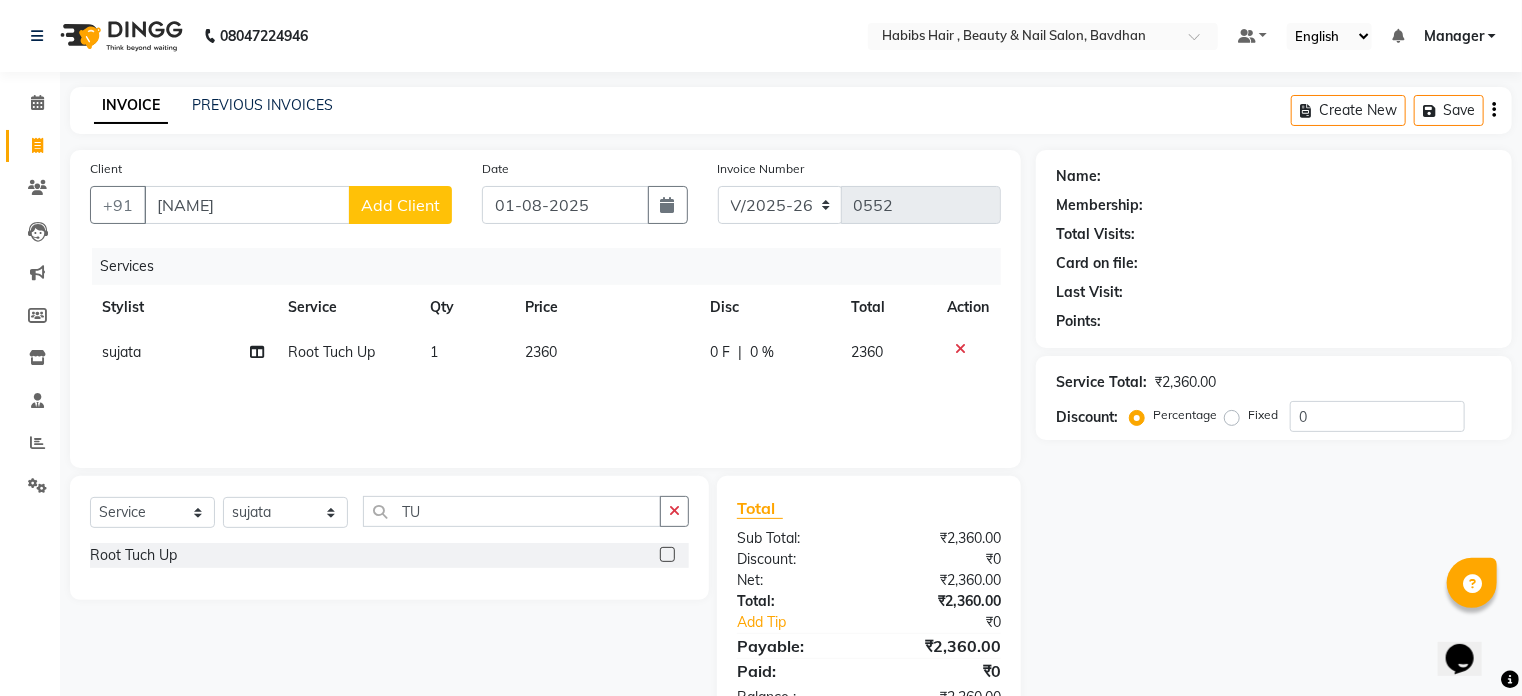 select on "22" 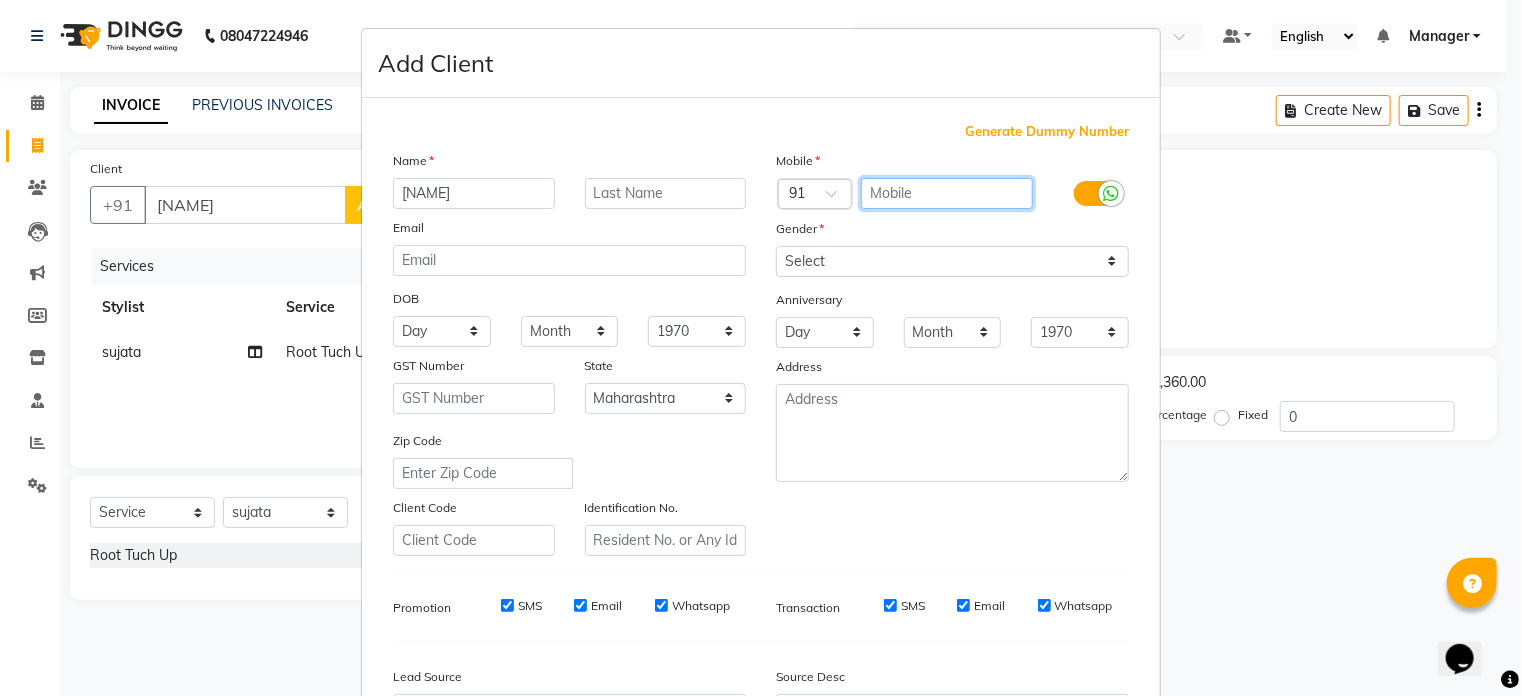 click at bounding box center (947, 193) 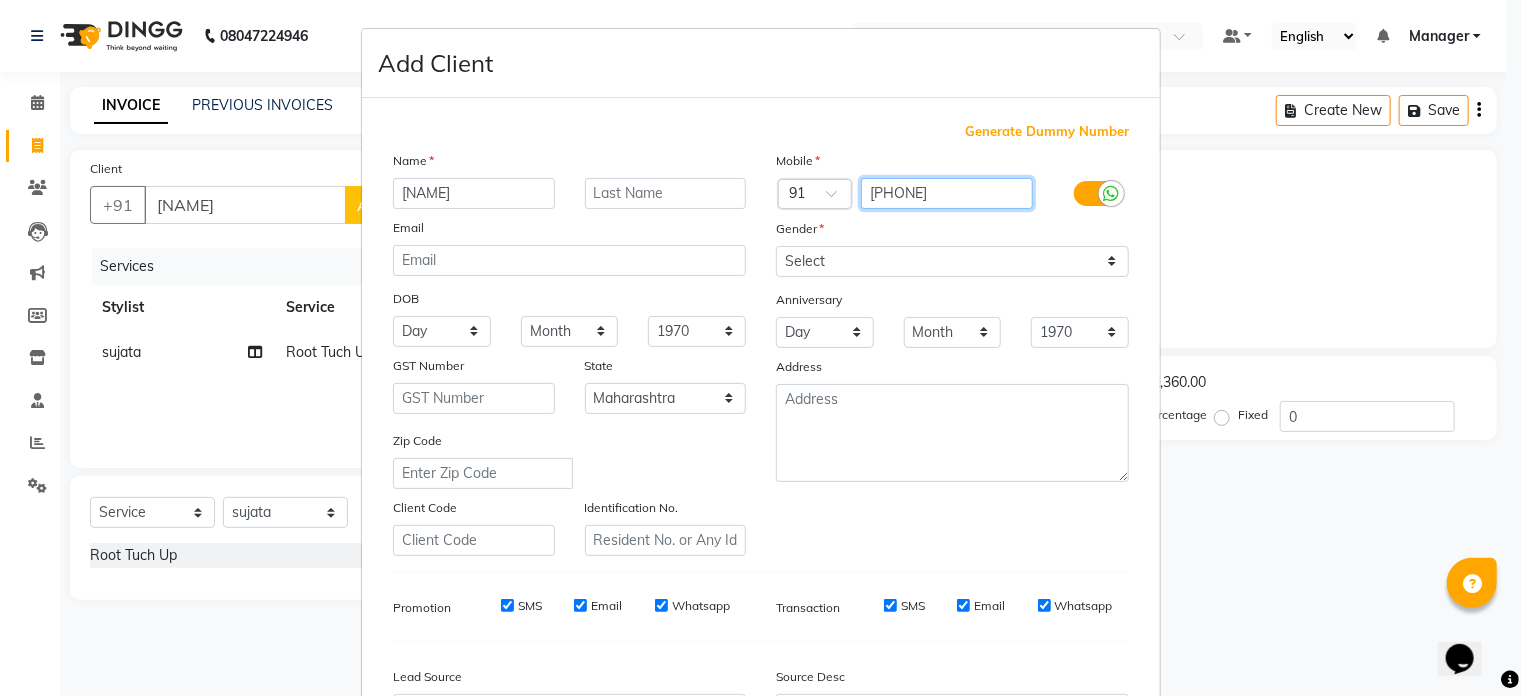 type on "[PHONE]" 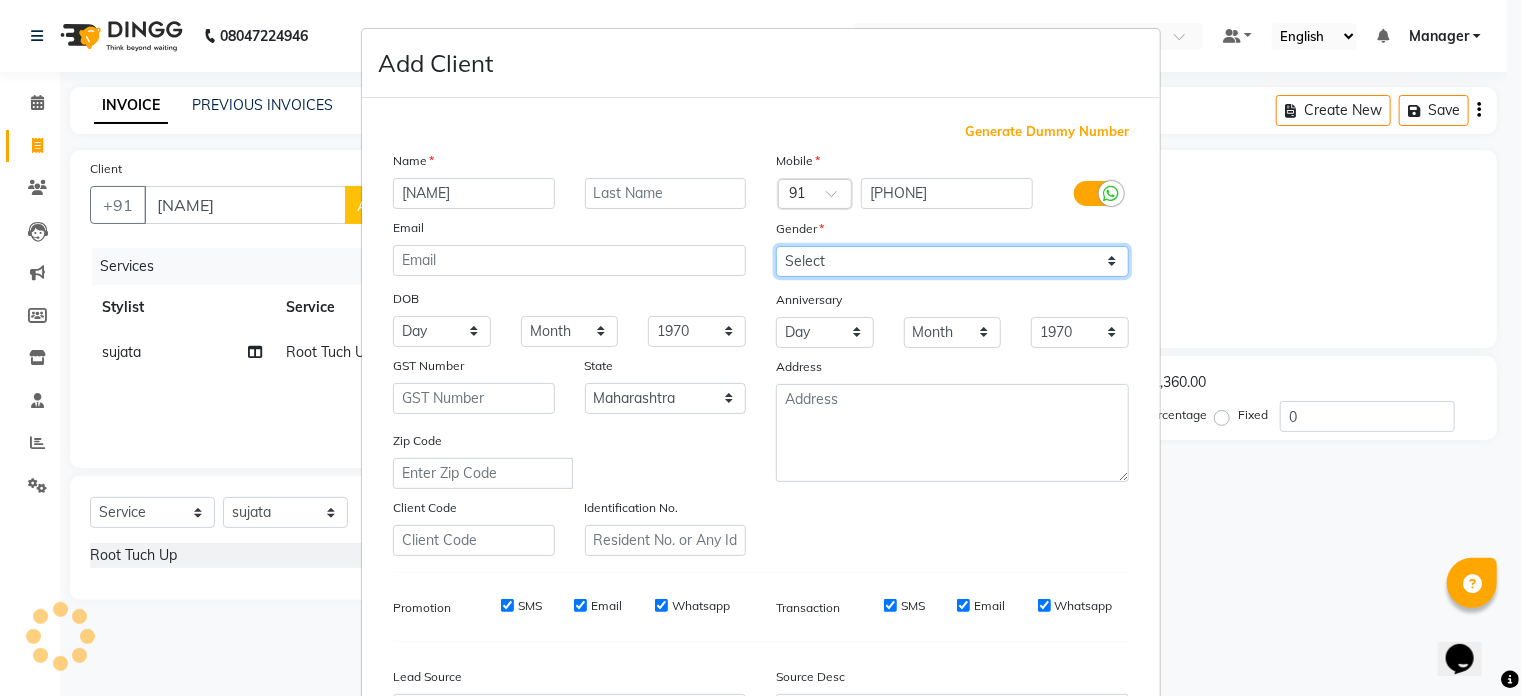 click on "Mobile Country Code × 91 [PHONE] Gender Select Male Female Other Prefer Not To Say Anniversary Day 01 02 03 04 05 06 07 08 09 10 11 12 13 14 15 16 17 18 19 20 21 22 23 24 25 26 27 28 29 30 31 Month January February March April May June July August September October November December 1970 1971 1972 1973 1974 1975 1976 1977 1978 1979 1980 1981 1982 1983 1984 1985 1986 1987 1988 1989 1990 1991 1992 1993 1994 1995 1996 1997 1998 1999 2000 2001 2002 2003 2004 2005 2006 2007 2008 2009 2010 2011 2012 2013 2014 2015 2016 2017 2018 2019 2020 2021 2022 2023 2024 2025 Address" at bounding box center [952, 353] 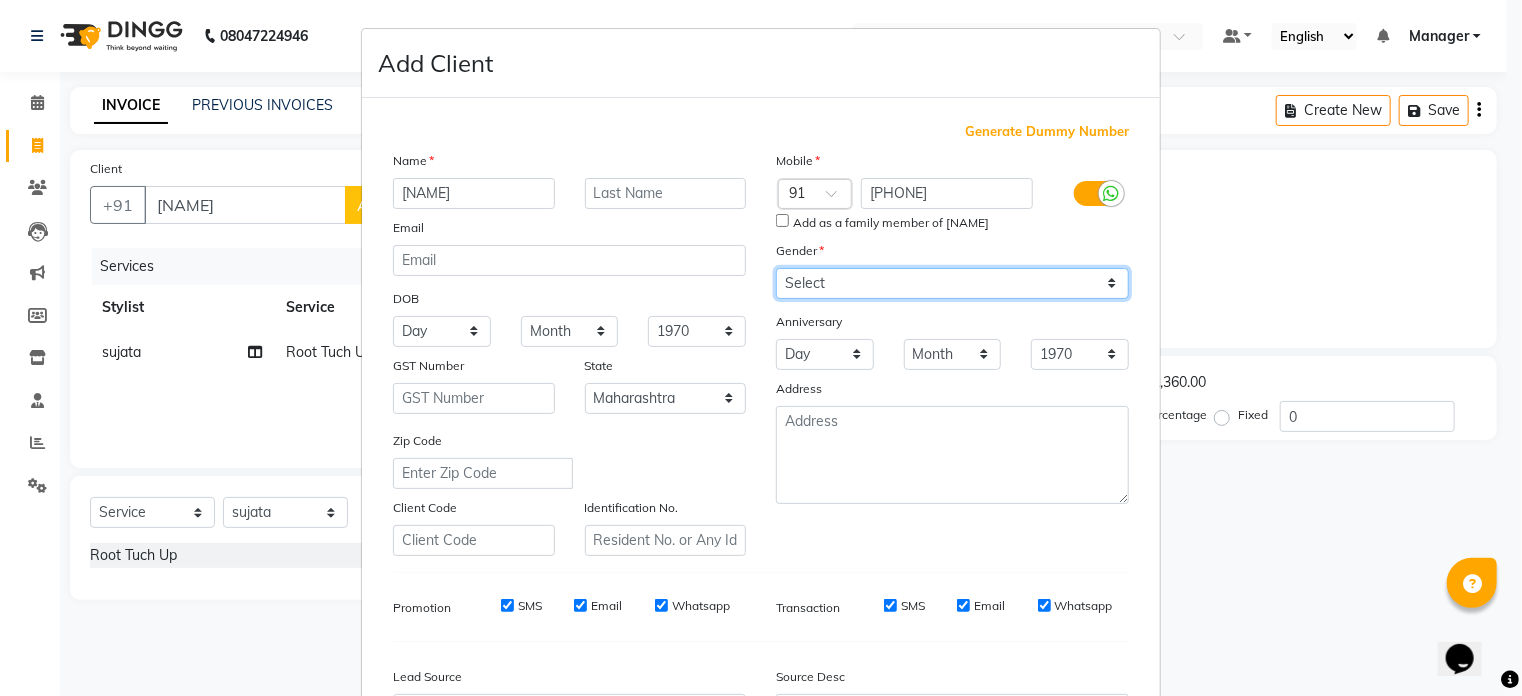 select on "female" 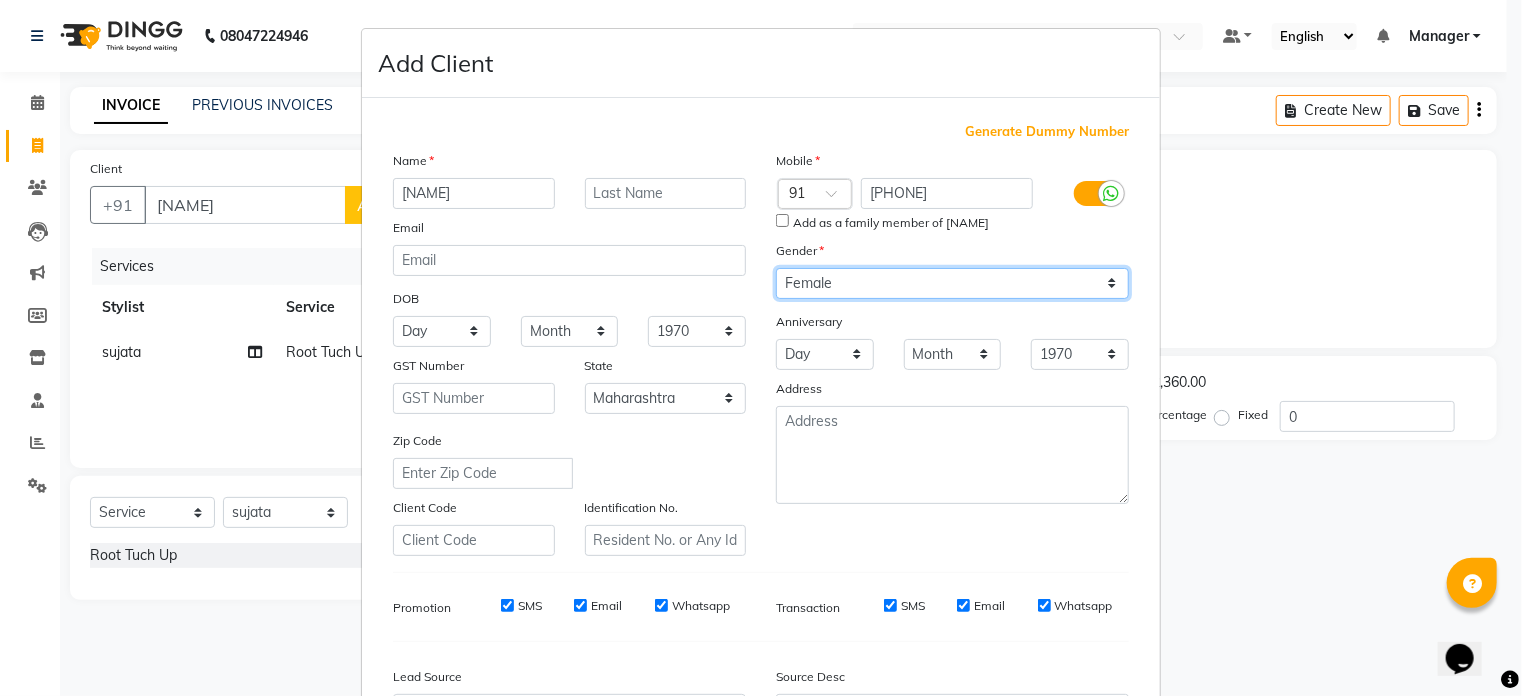 click on "Select Male Female Other Prefer Not To Say" at bounding box center [952, 283] 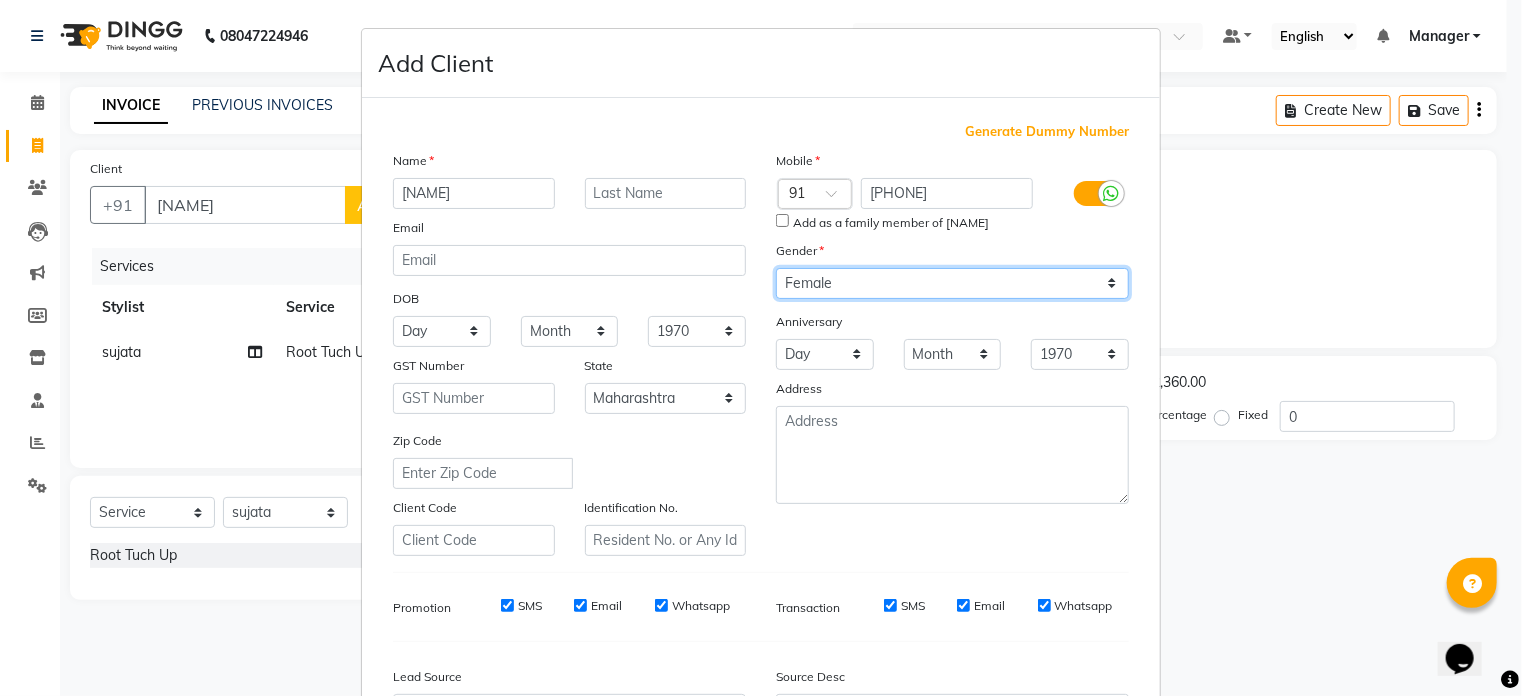 scroll, scrollTop: 236, scrollLeft: 0, axis: vertical 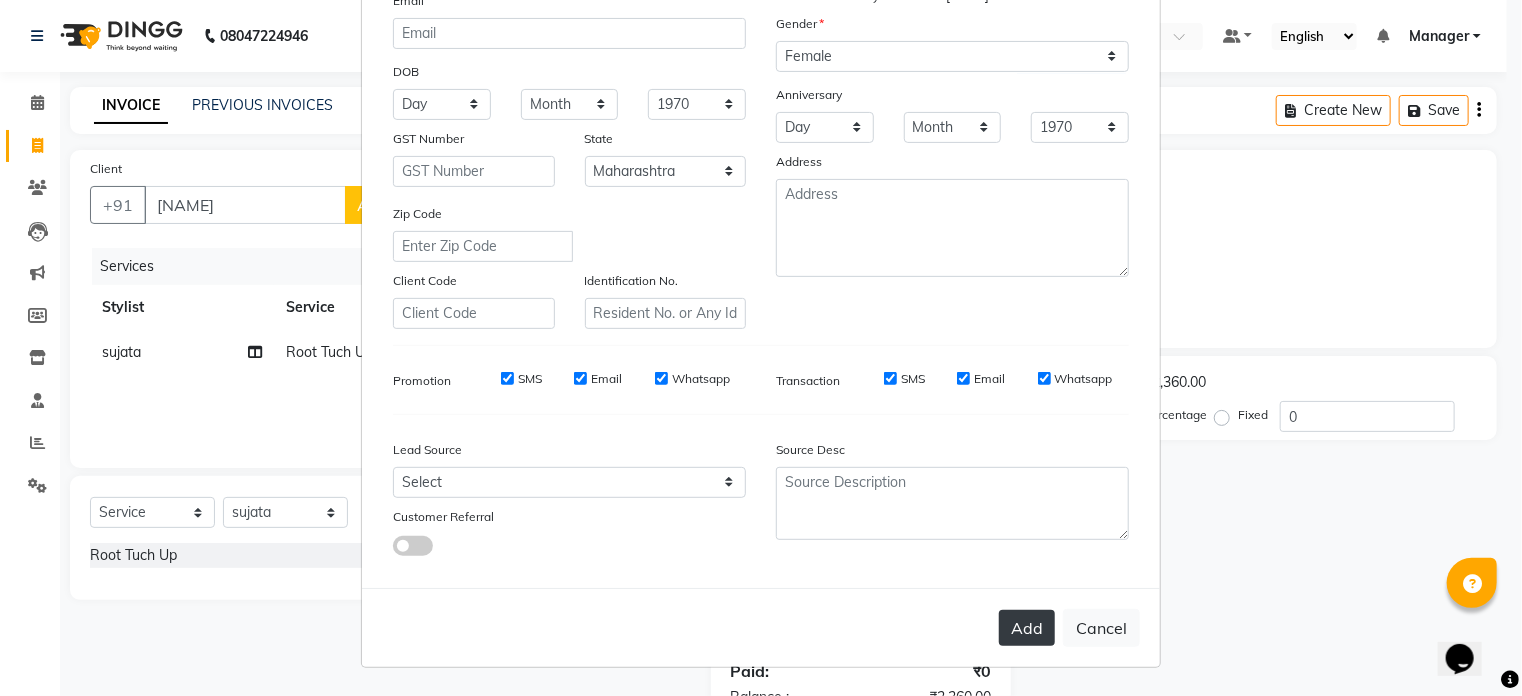 click on "Add" at bounding box center [1027, 628] 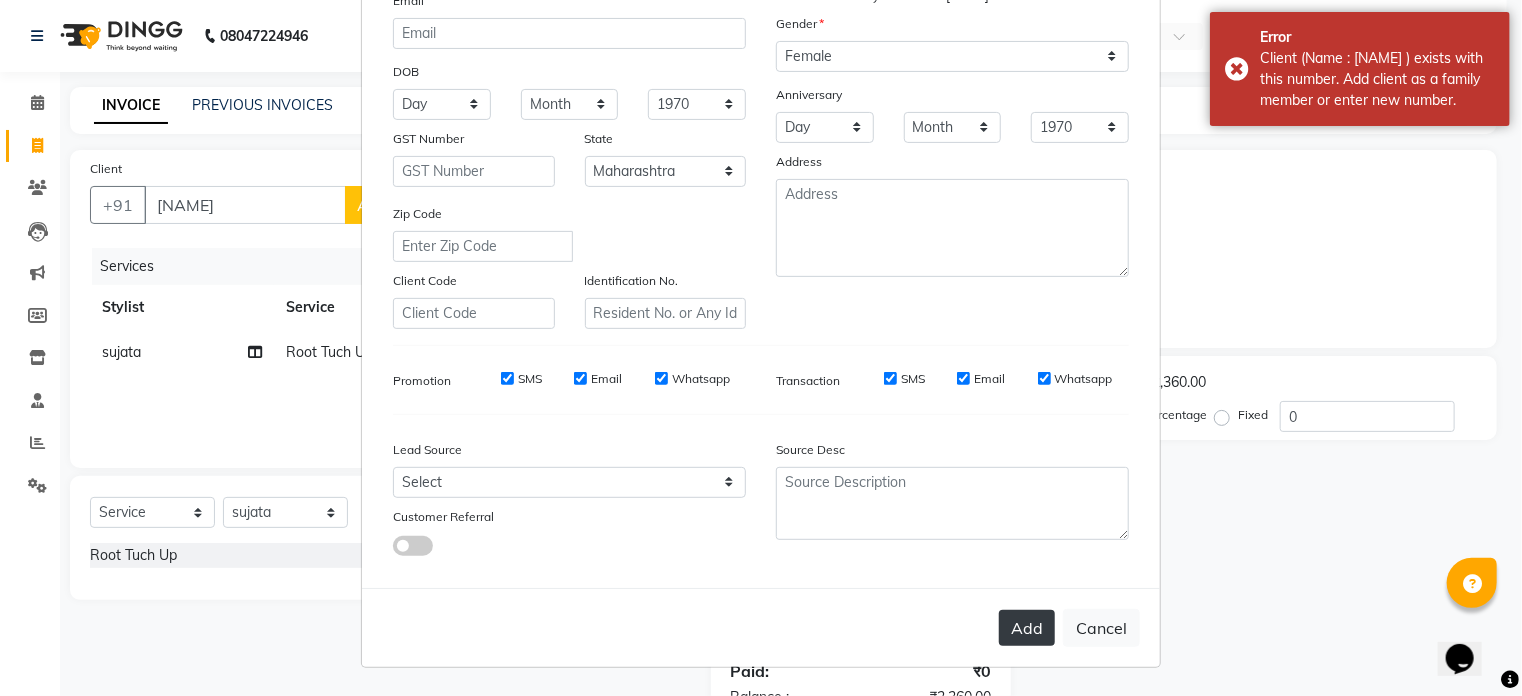 scroll, scrollTop: 0, scrollLeft: 0, axis: both 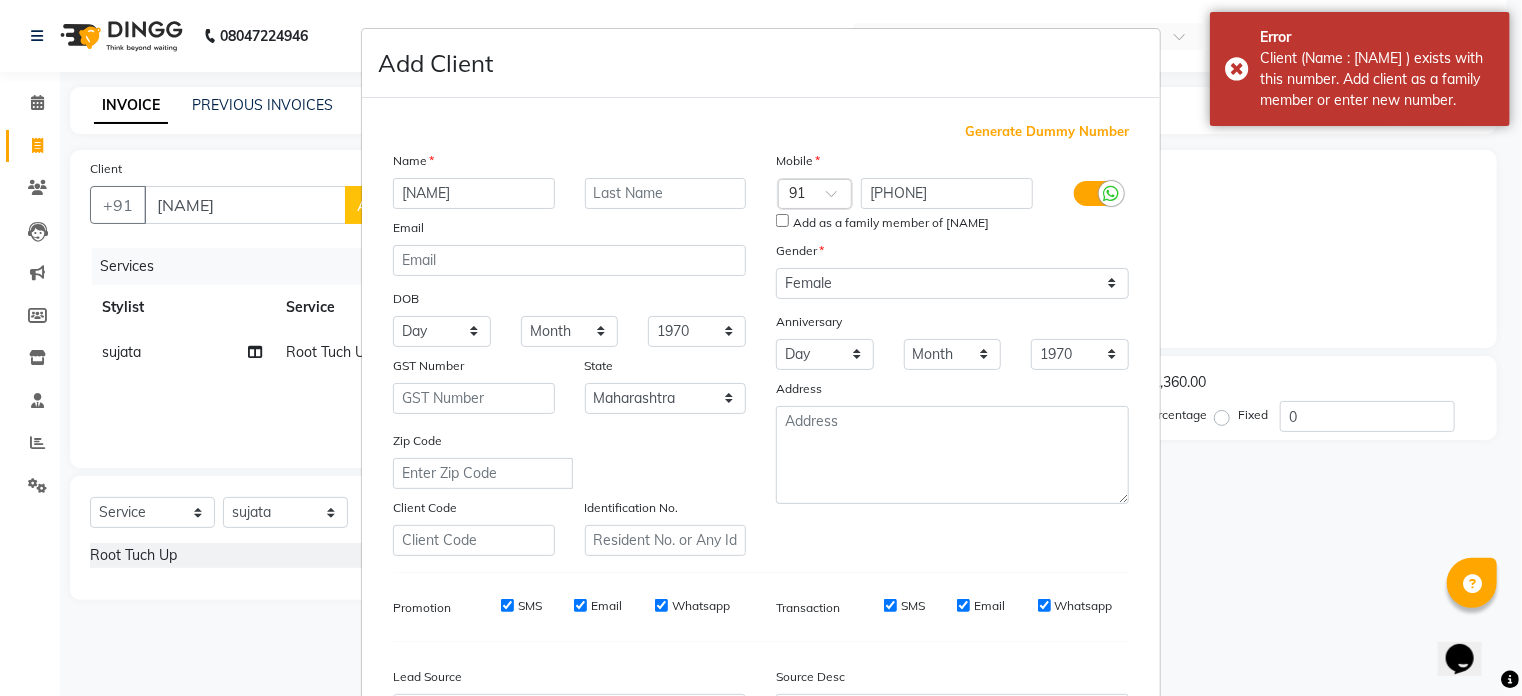 click on "Add as a family member of [NAME]" at bounding box center [782, 220] 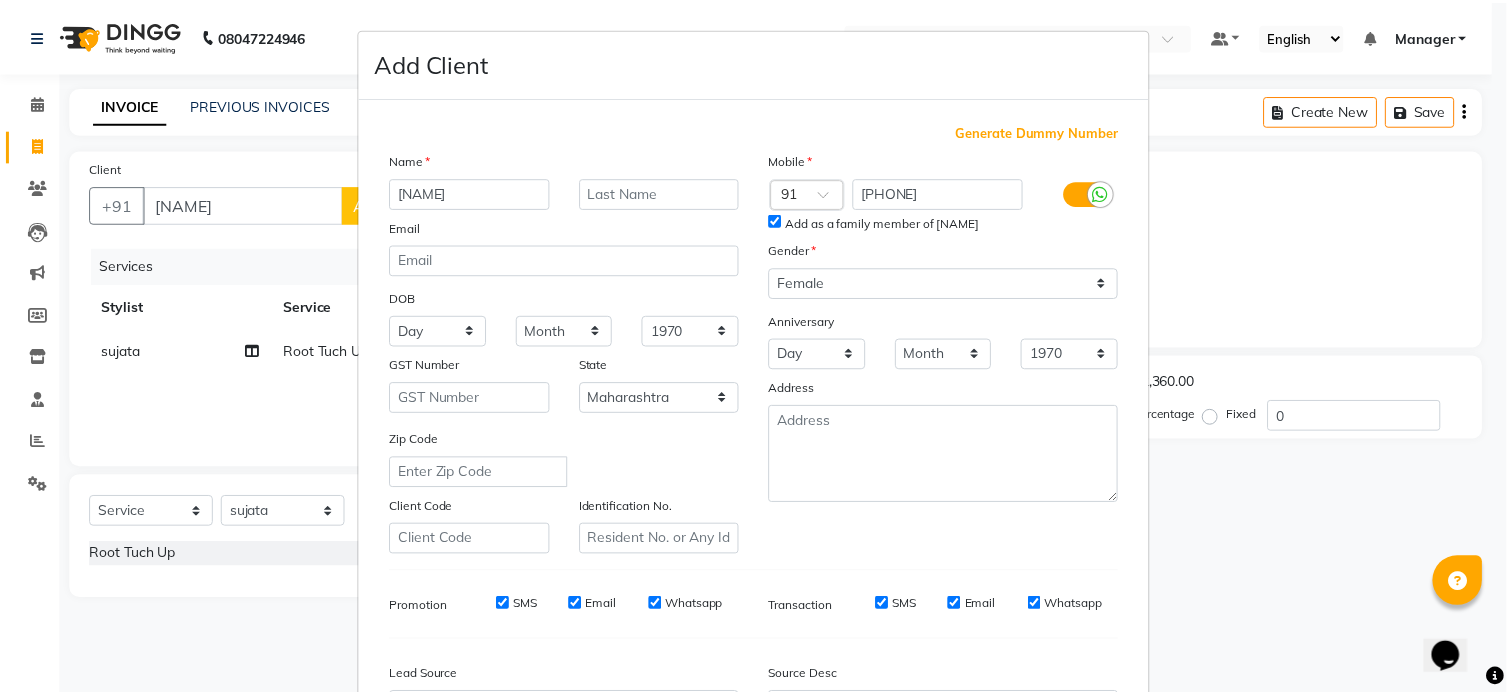 scroll, scrollTop: 236, scrollLeft: 0, axis: vertical 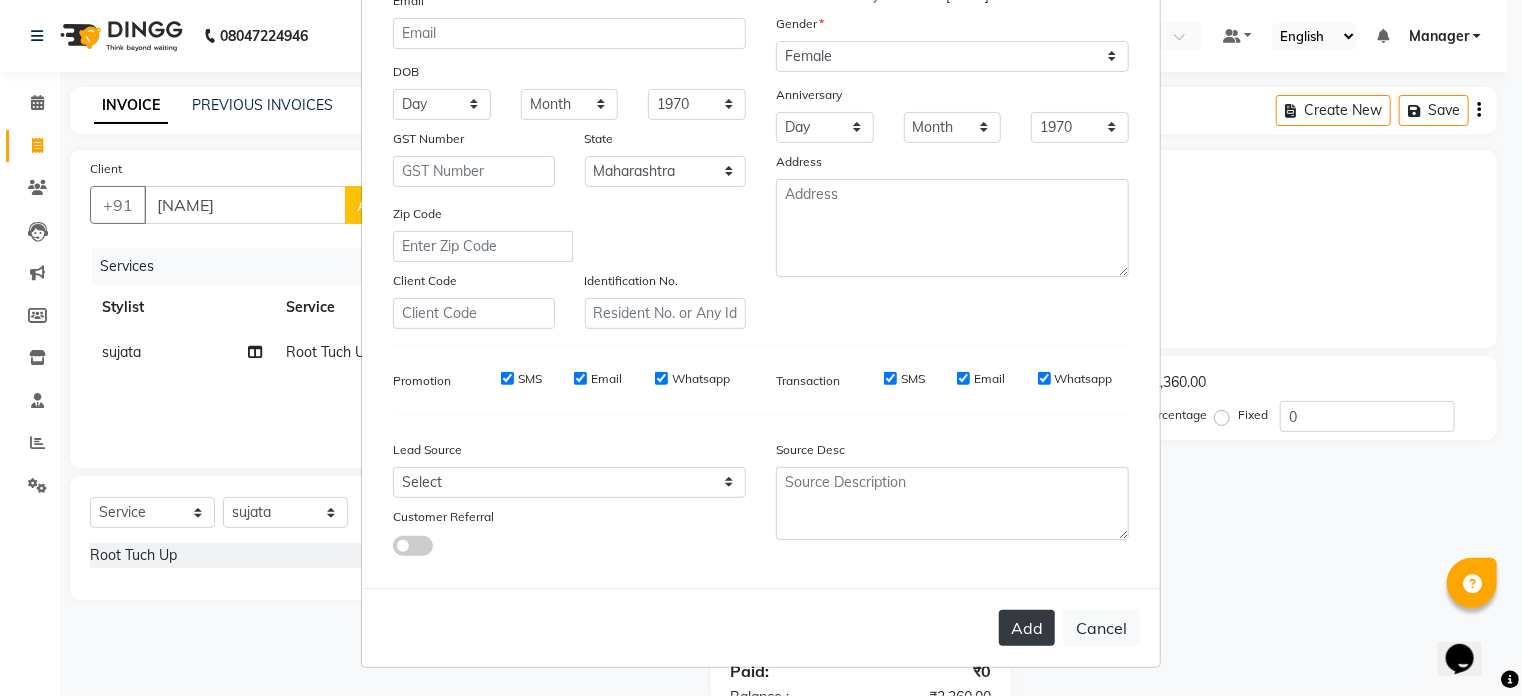 click on "Add" at bounding box center (1027, 628) 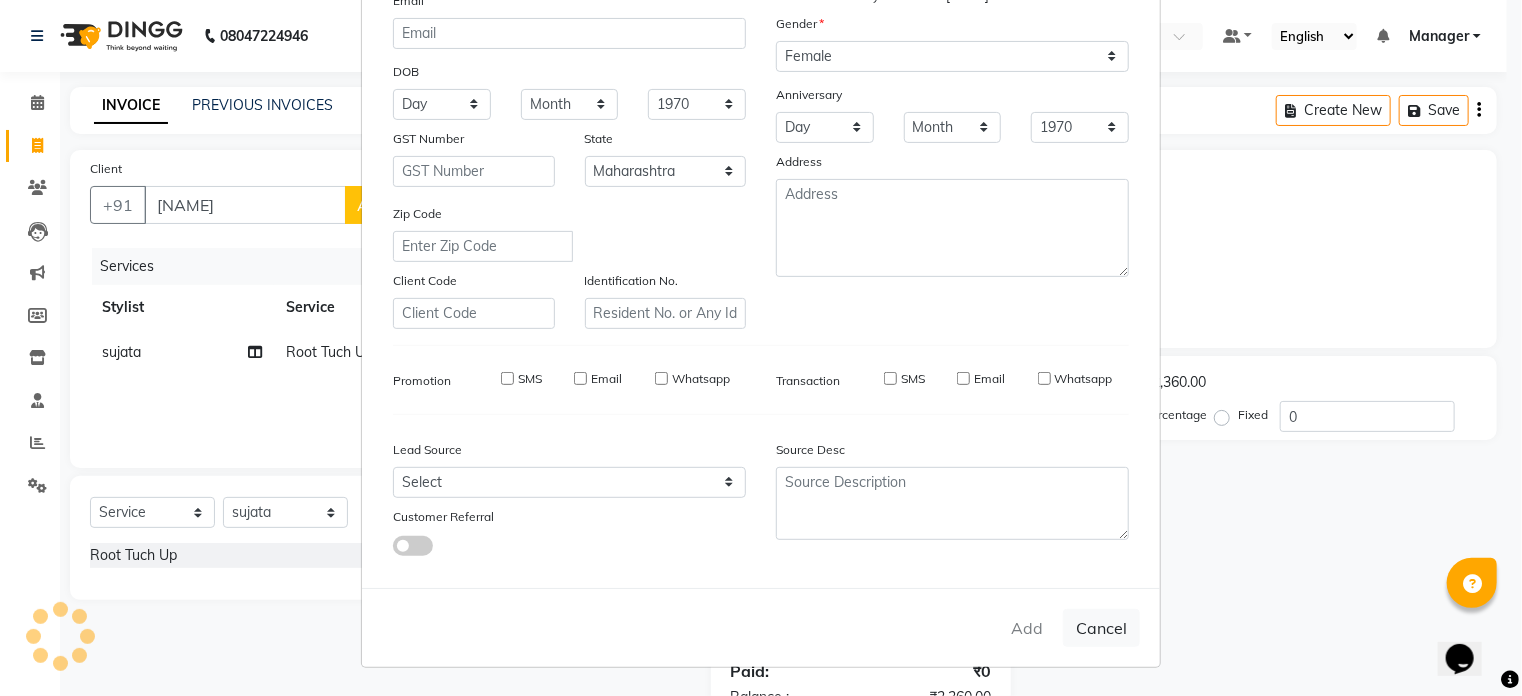 type on "97******34" 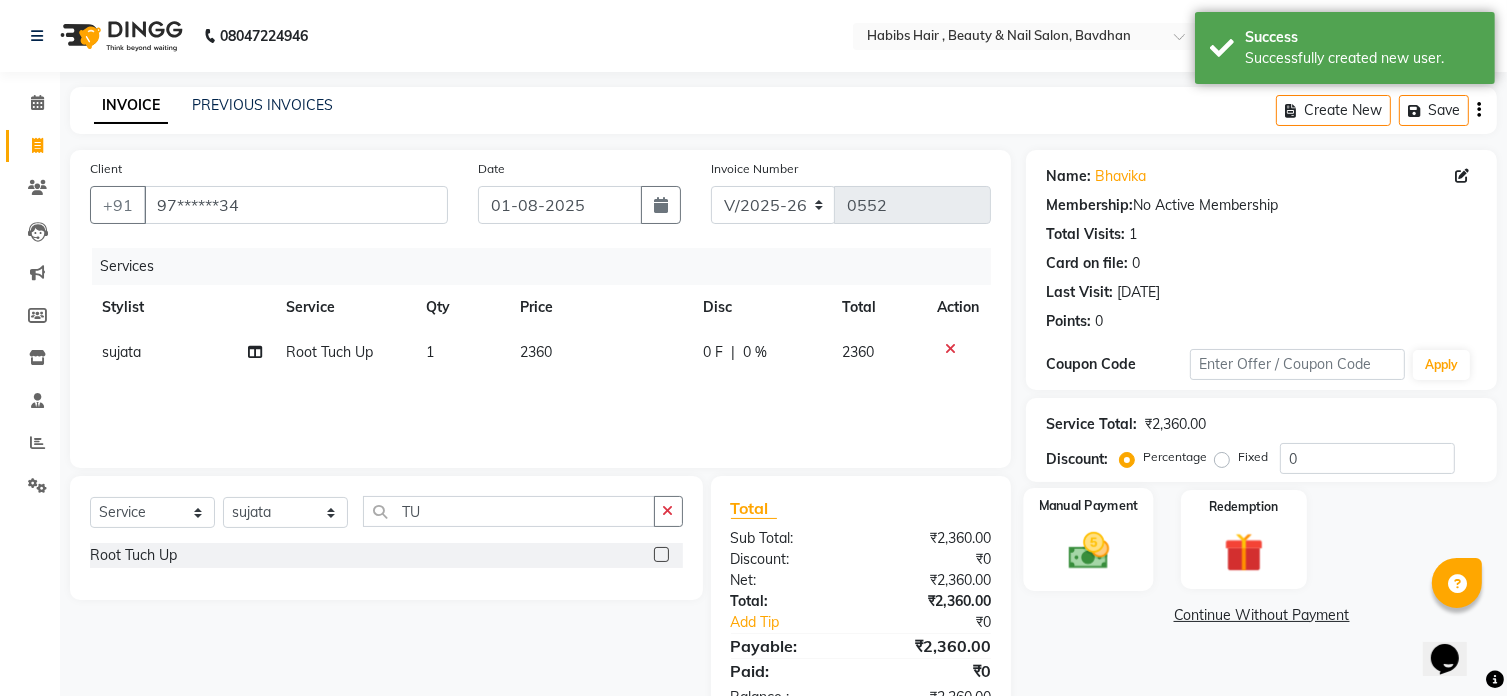 click on "Manual Payment" 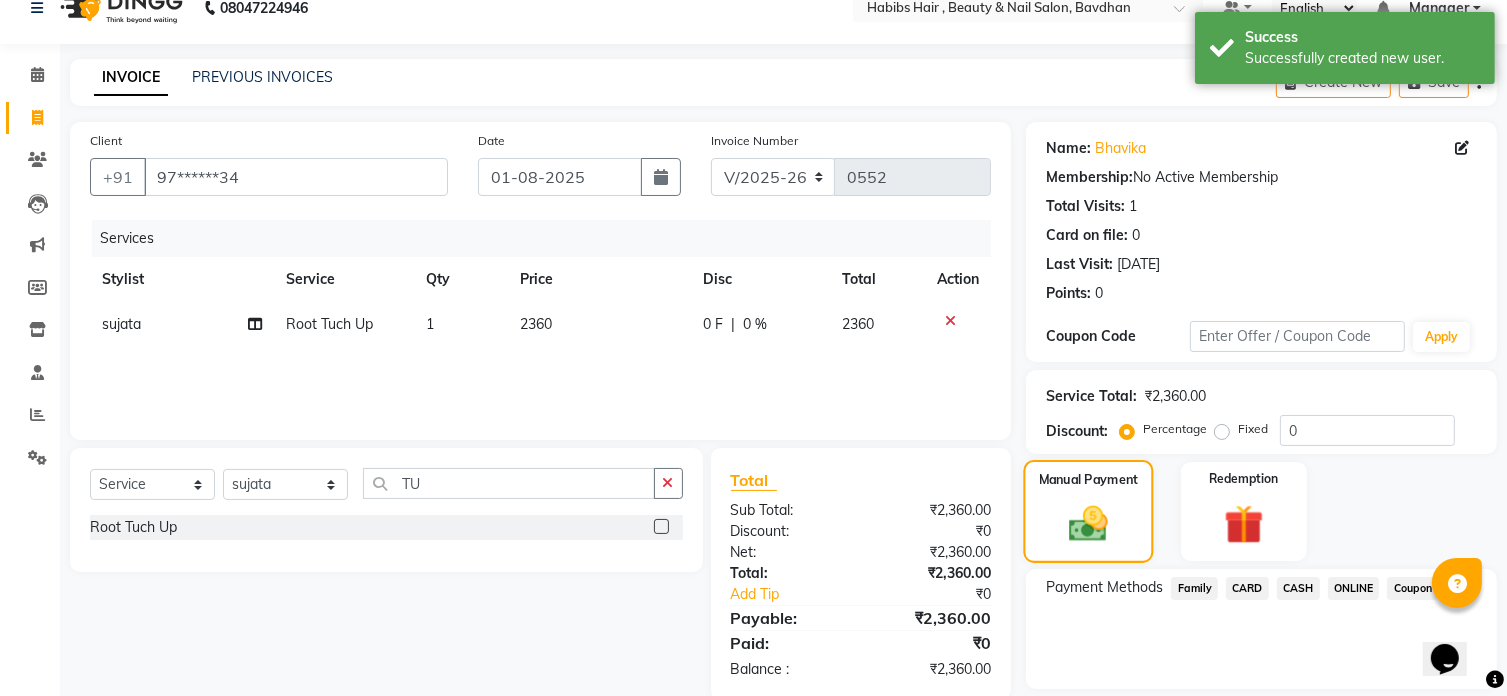 scroll, scrollTop: 36, scrollLeft: 0, axis: vertical 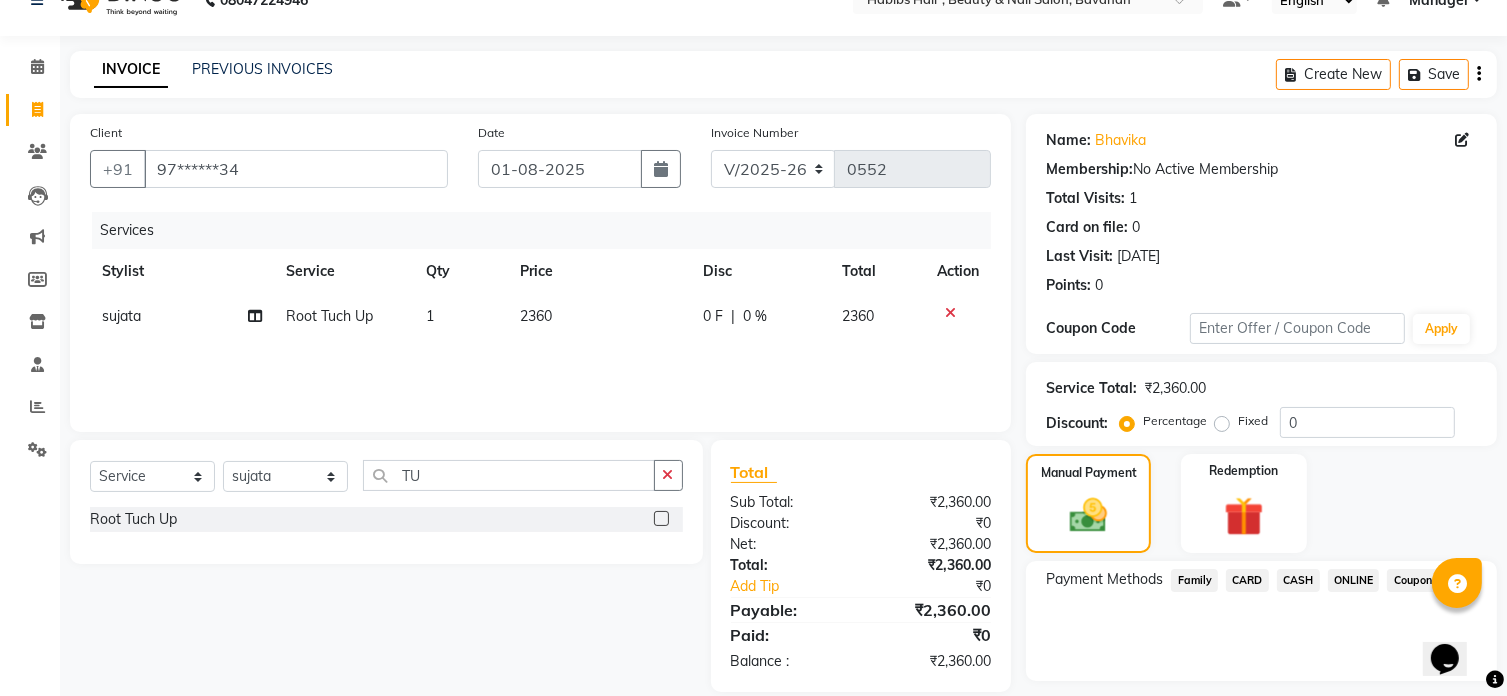 click on "ONLINE" 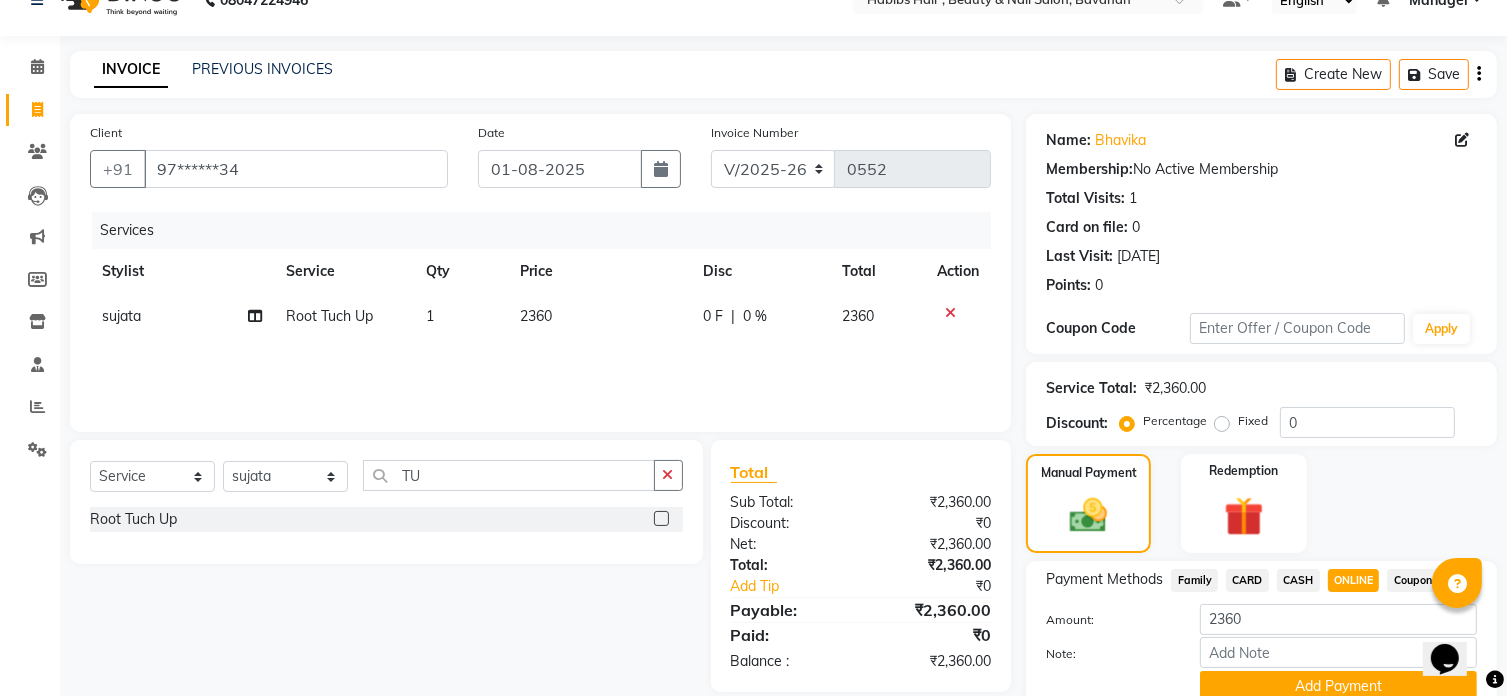 scroll, scrollTop: 122, scrollLeft: 0, axis: vertical 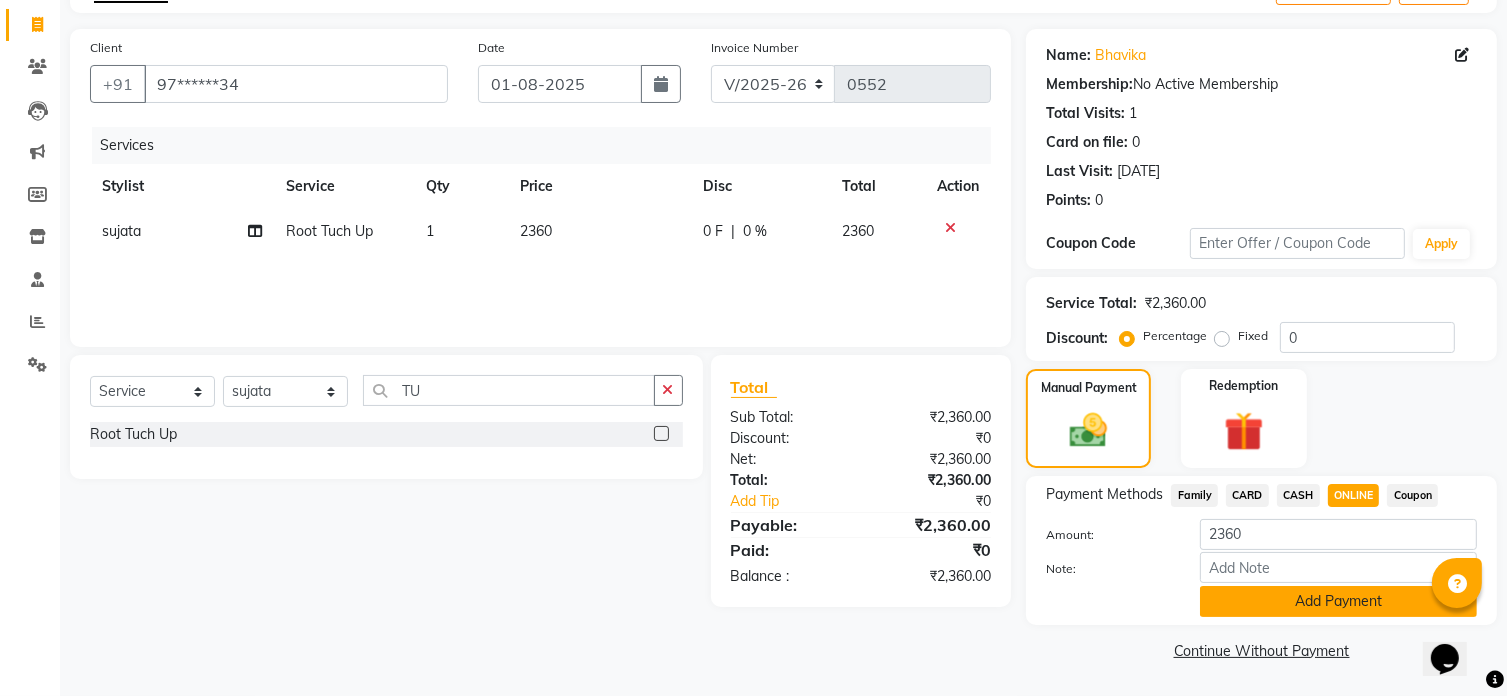 click on "Add Payment" 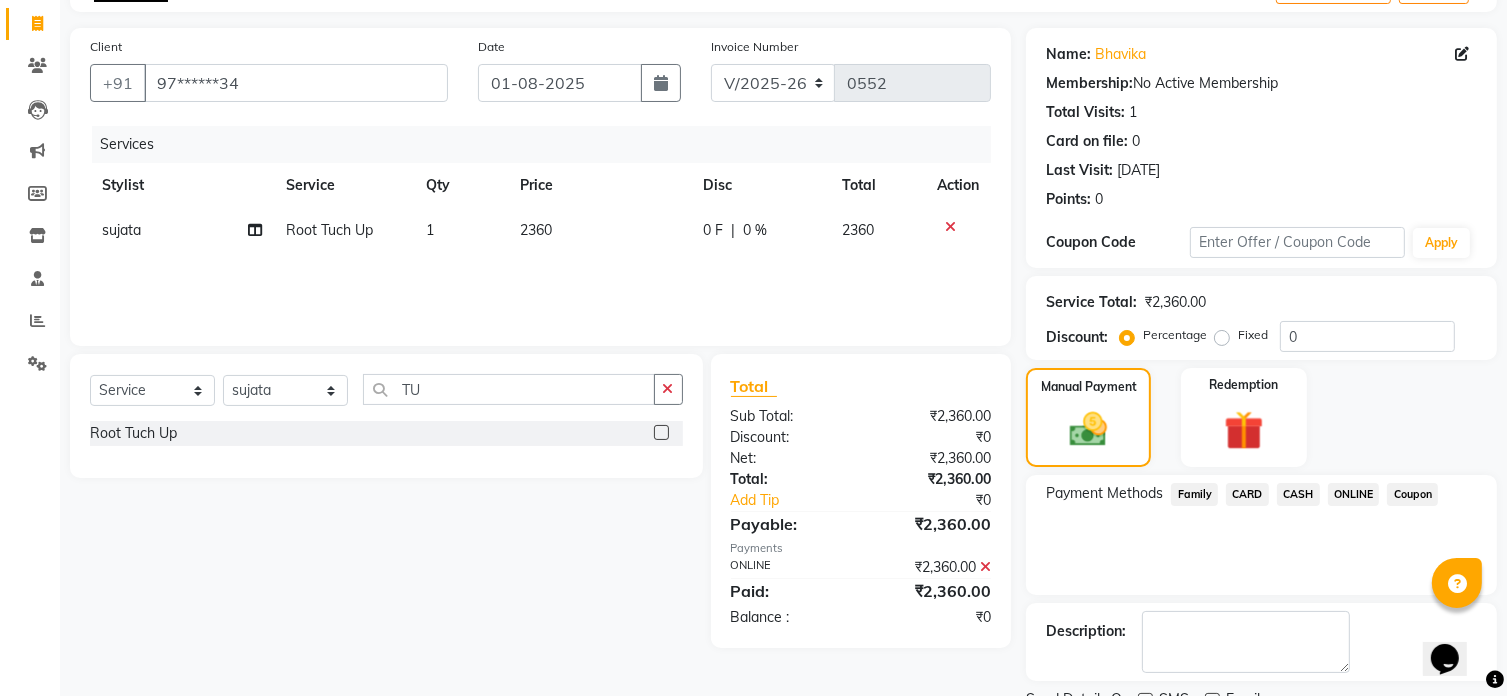 scroll, scrollTop: 204, scrollLeft: 0, axis: vertical 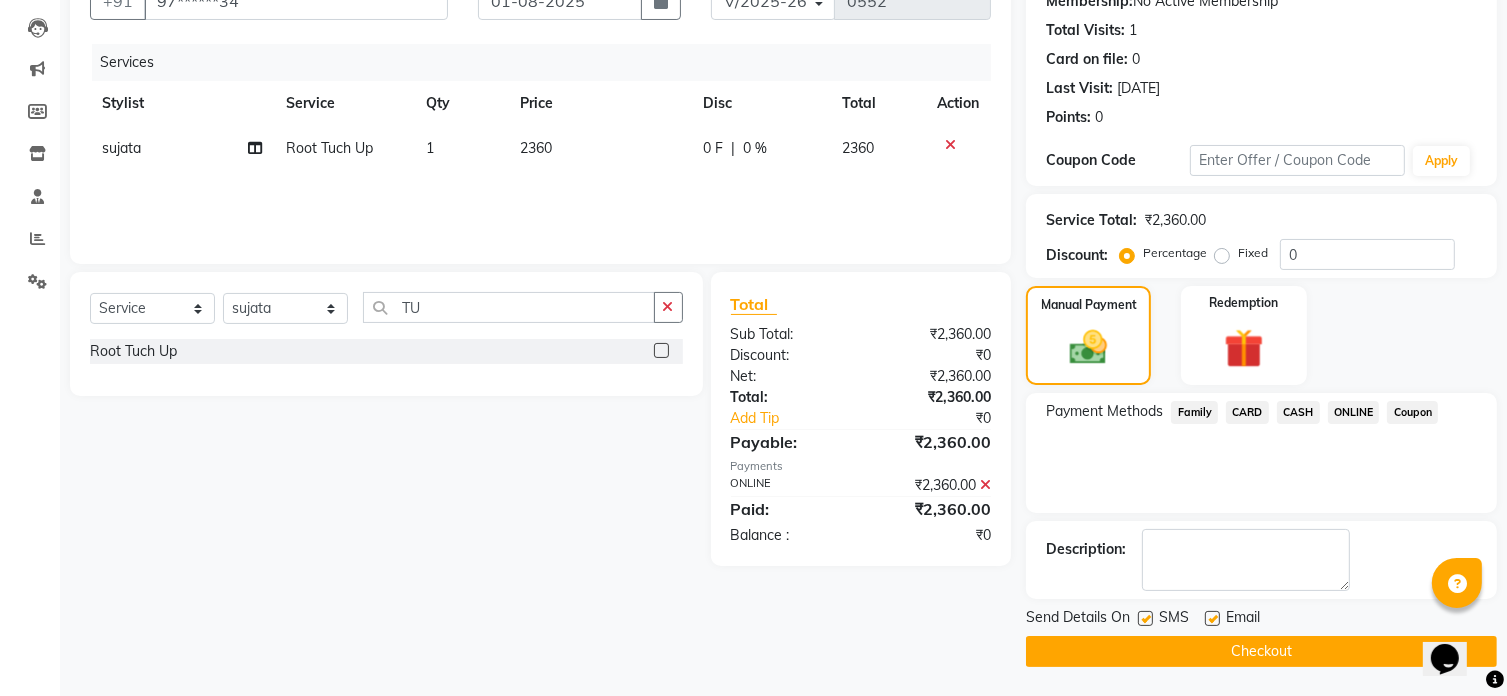 click on "Checkout" 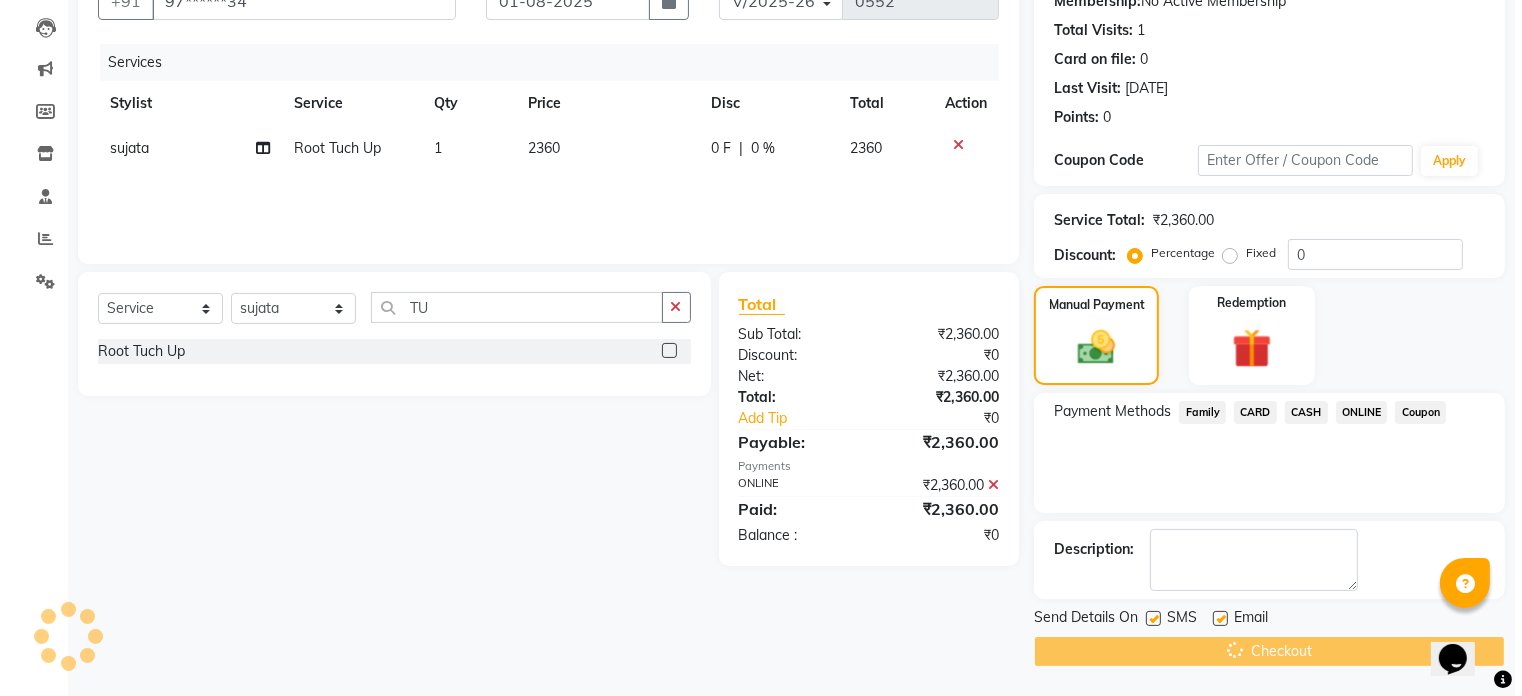 scroll, scrollTop: 0, scrollLeft: 0, axis: both 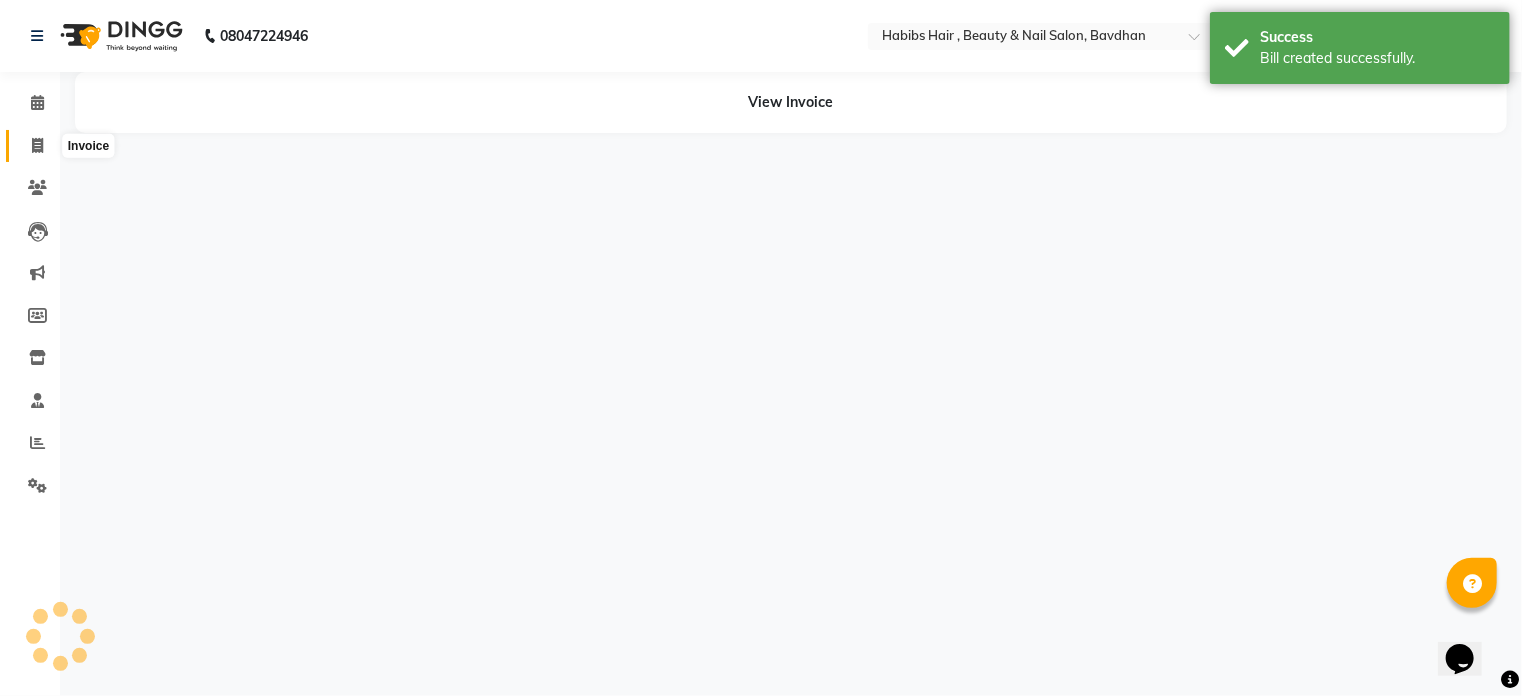 click 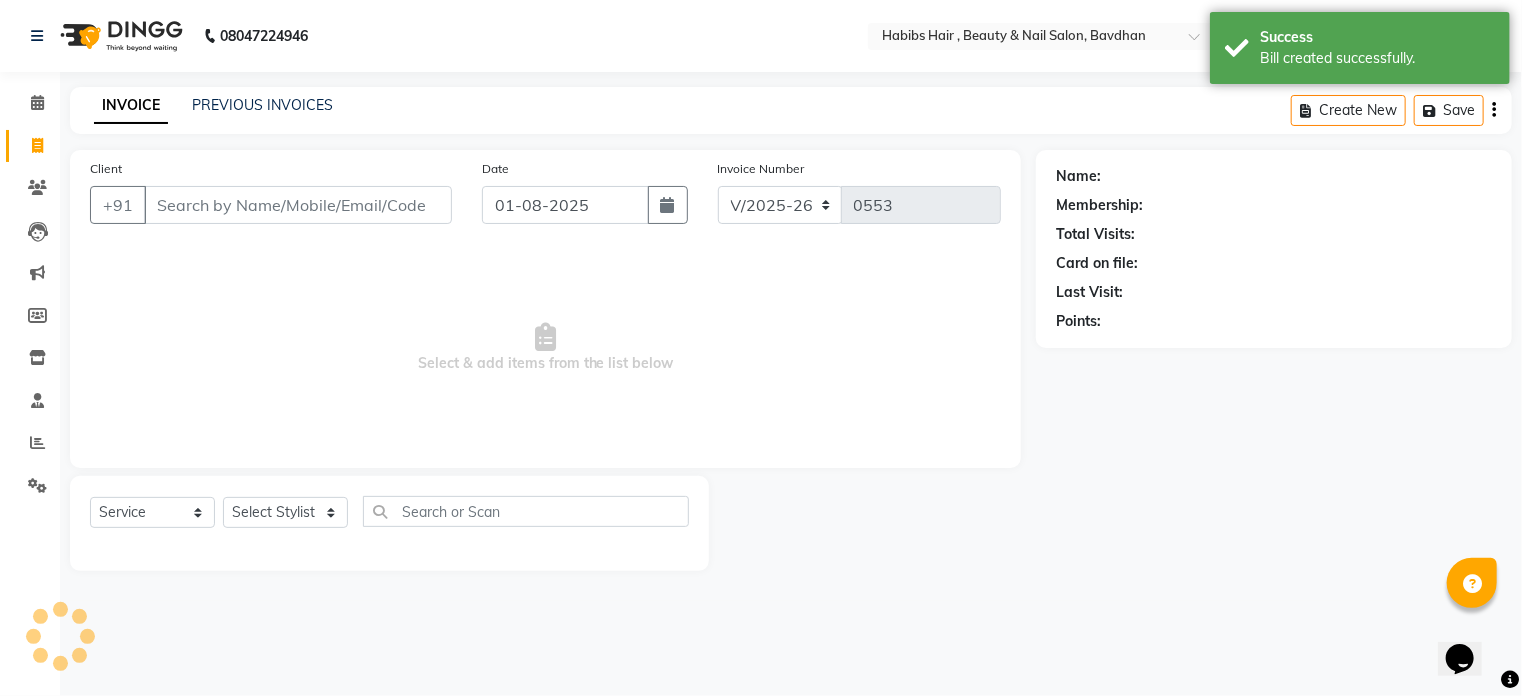 click on "Client" at bounding box center (298, 205) 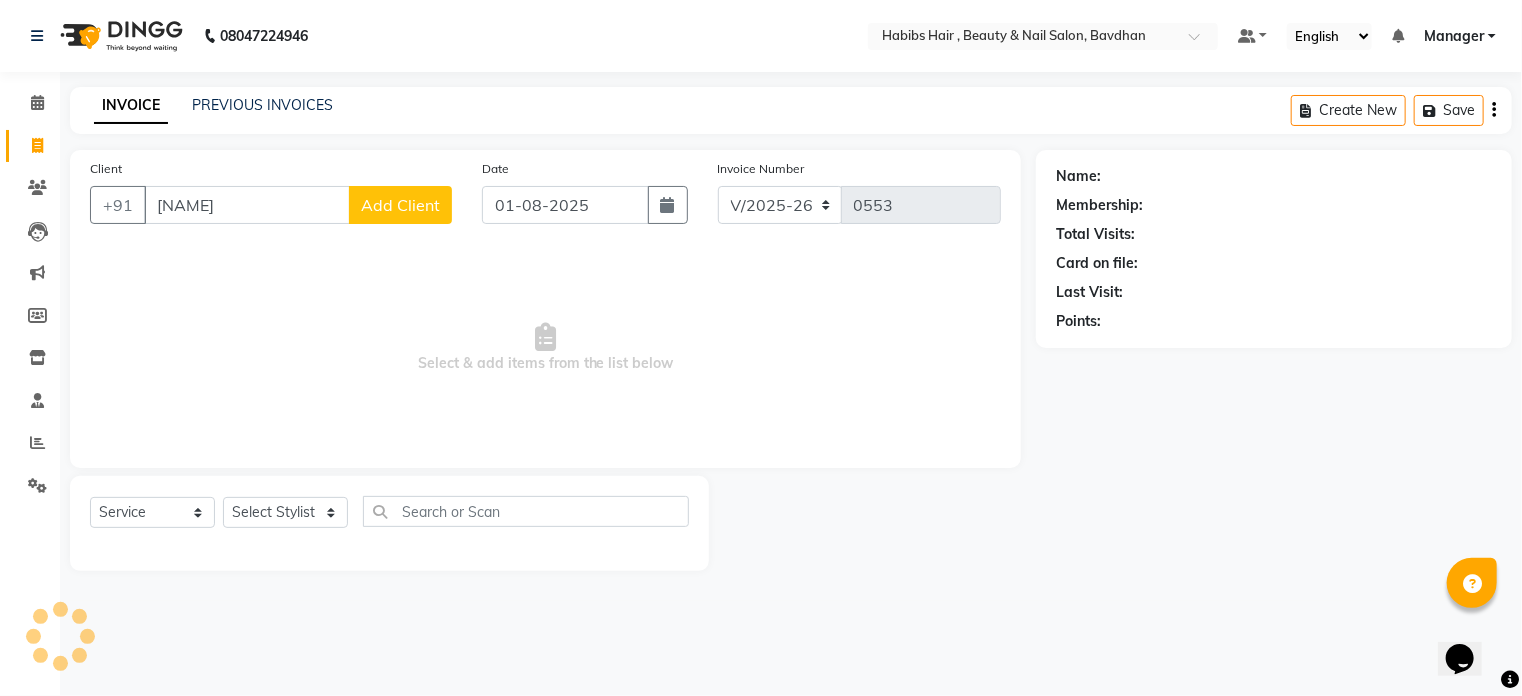 type on "[NAME]" 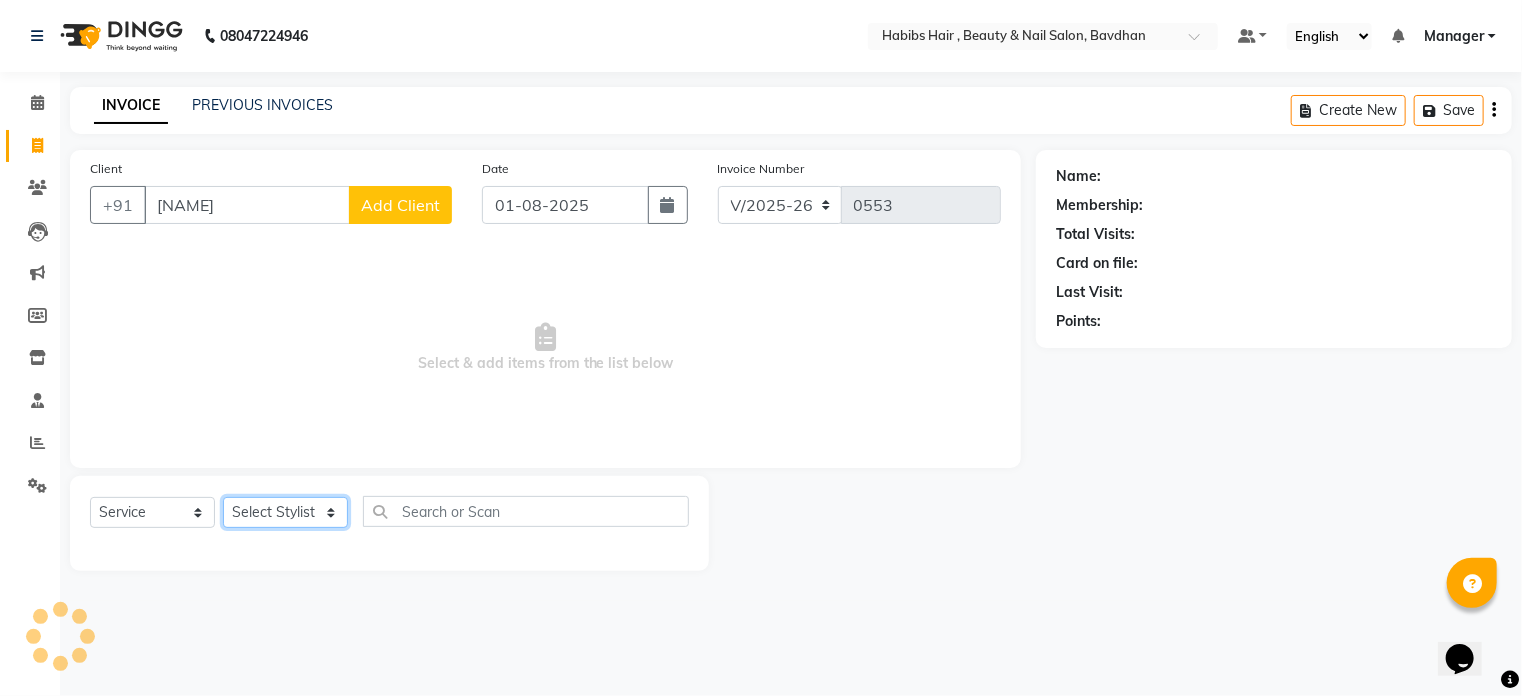 click on "Select Stylist [NAME] [NAME] [NAME] [NAME]  [NAME] Manager [NAME] [NAME] [NAME]" 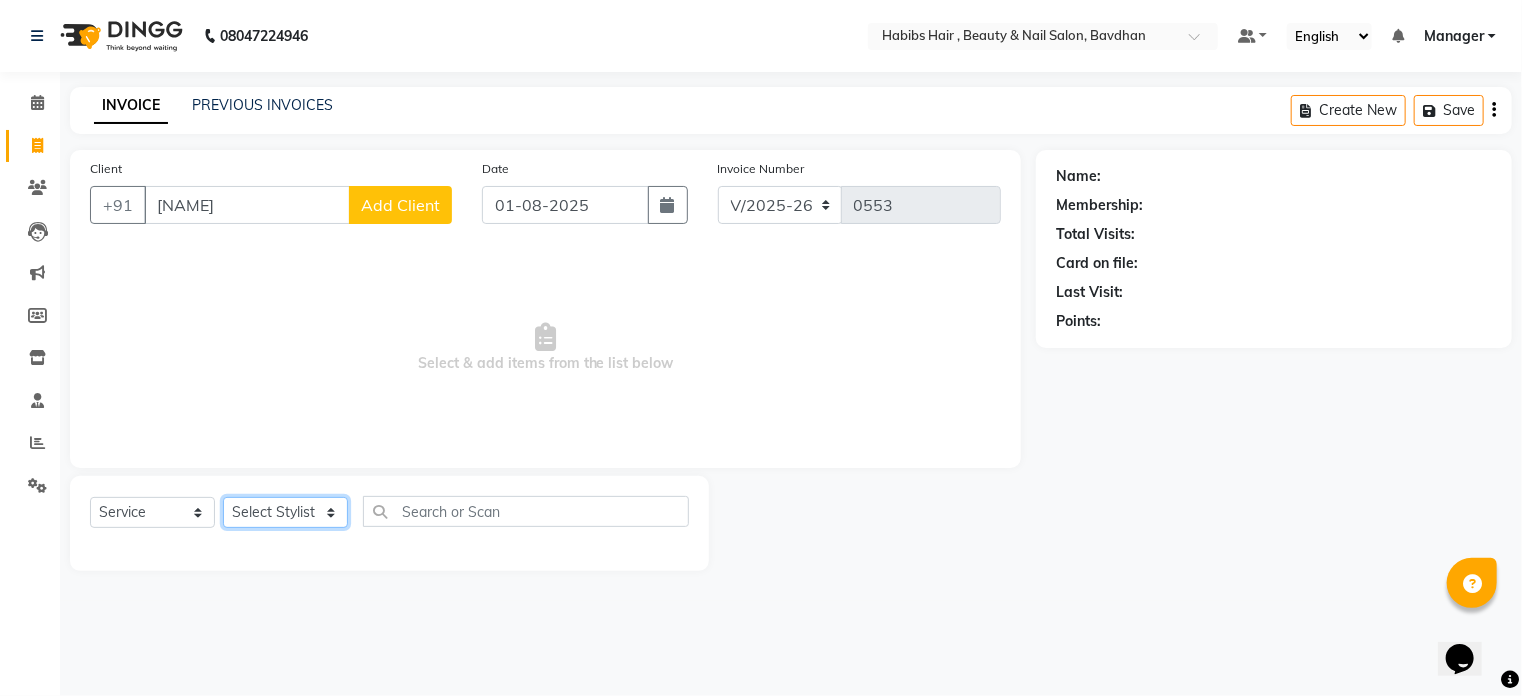 select on "64991" 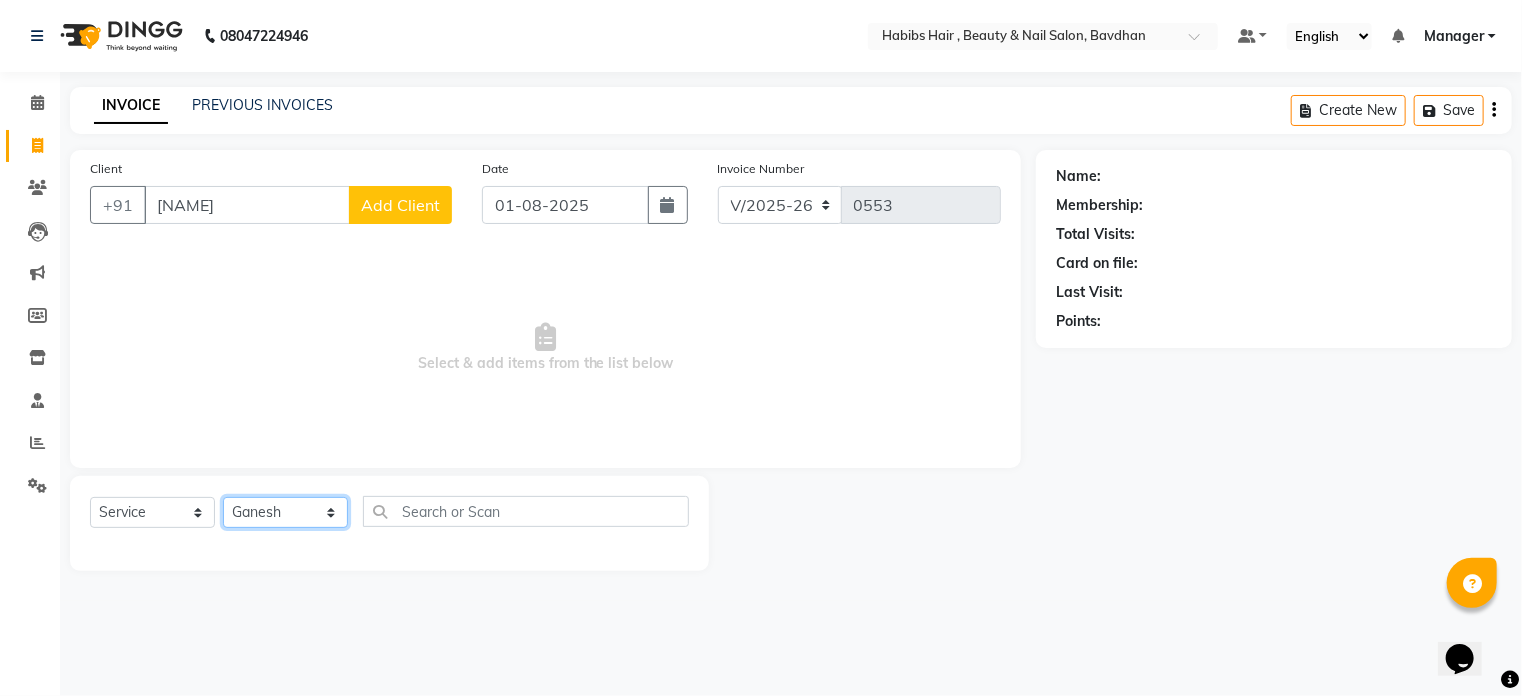 click on "Select Stylist [NAME] [NAME] [NAME] [NAME]  [NAME] Manager [NAME] [NAME] [NAME]" 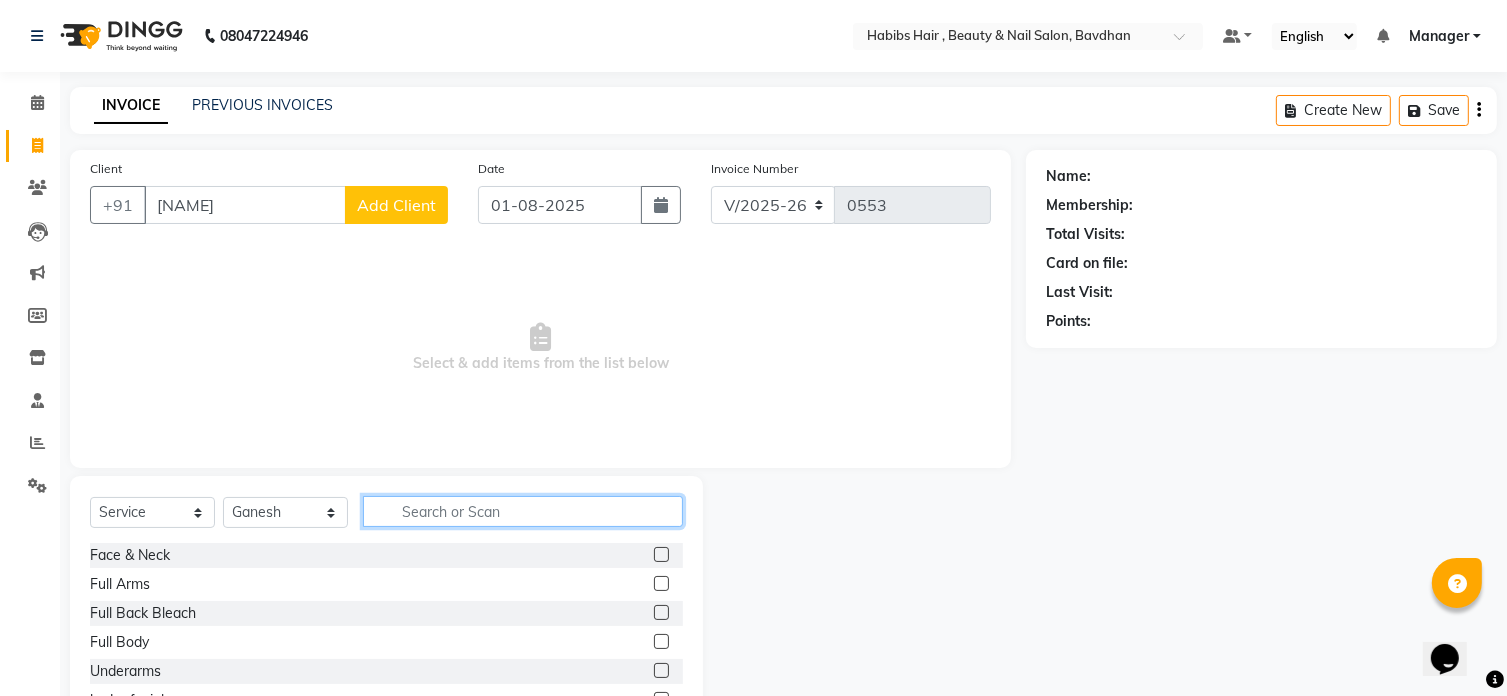 click 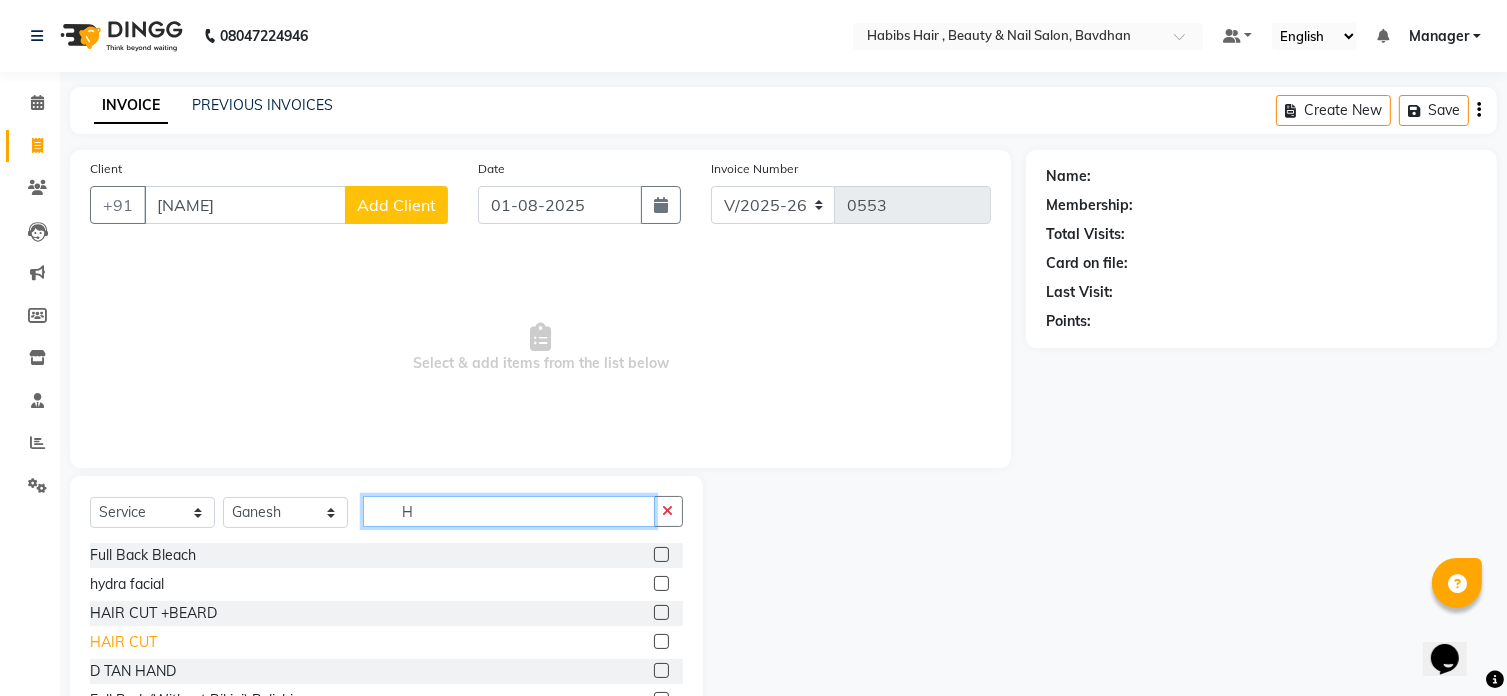 type on "H" 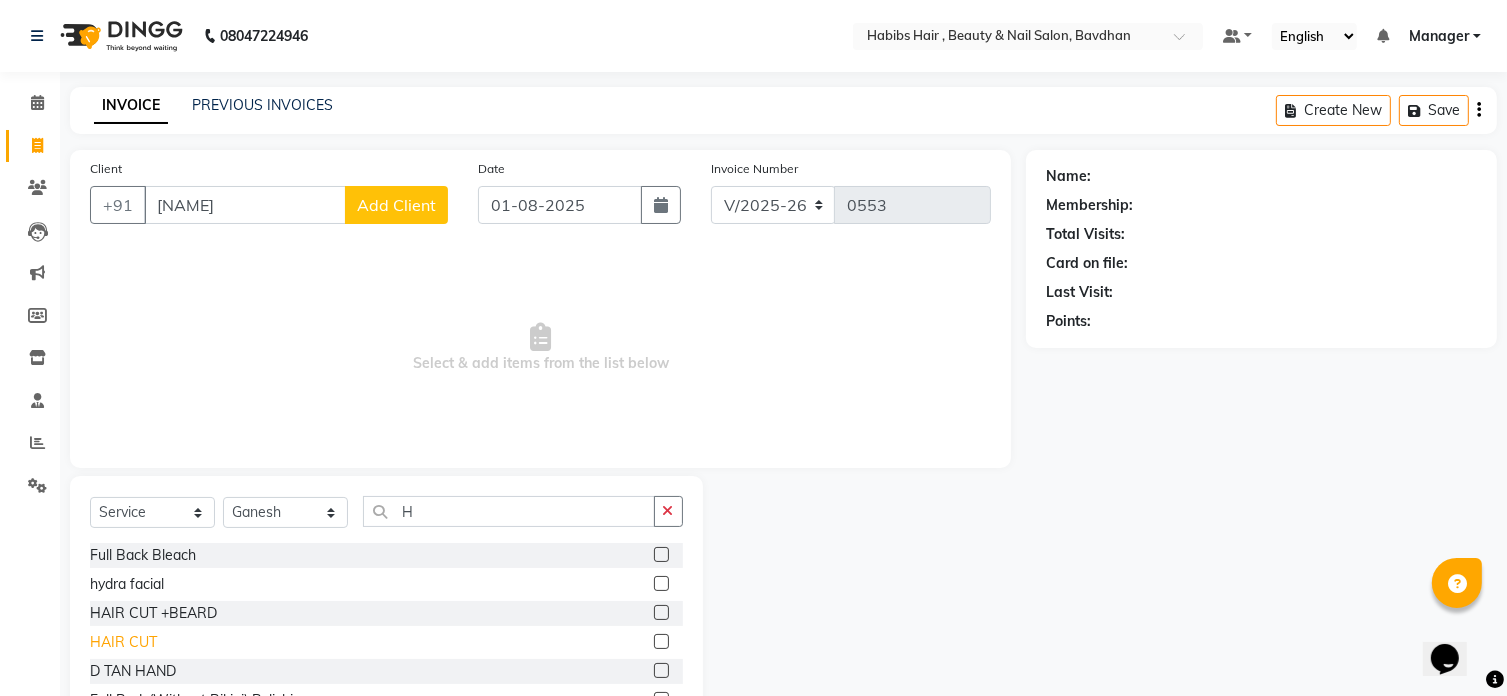 click on "HAIR CUT" 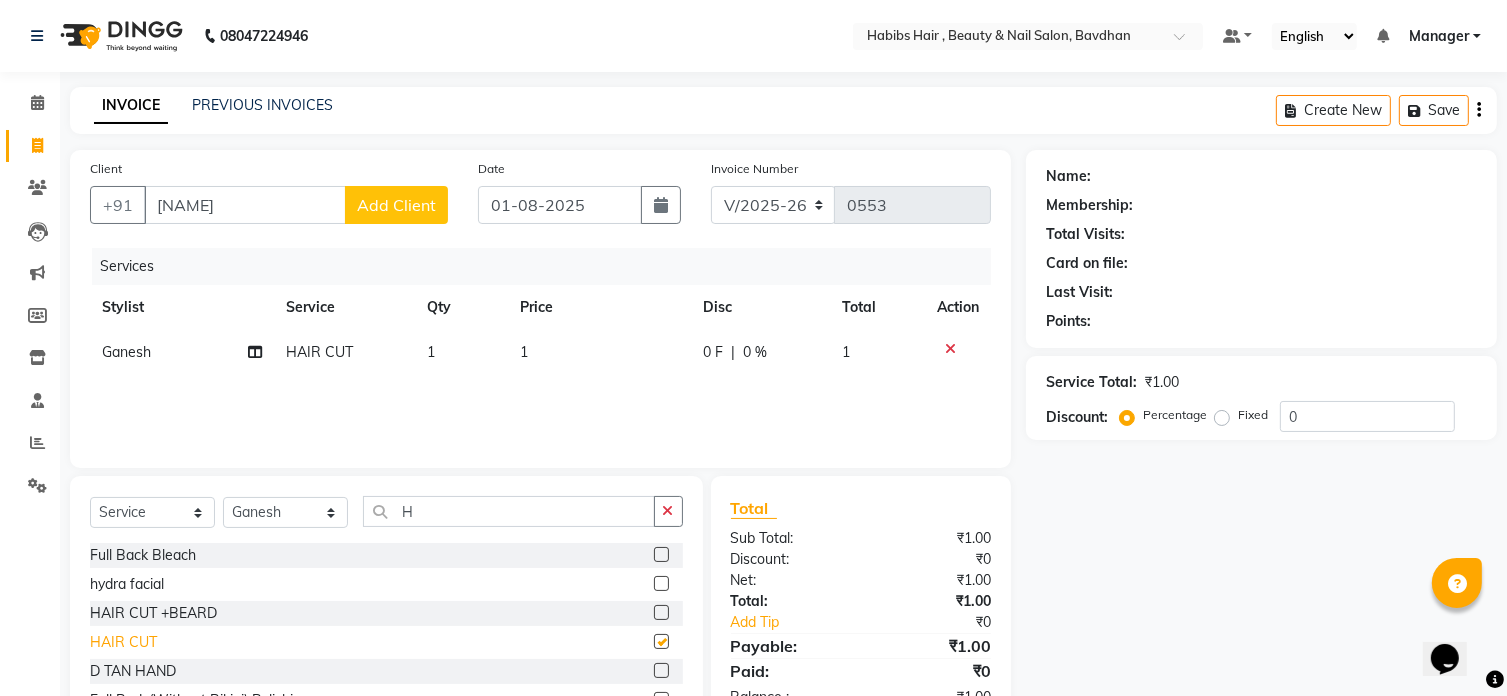 checkbox on "false" 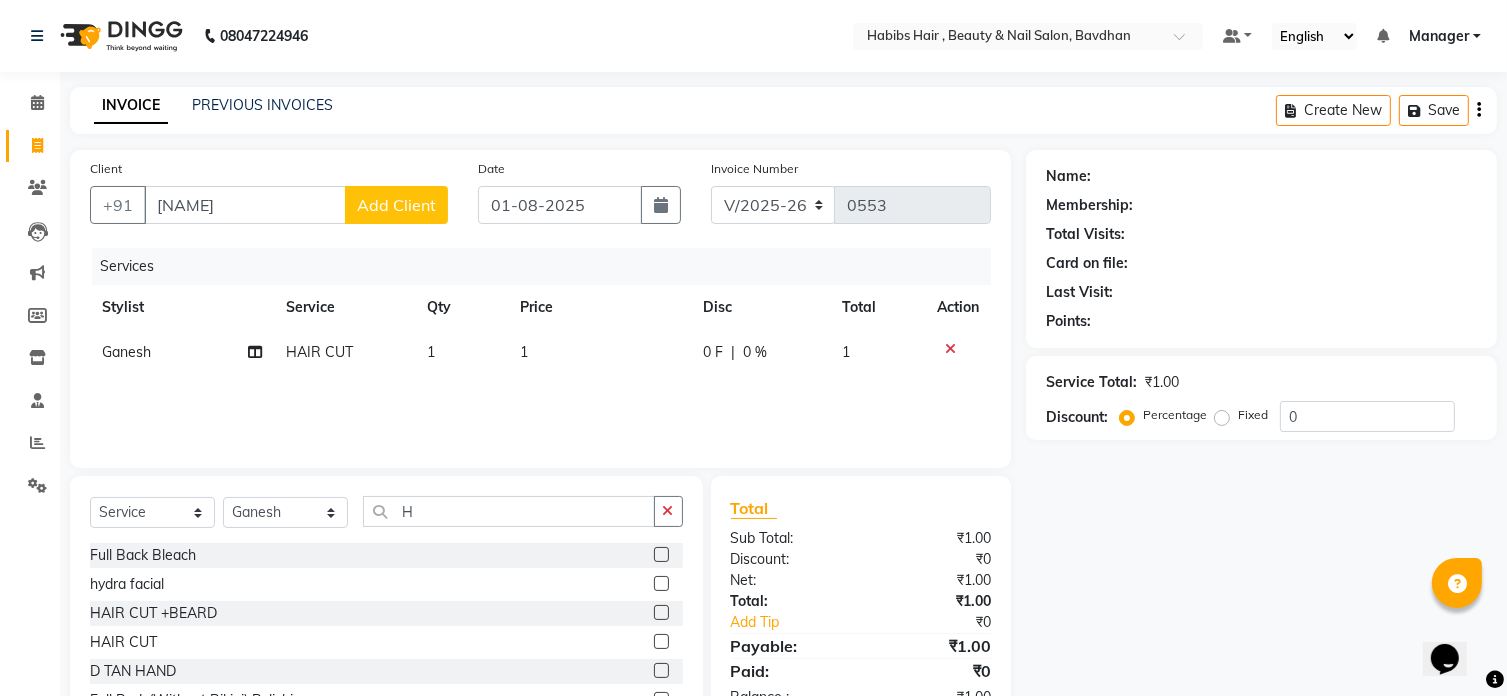 click on "1" 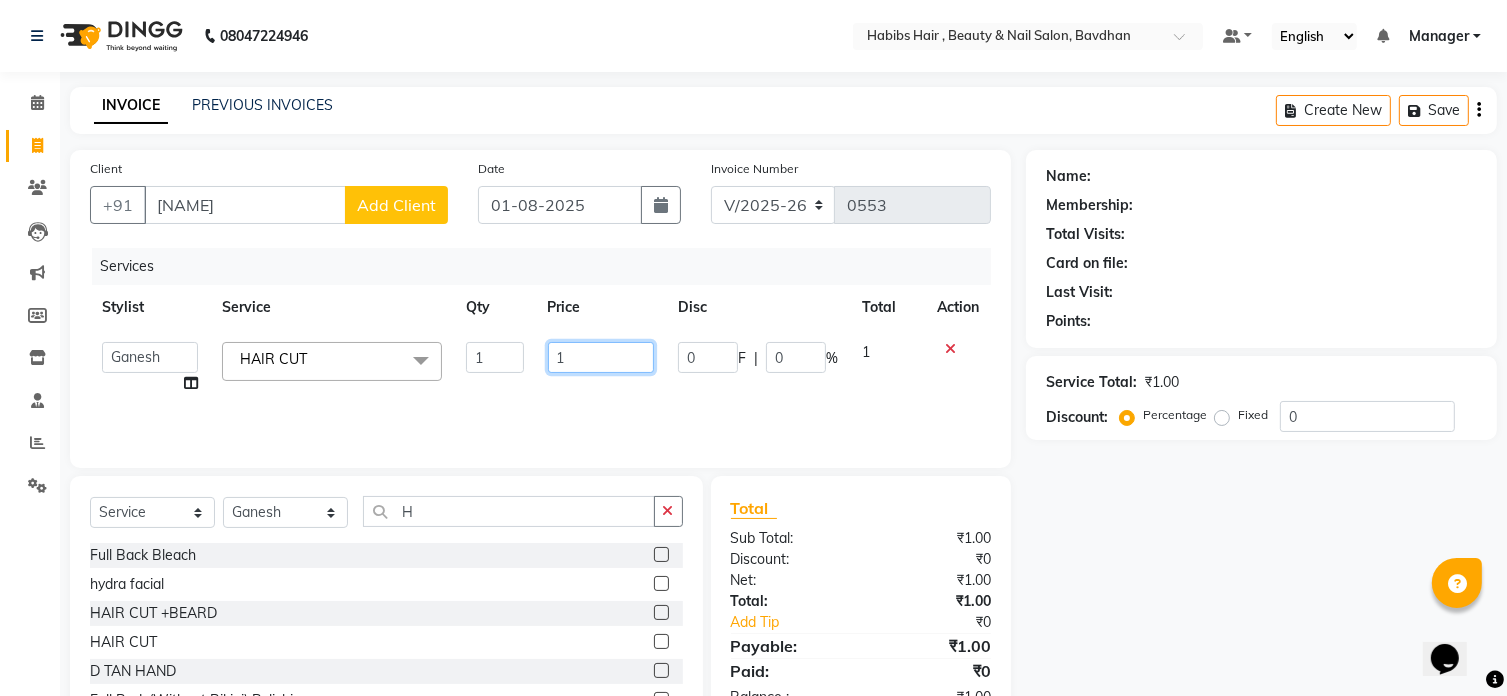 click on "1" 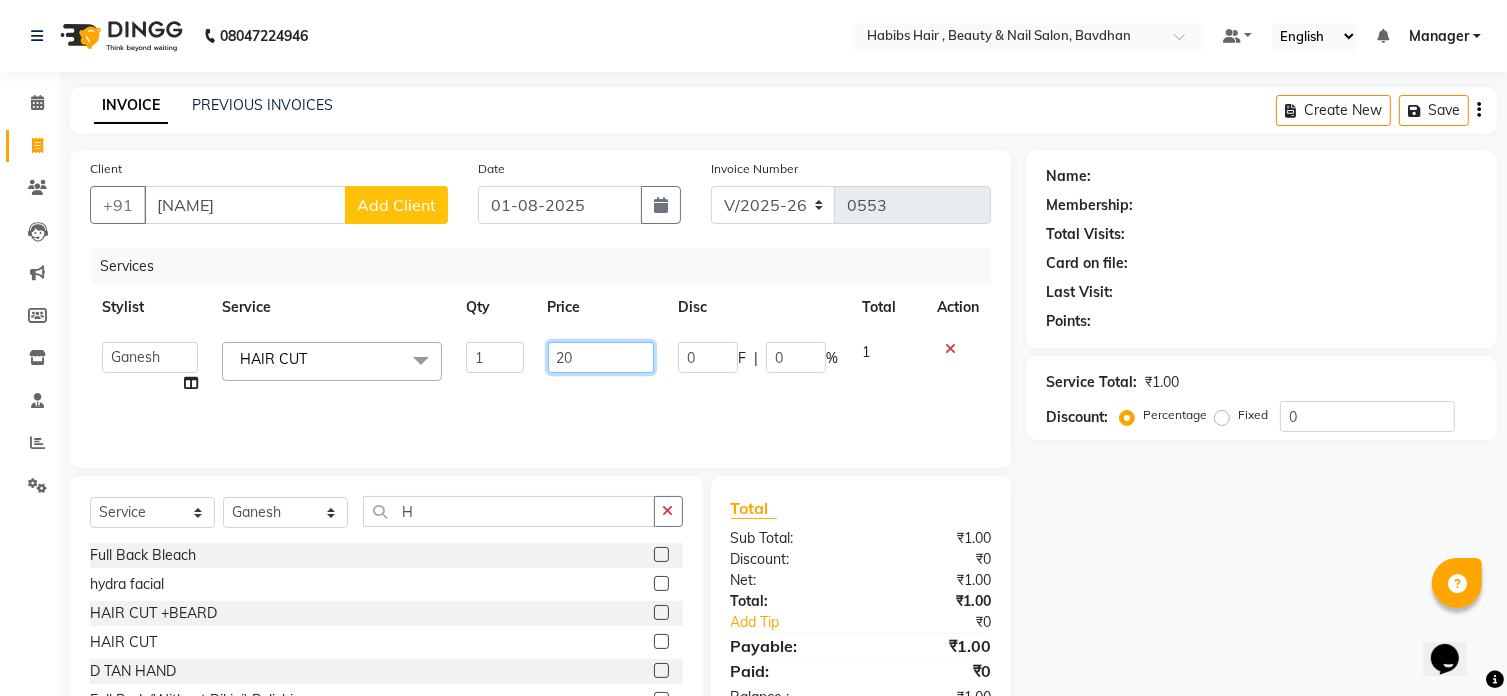 type on "200" 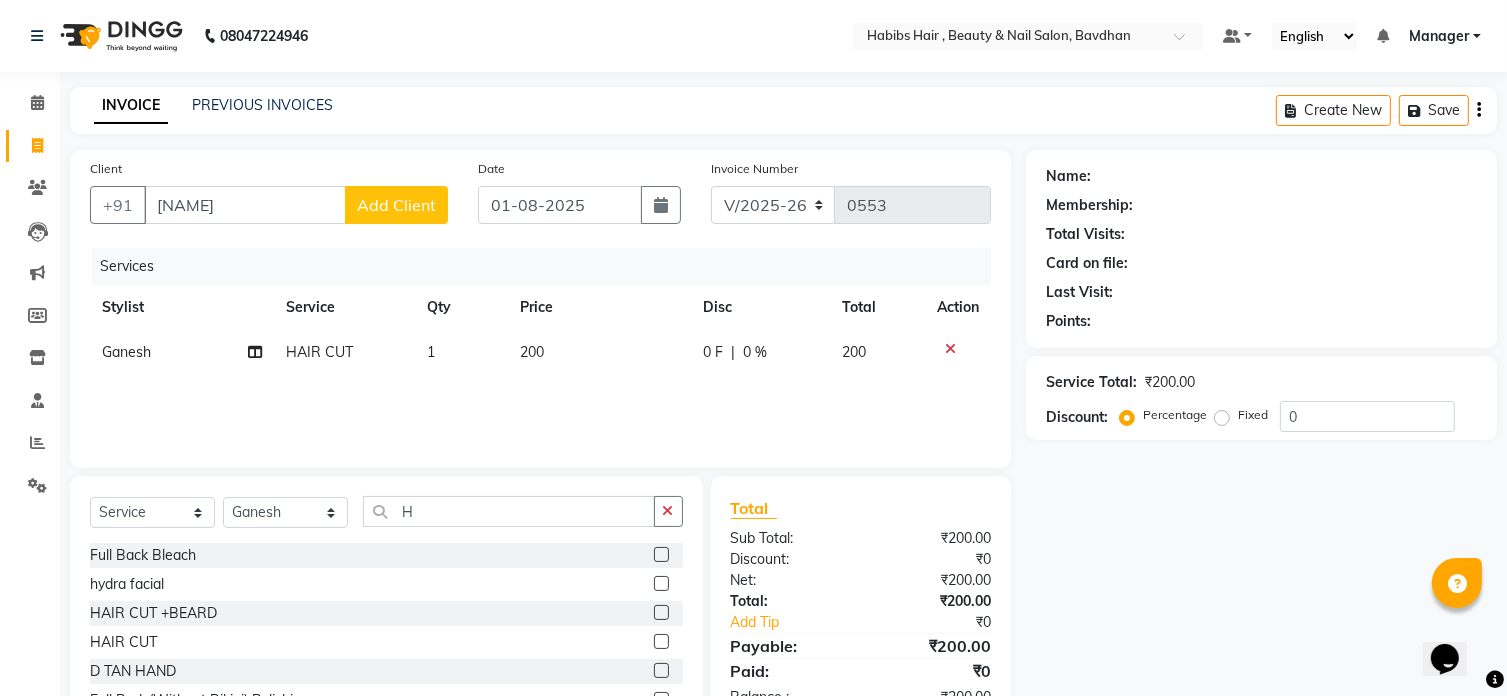 click on "Add Client" 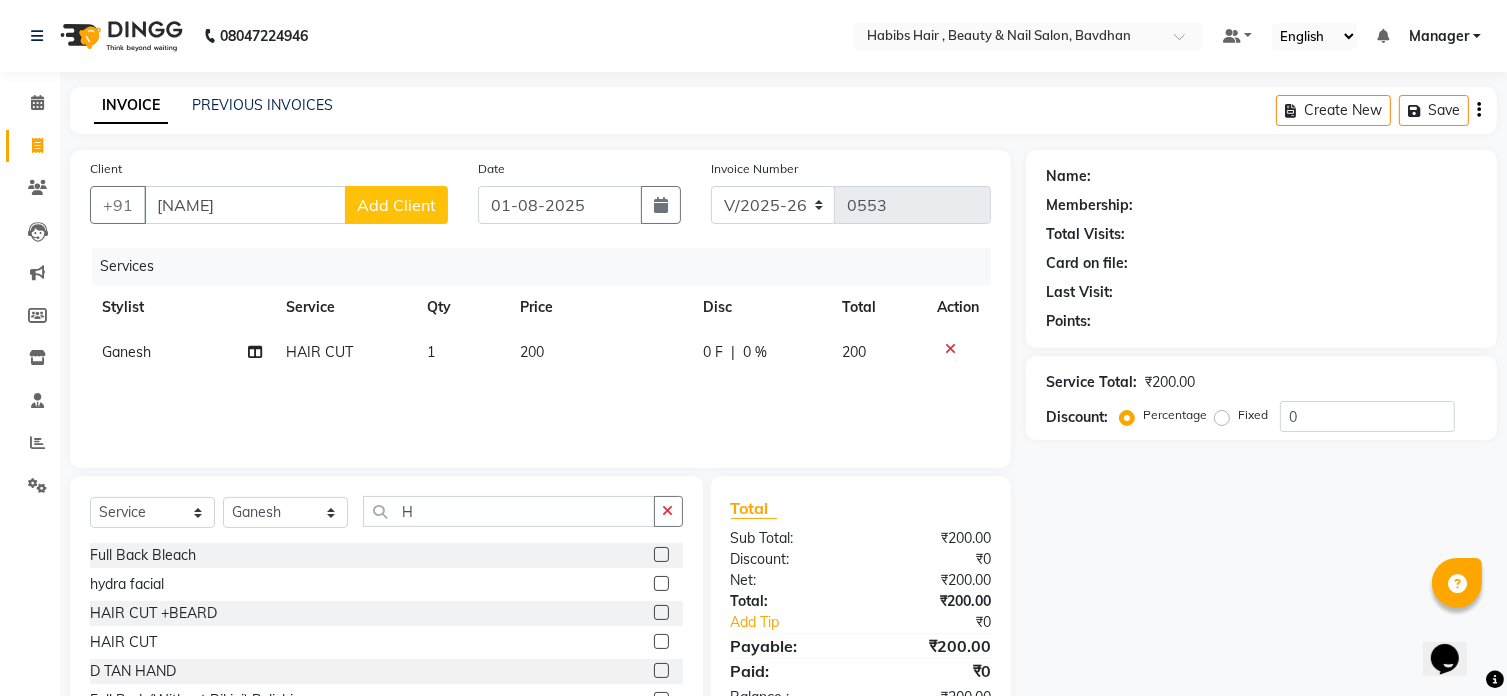 select on "22" 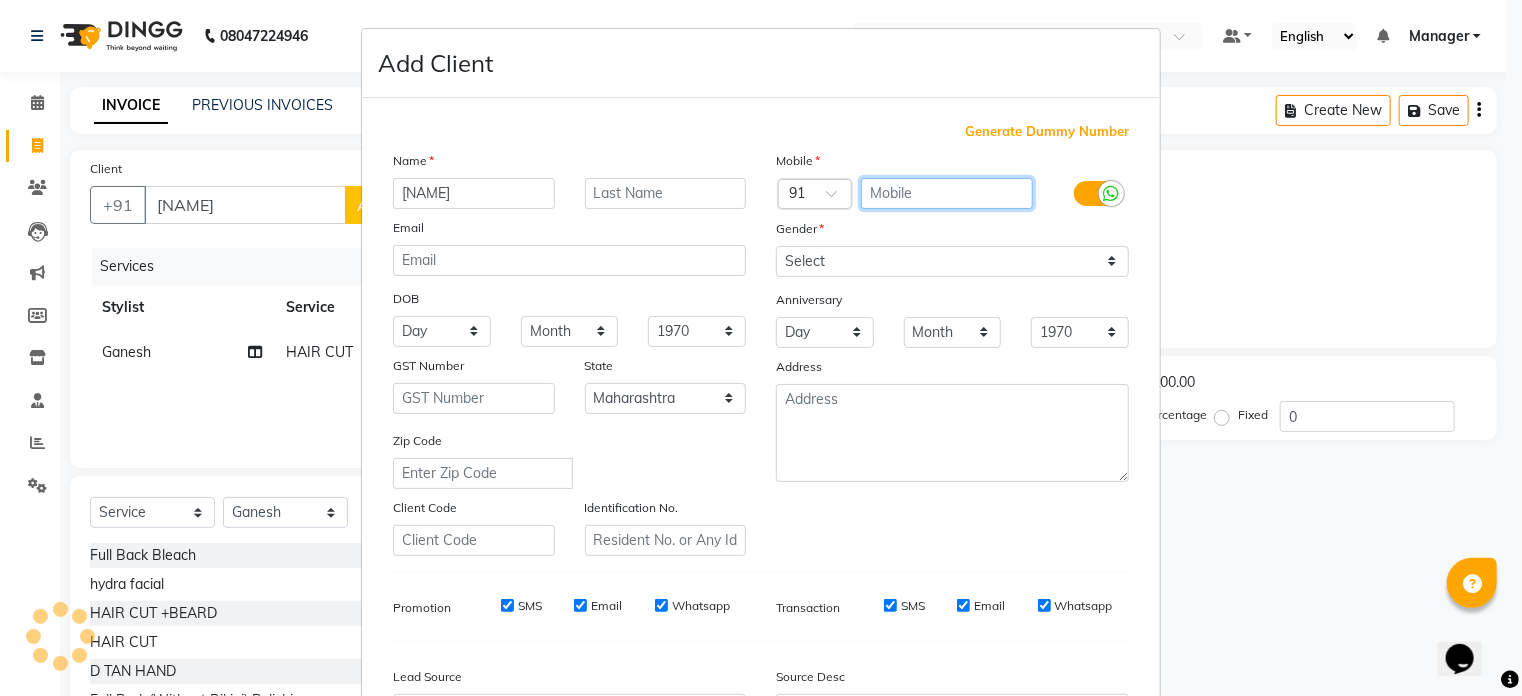 click at bounding box center [947, 193] 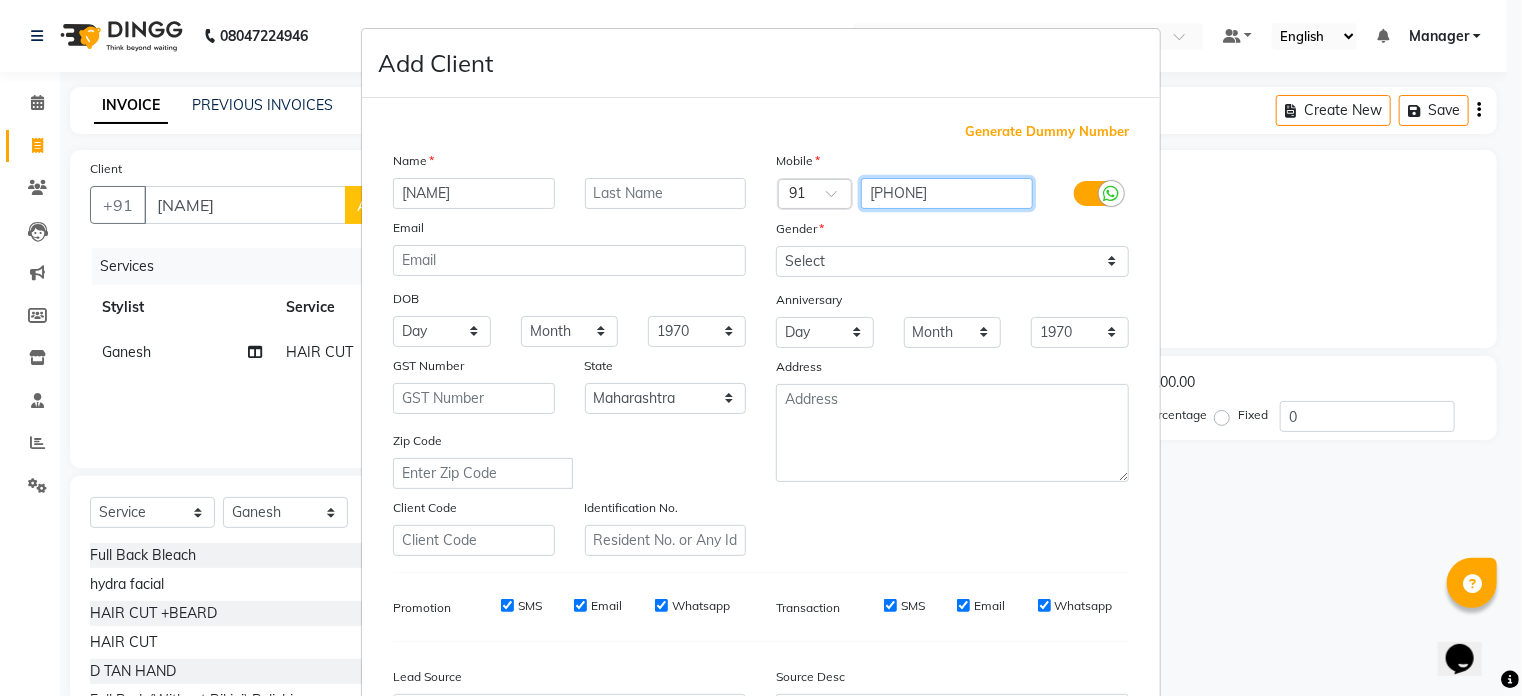 type on "[PHONE]" 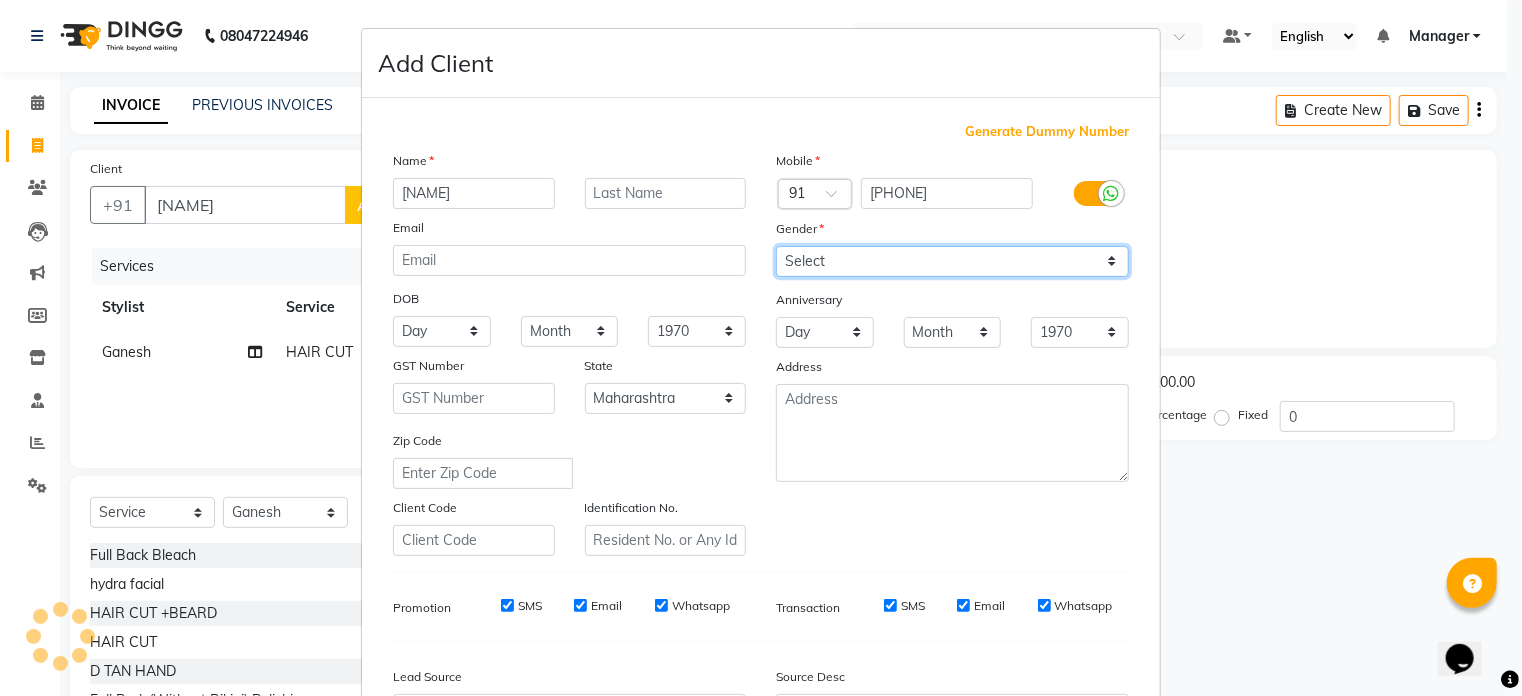 click on "Select Male Female Other Prefer Not To Say" at bounding box center [952, 261] 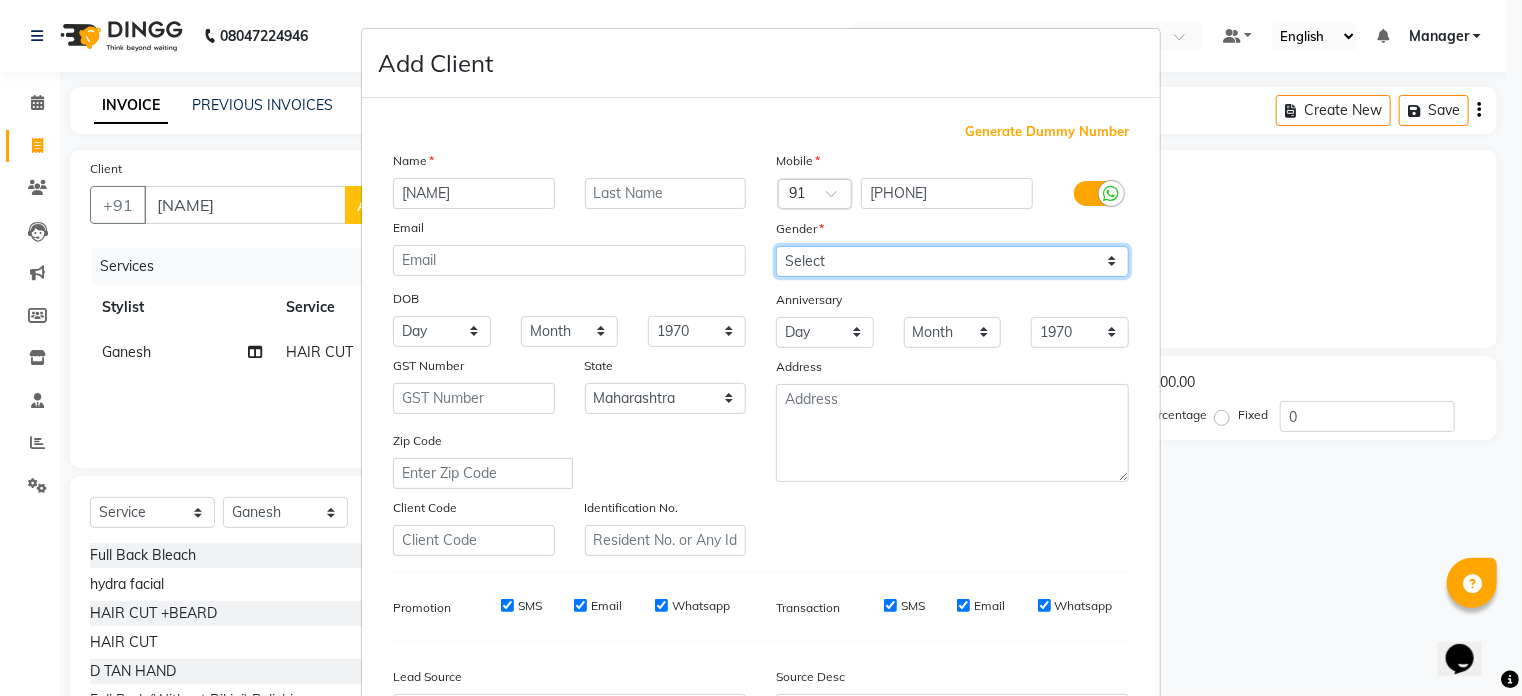 select on "male" 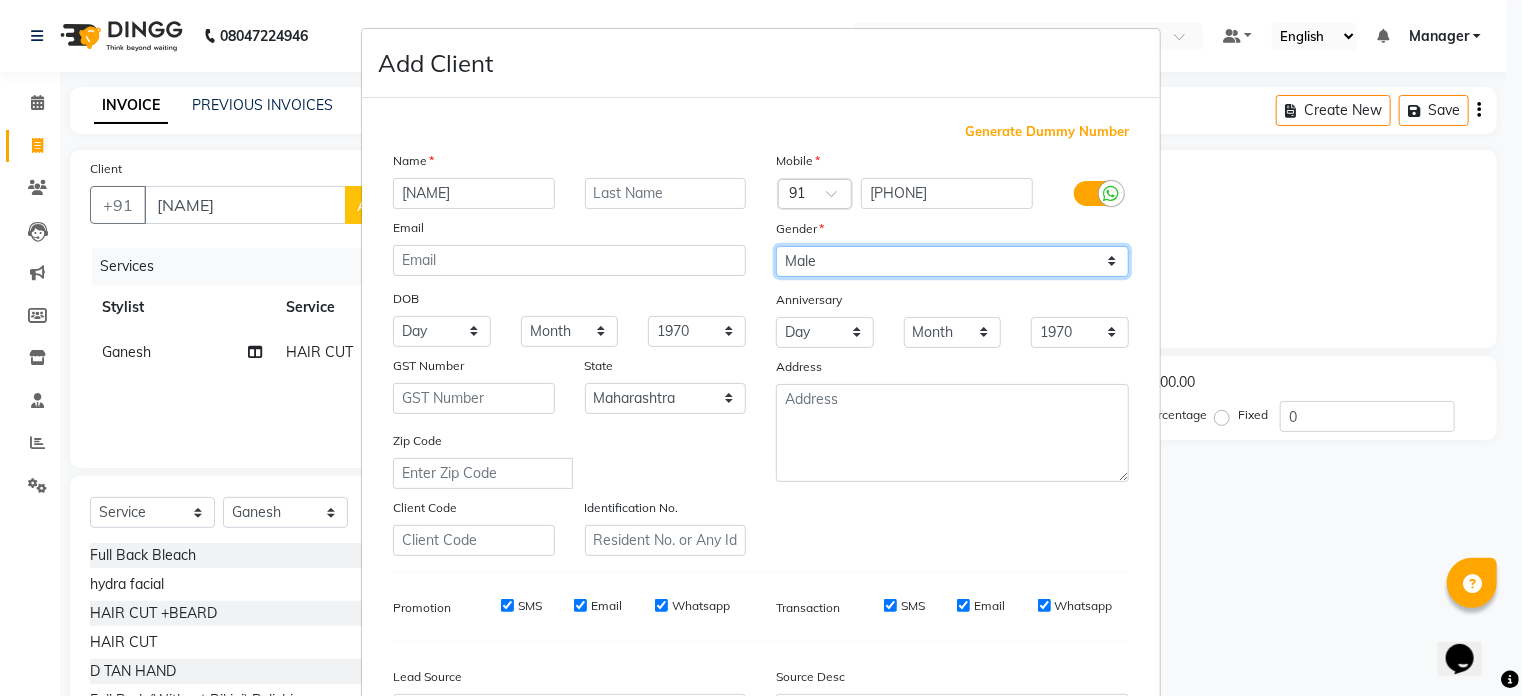 click on "Select Male Female Other Prefer Not To Say" at bounding box center [952, 261] 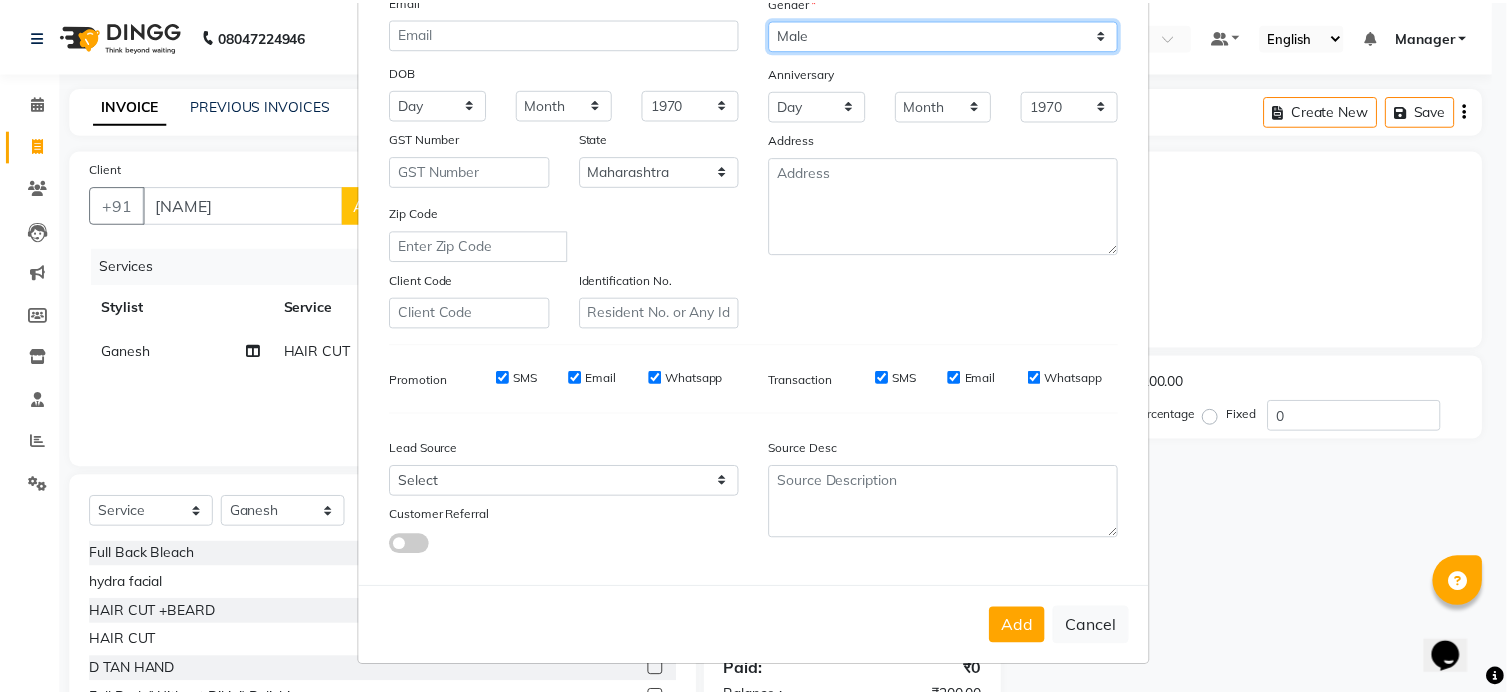 scroll, scrollTop: 236, scrollLeft: 0, axis: vertical 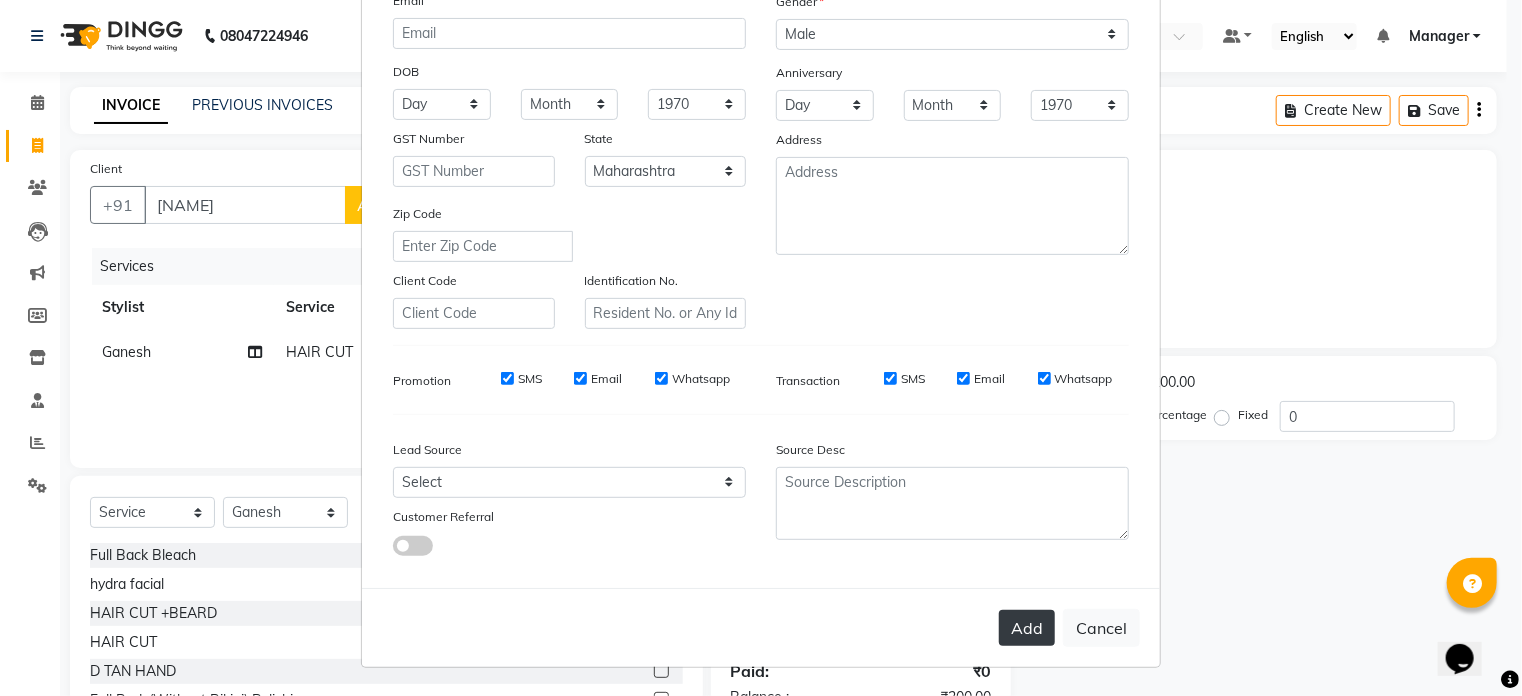 click on "Add" at bounding box center [1027, 628] 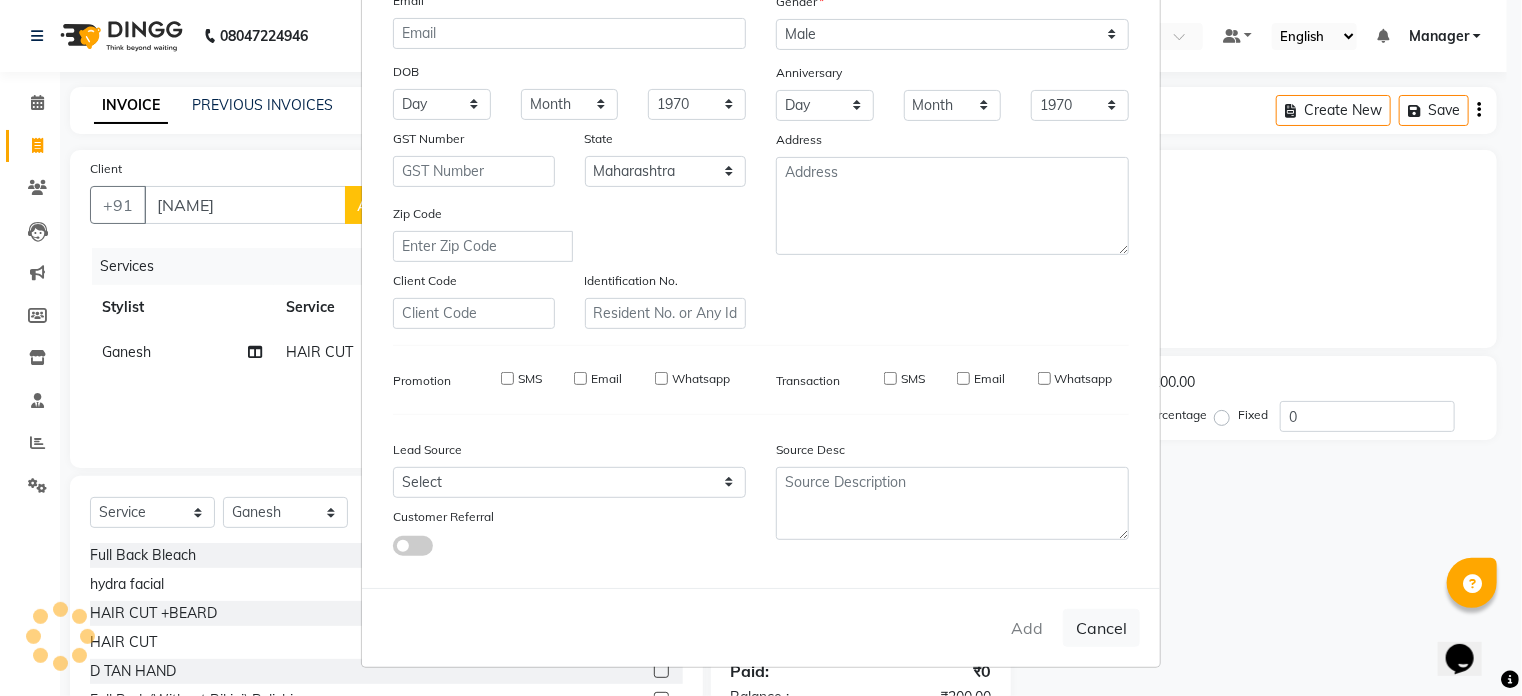 type on "97******58" 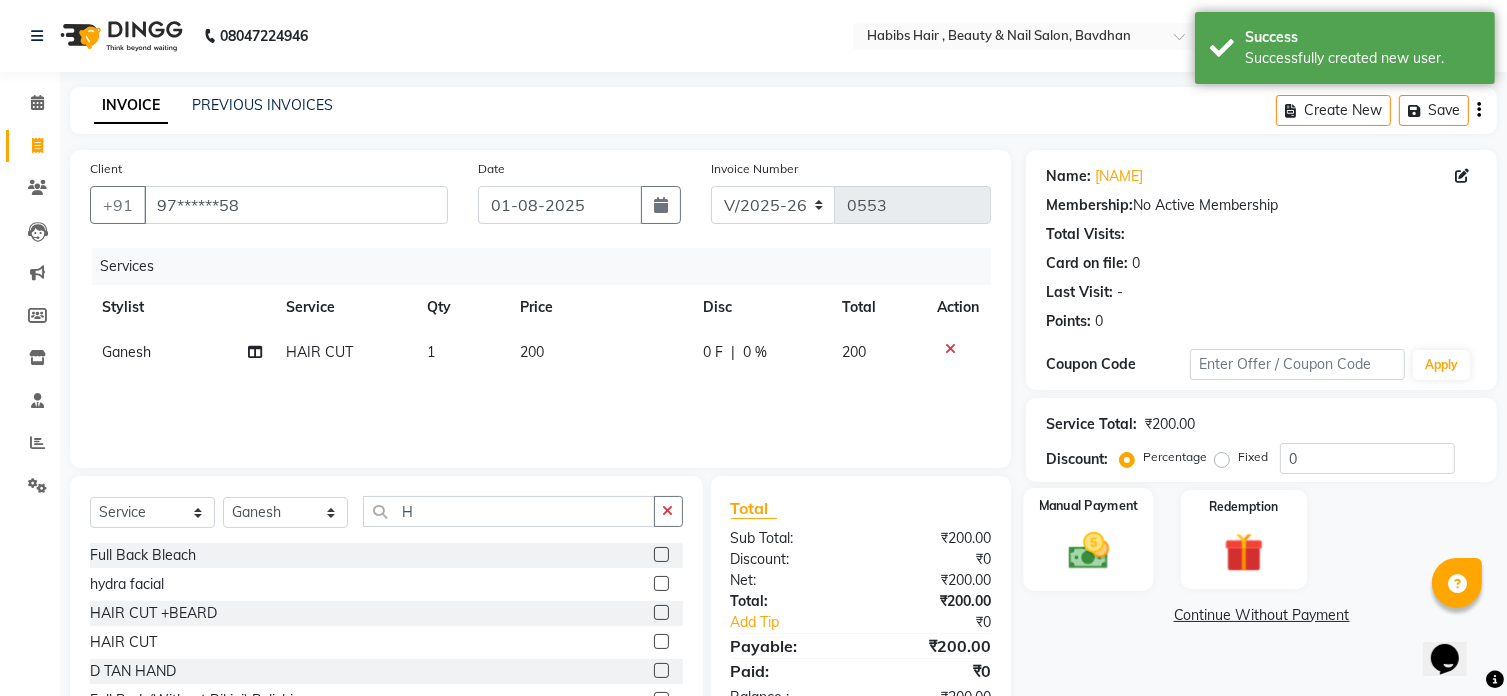 click 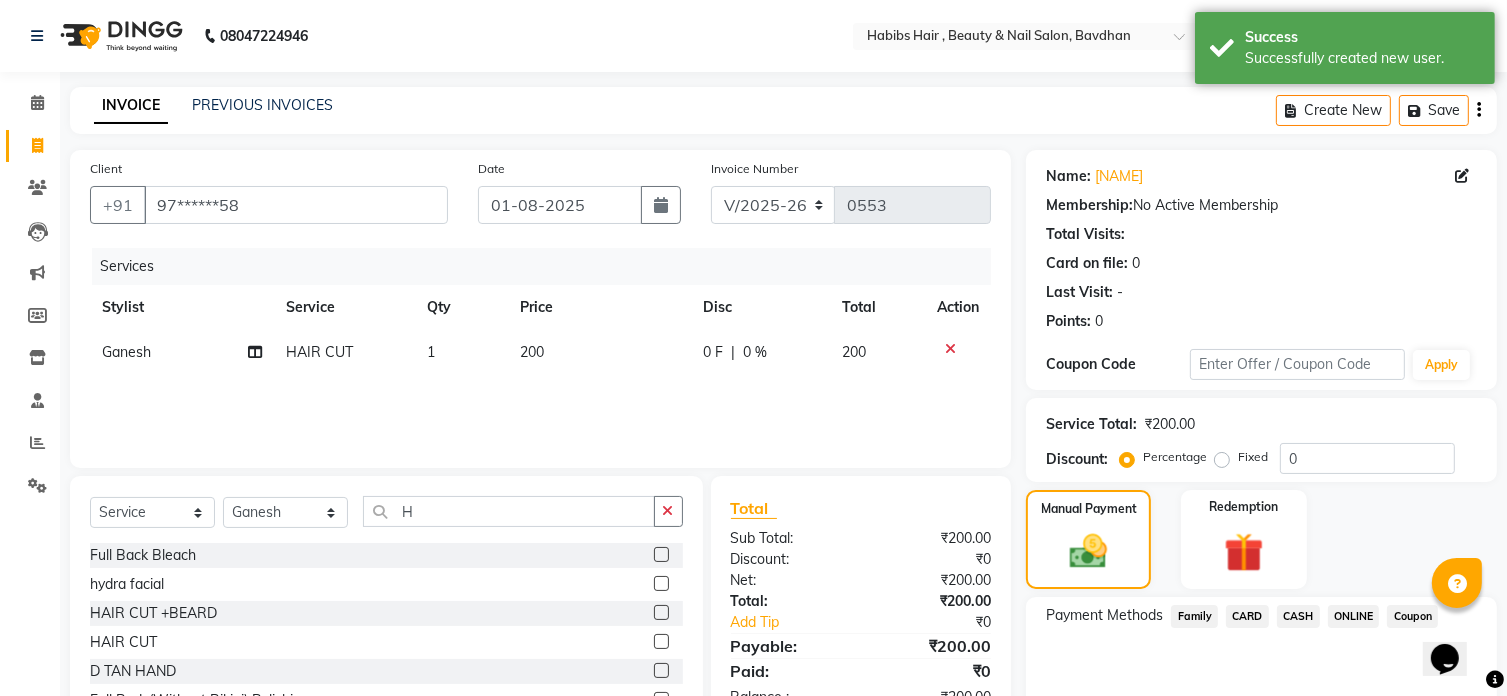 click on "ONLINE" 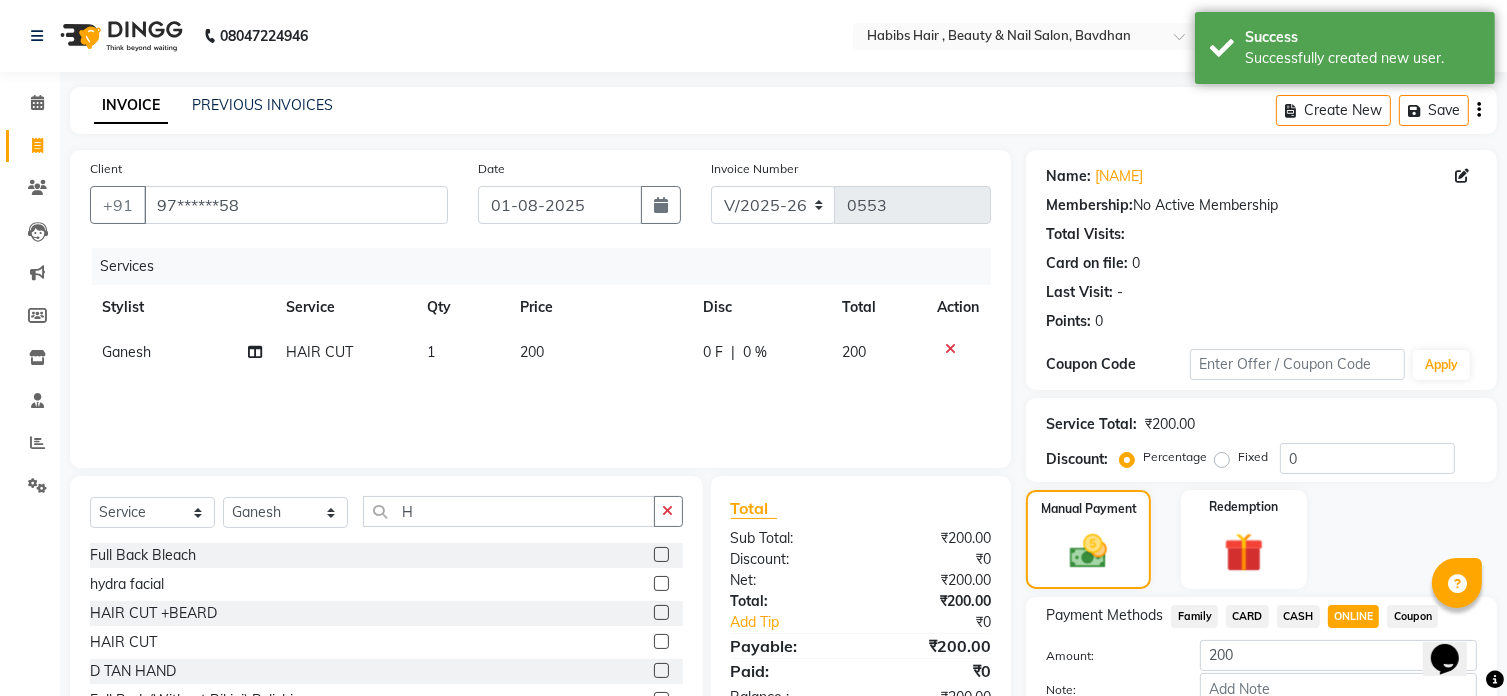 scroll, scrollTop: 122, scrollLeft: 0, axis: vertical 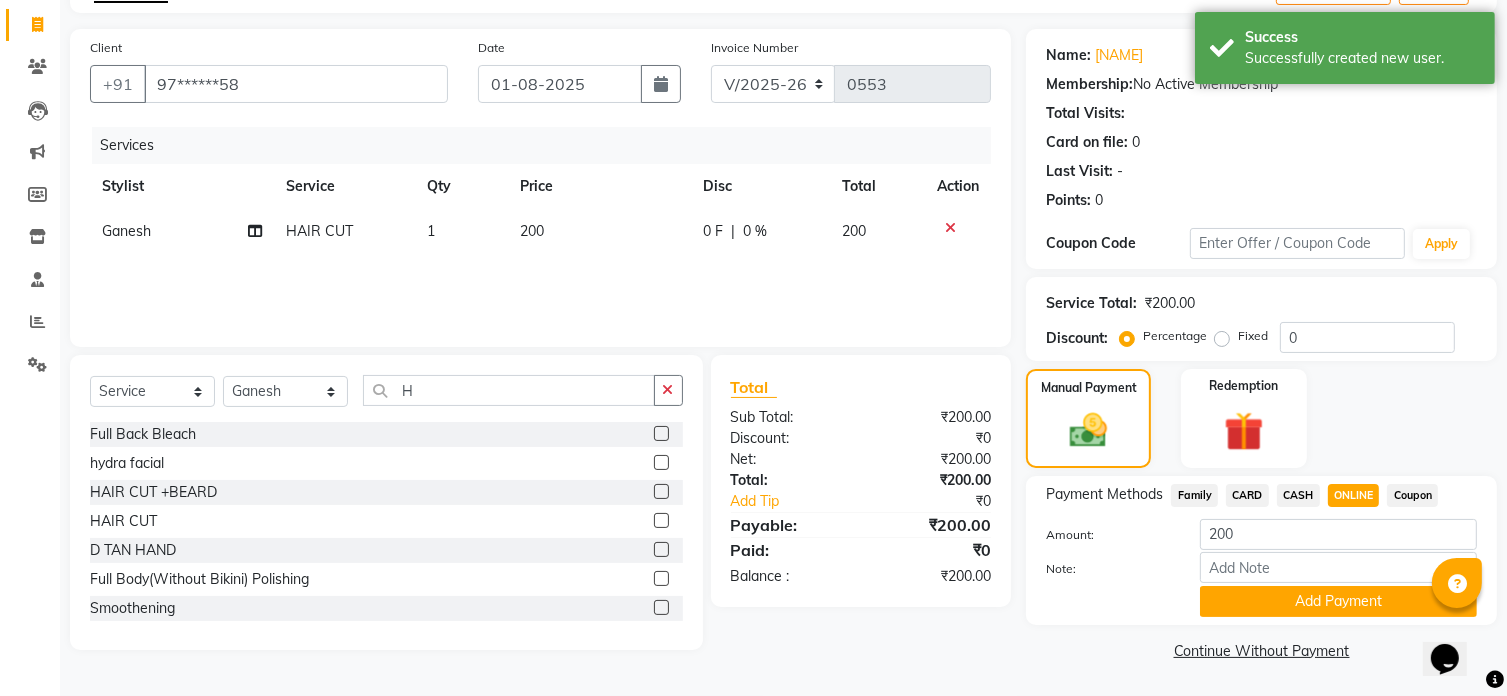 click on "Add Payment" 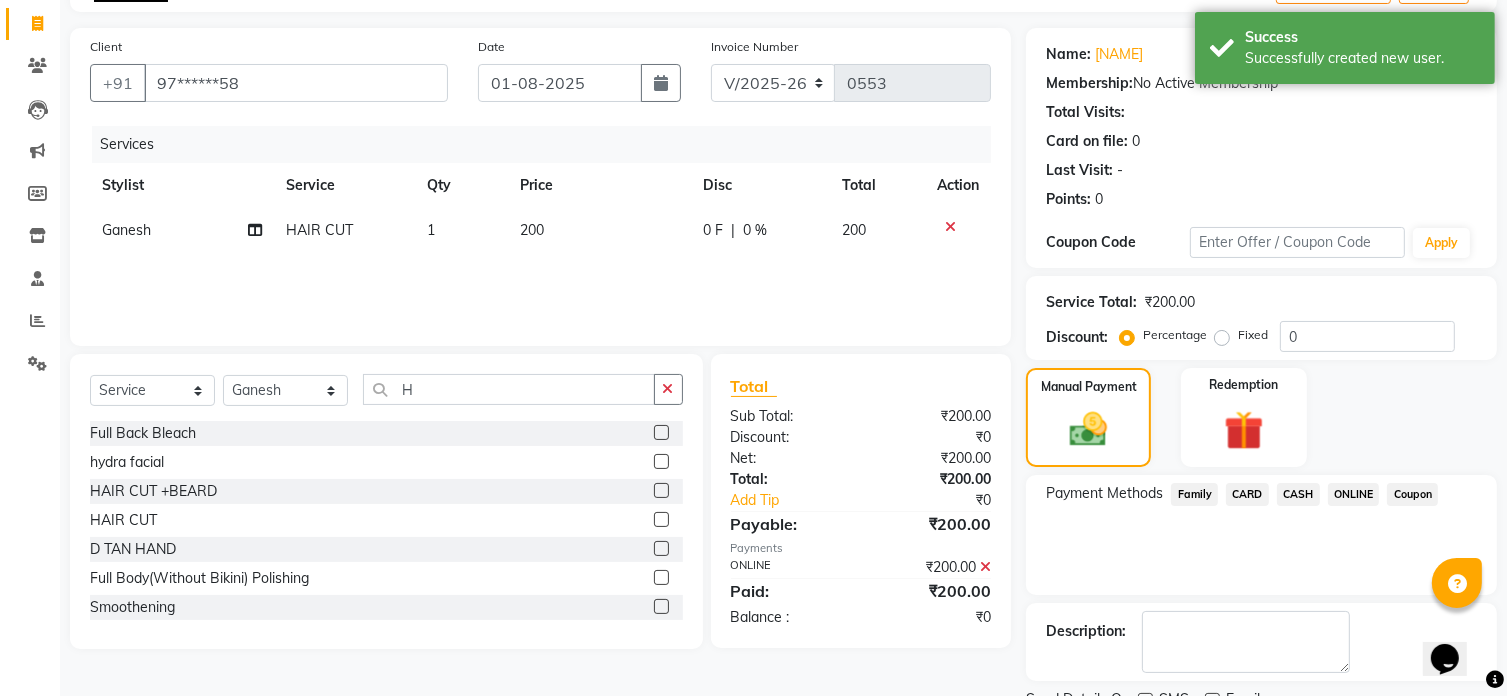 click on "Description:" 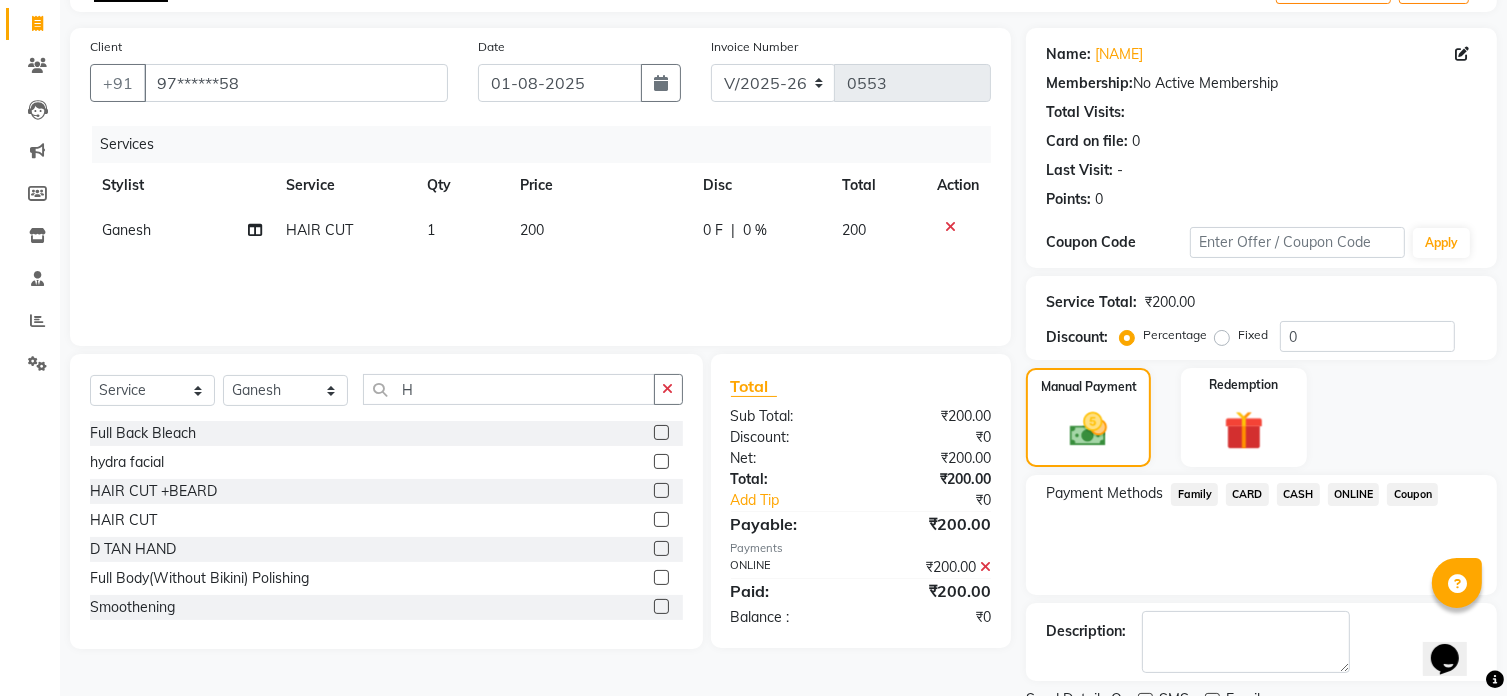 click on "ONLINE" 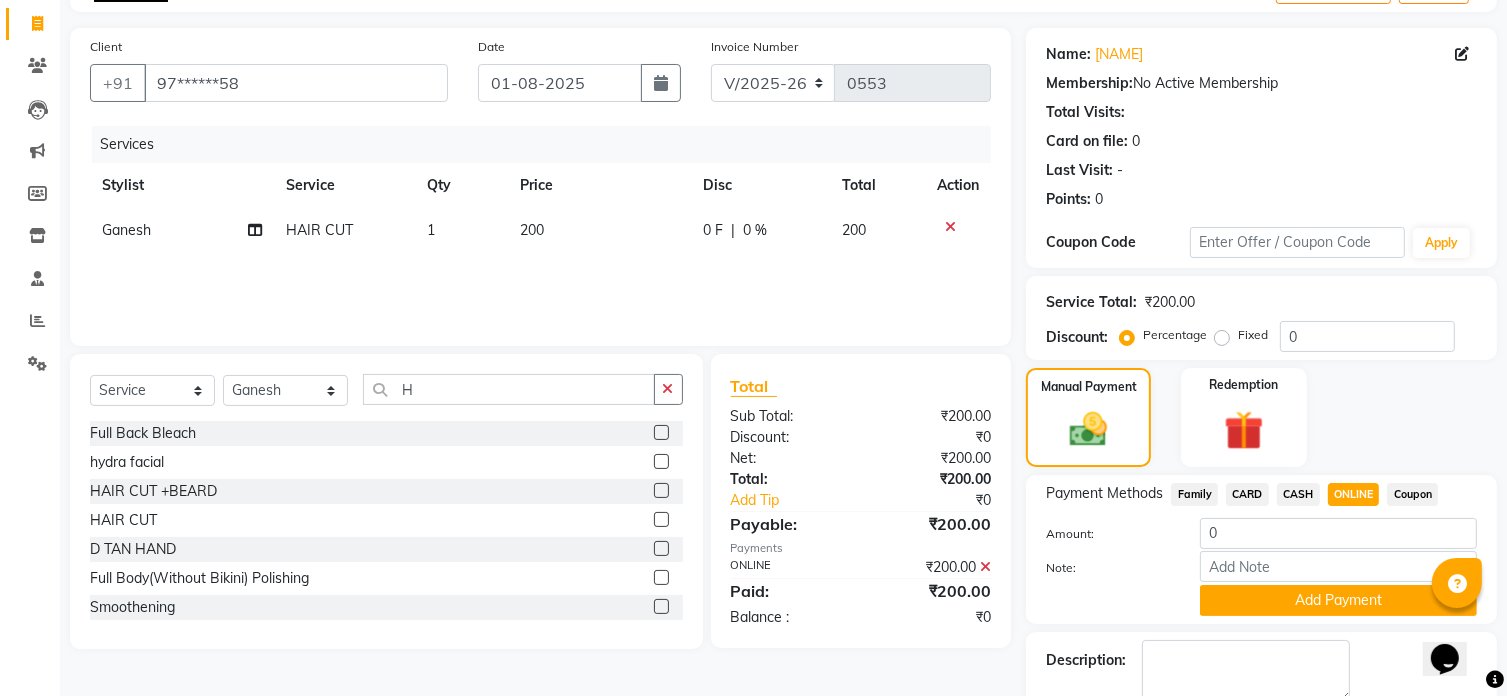 scroll, scrollTop: 235, scrollLeft: 0, axis: vertical 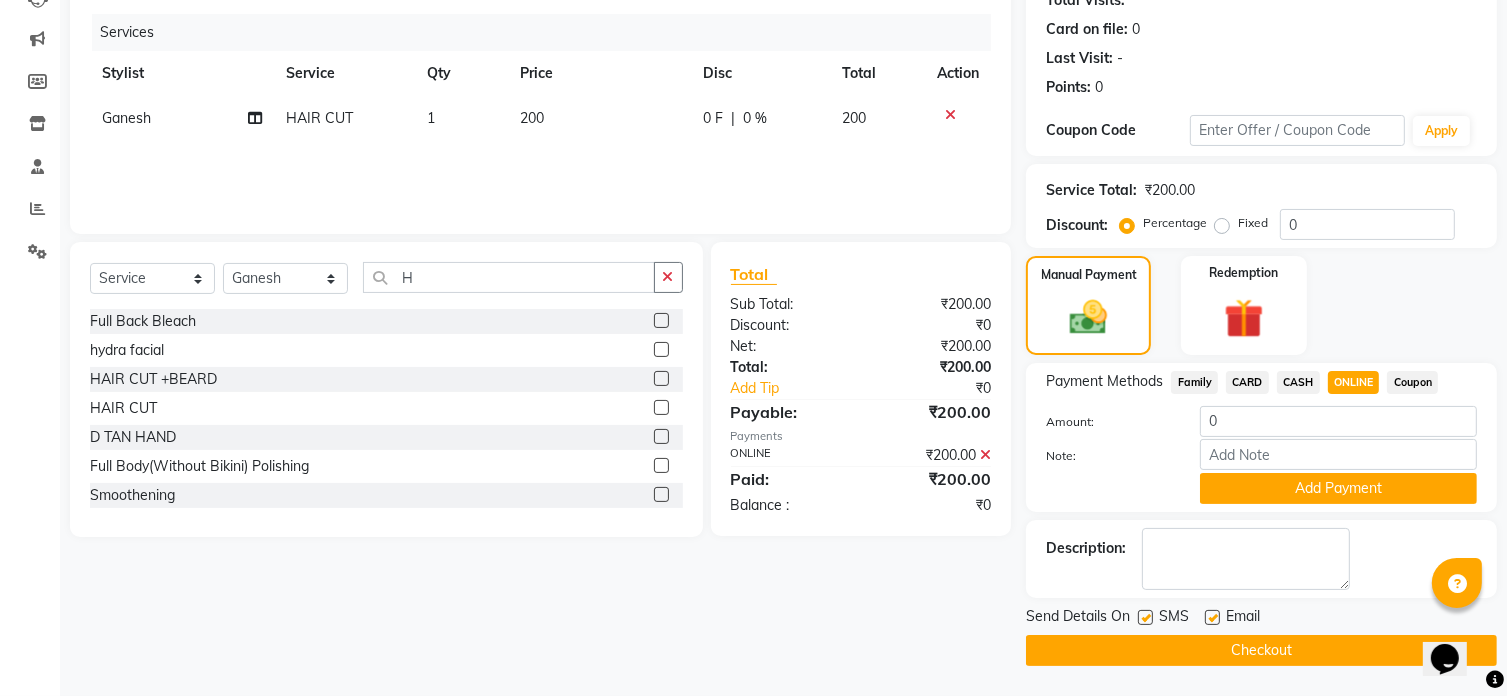 click on "Checkout" 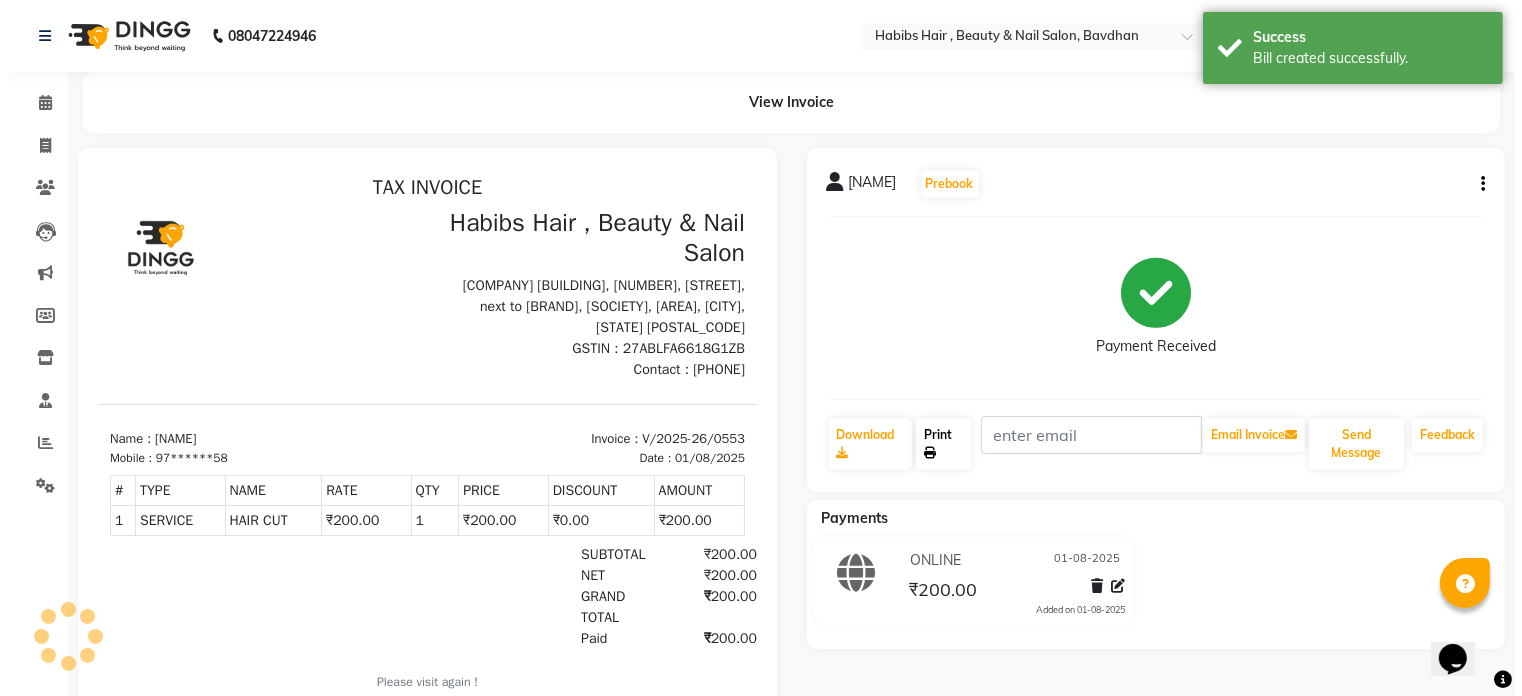 scroll, scrollTop: 0, scrollLeft: 0, axis: both 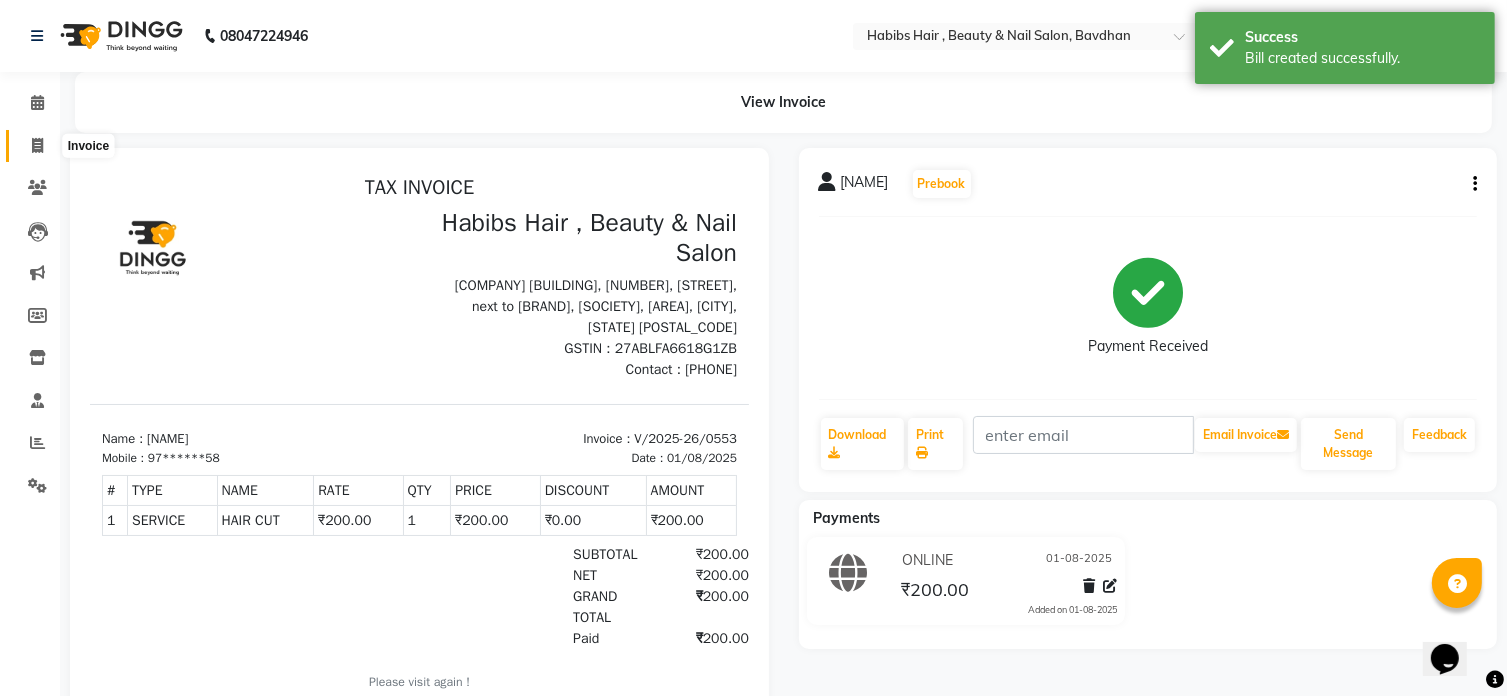 click 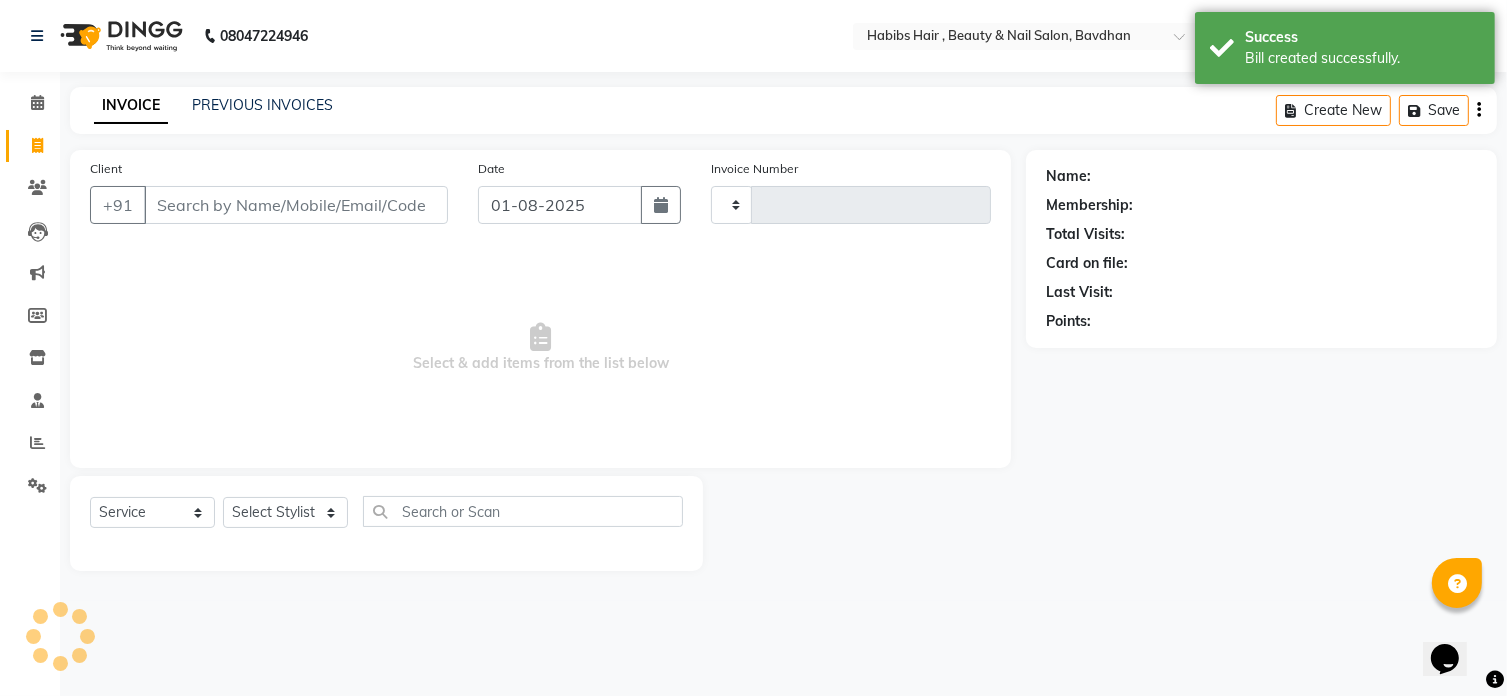 type on "0554" 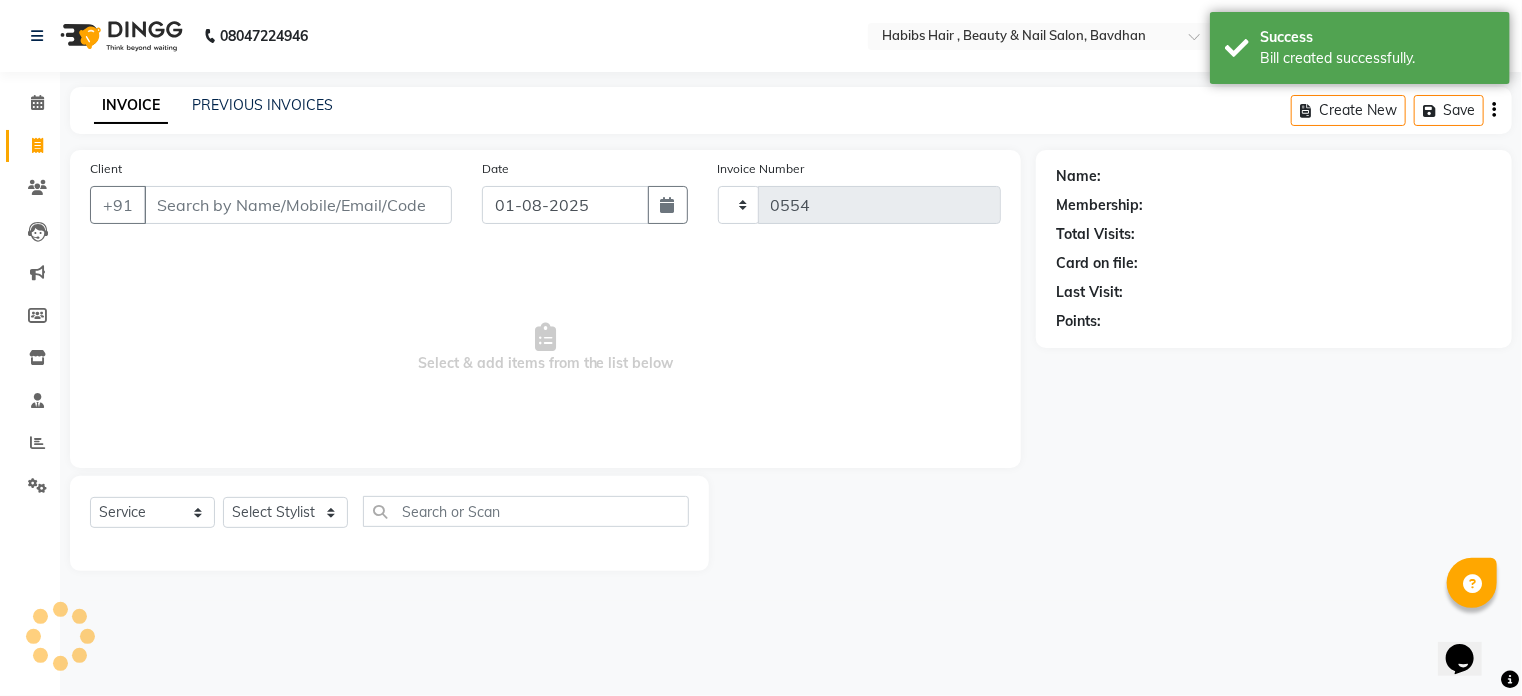 select on "7414" 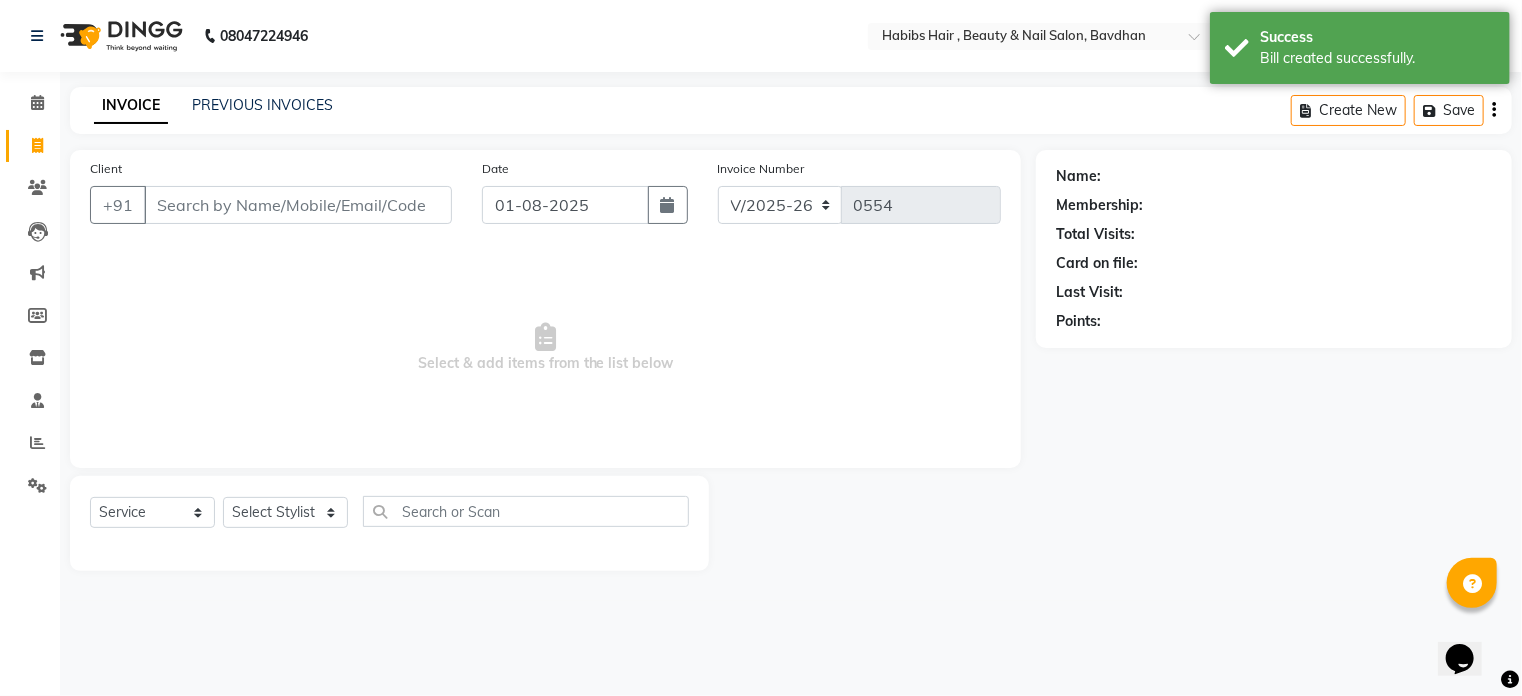 click on "Client" at bounding box center (298, 205) 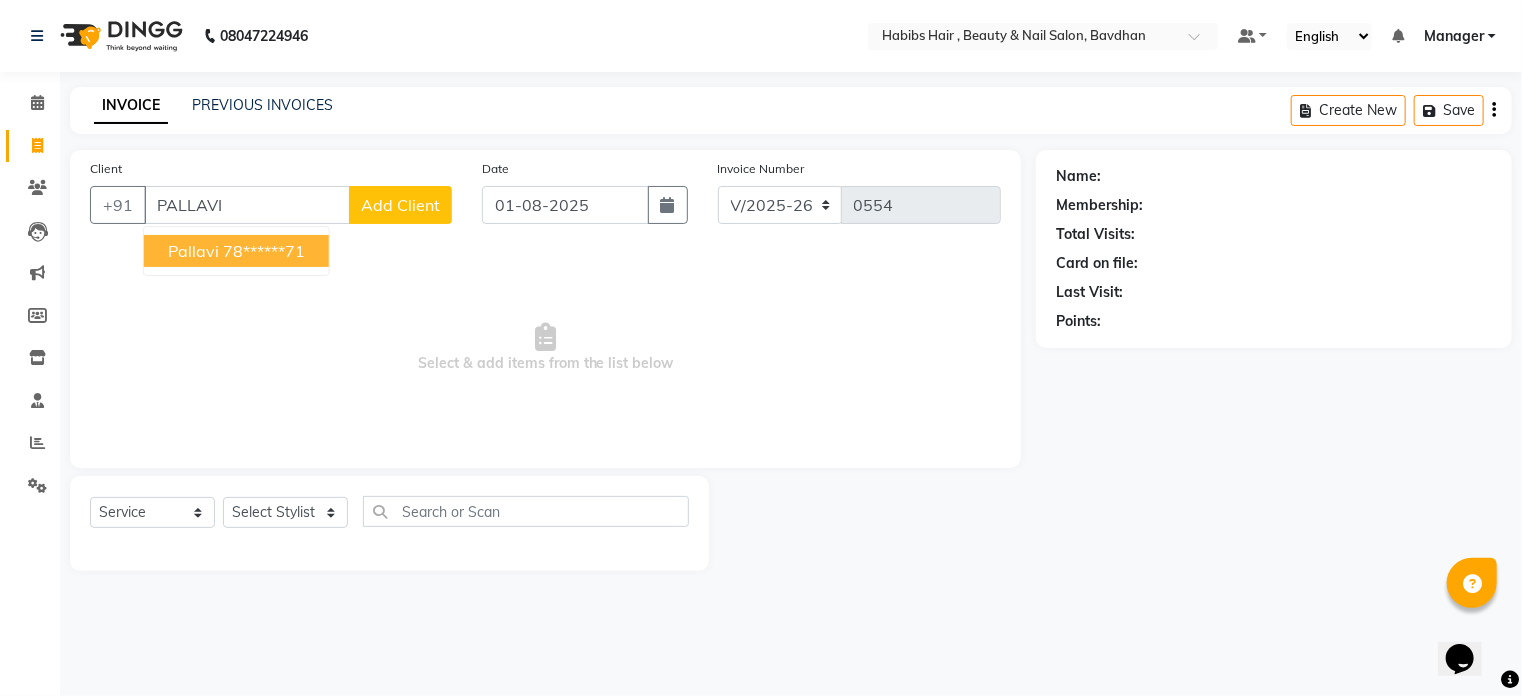 type on "PALLAVI" 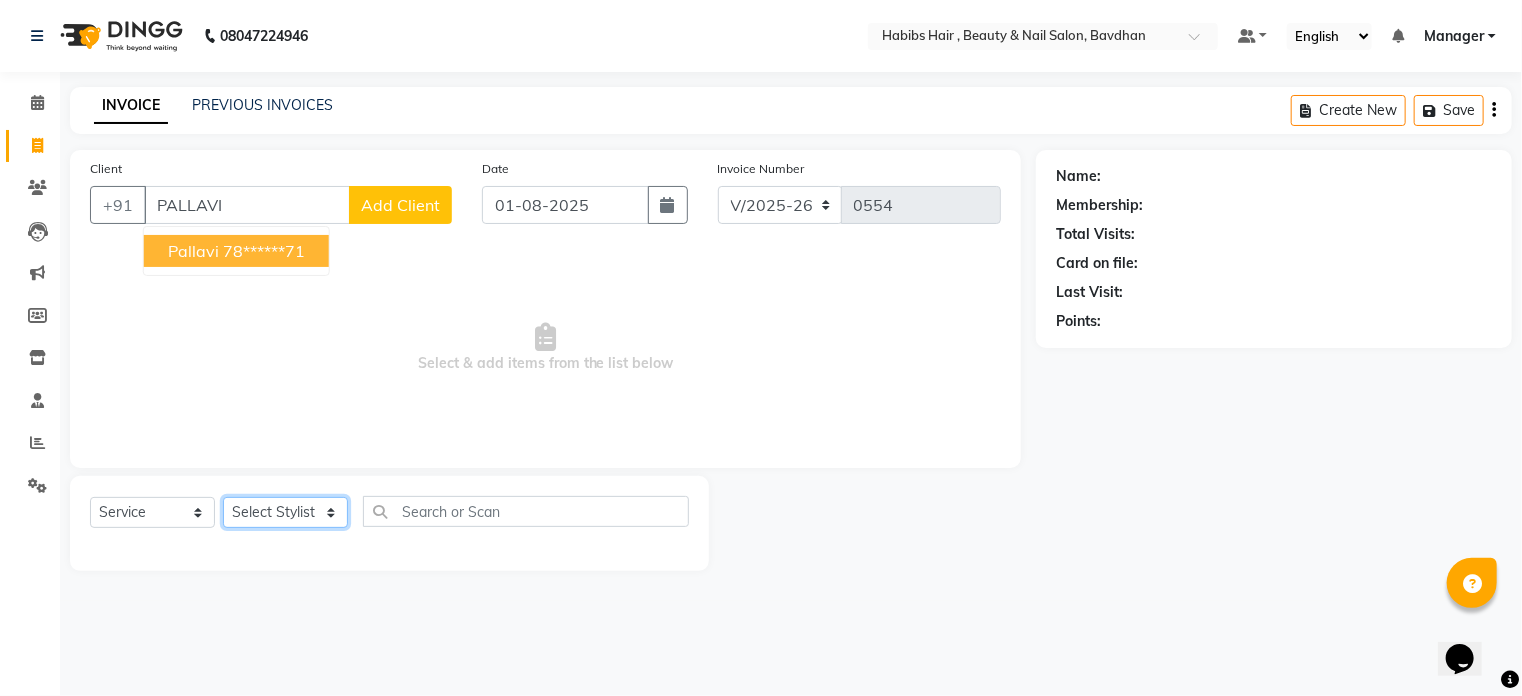 click on "Select Stylist [NAME] [NAME] [NAME] [NAME]  [NAME] Manager [NAME] [NAME] [NAME]" 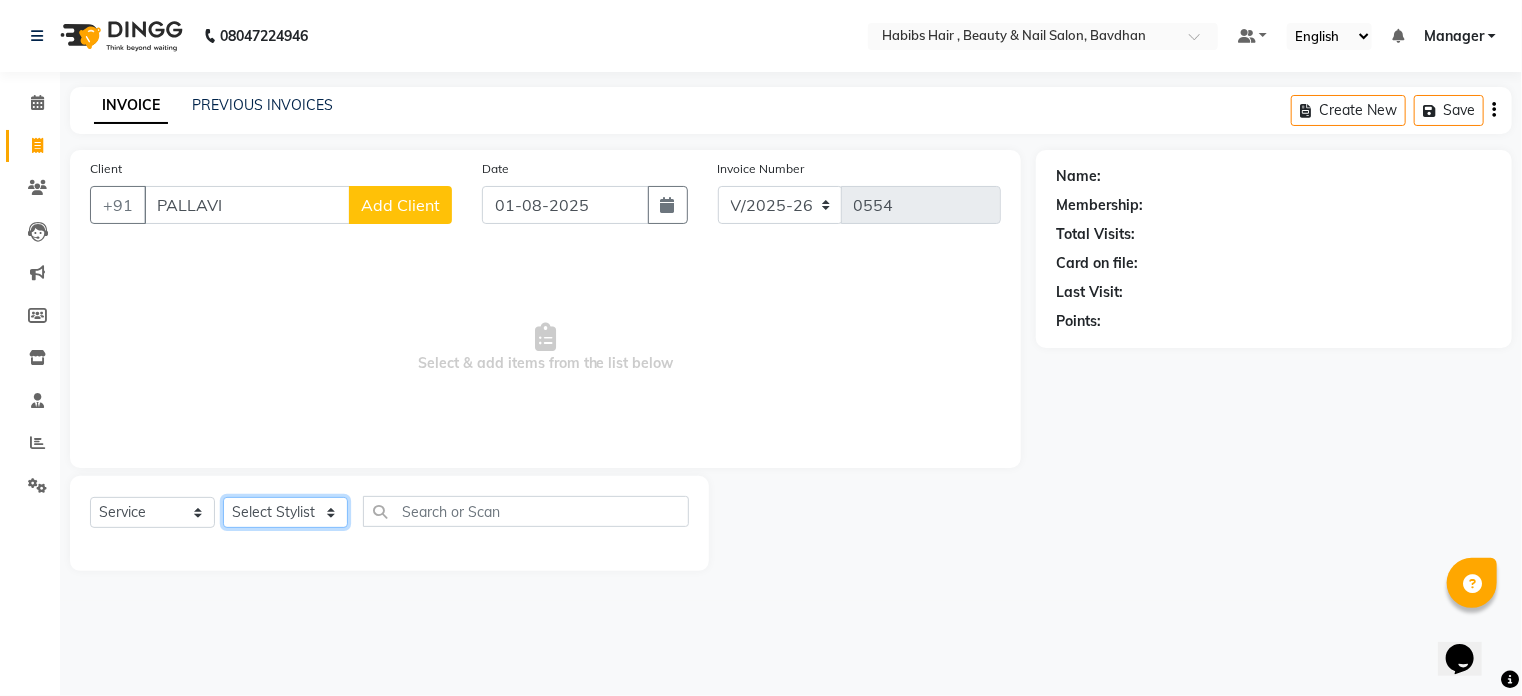 select on "65501" 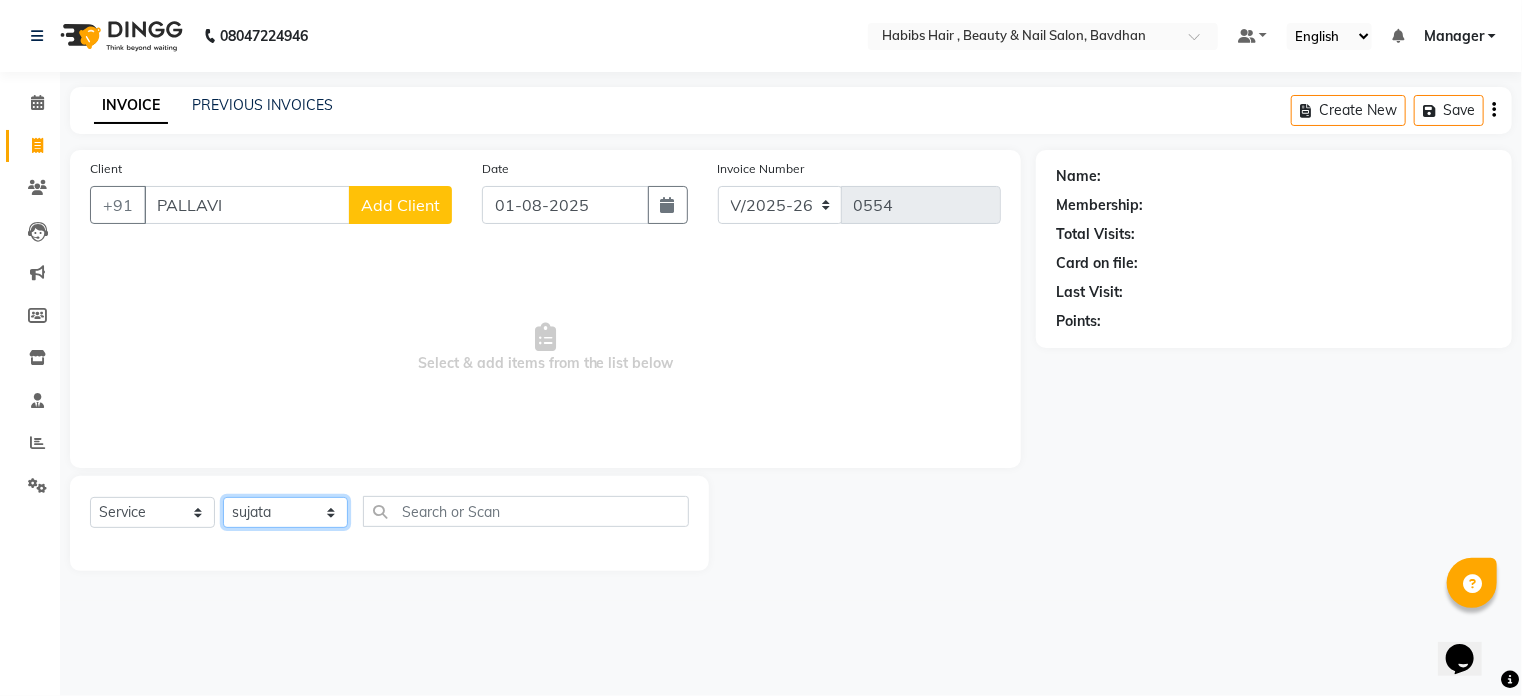 click on "Select Stylist [NAME] [NAME] [NAME] [NAME]  [NAME] Manager [NAME] [NAME] [NAME]" 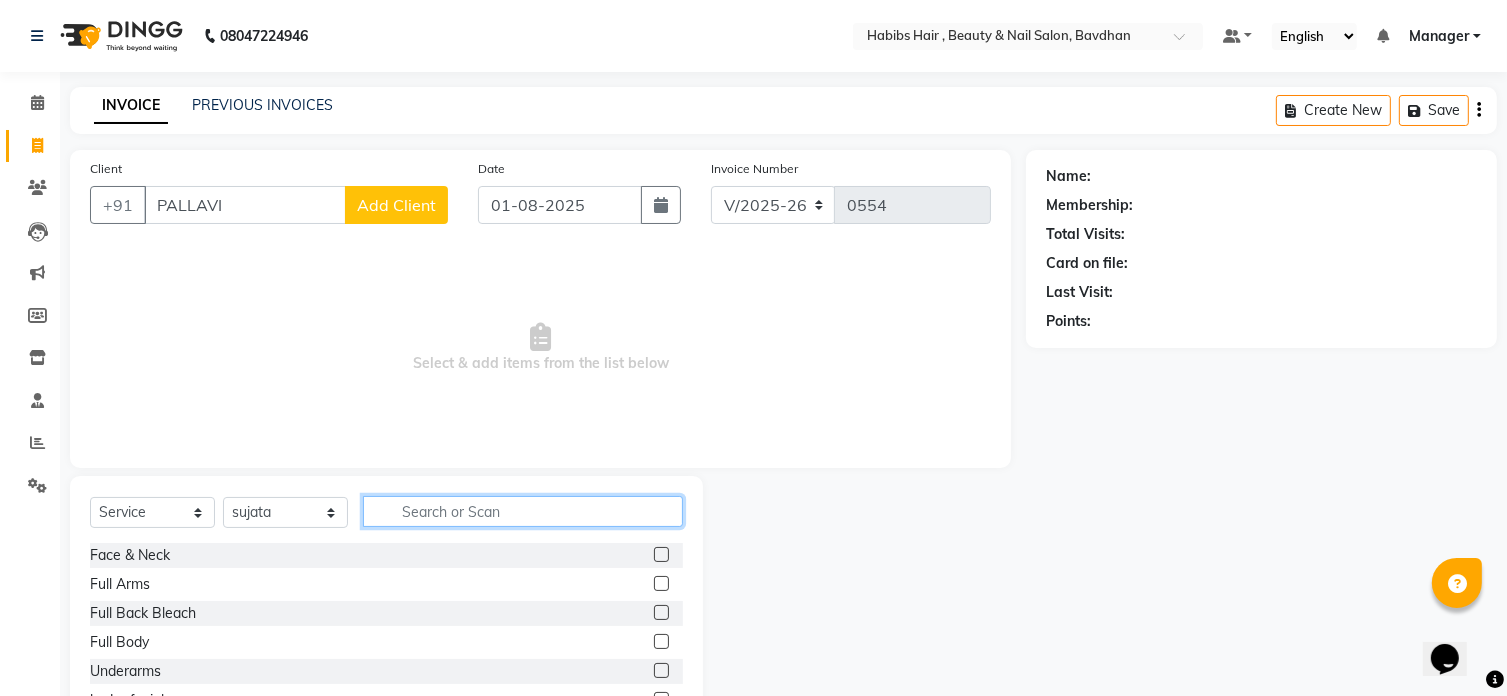 click 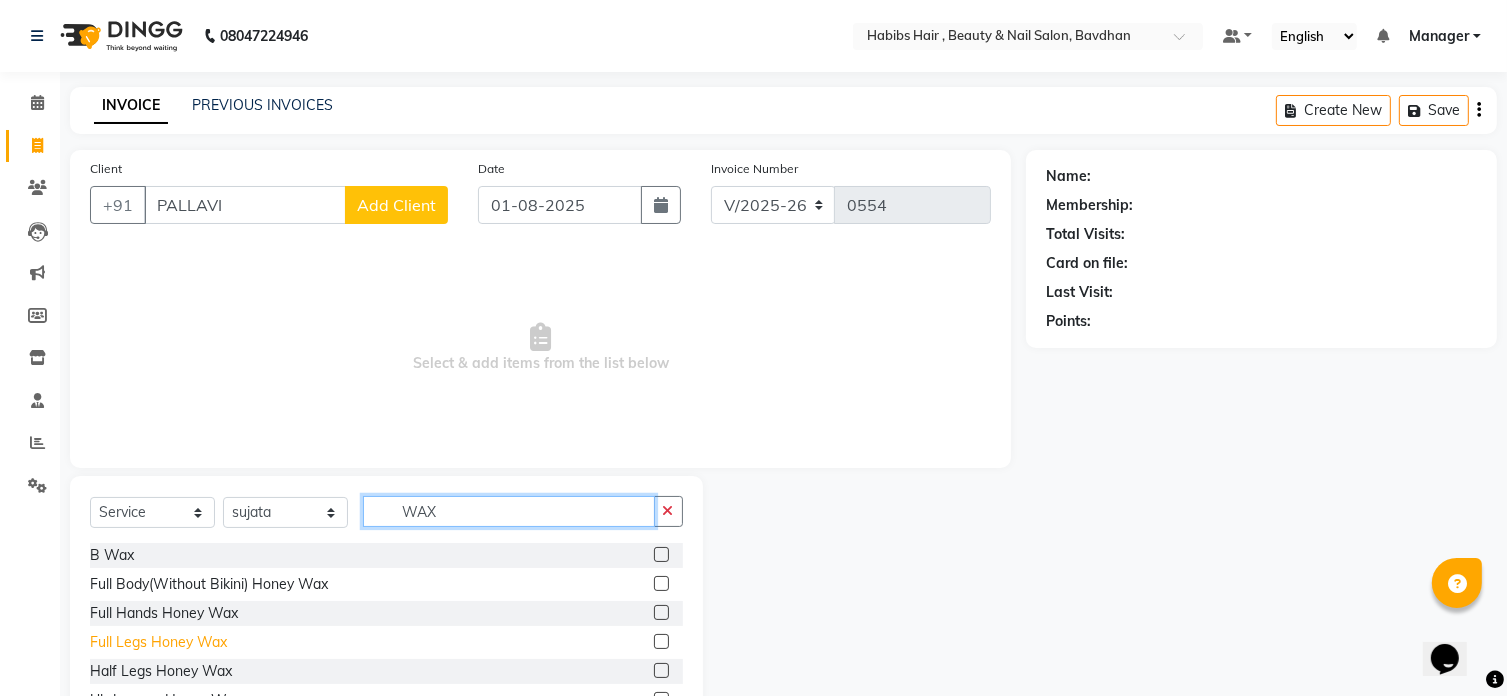 type on "WAX" 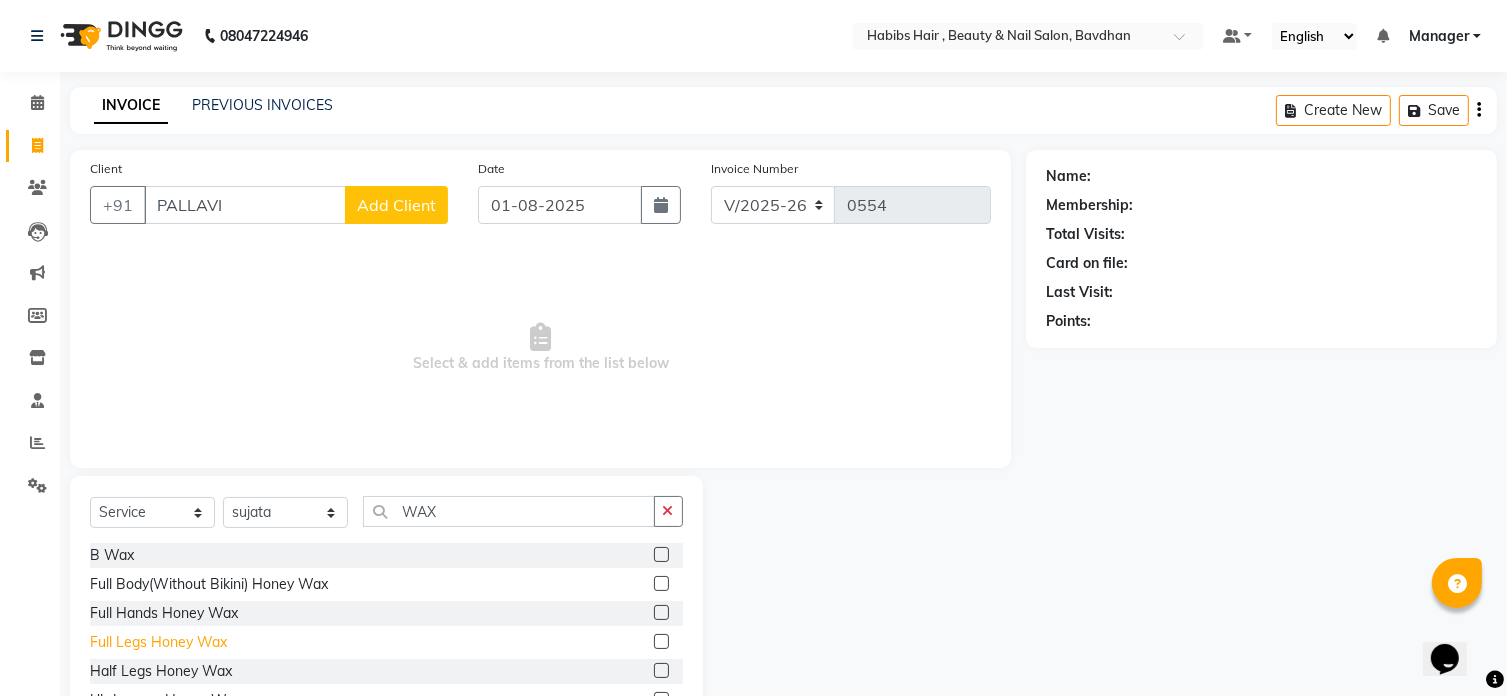 click on "Full Legs Honey Wax" 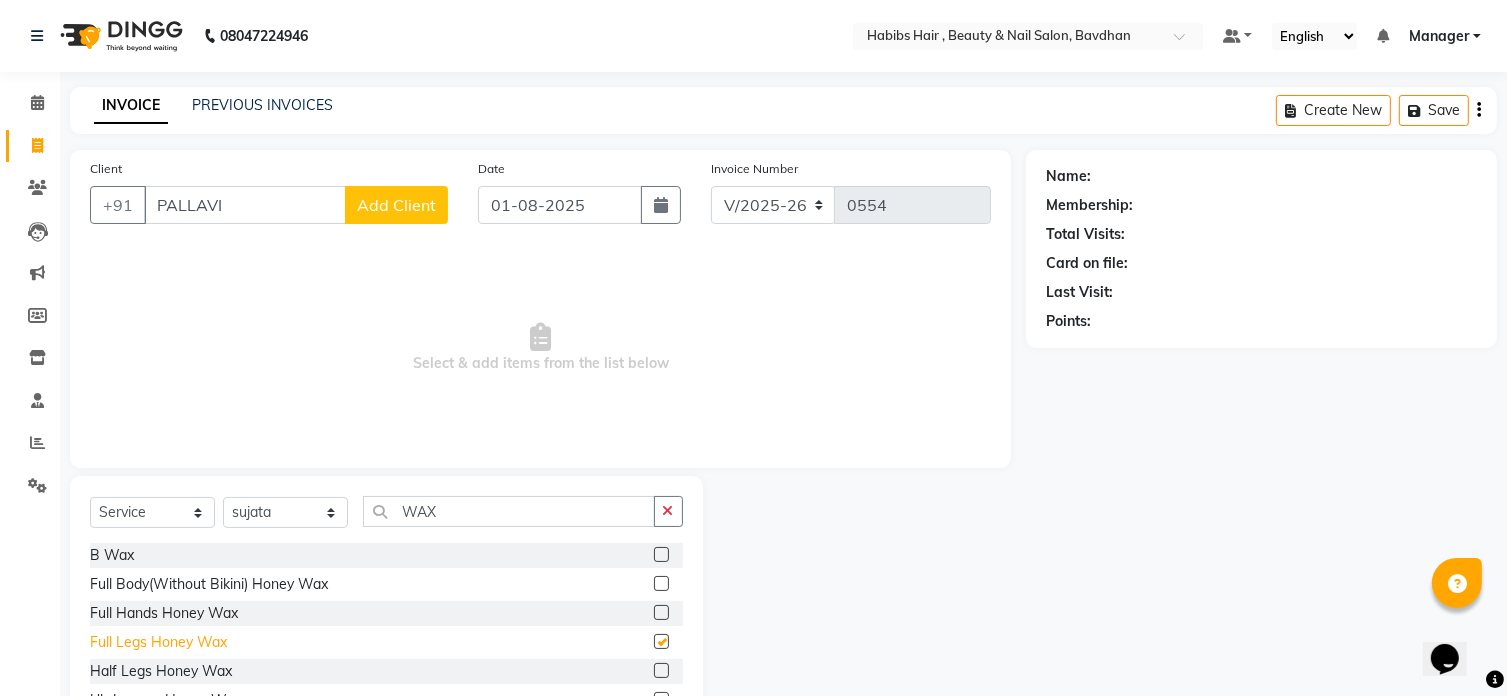 checkbox on "false" 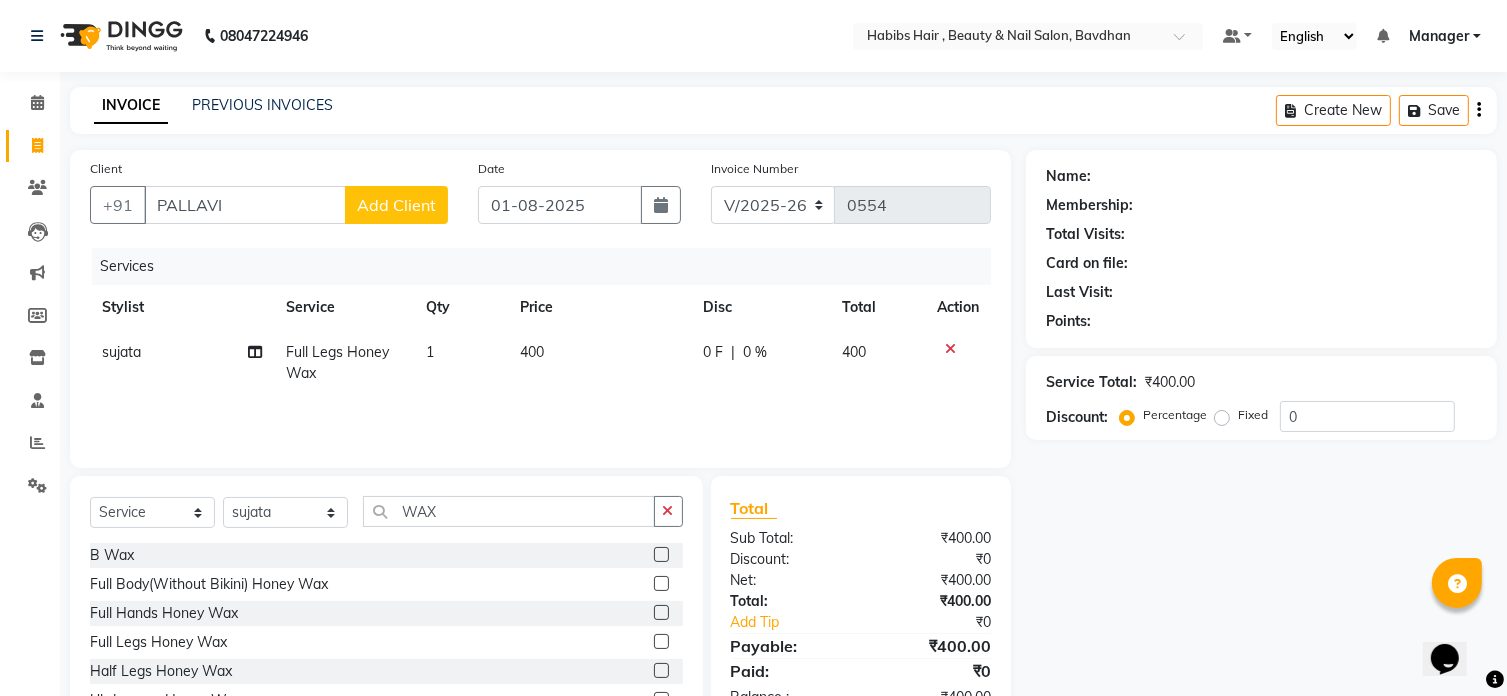 click on "400" 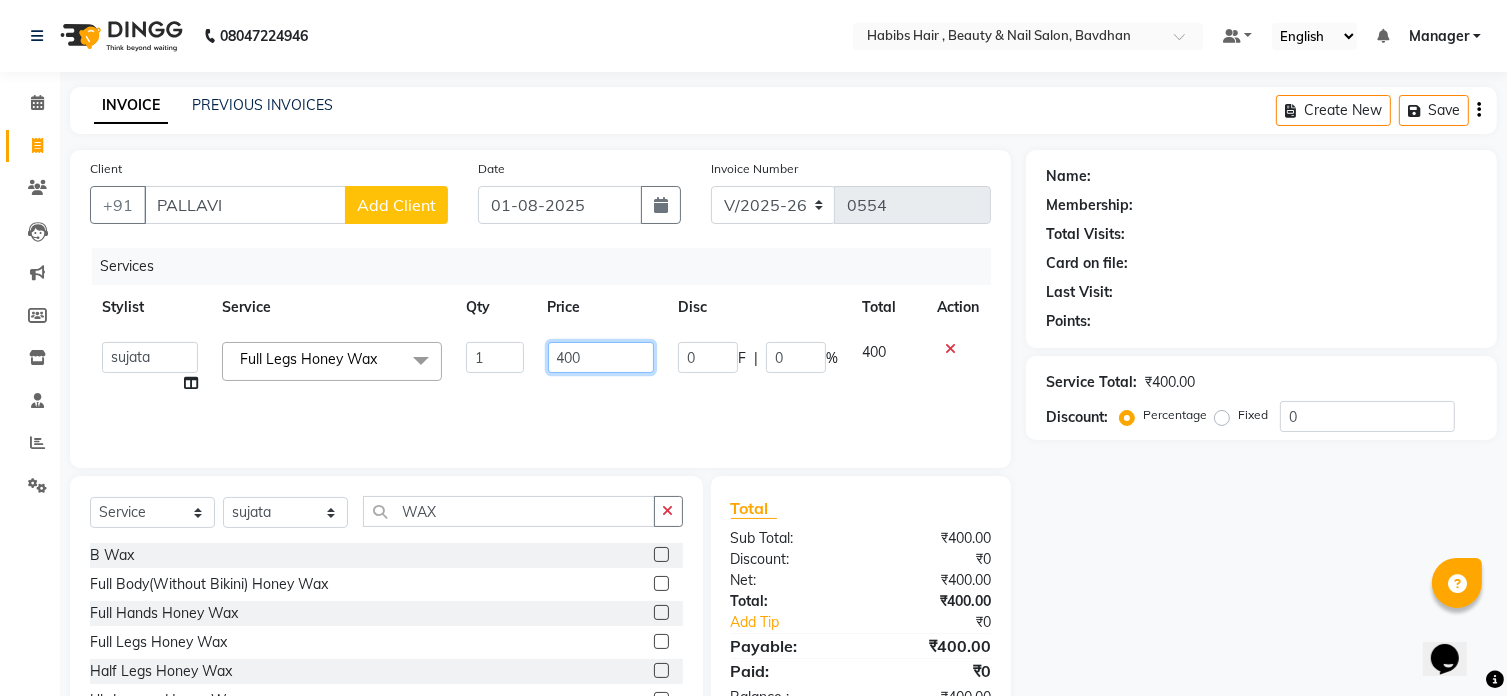 click on "400" 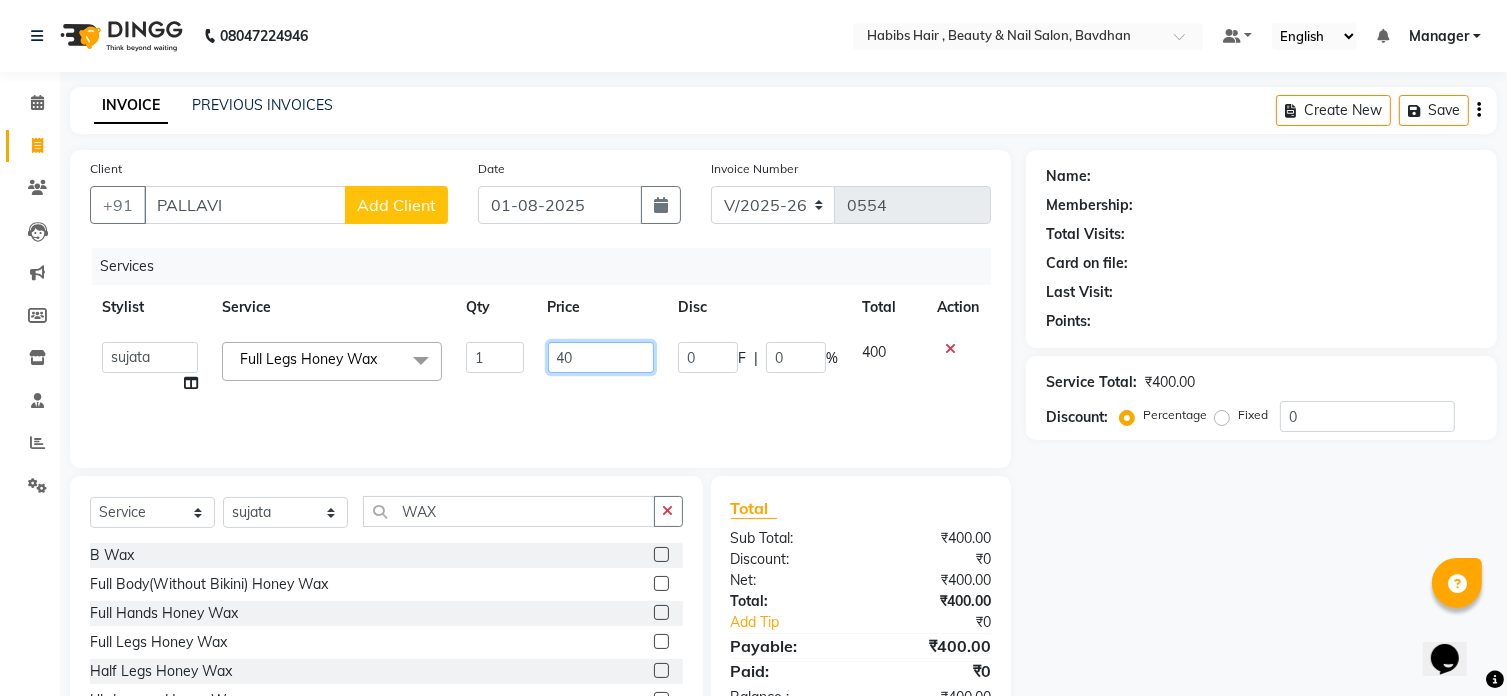 type on "4" 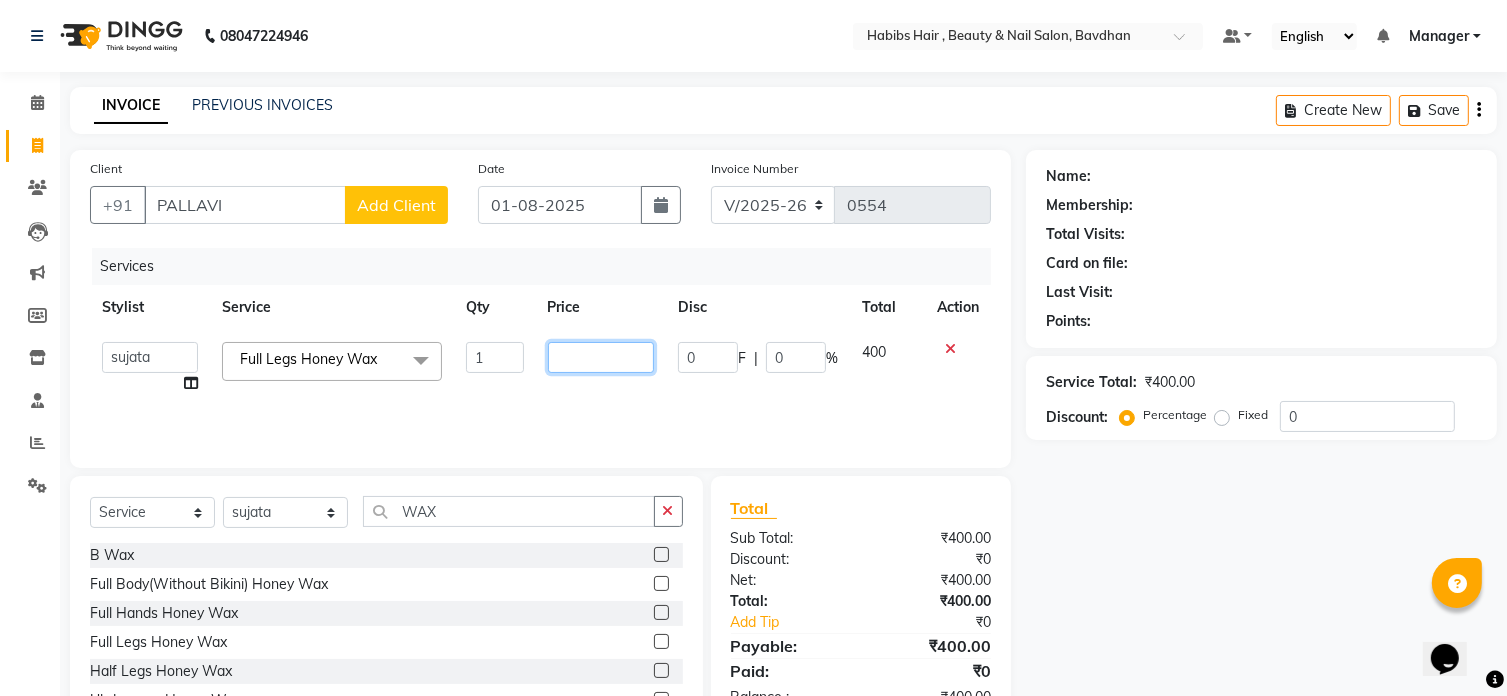 click 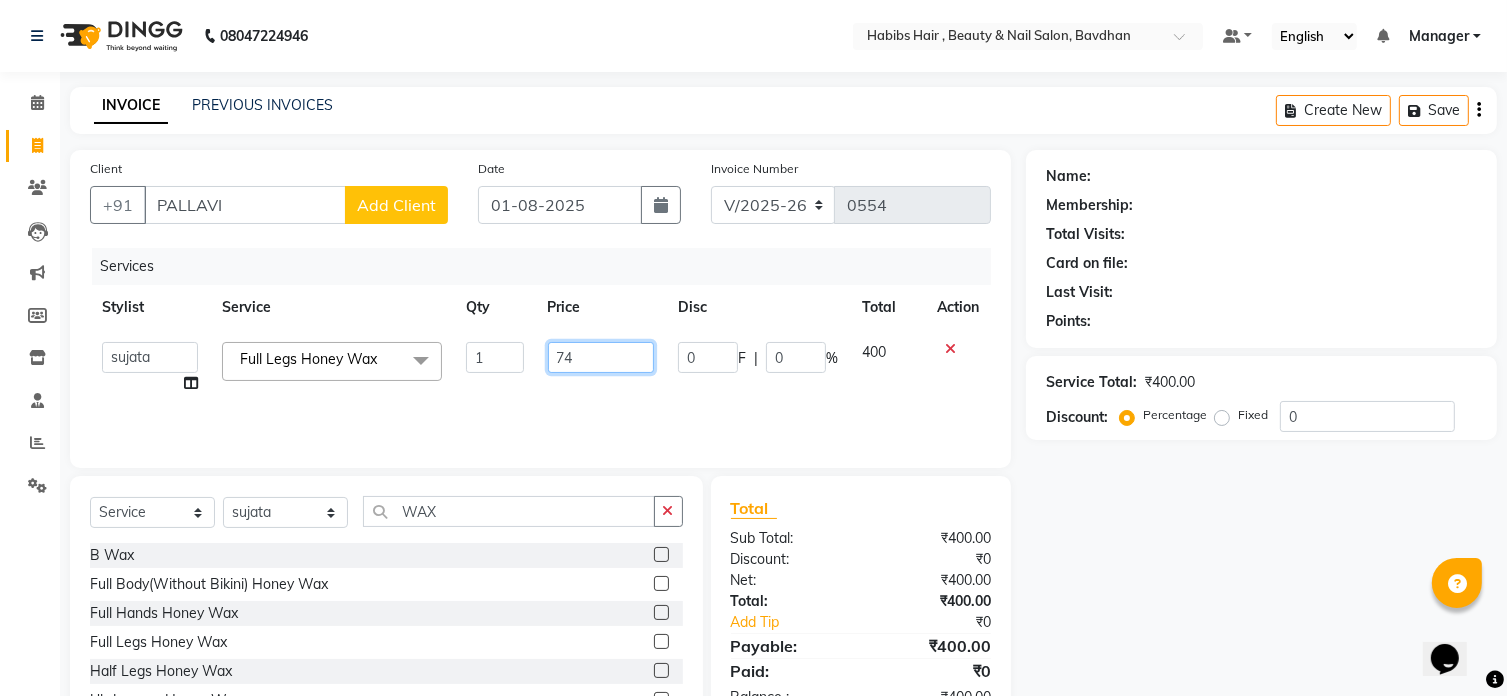 type on "740" 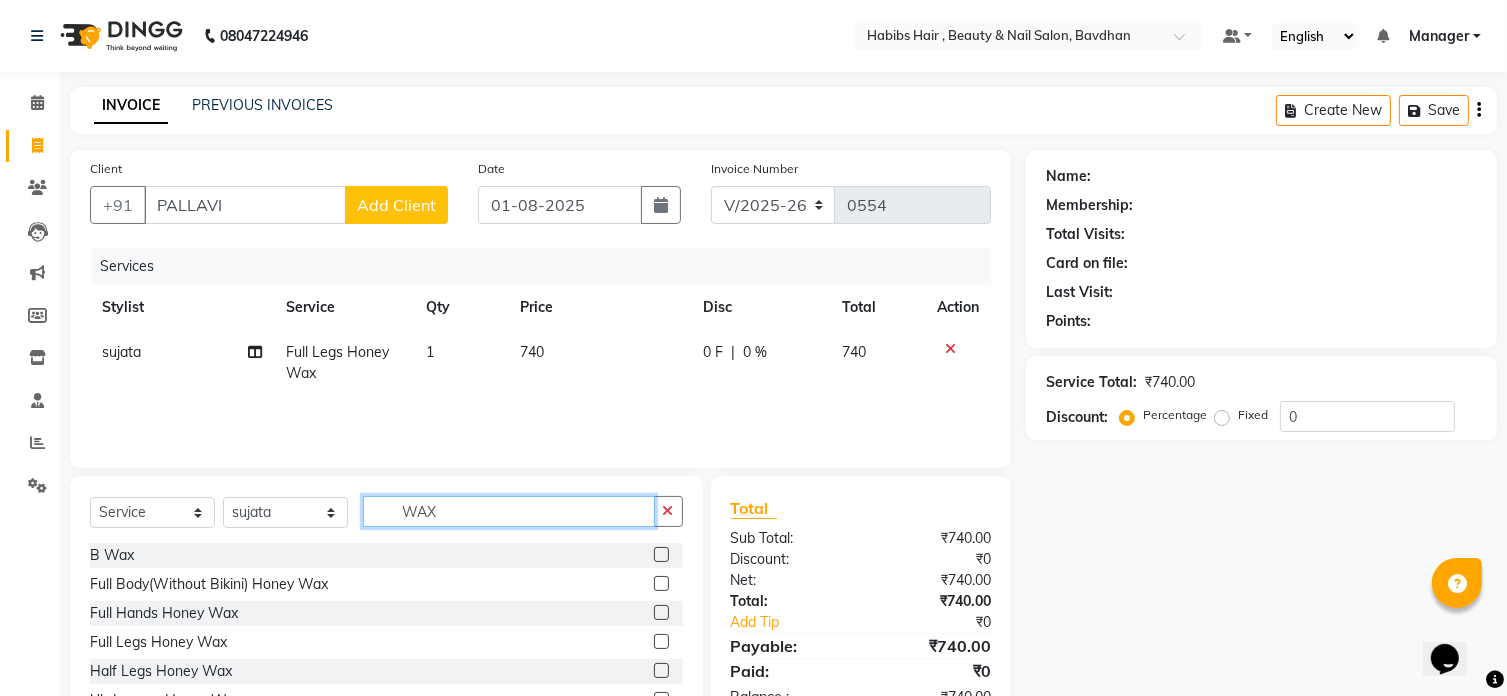 click on "WAX" 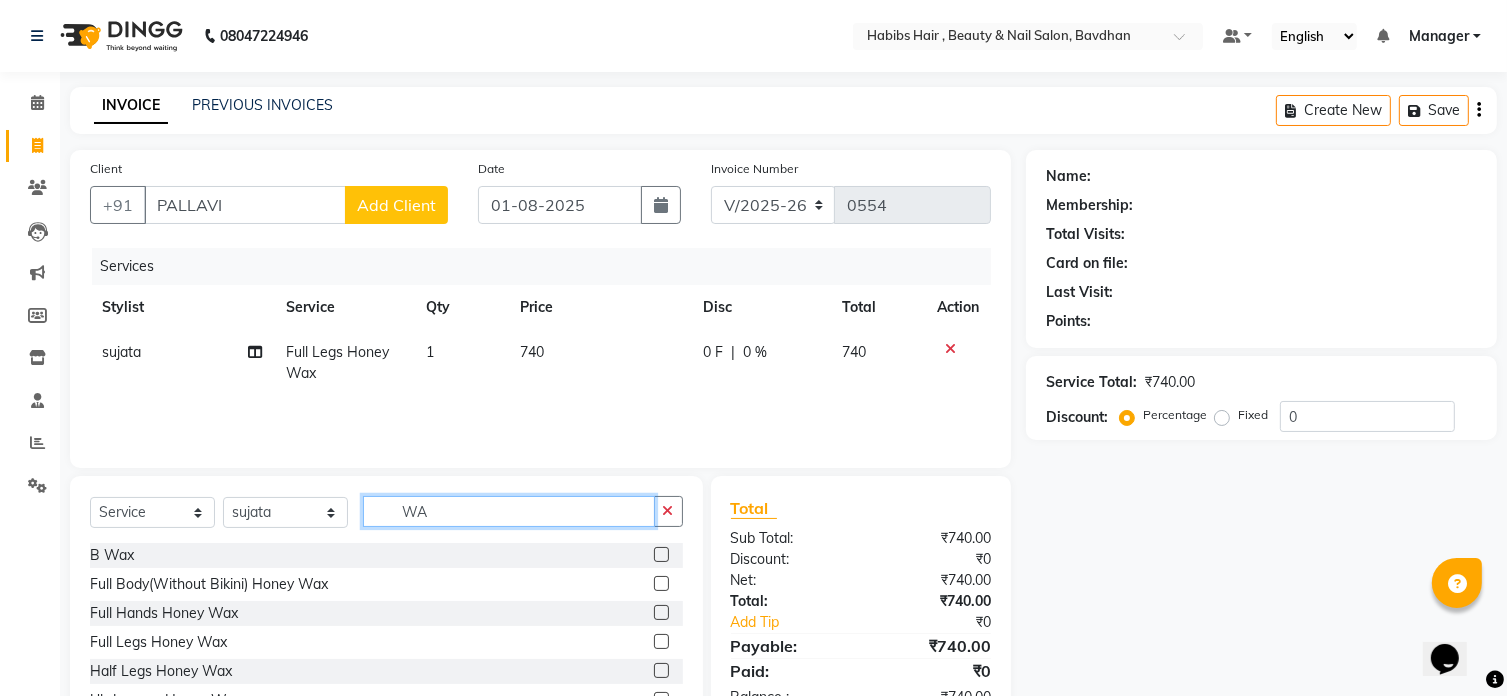 type on "W" 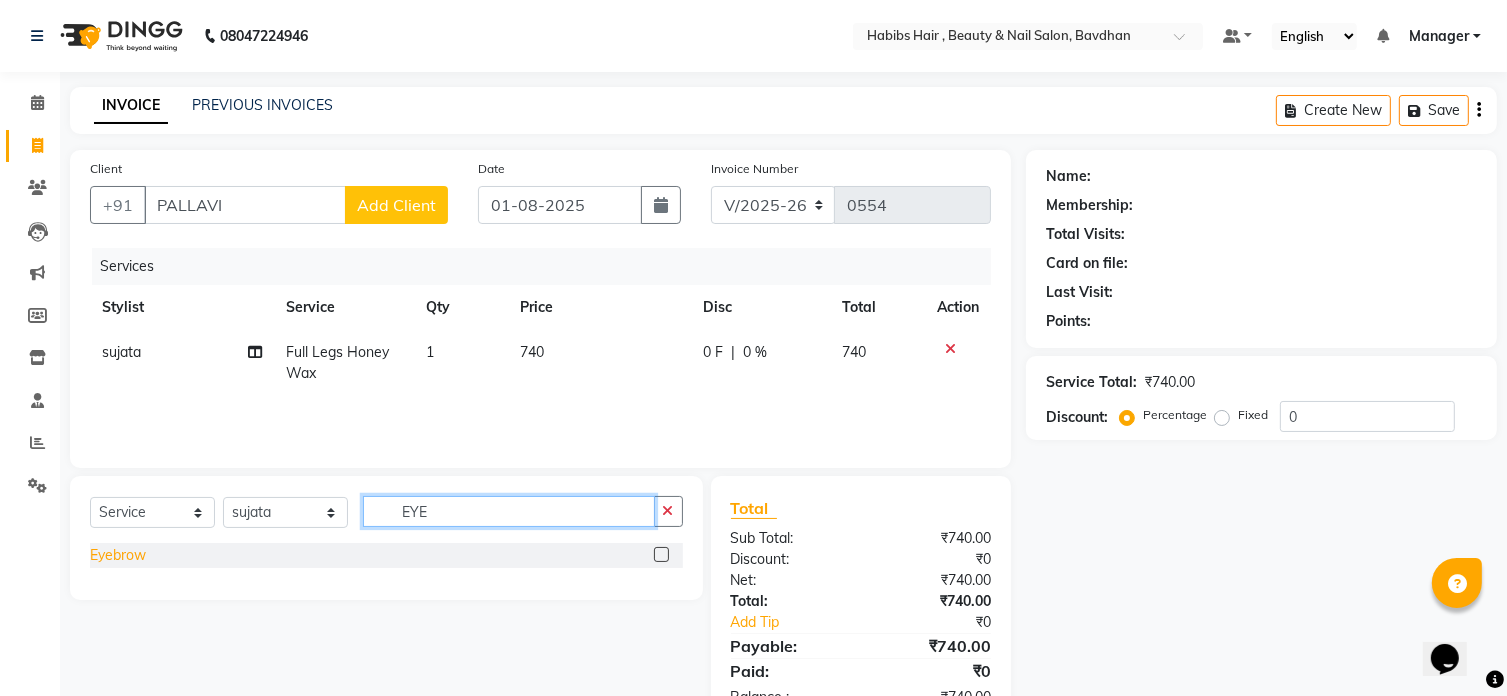 type on "EYE" 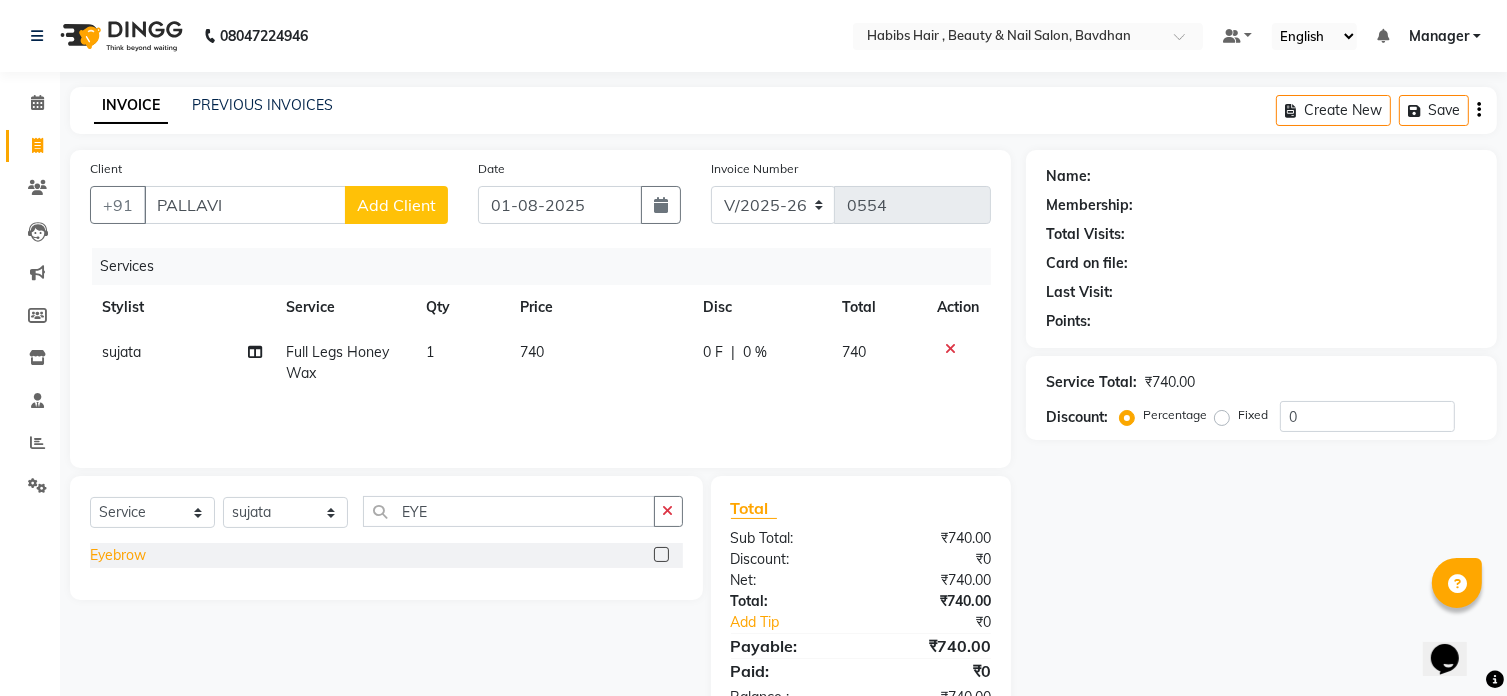 click on "Eyebrow" 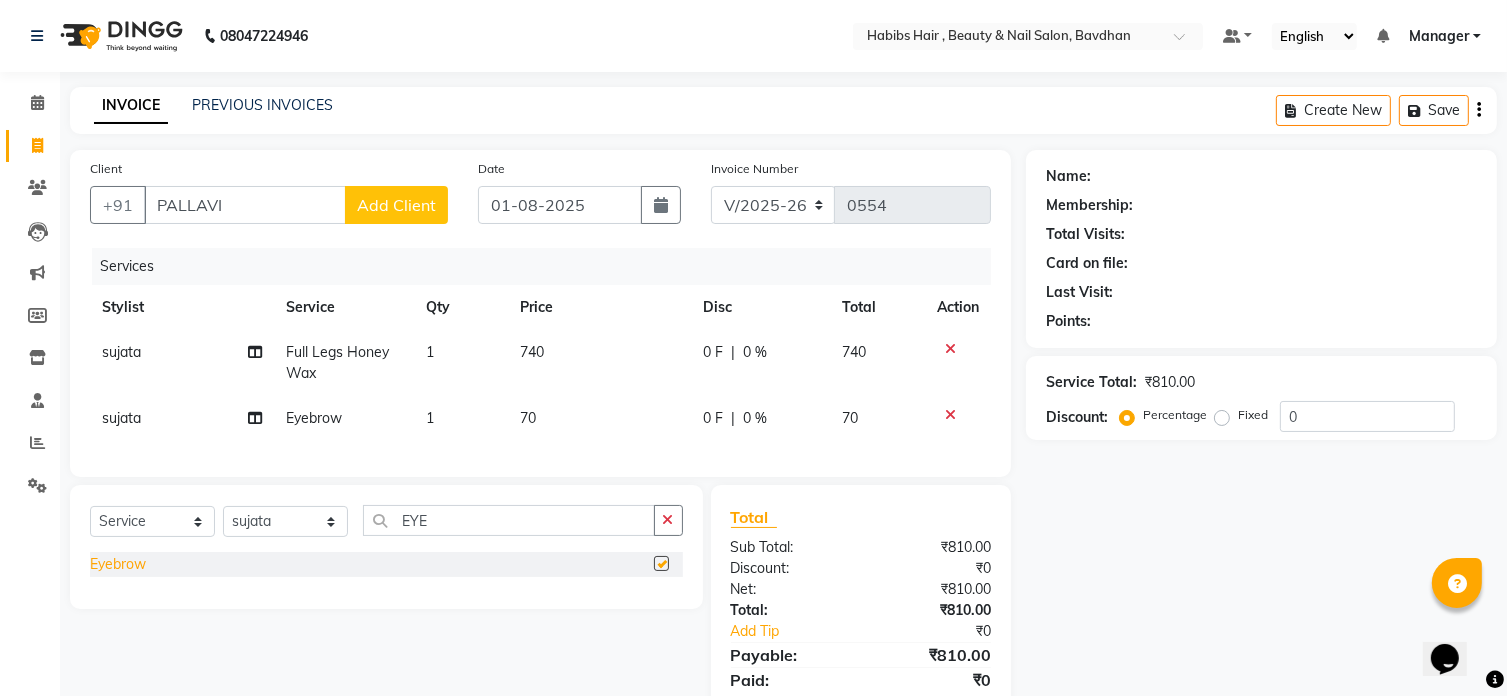 checkbox on "false" 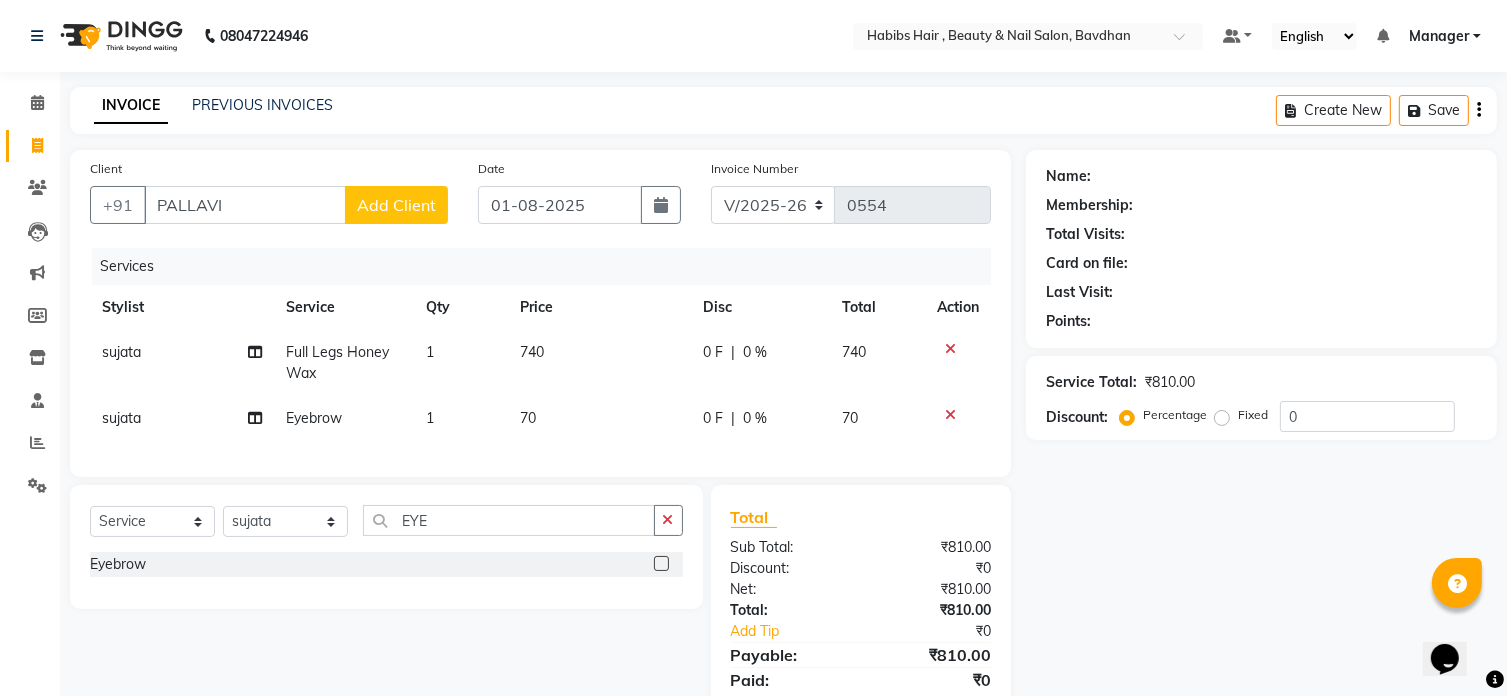 click on "70" 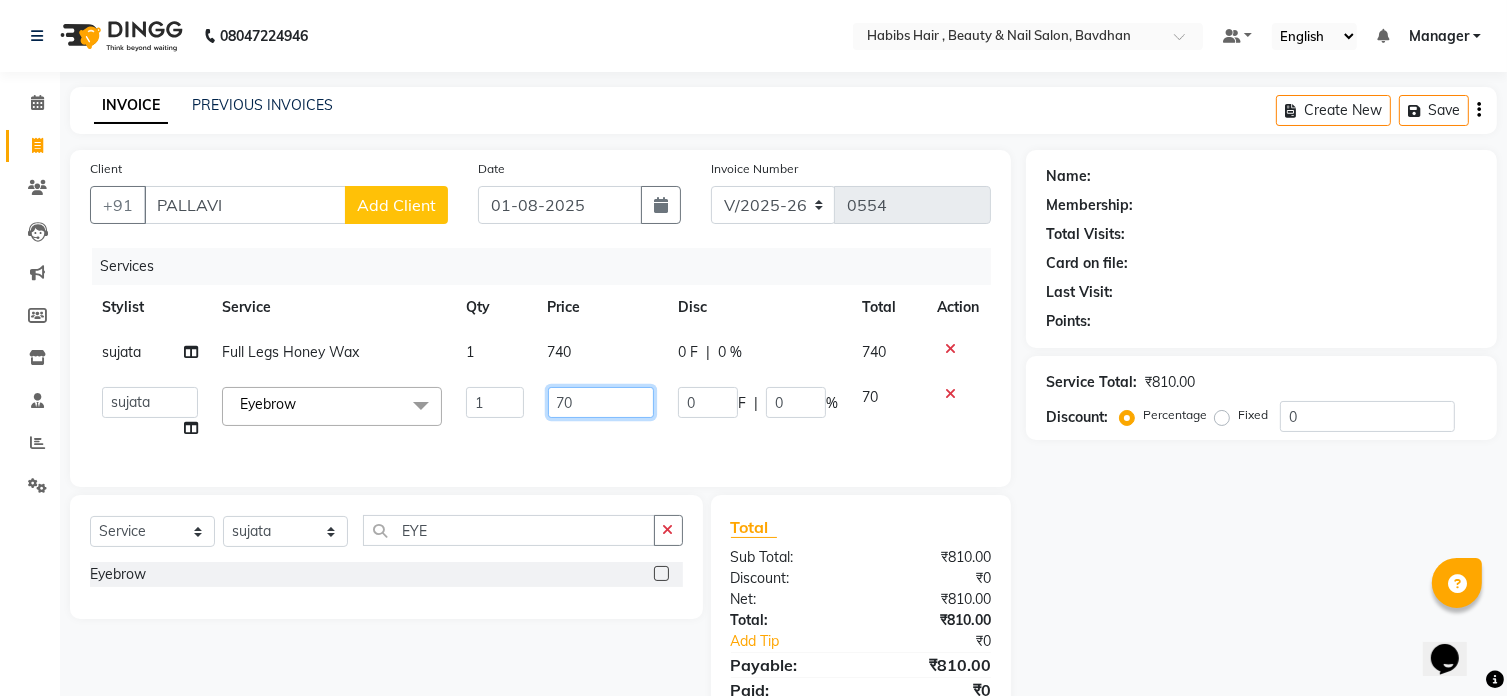 click on "70" 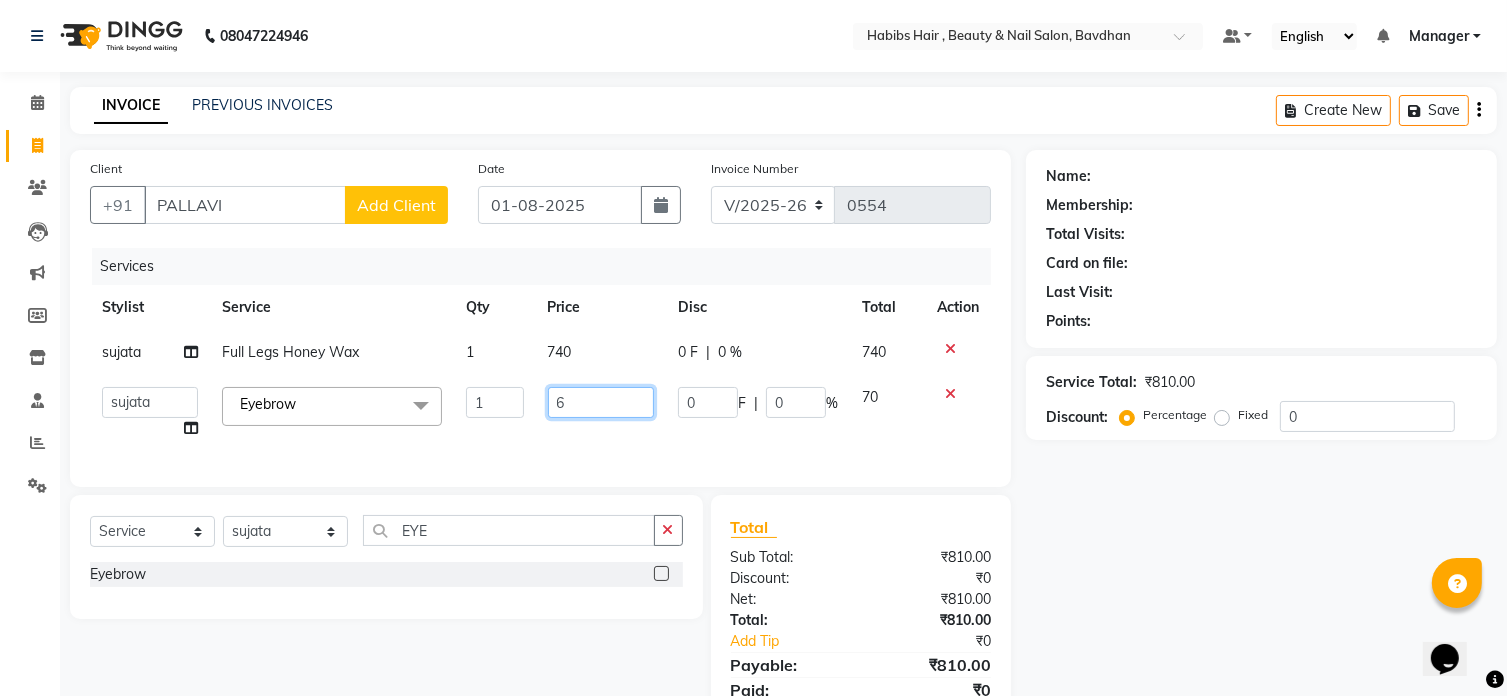 type on "60" 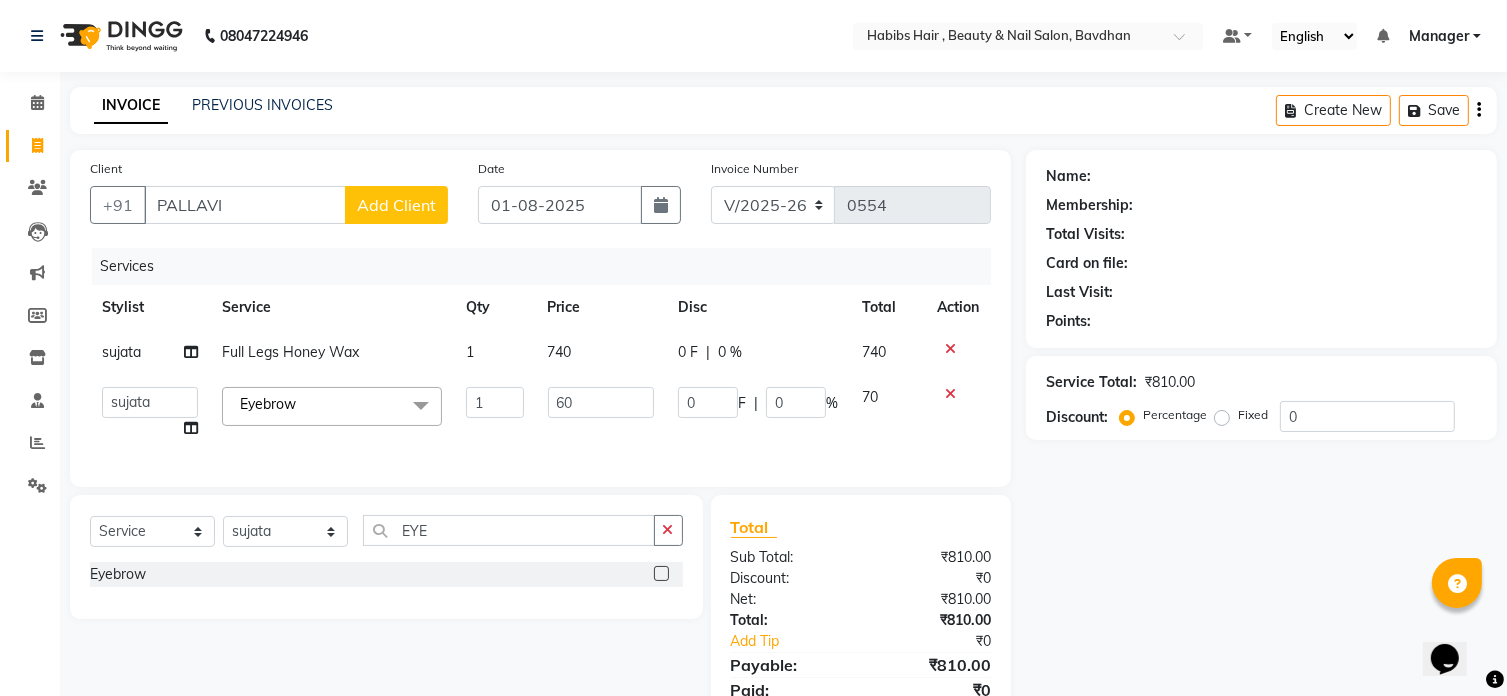 click on "60" 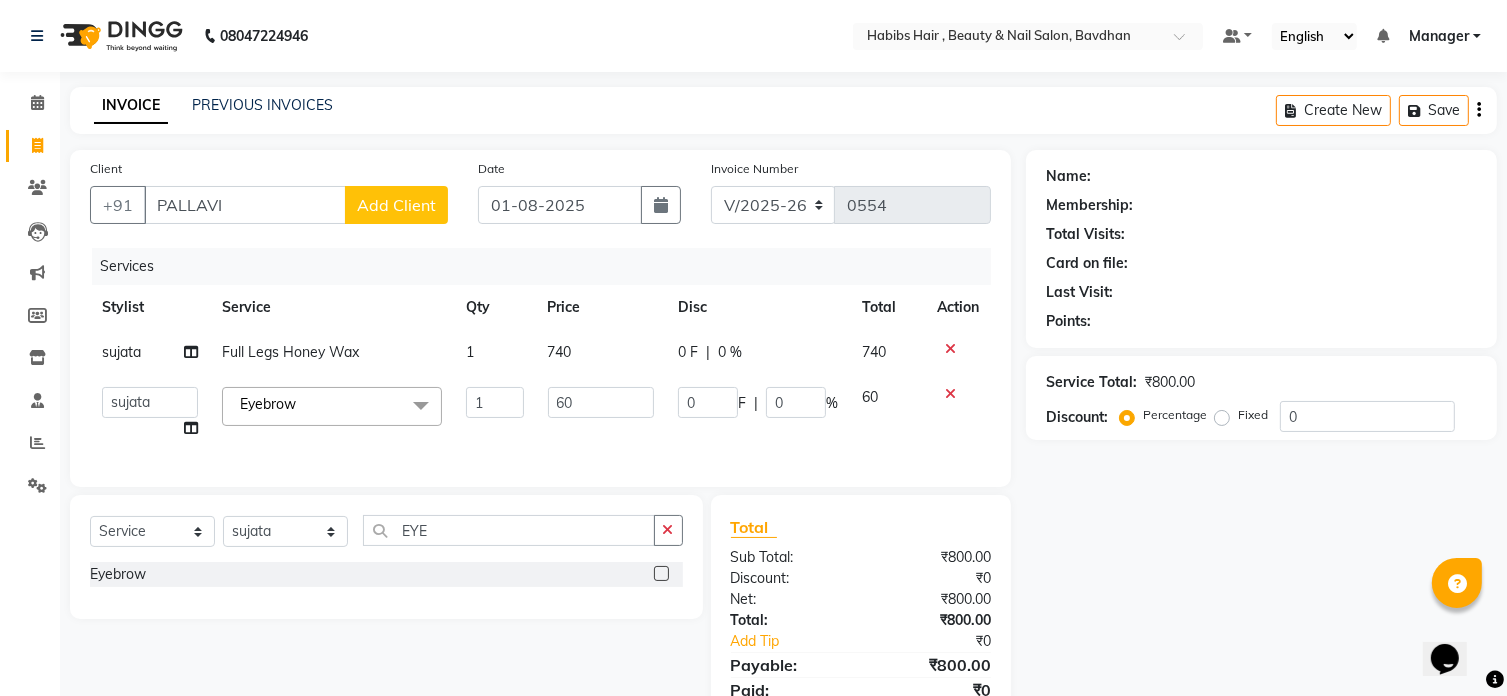 click on "Add Client" 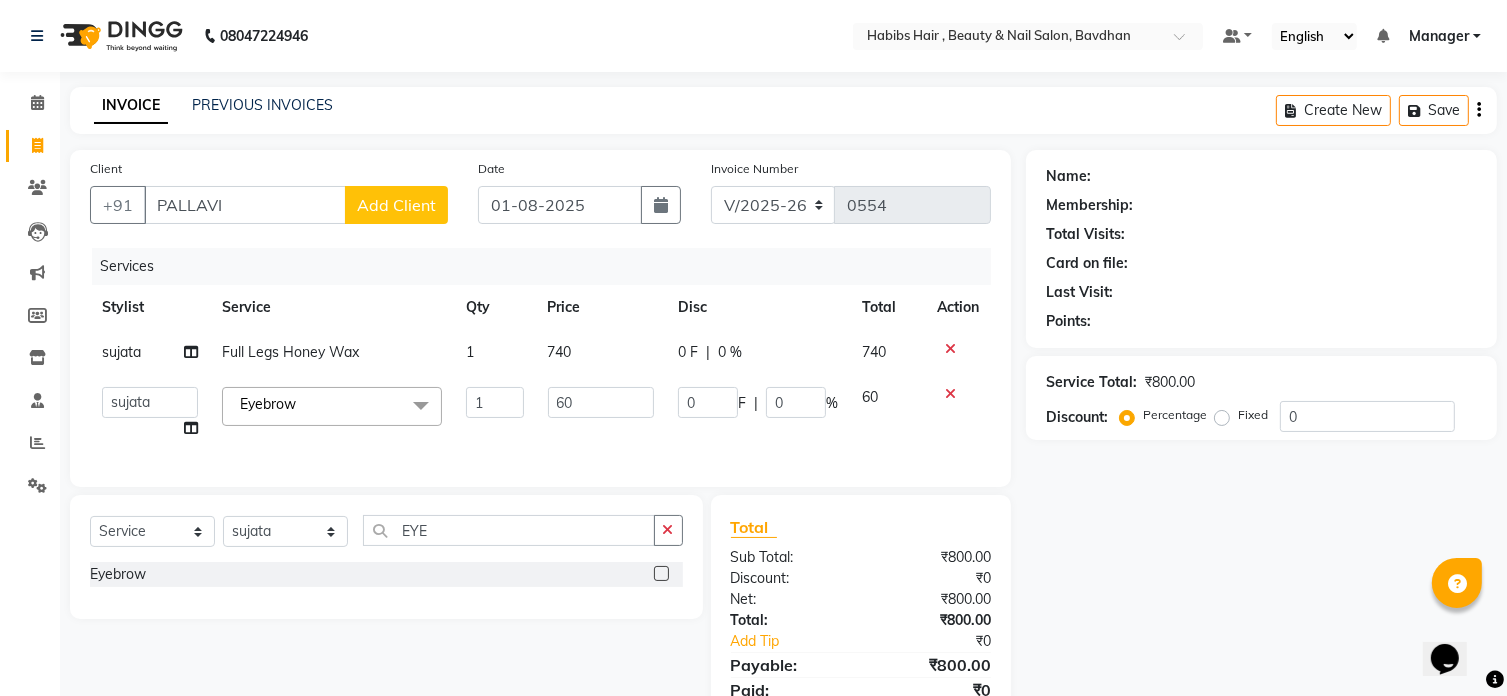 select on "22" 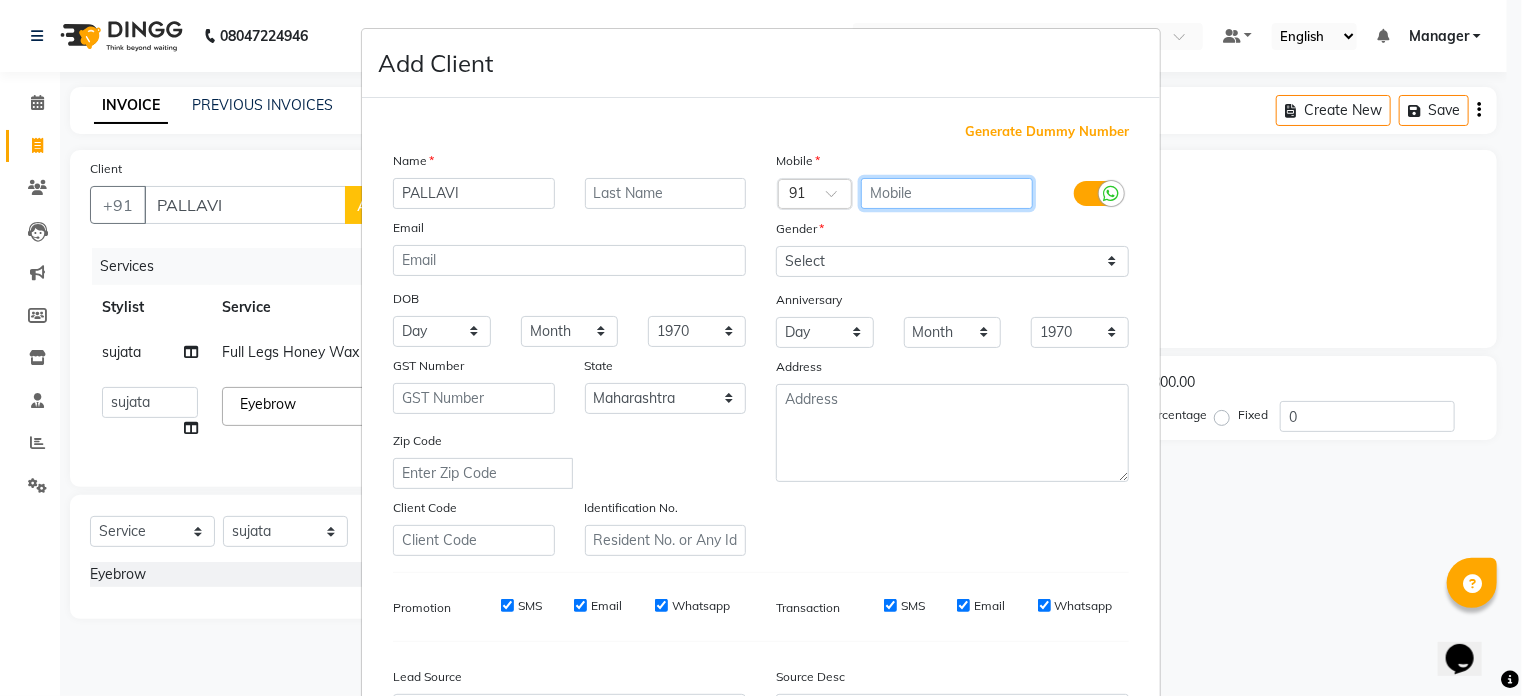 click at bounding box center (947, 193) 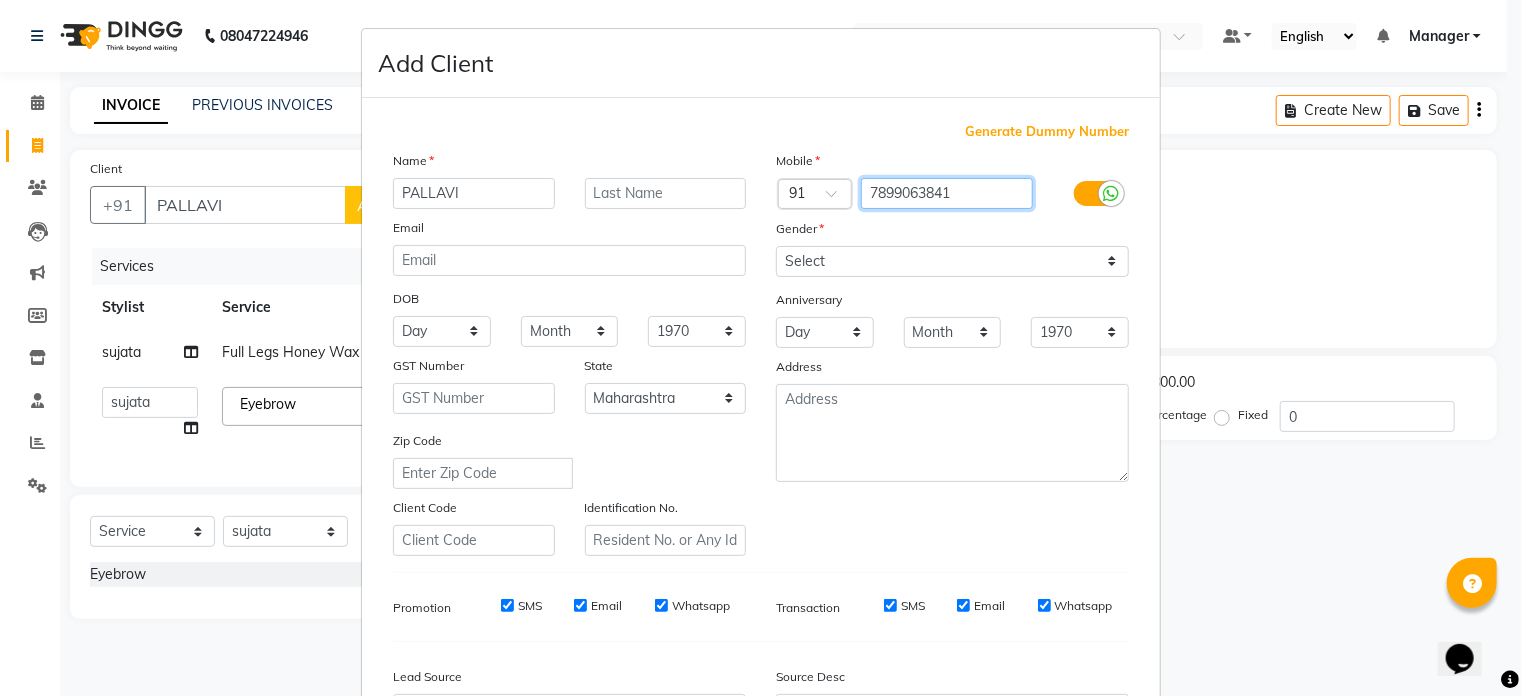type on "7899063841" 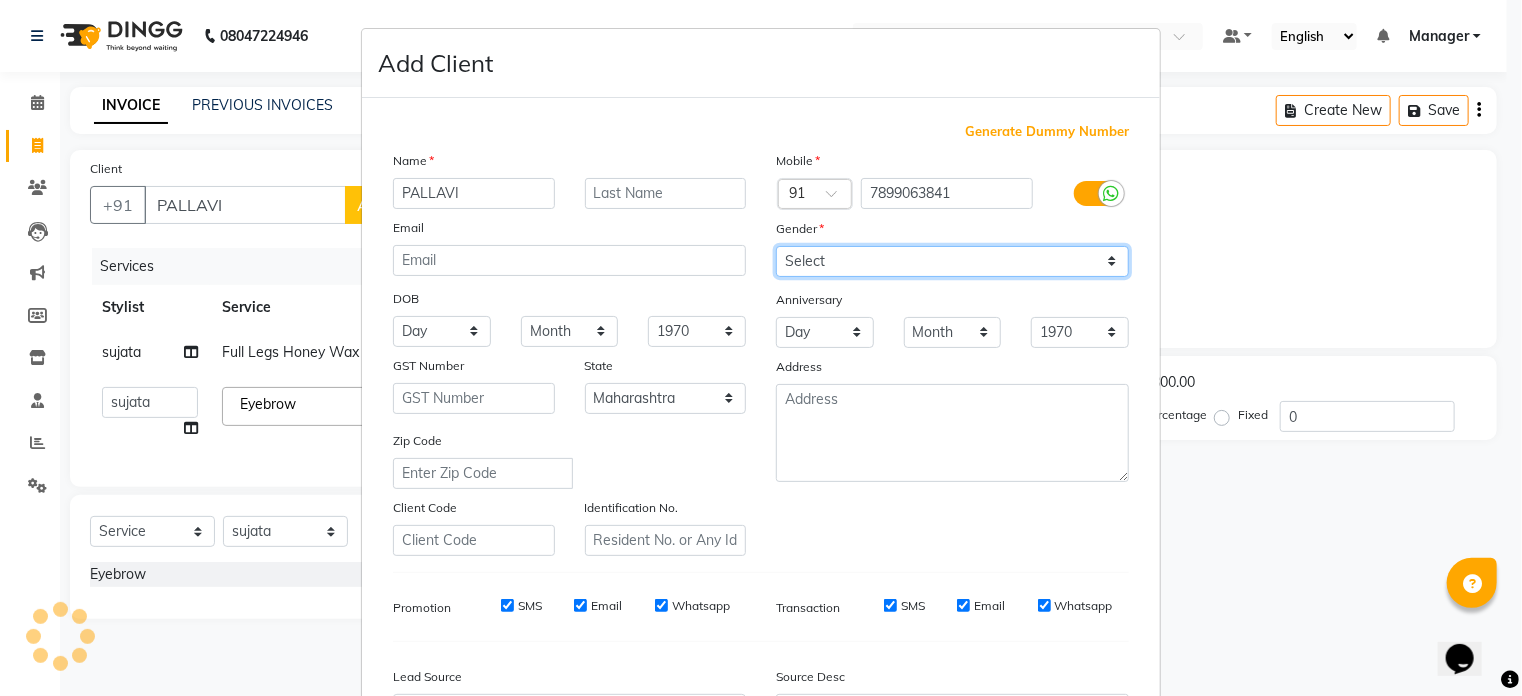 click on "Select Male Female Other Prefer Not To Say" at bounding box center (952, 261) 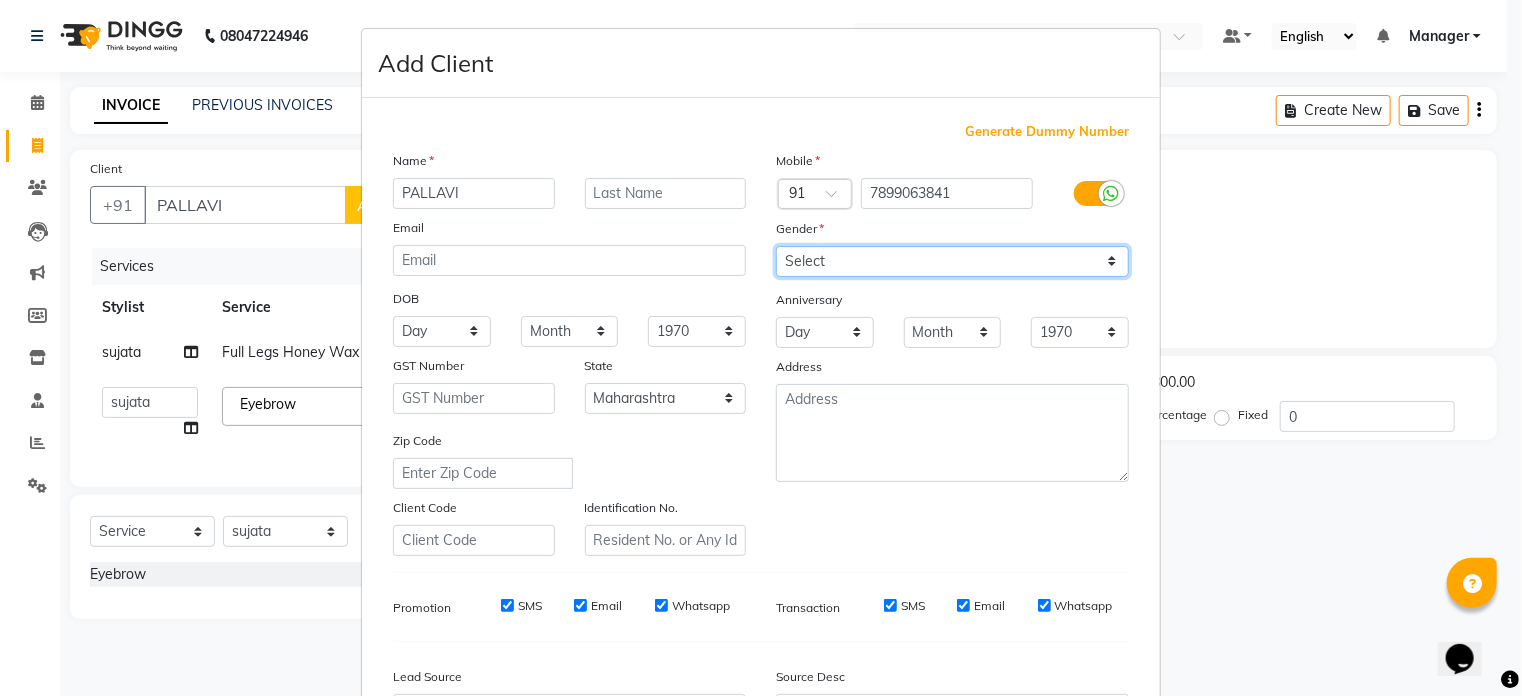 select on "female" 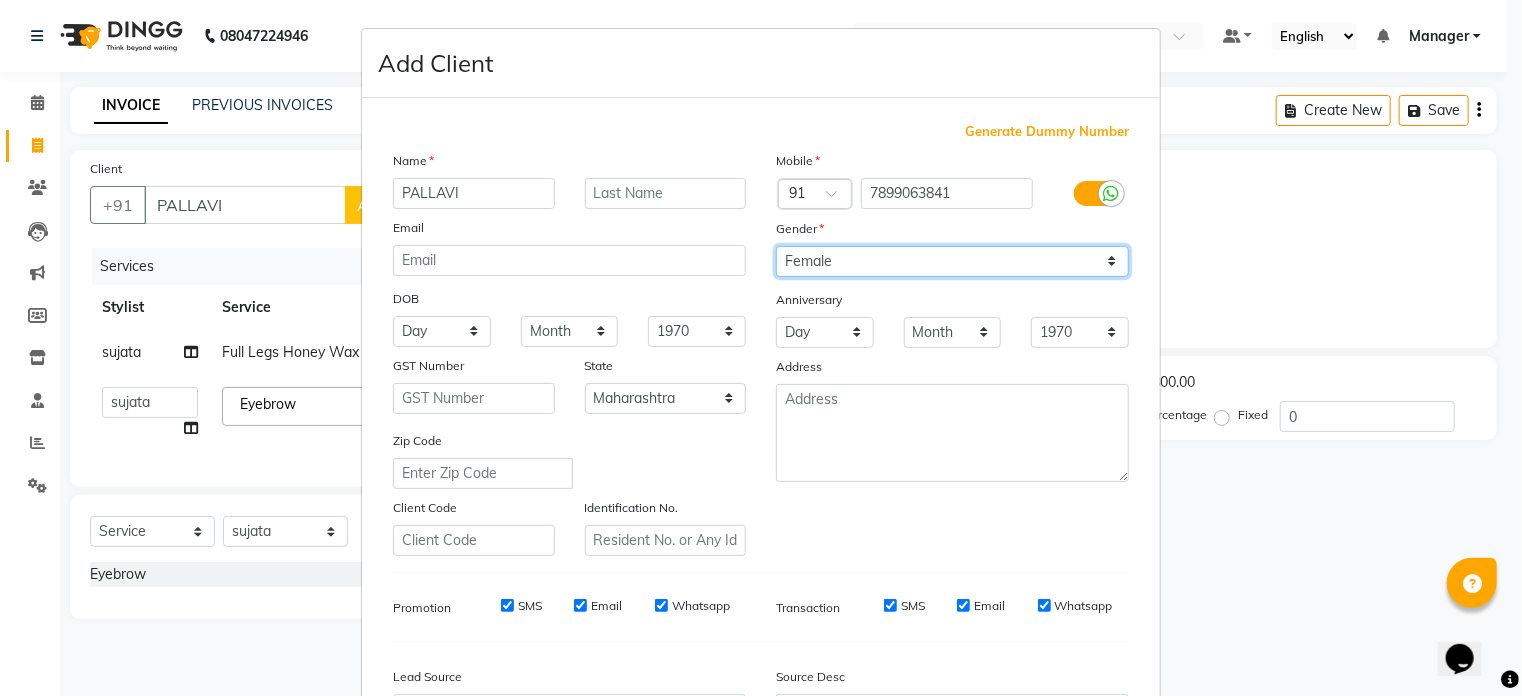 click on "Select Male Female Other Prefer Not To Say" at bounding box center (952, 261) 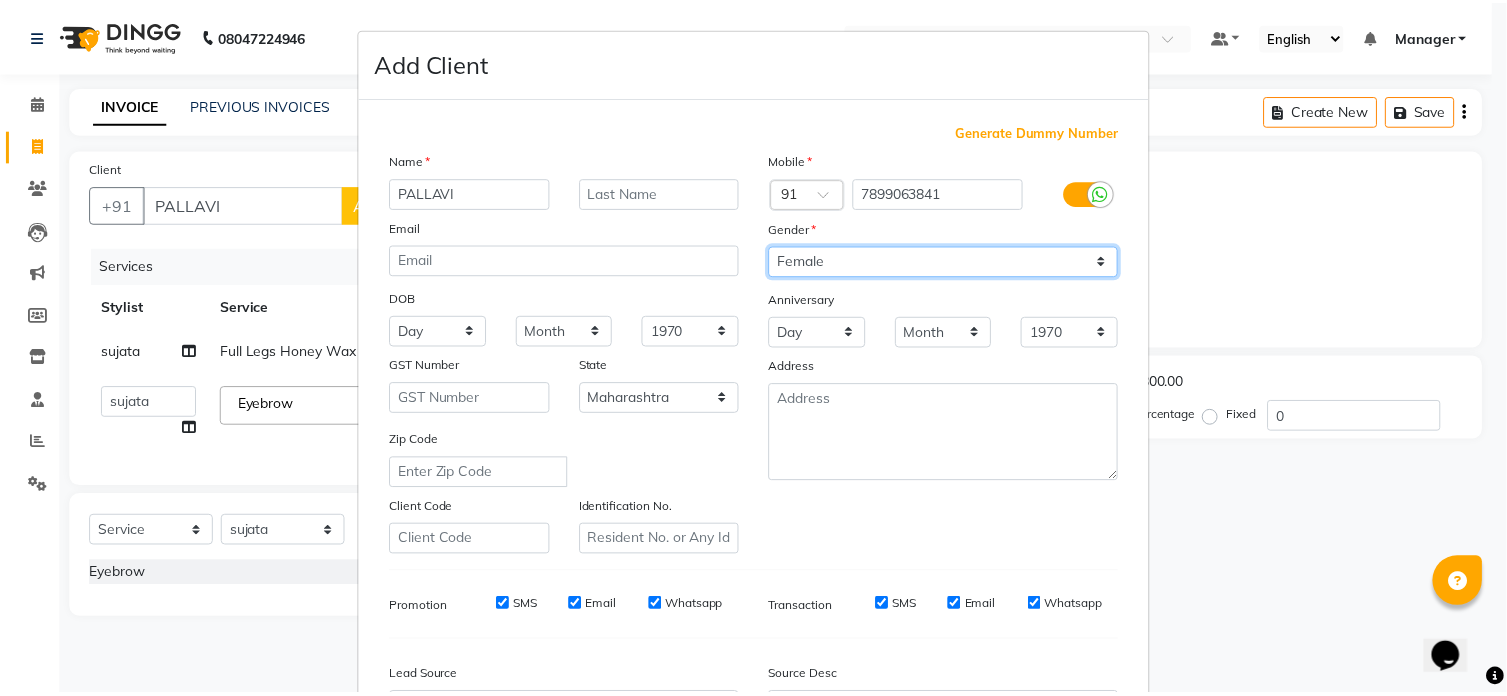 scroll, scrollTop: 236, scrollLeft: 0, axis: vertical 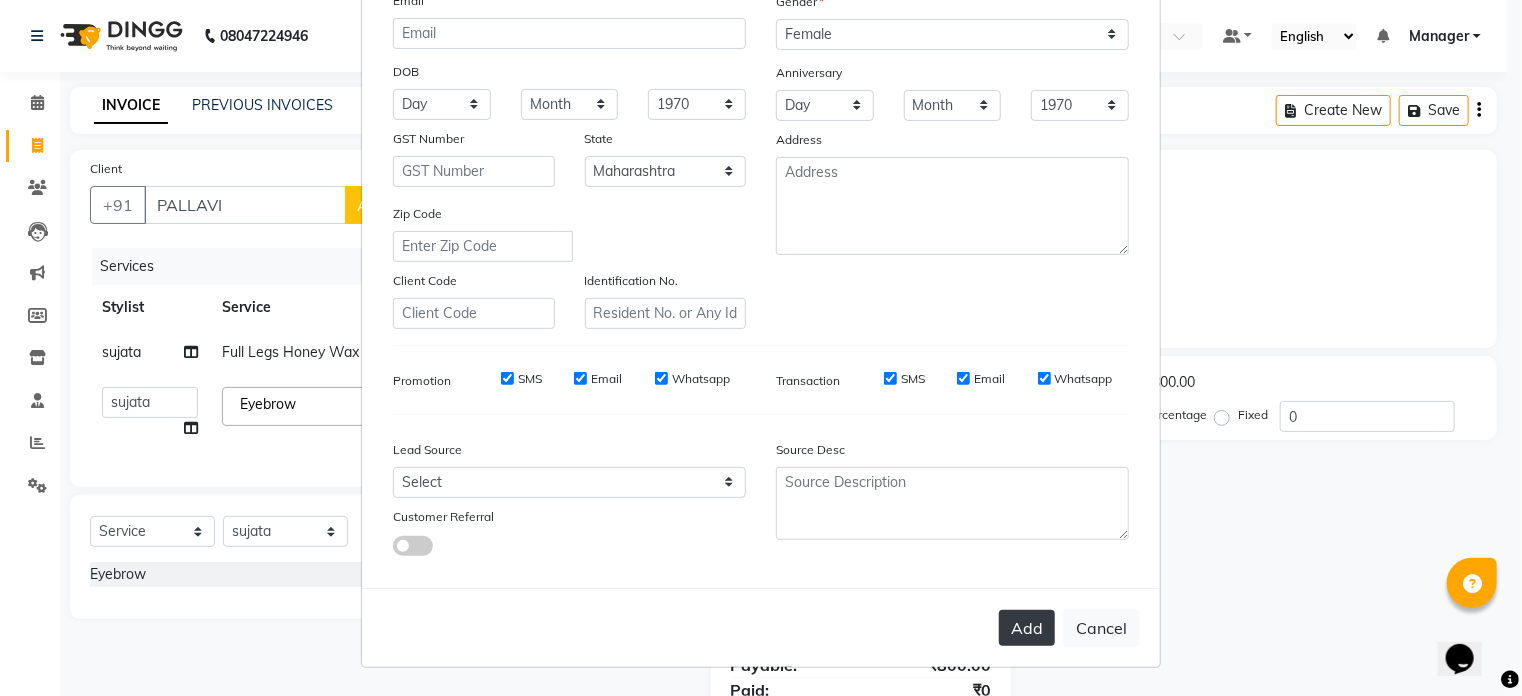 click on "Add" at bounding box center [1027, 628] 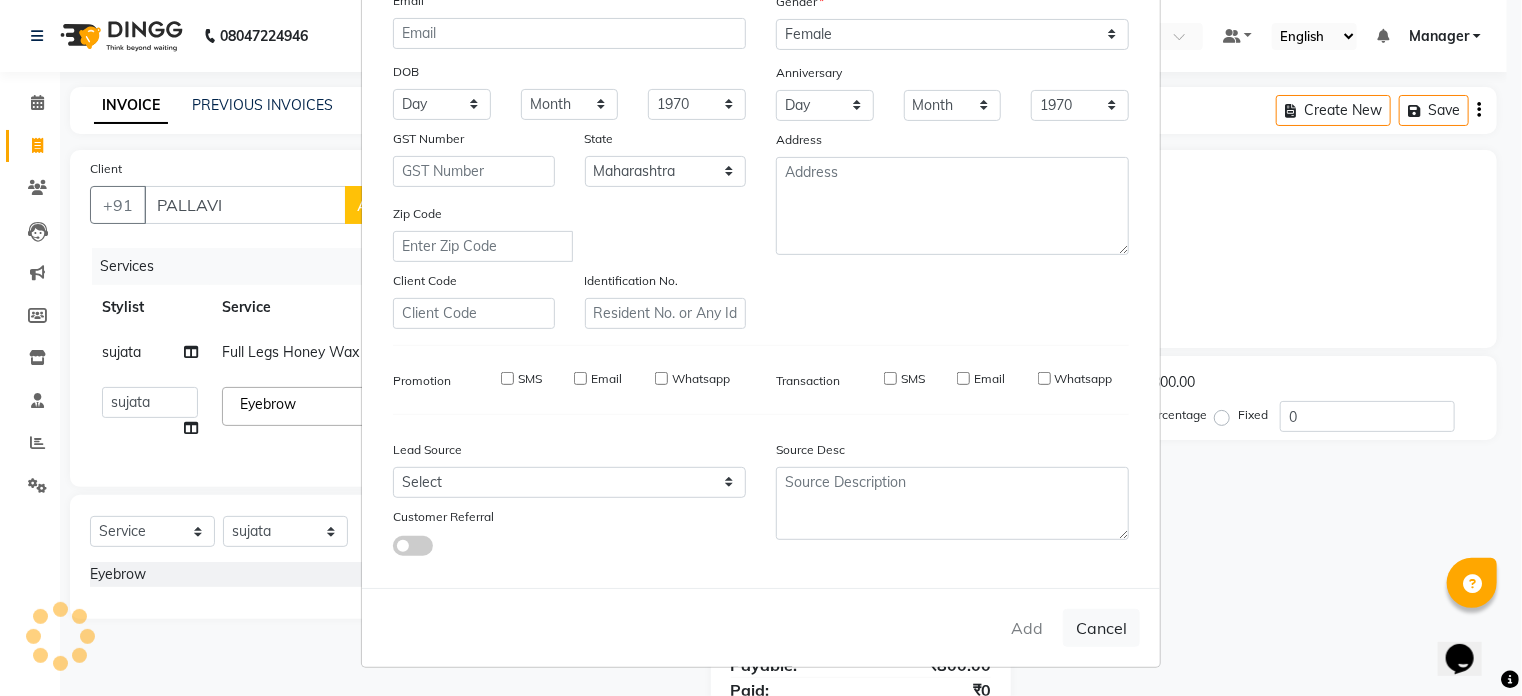 type on "78******41" 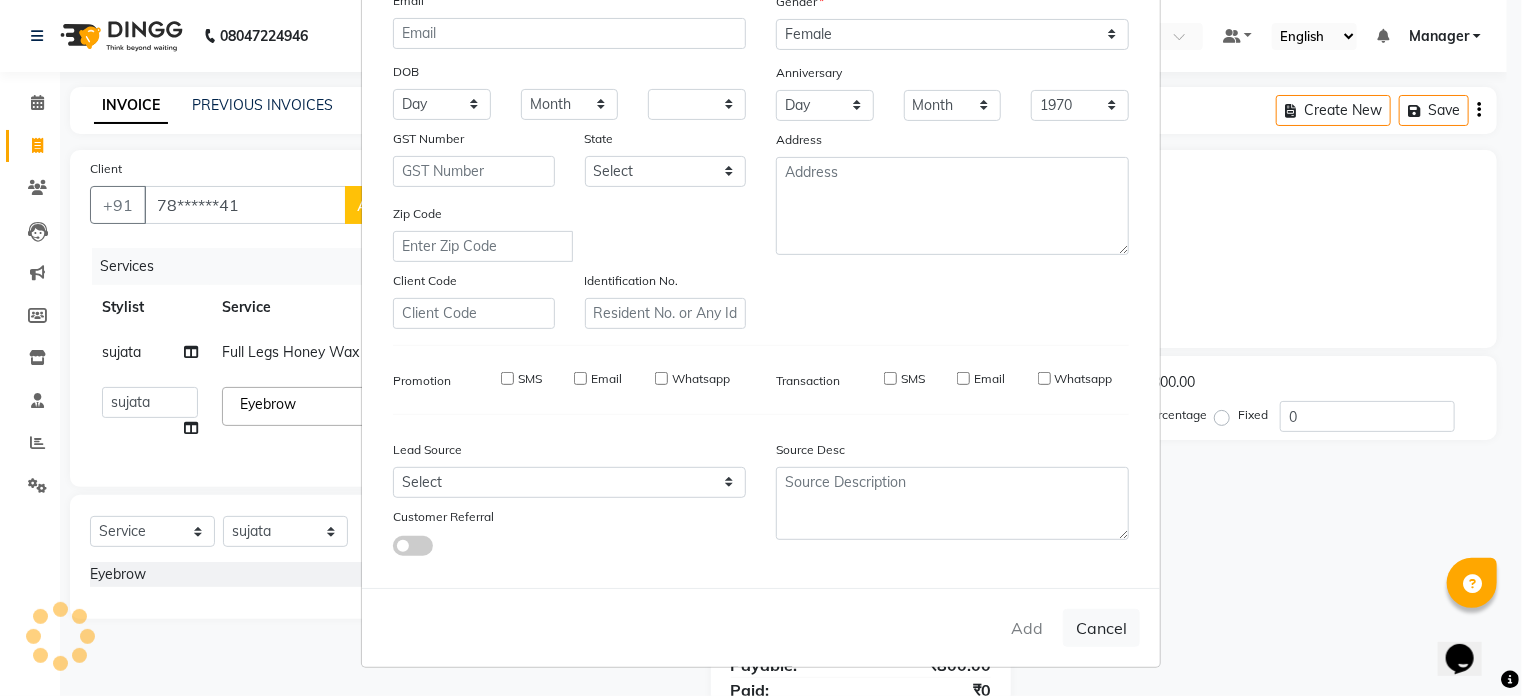 select 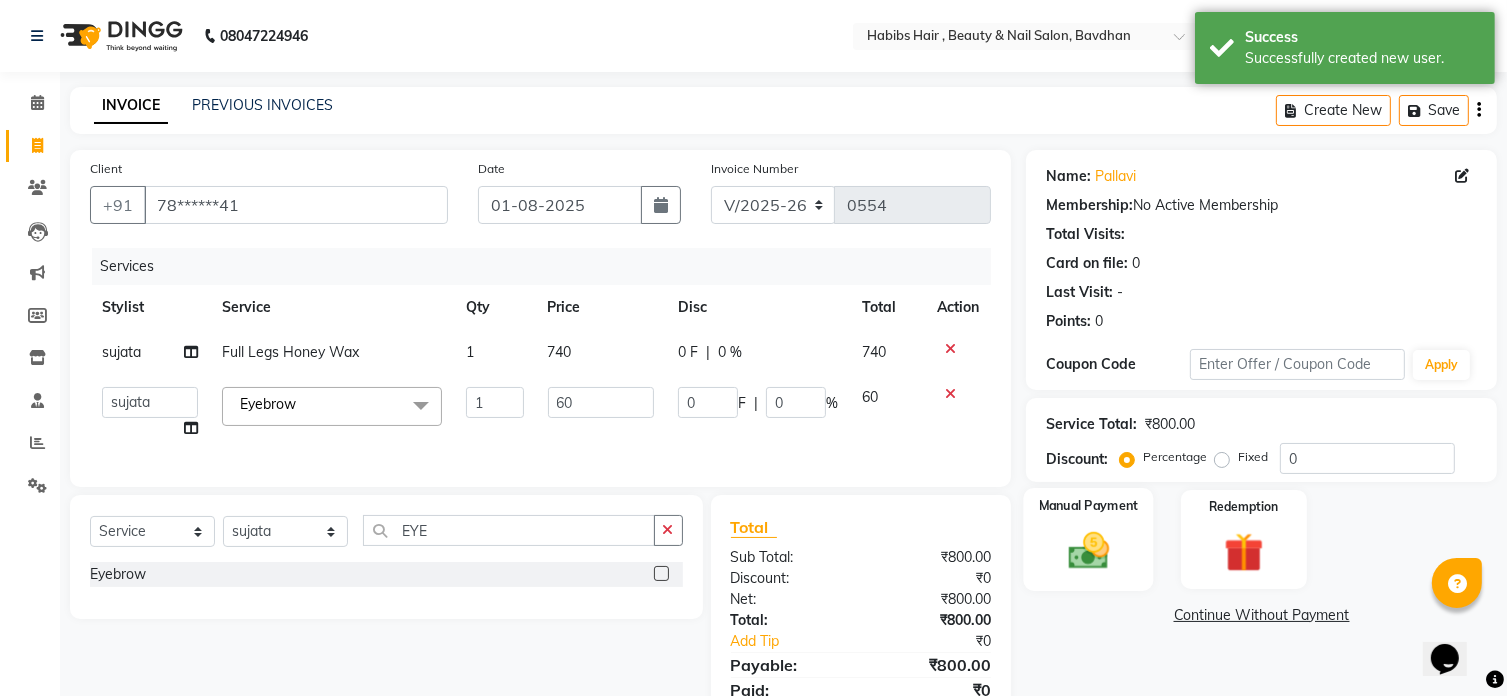 click 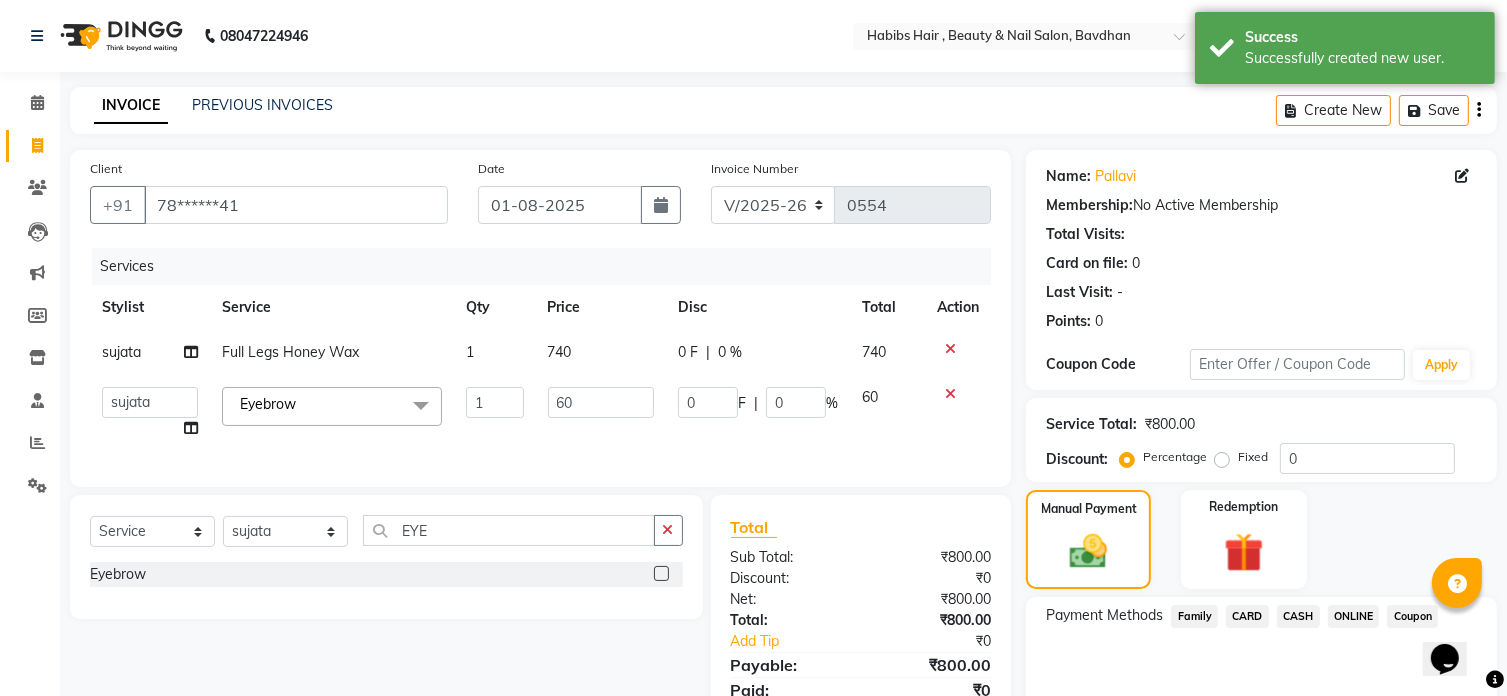 click on "ONLINE" 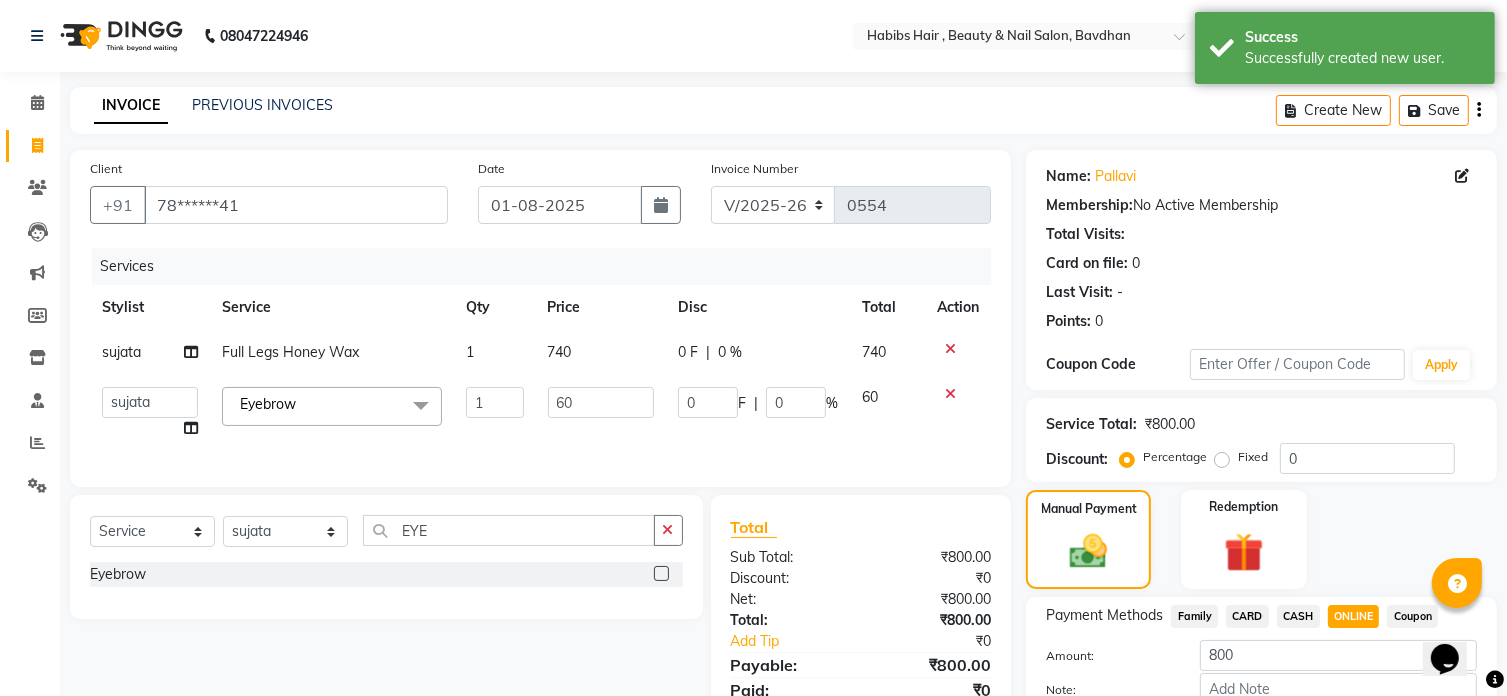 scroll, scrollTop: 122, scrollLeft: 0, axis: vertical 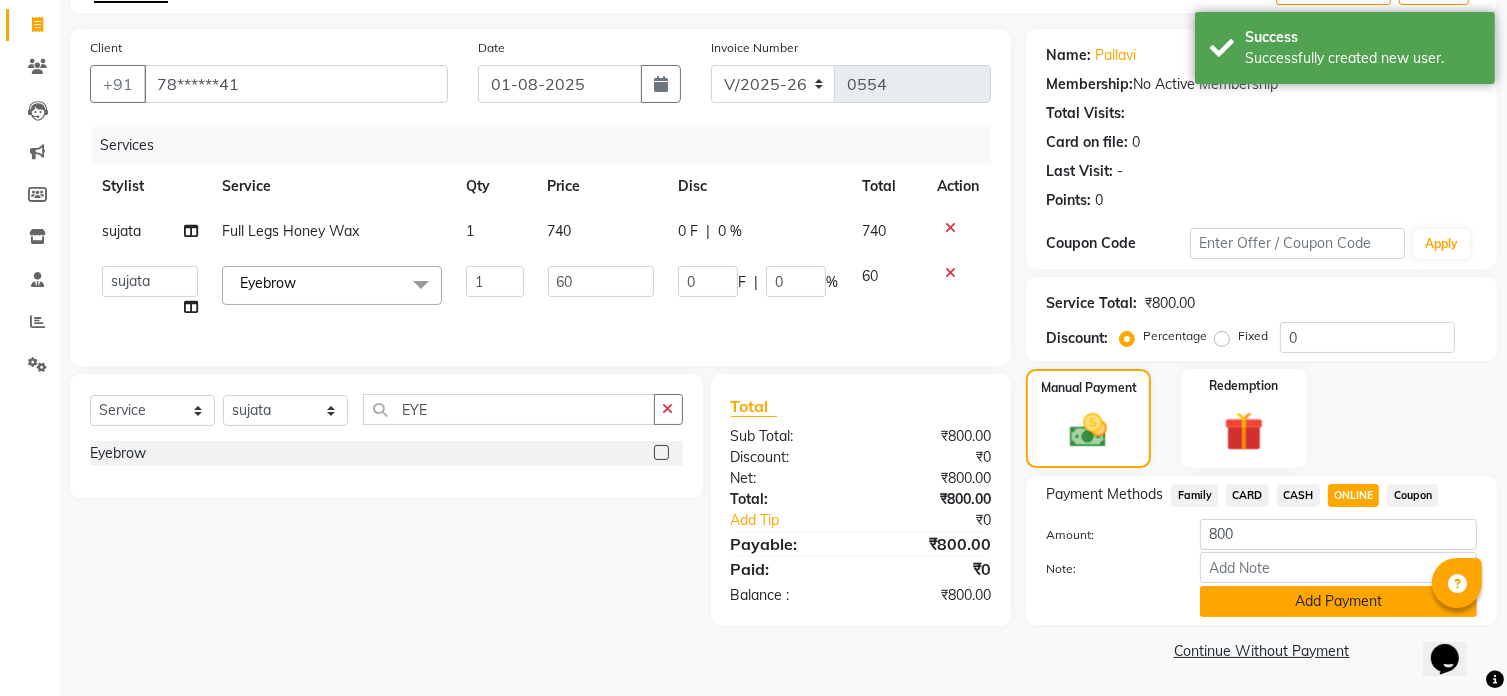 click on "Add Payment" 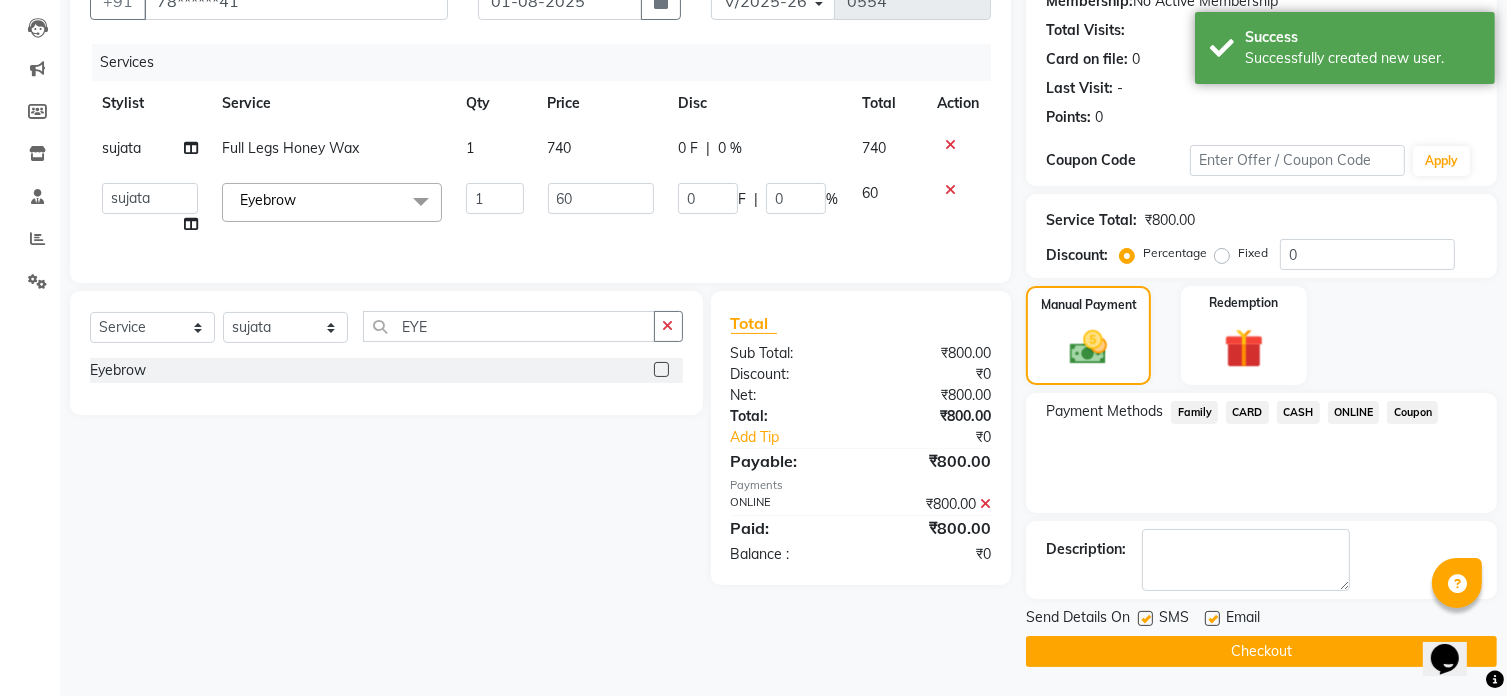 scroll, scrollTop: 203, scrollLeft: 0, axis: vertical 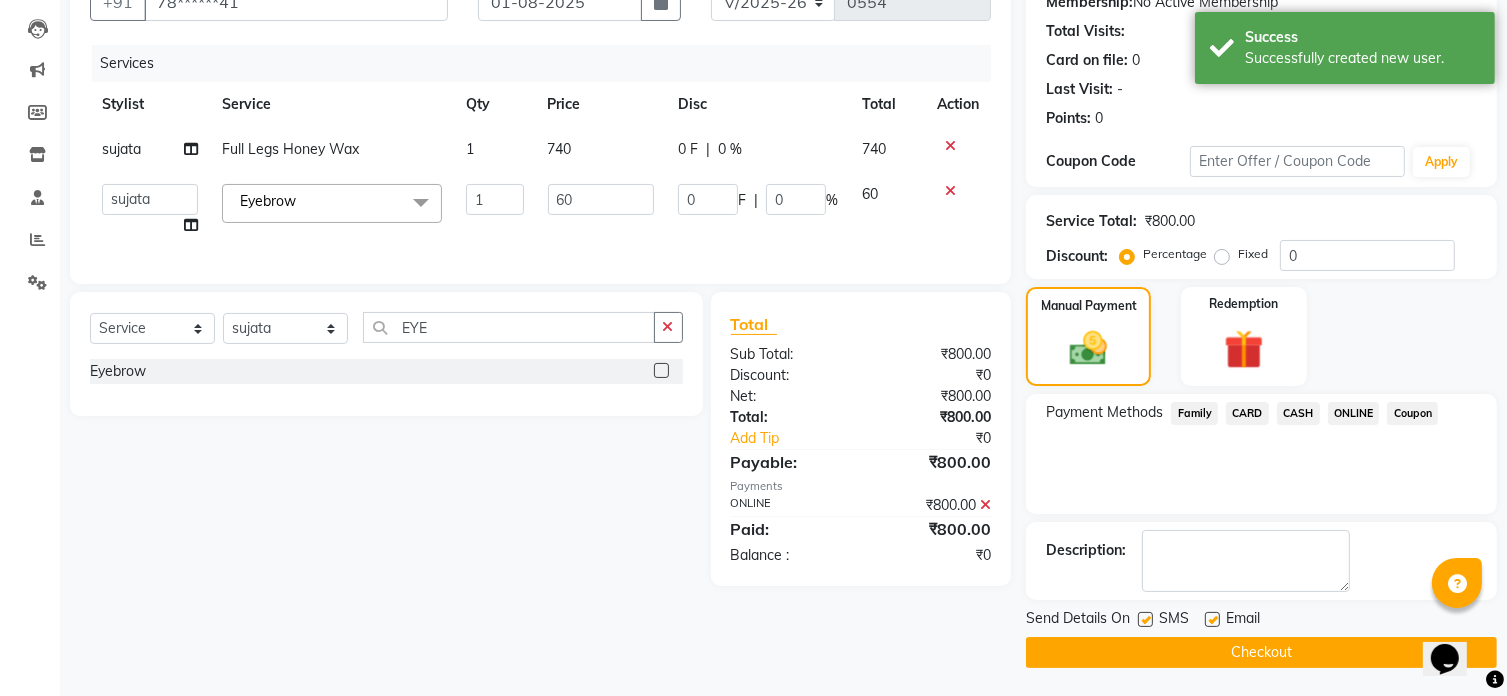 click on "Checkout" 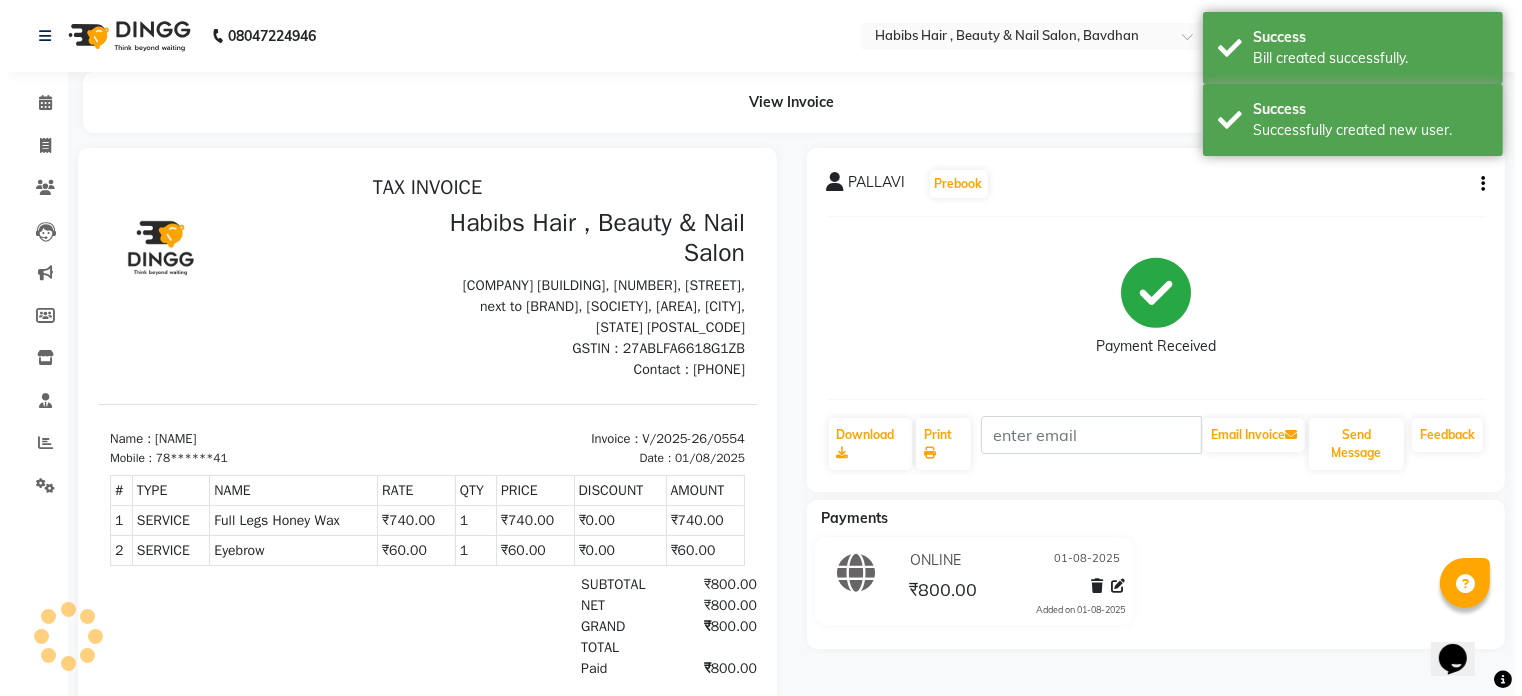 scroll, scrollTop: 0, scrollLeft: 0, axis: both 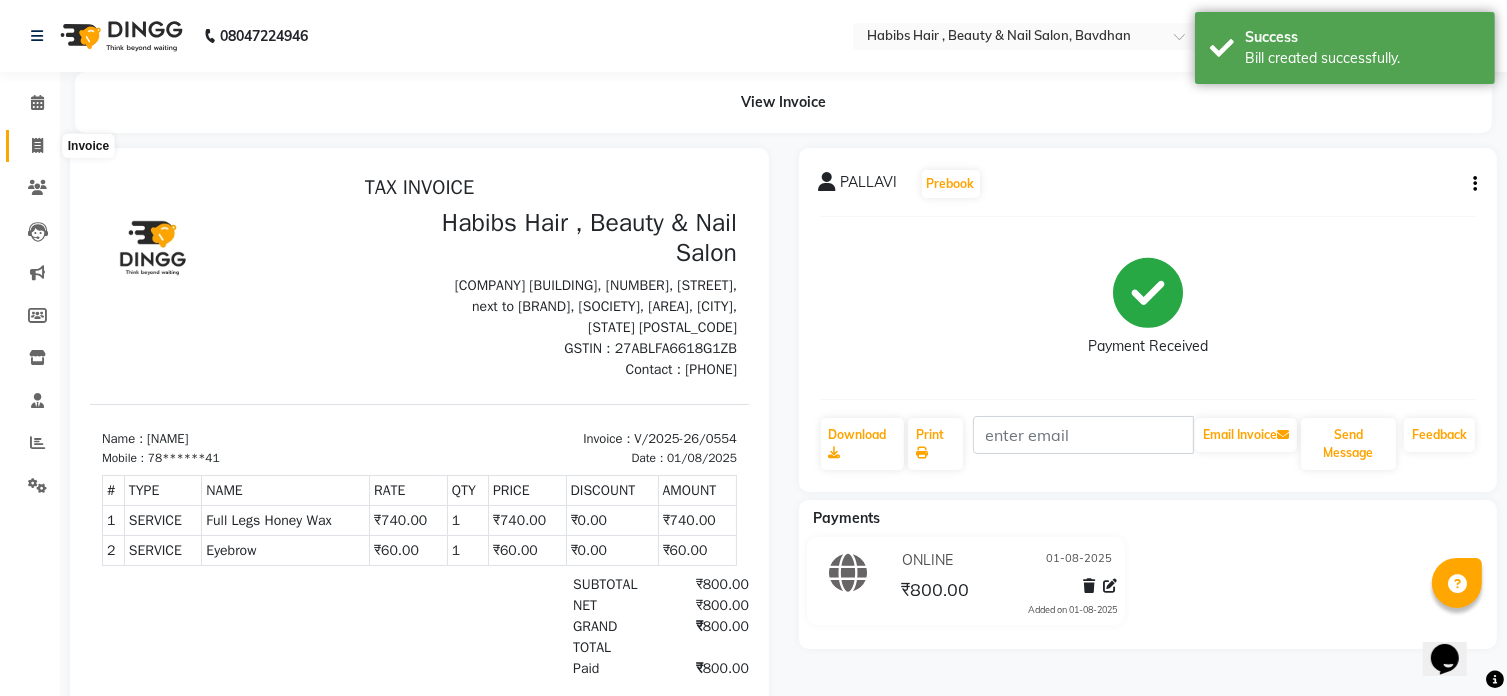 click 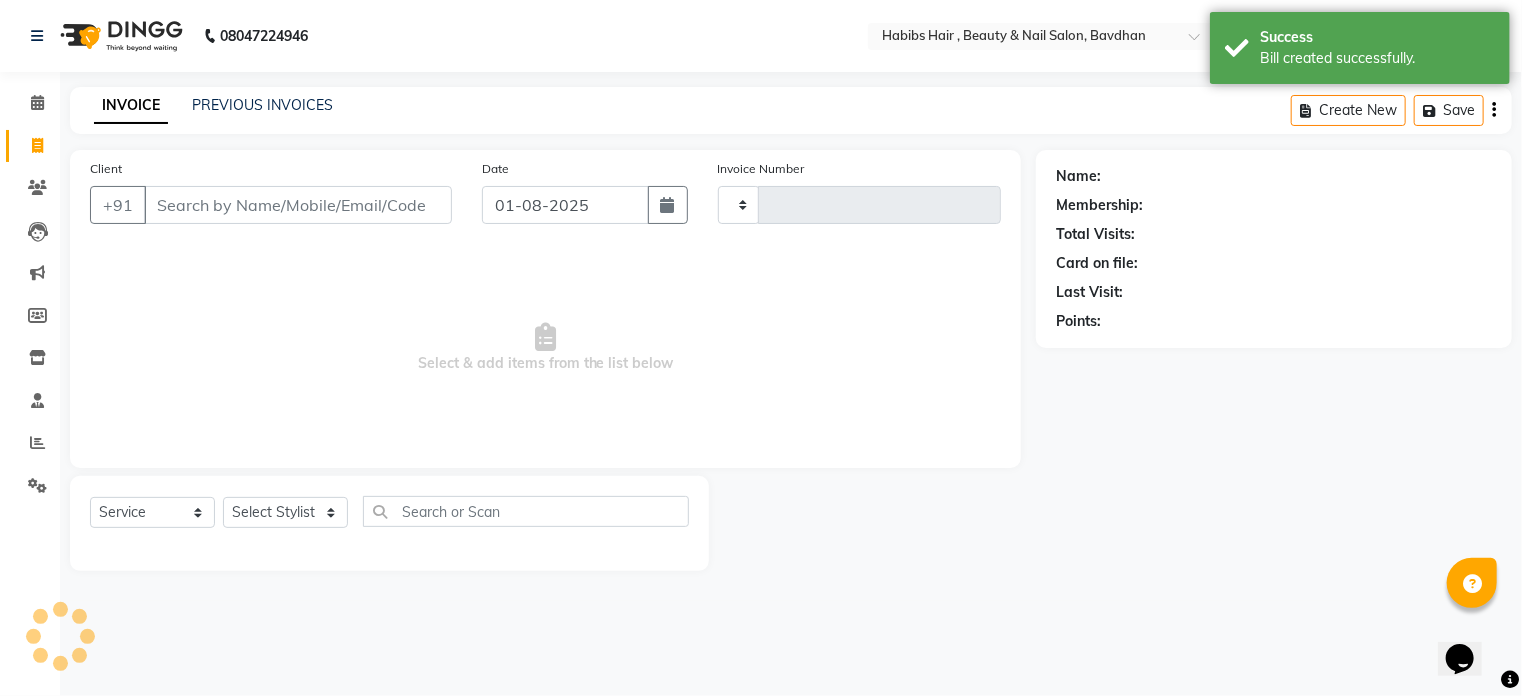 type on "0555" 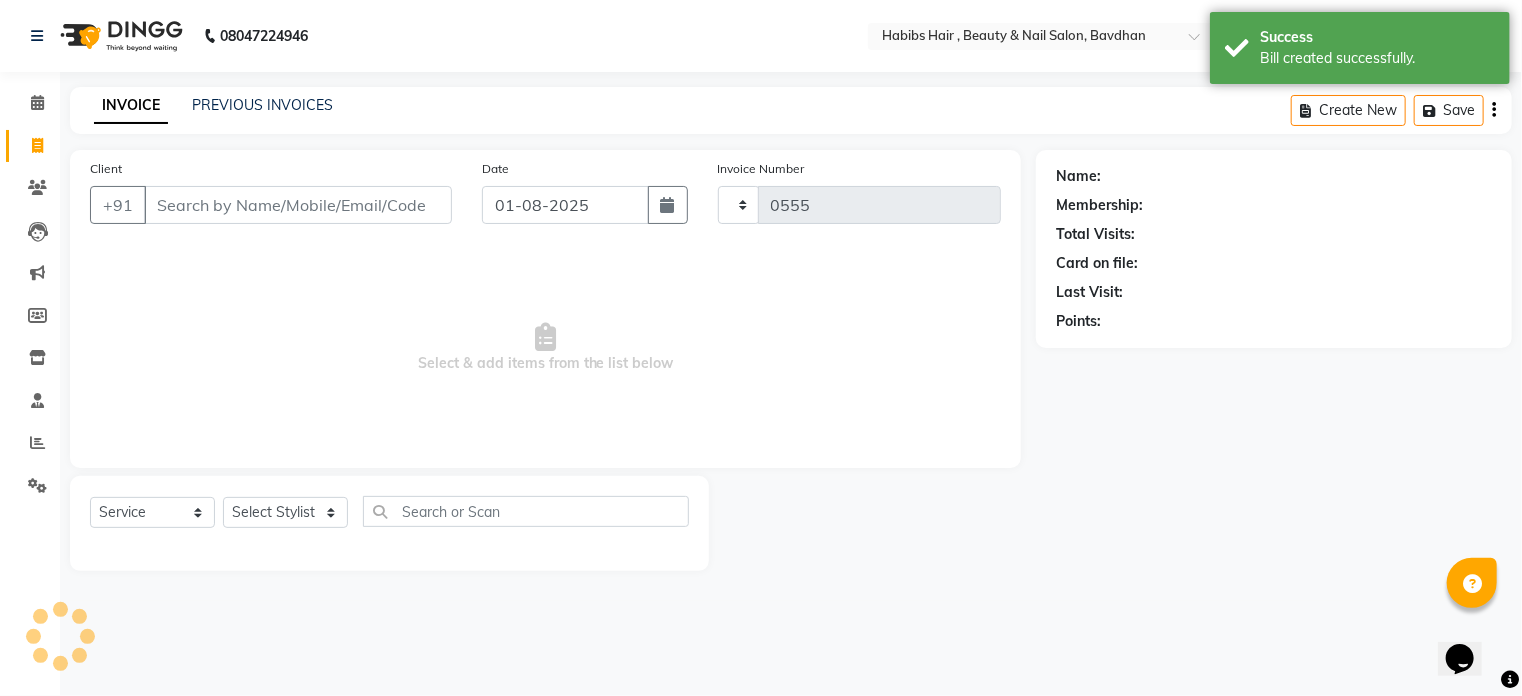 select on "7414" 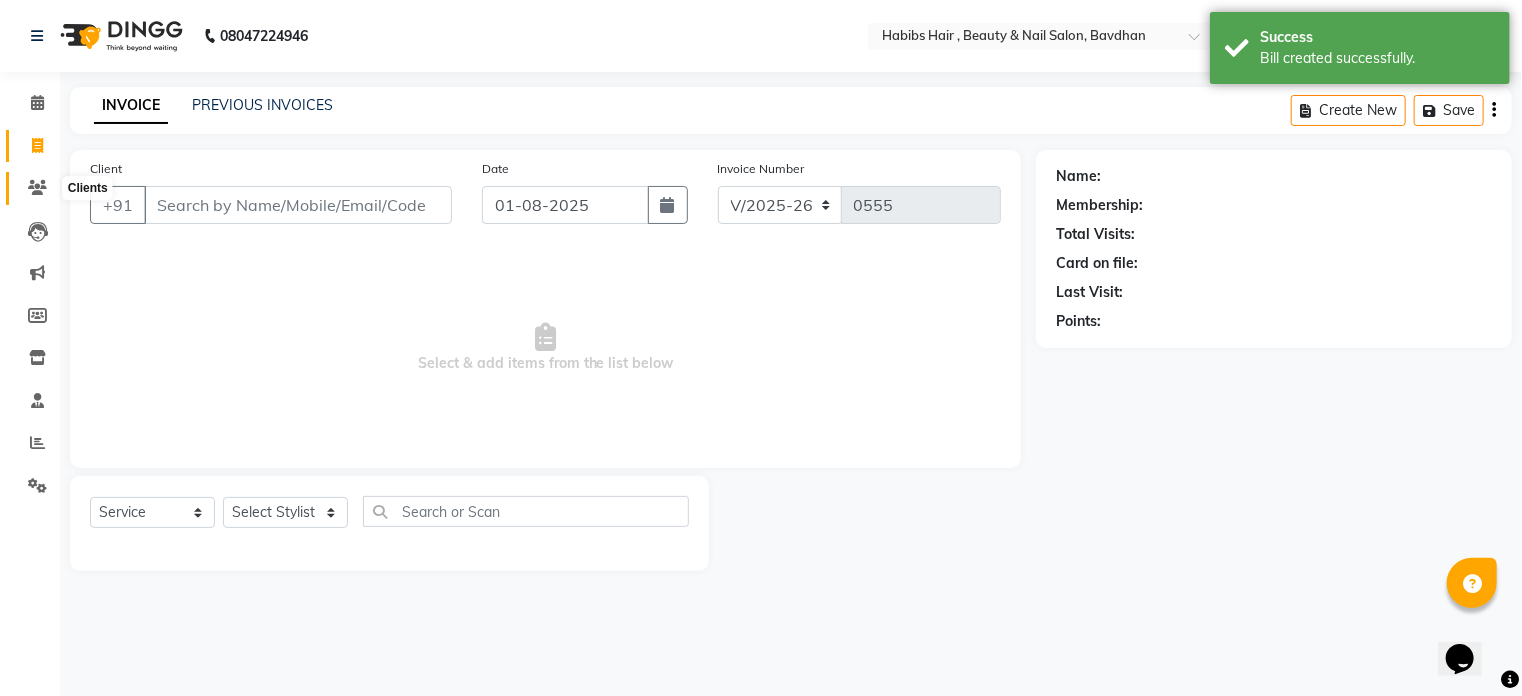click 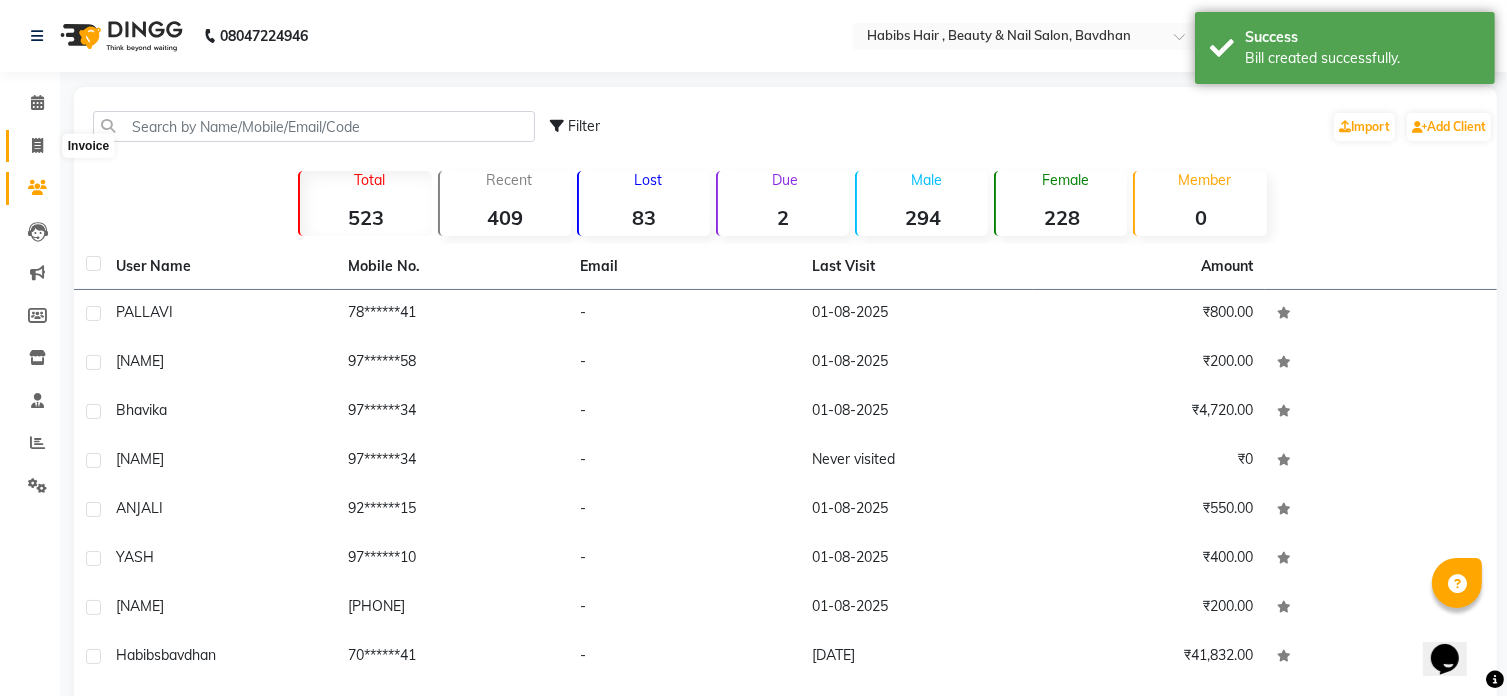 click 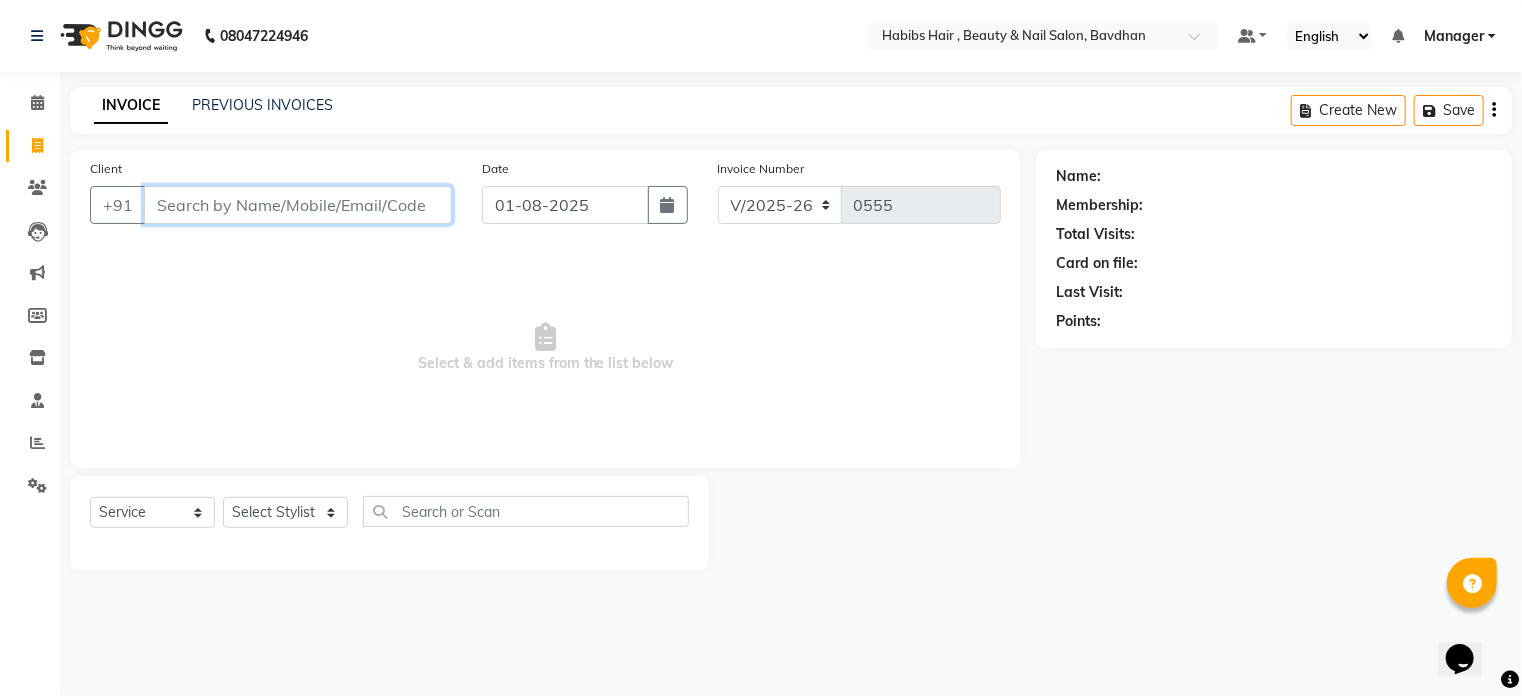 click on "Client" at bounding box center (298, 205) 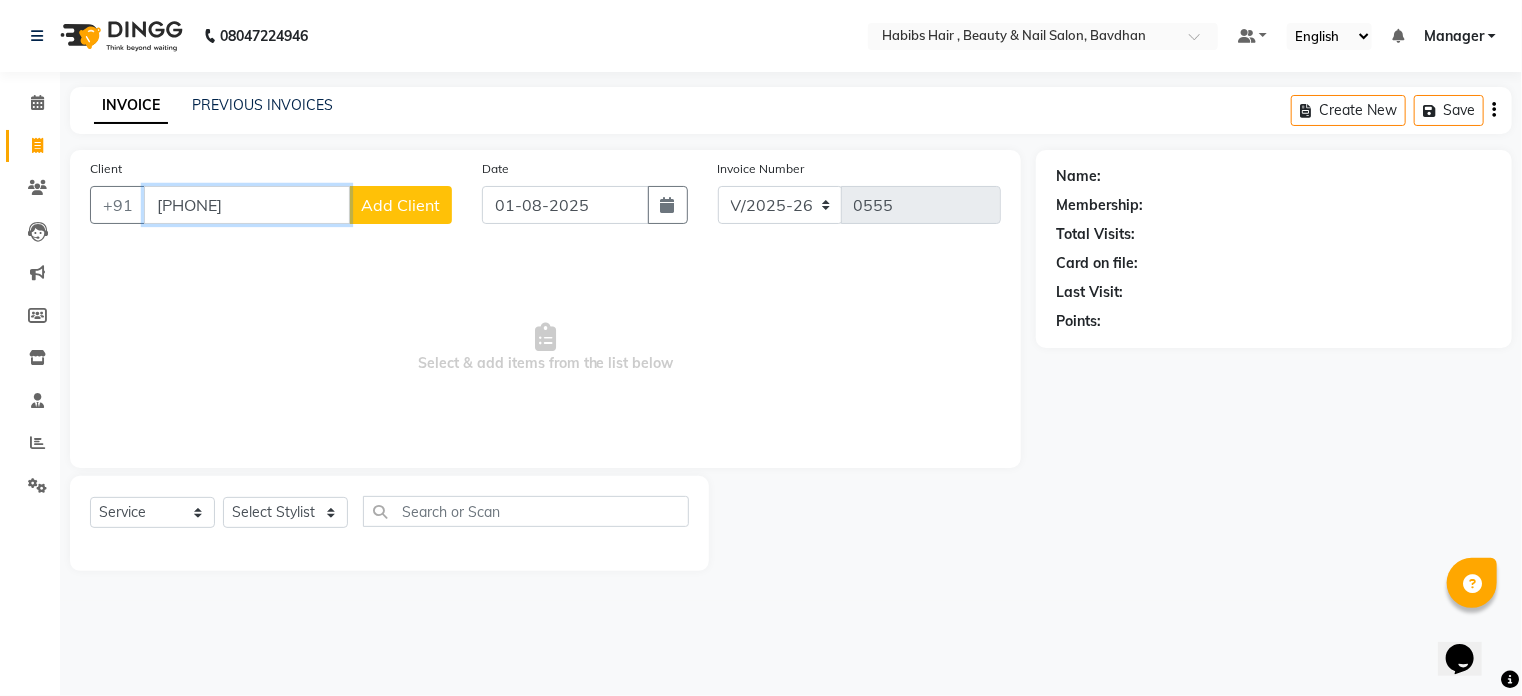 type on "[PHONE]" 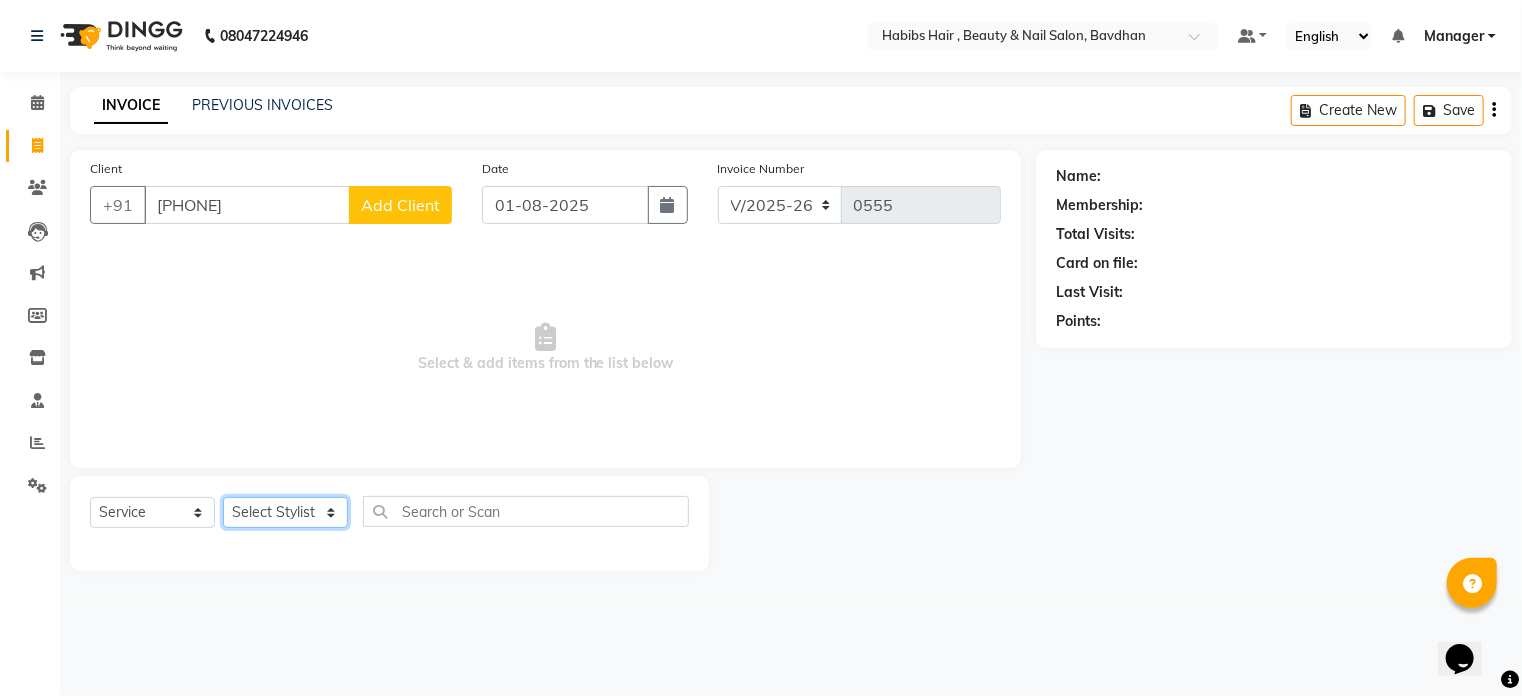 click on "Select Stylist [NAME] [NAME] [NAME] [NAME]  [NAME] Manager [NAME] [NAME] [NAME]" 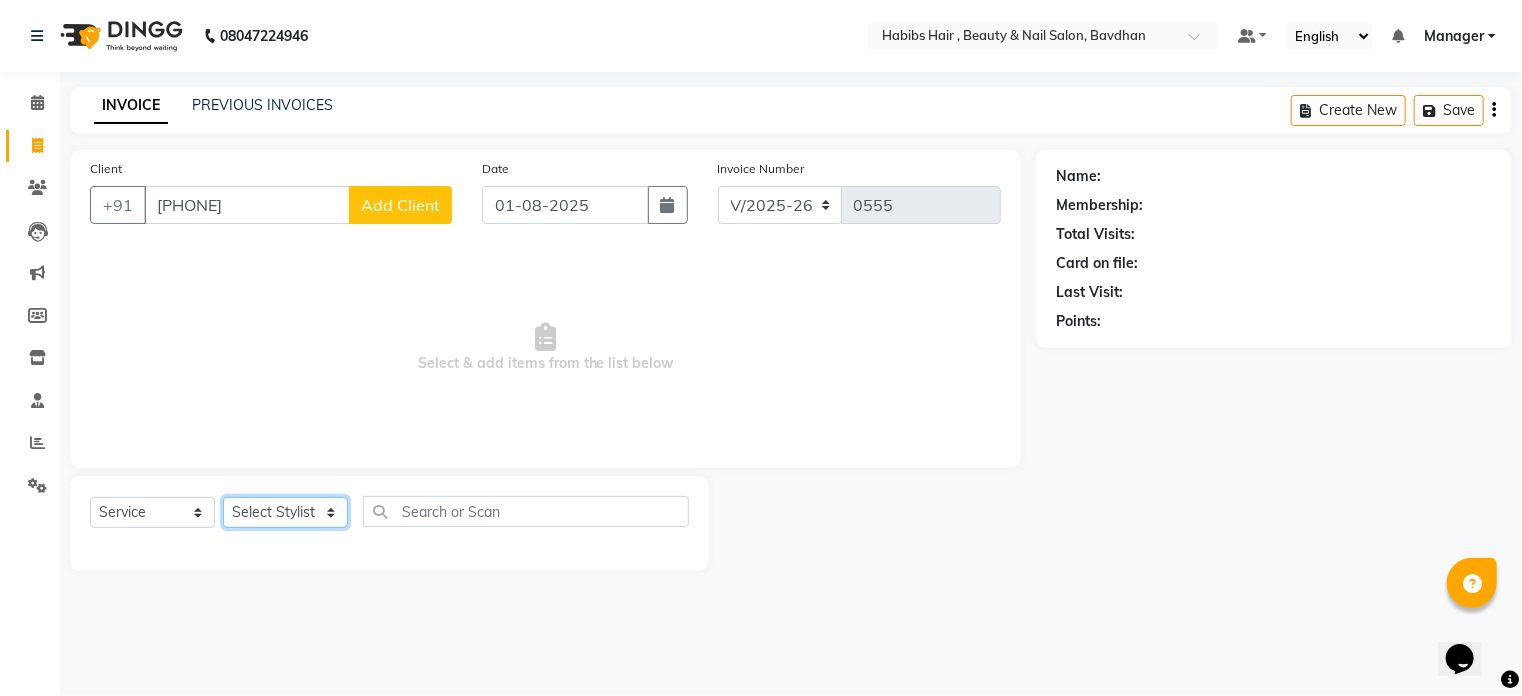 select on "70887" 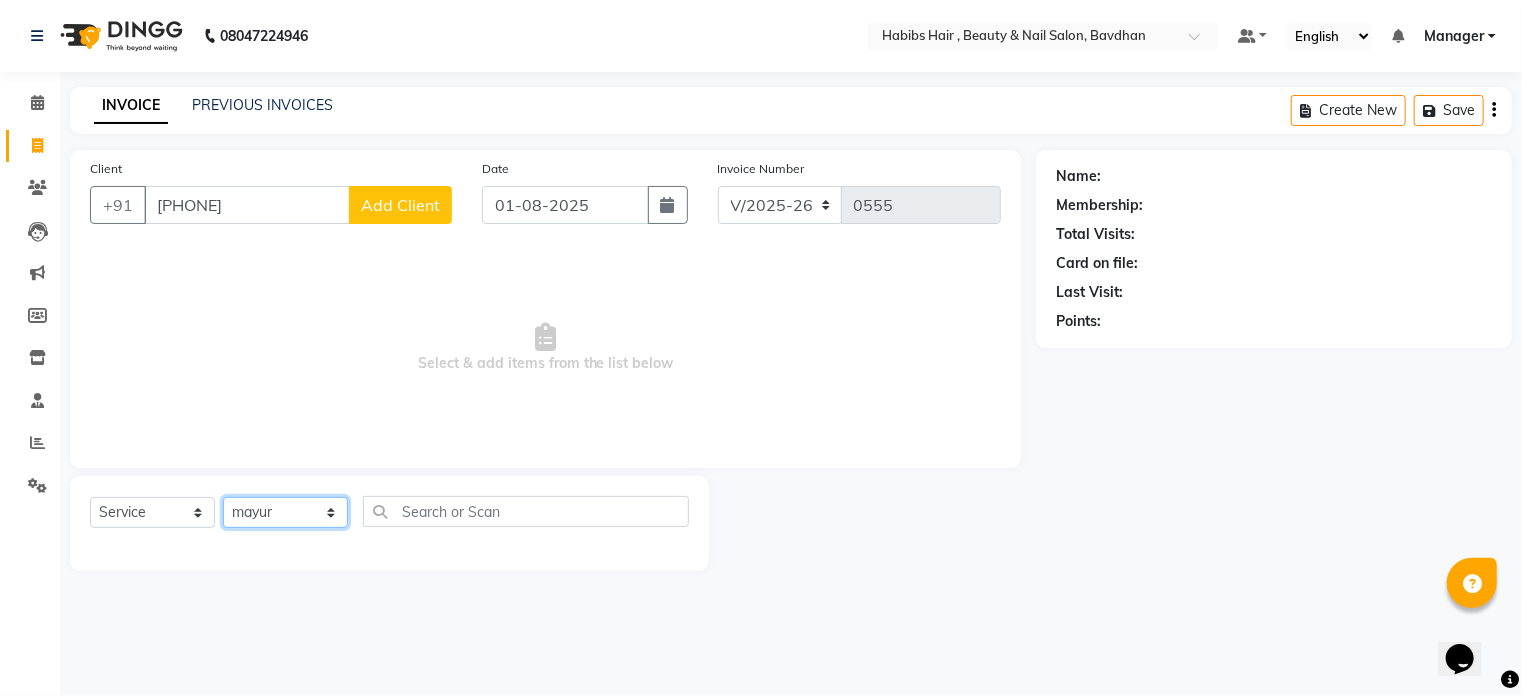 click on "Select Stylist [NAME] [NAME] [NAME] [NAME]  [NAME] Manager [NAME] [NAME] [NAME]" 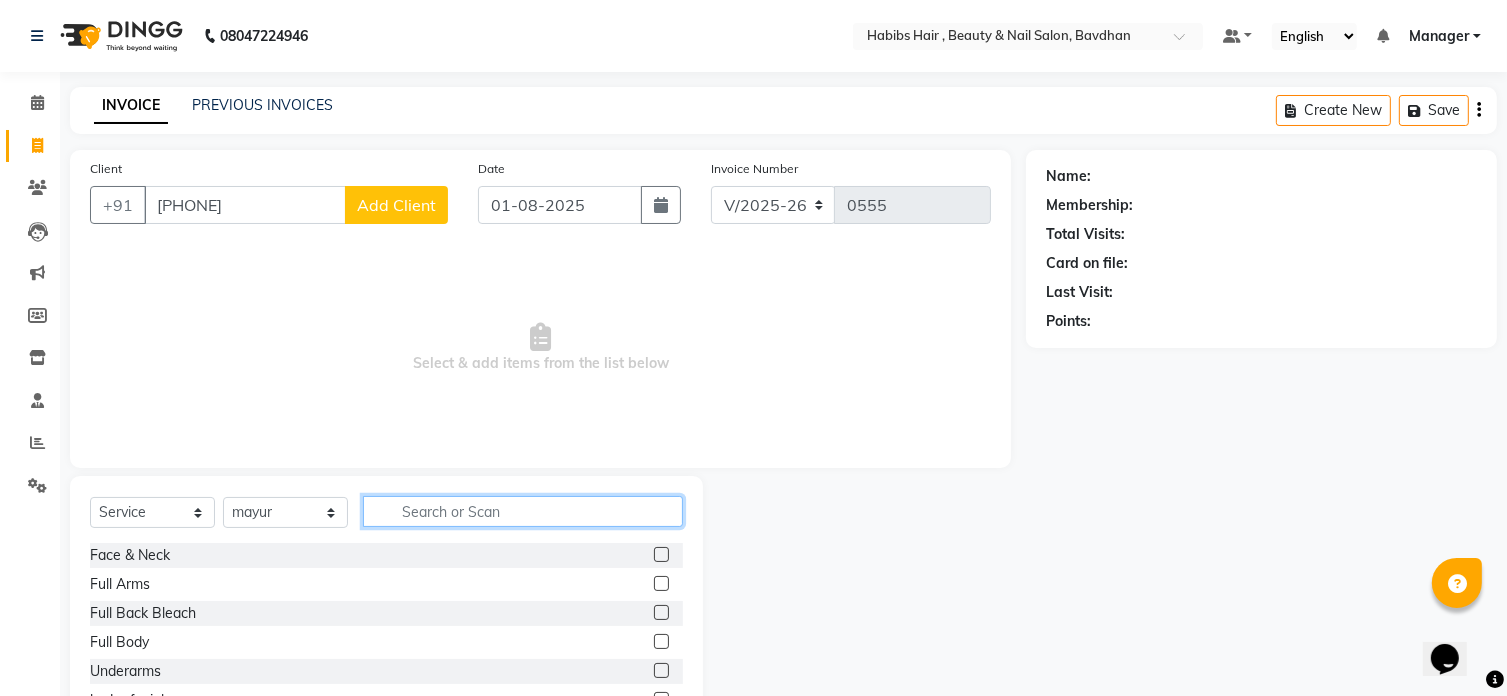 click 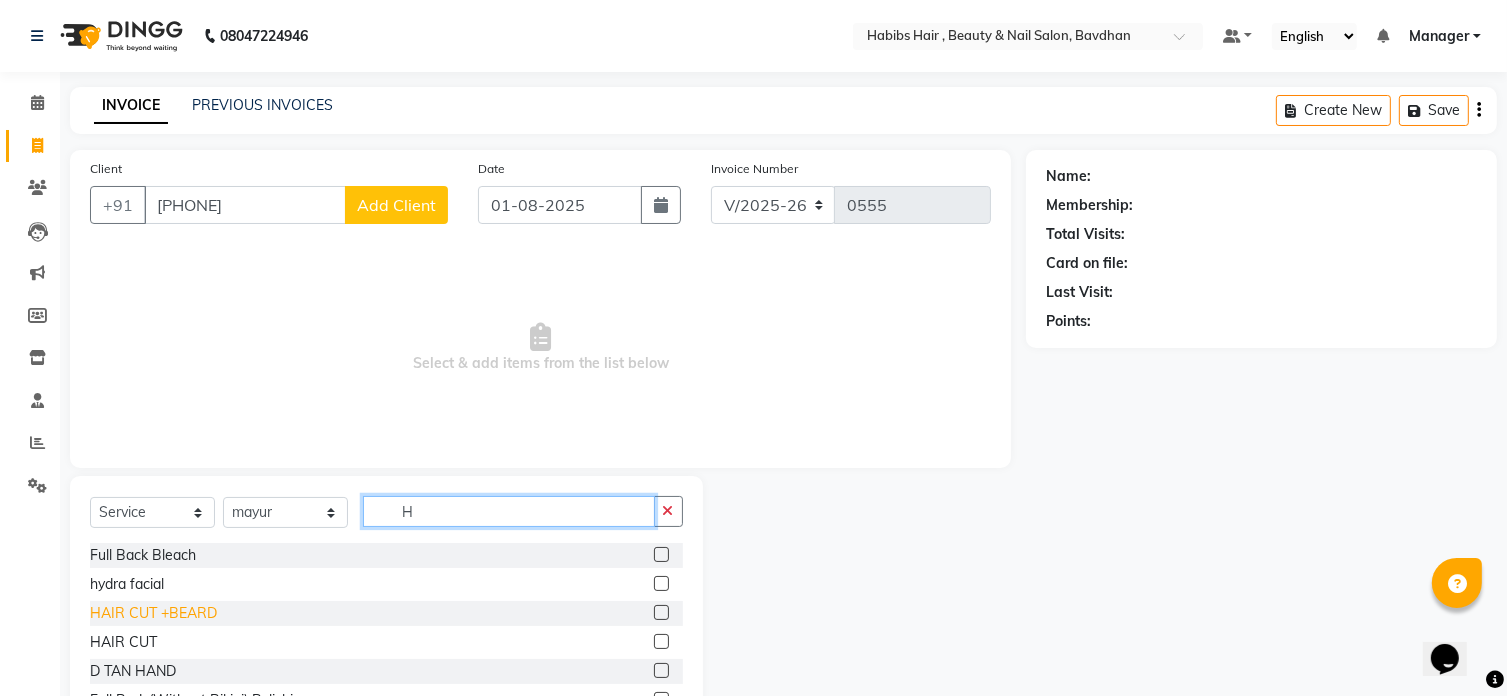 type on "H" 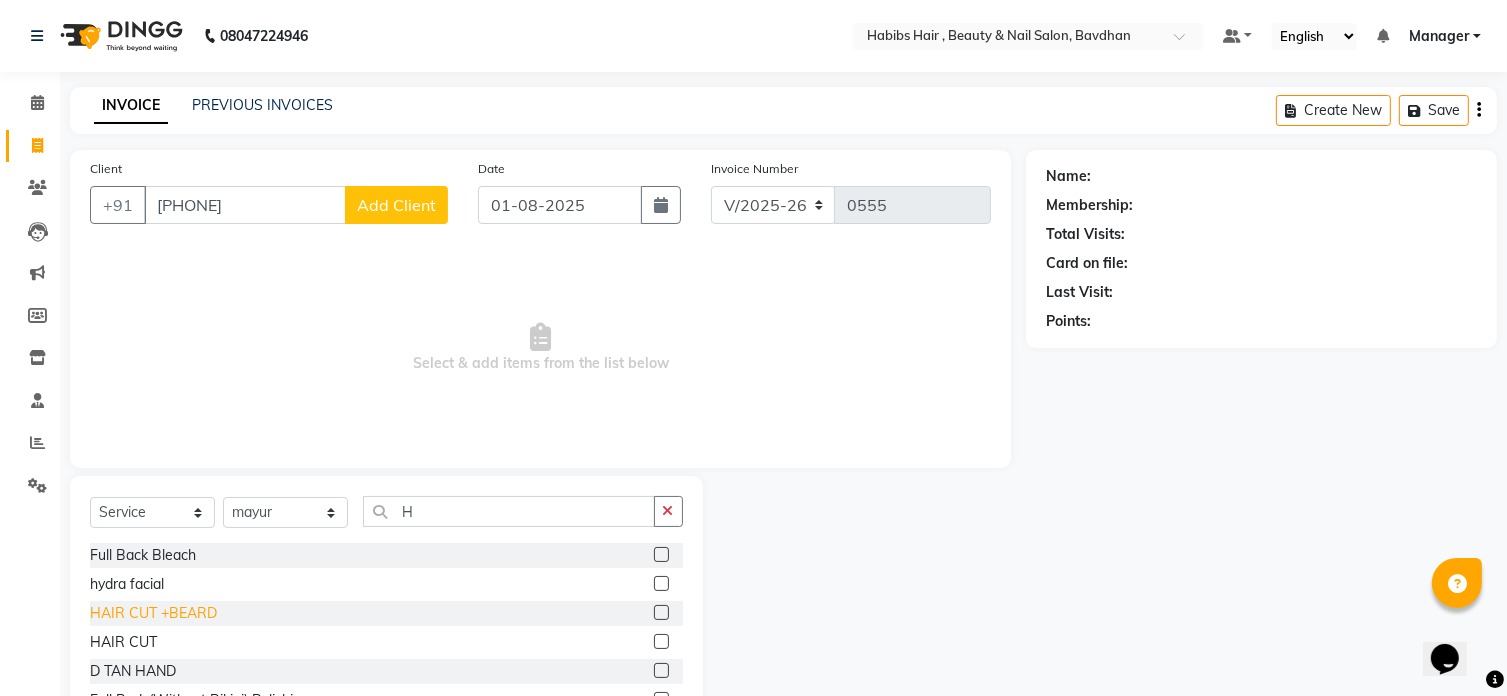 click on "HAIR CUT +BEARD" 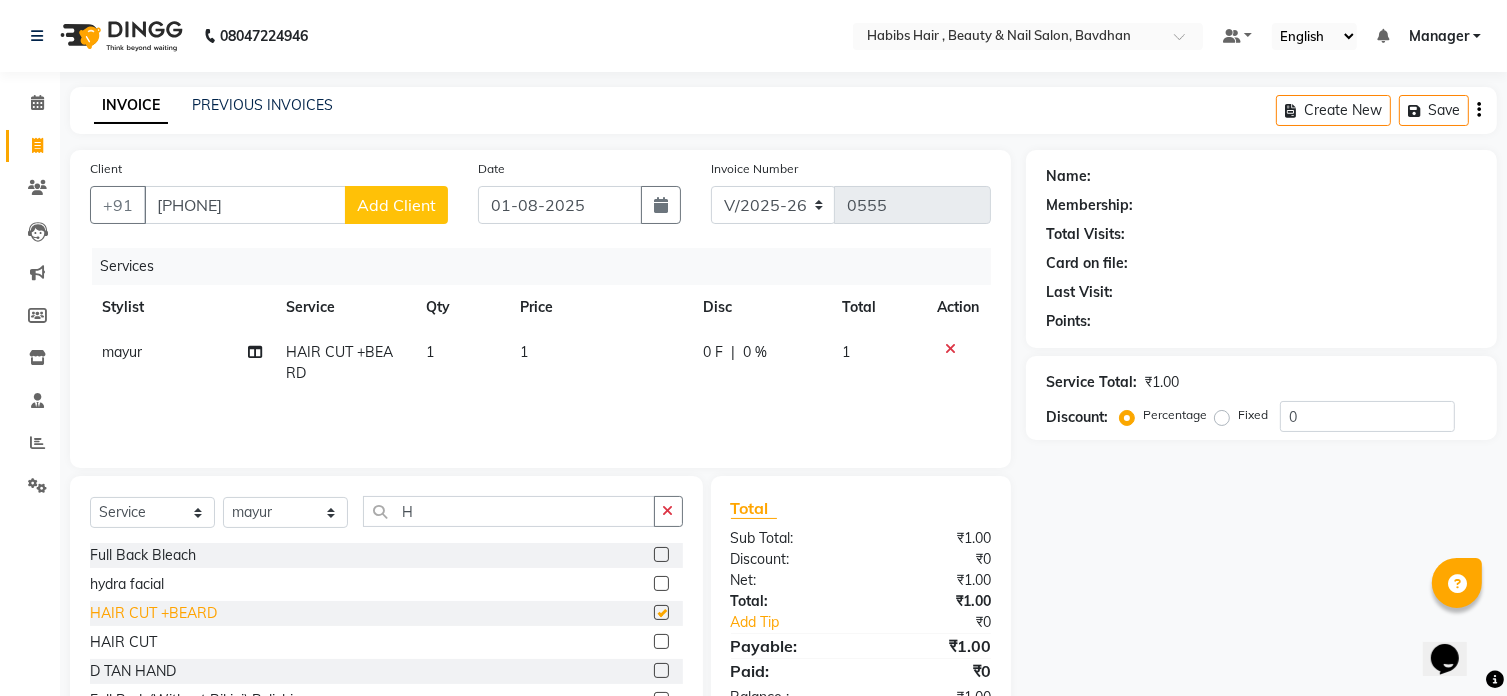 checkbox on "false" 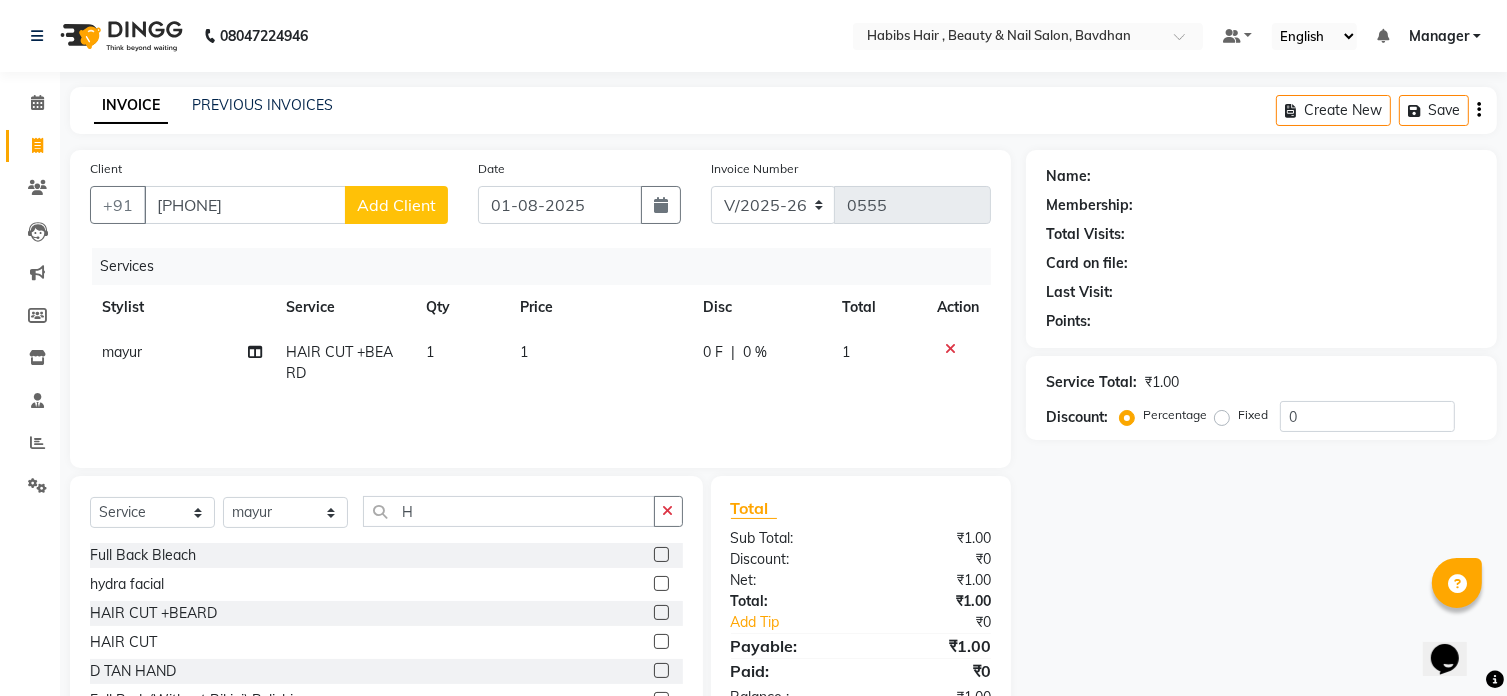 click on "1" 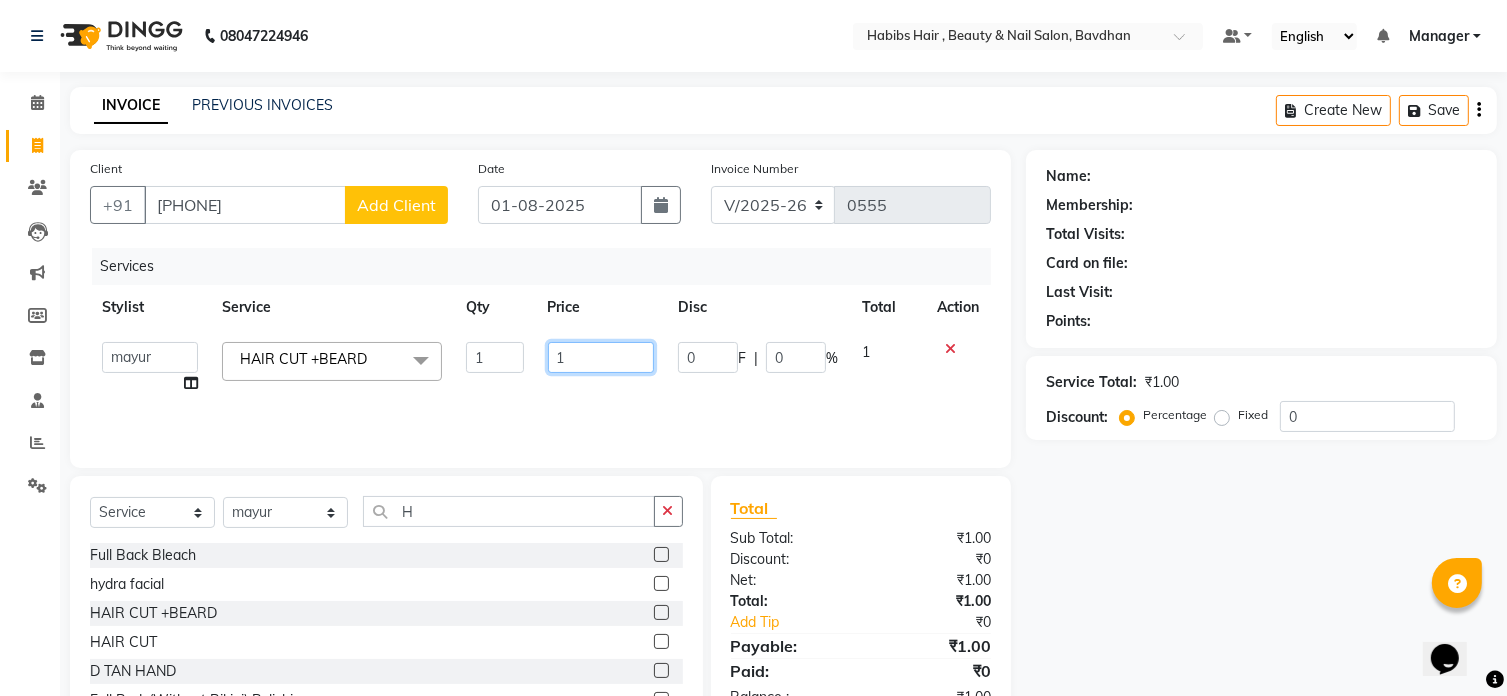 click on "1" 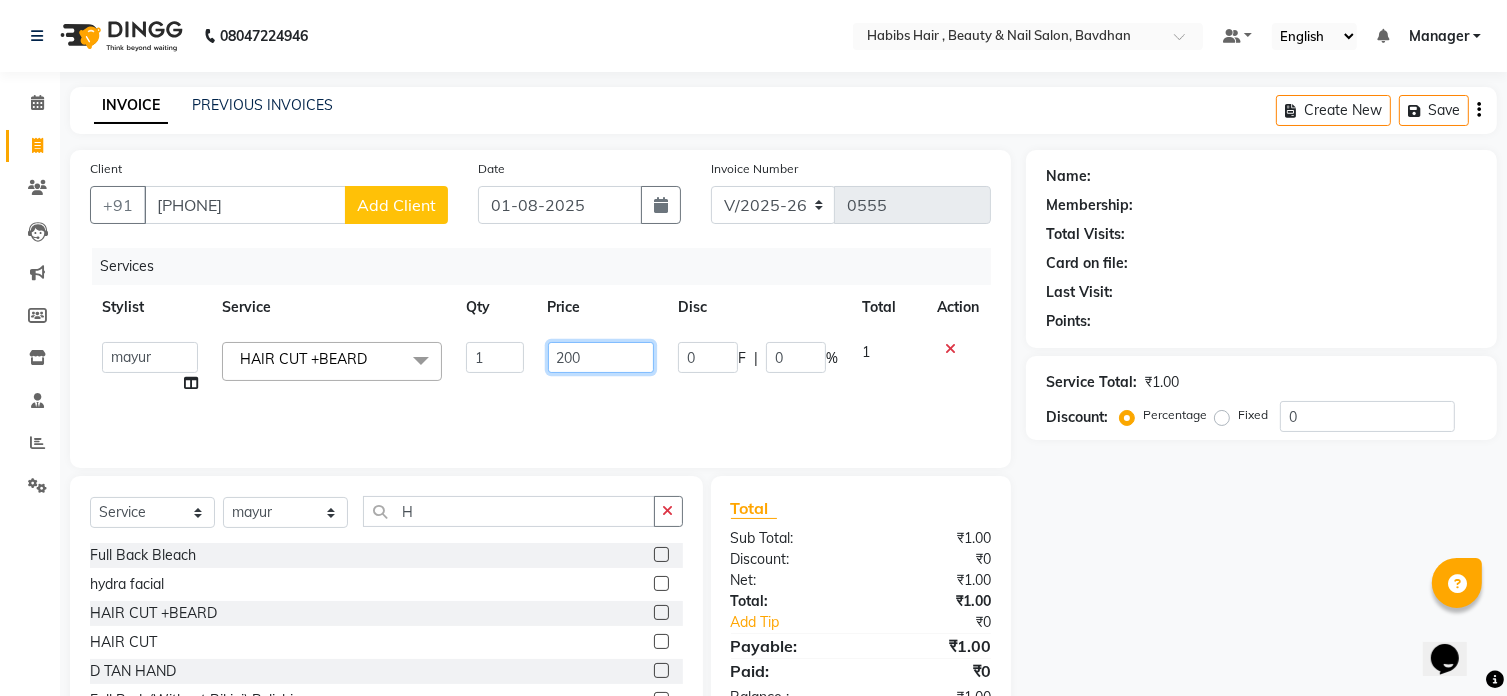 click on "200" 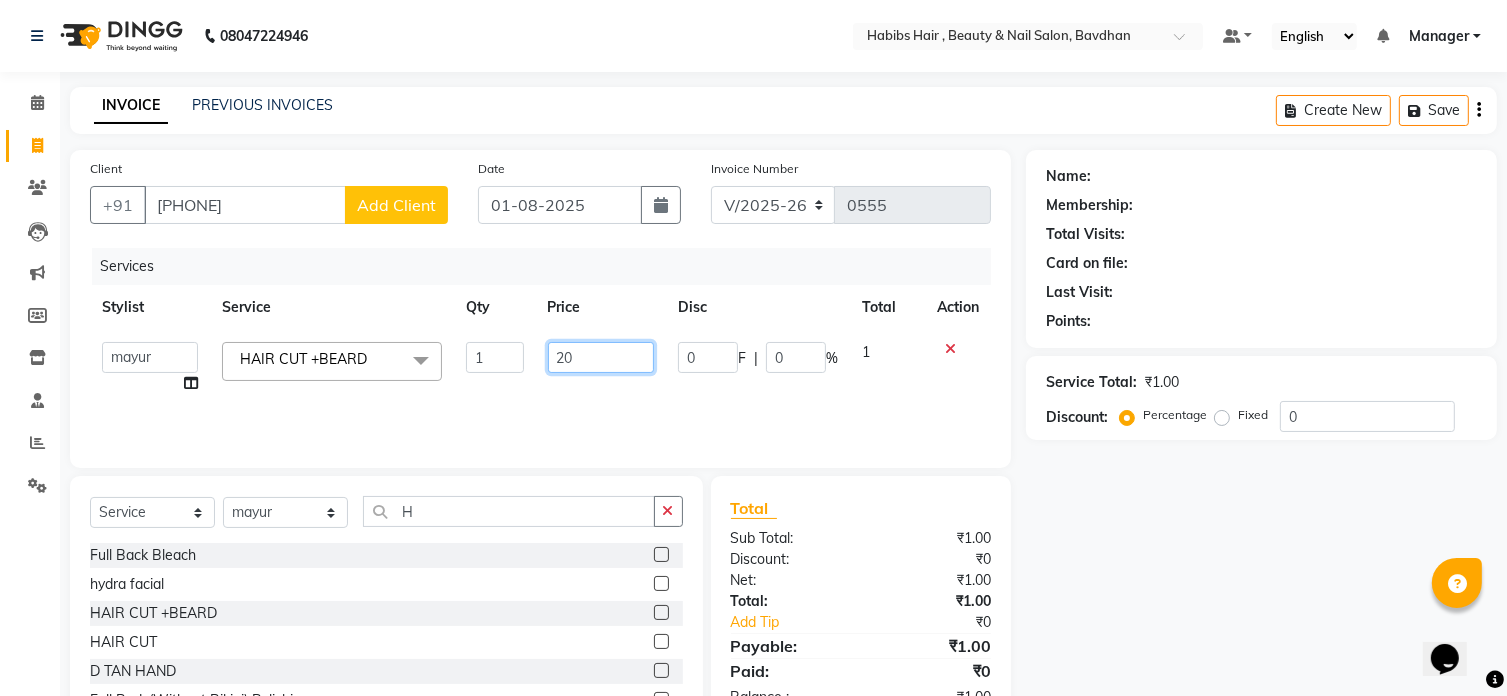 type on "2" 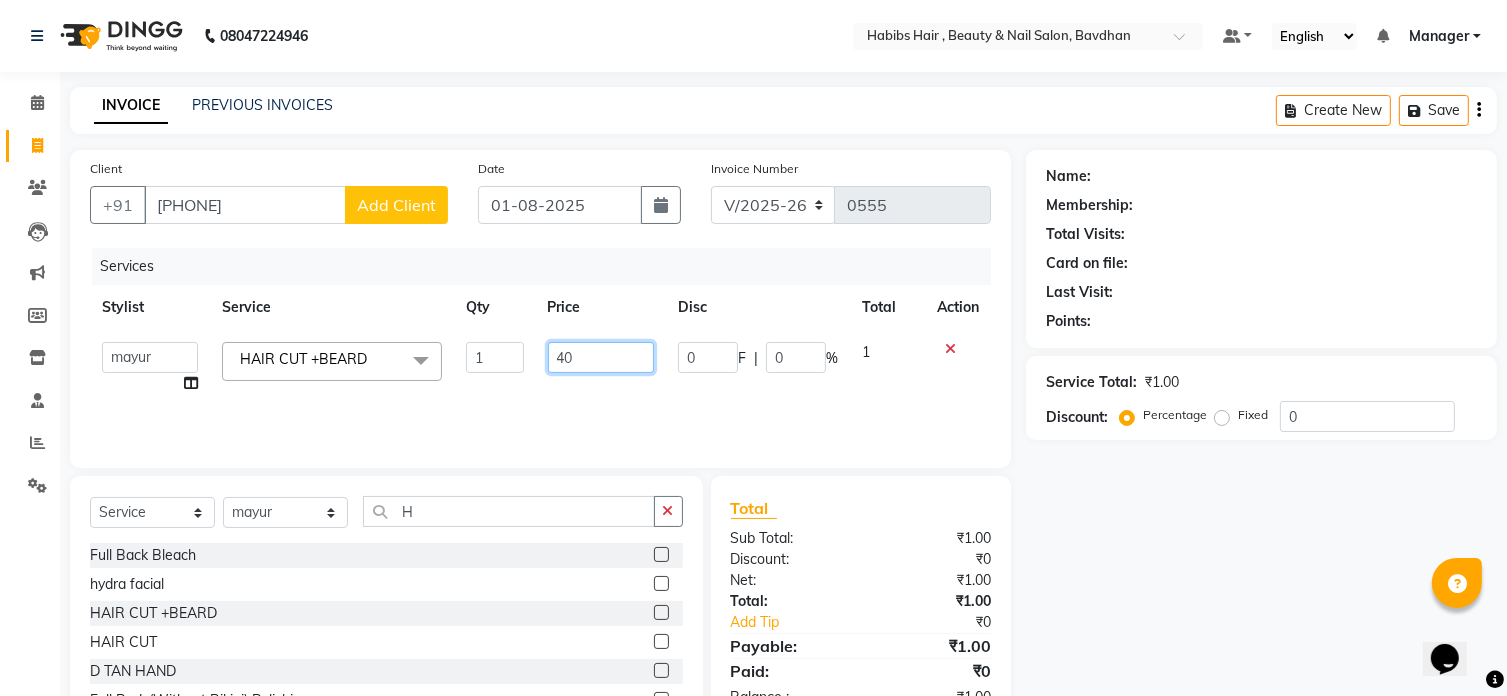 type on "400" 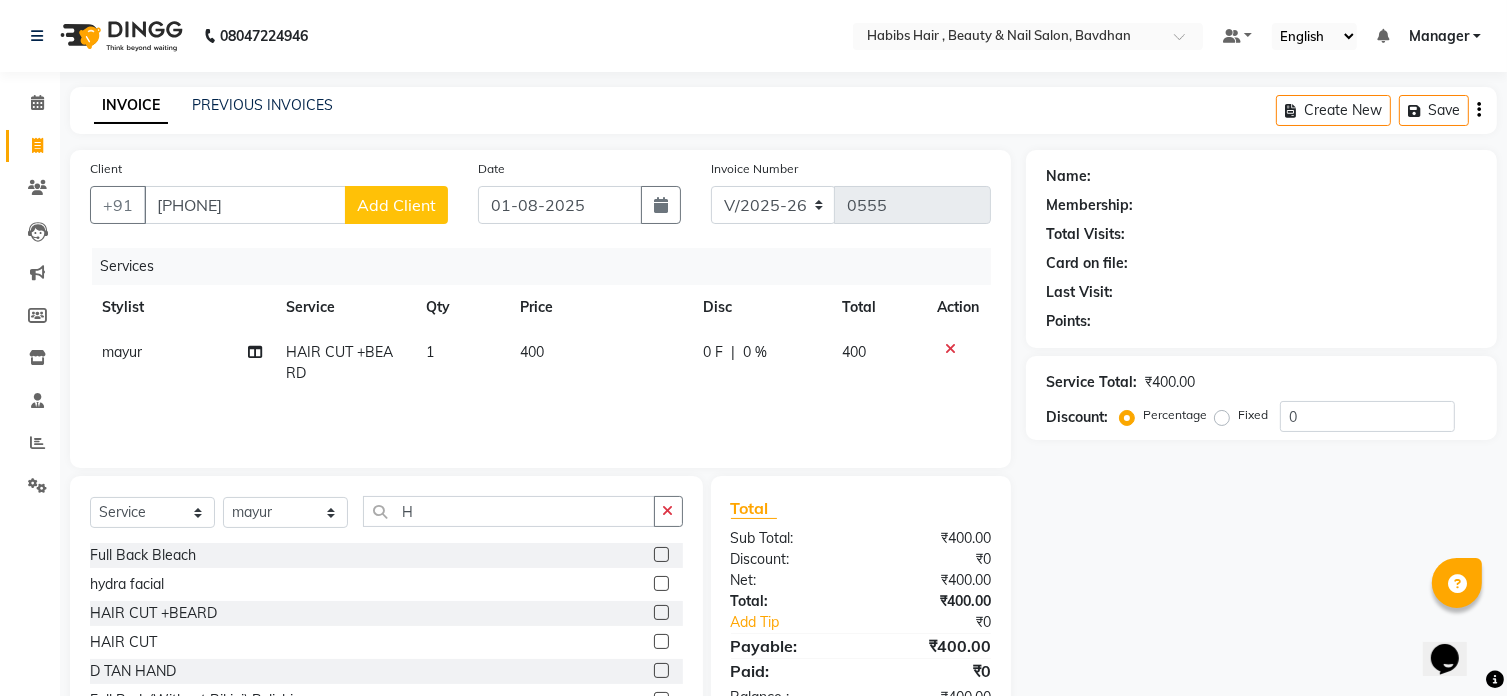 click on "Add Client" 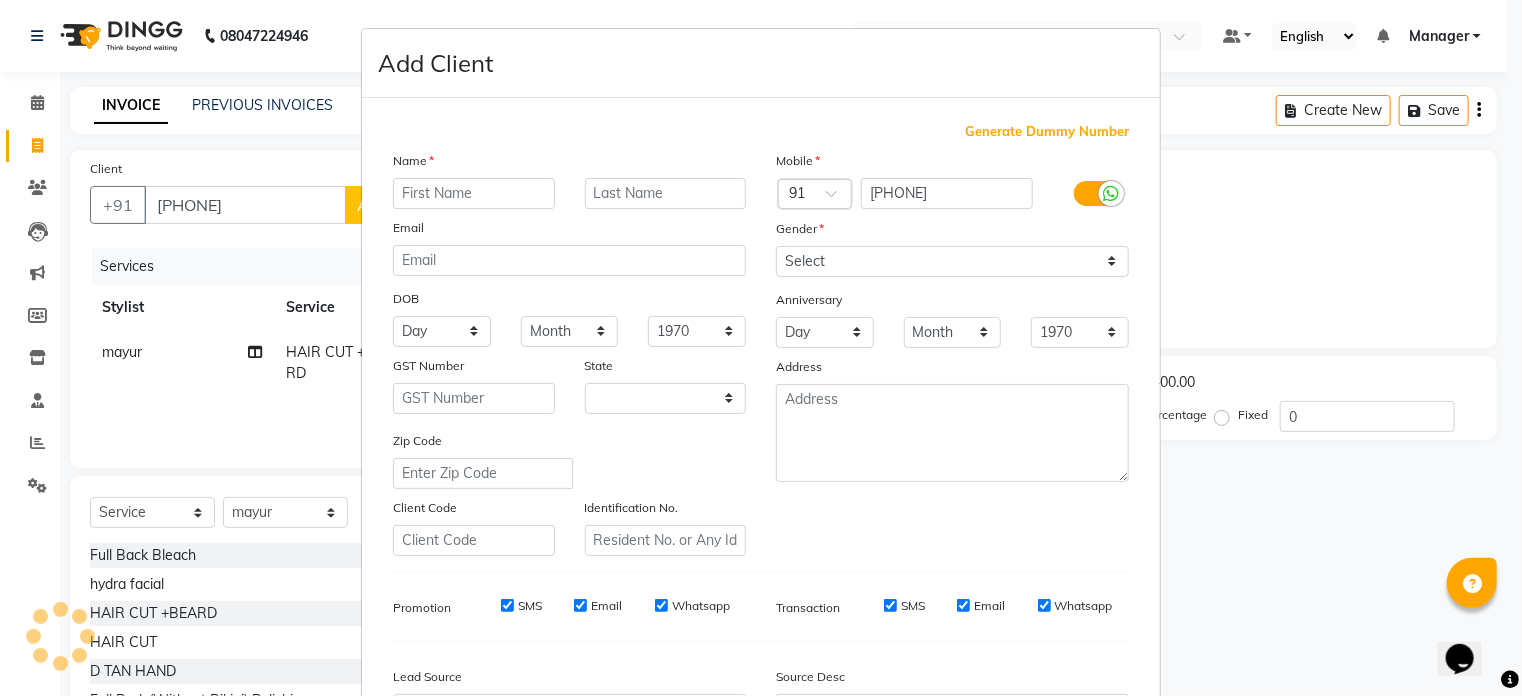 select on "22" 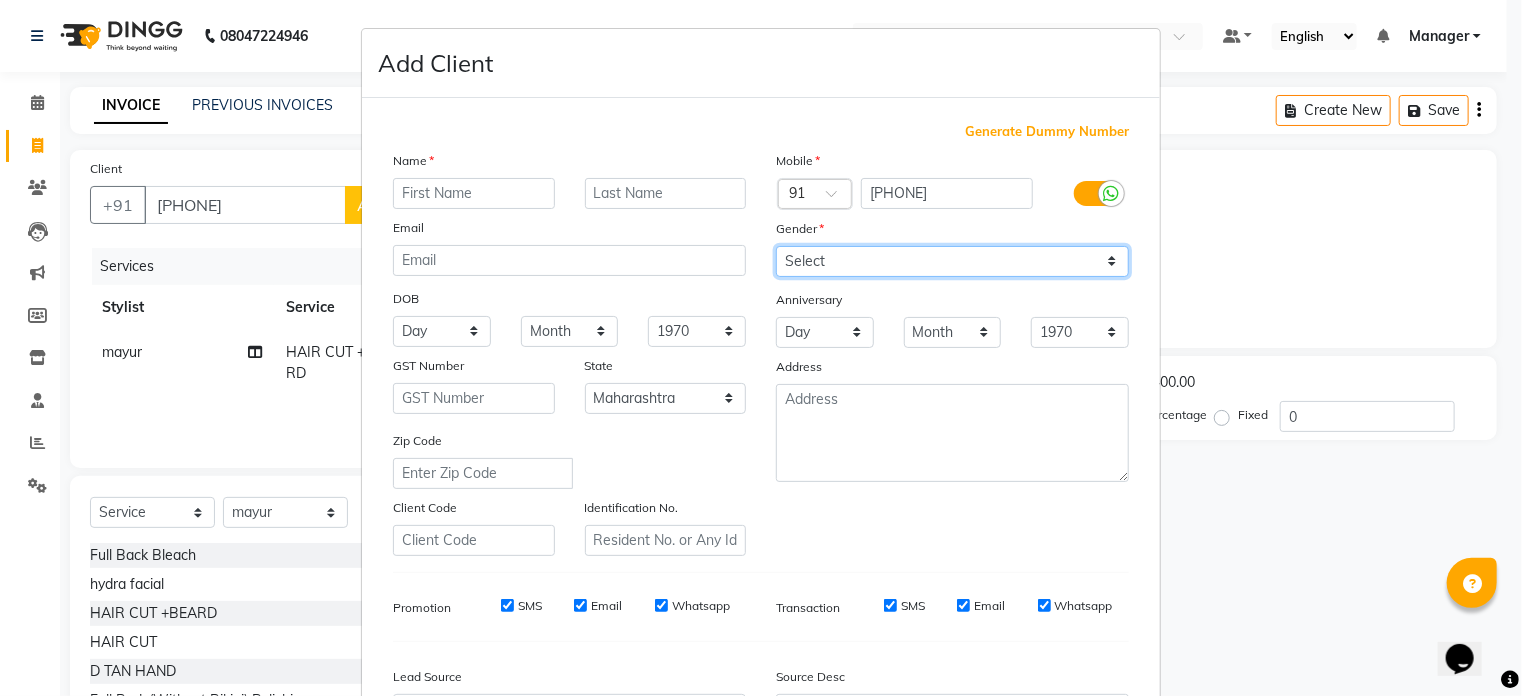 click on "Select Male Female Other Prefer Not To Say" at bounding box center [952, 261] 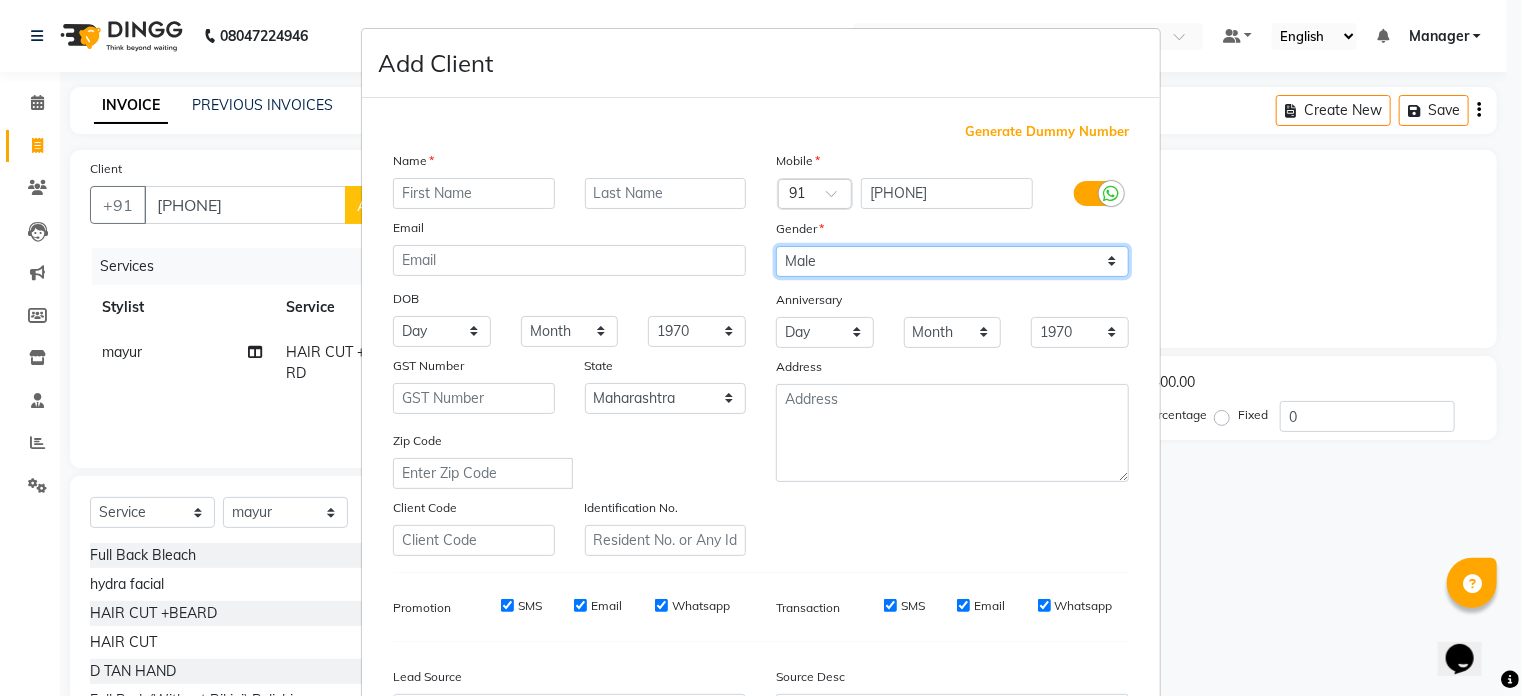 click on "Select Male Female Other Prefer Not To Say" at bounding box center [952, 261] 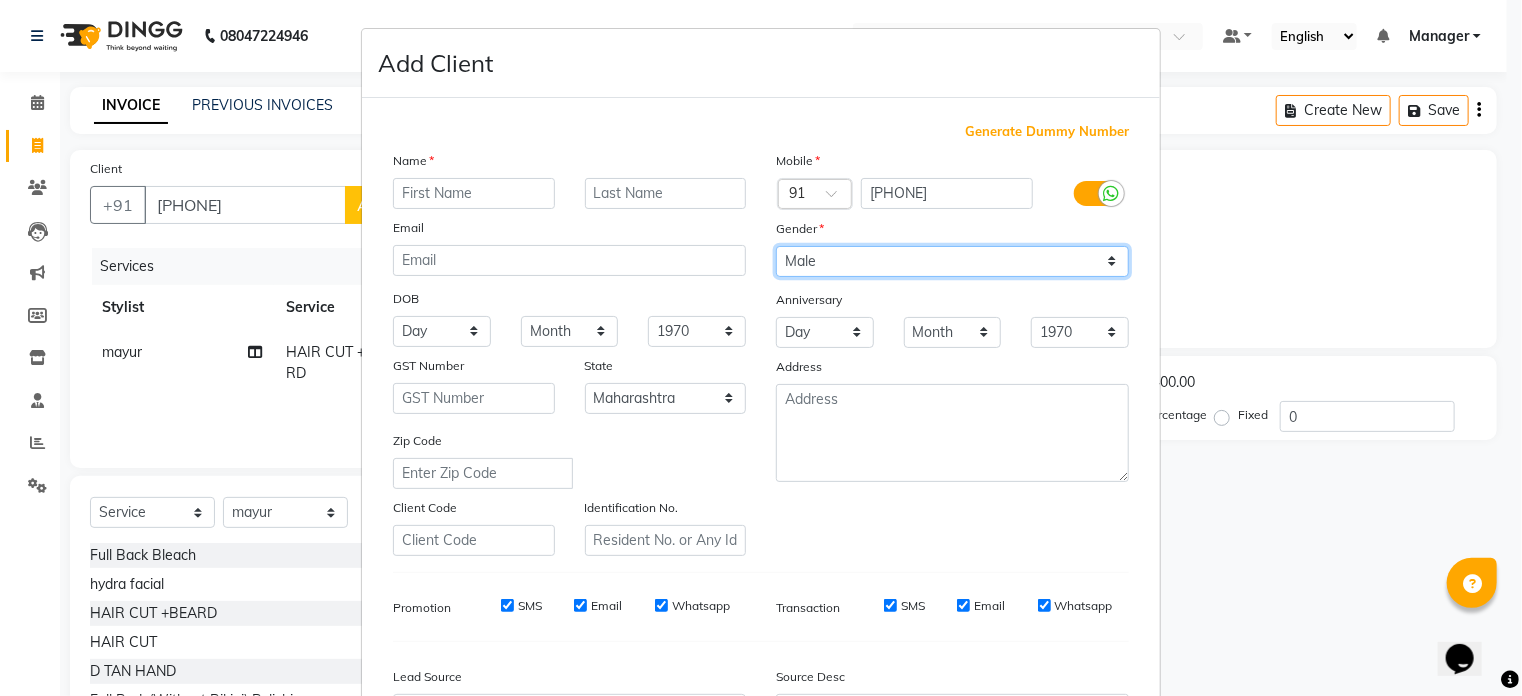 scroll, scrollTop: 236, scrollLeft: 0, axis: vertical 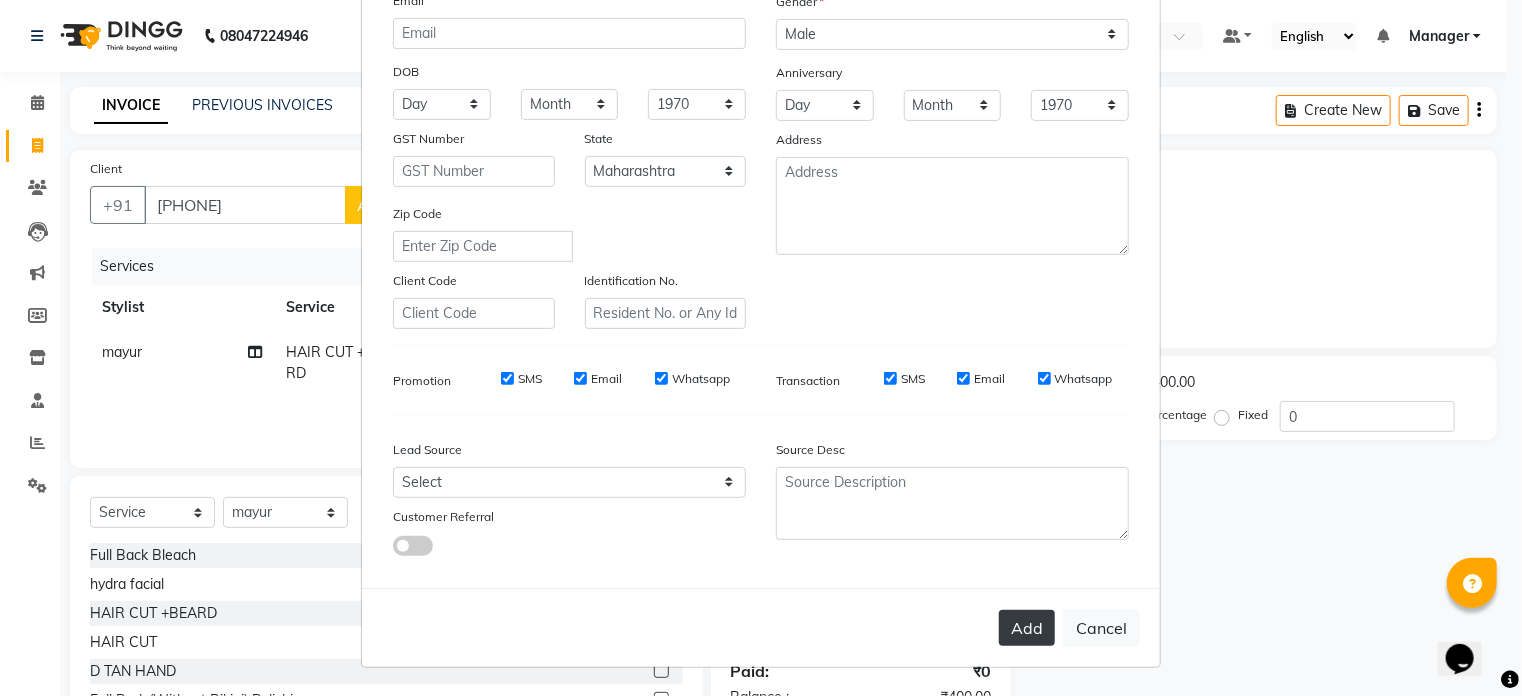 click on "Add" at bounding box center [1027, 628] 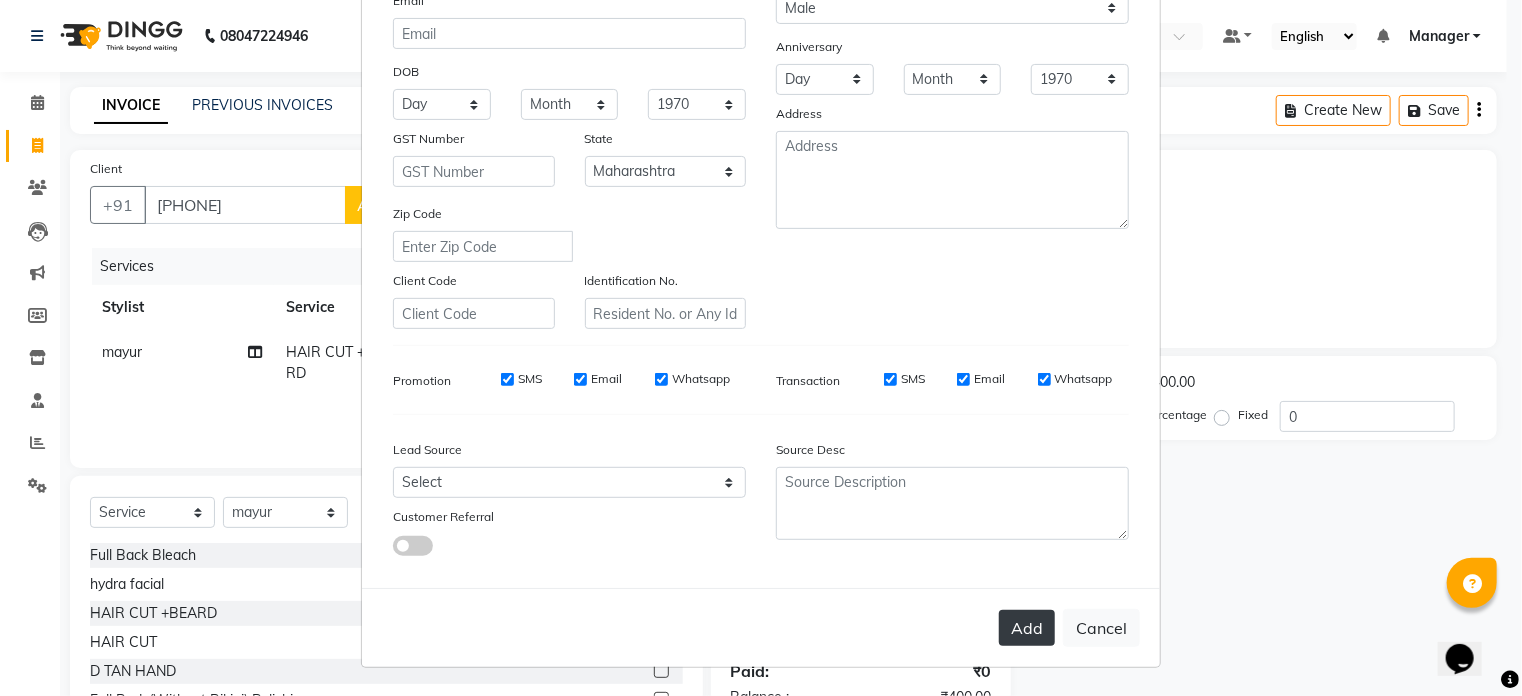 scroll, scrollTop: 0, scrollLeft: 0, axis: both 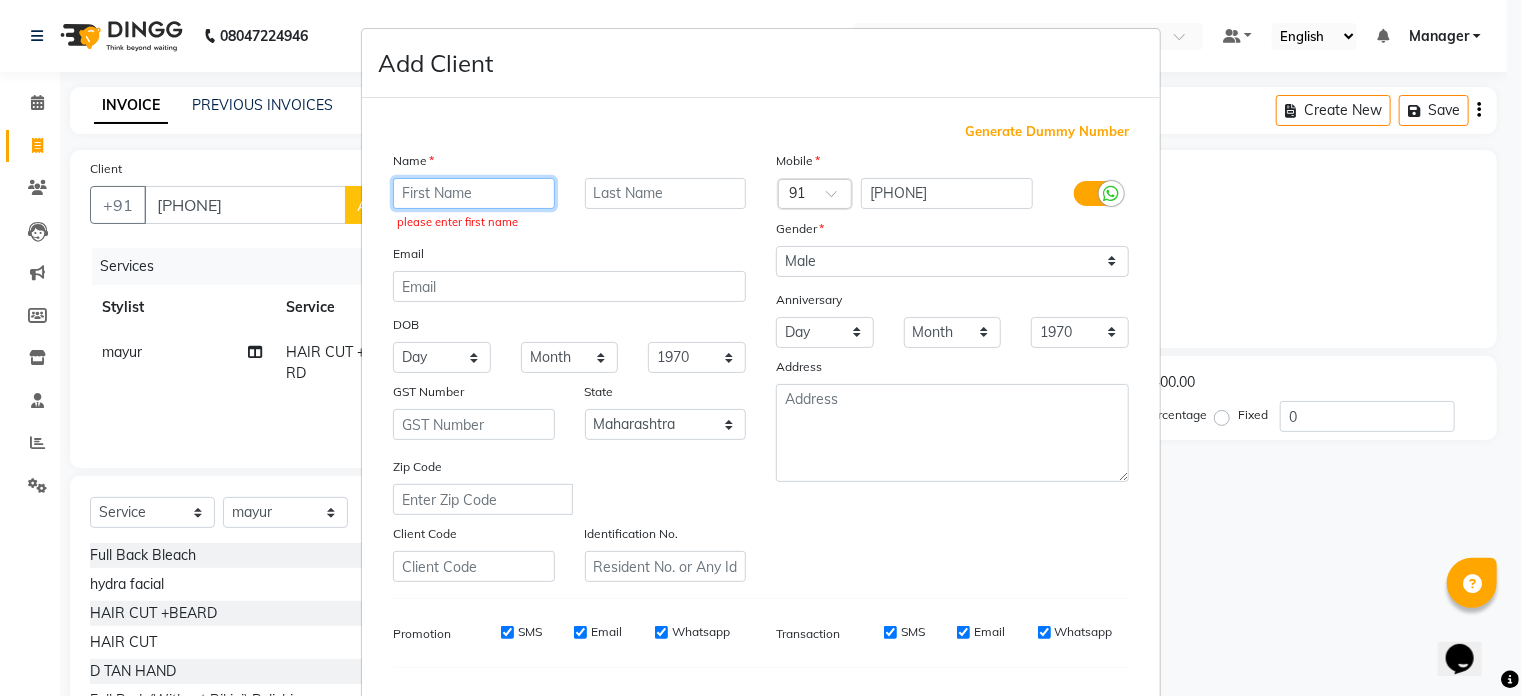 click at bounding box center [474, 193] 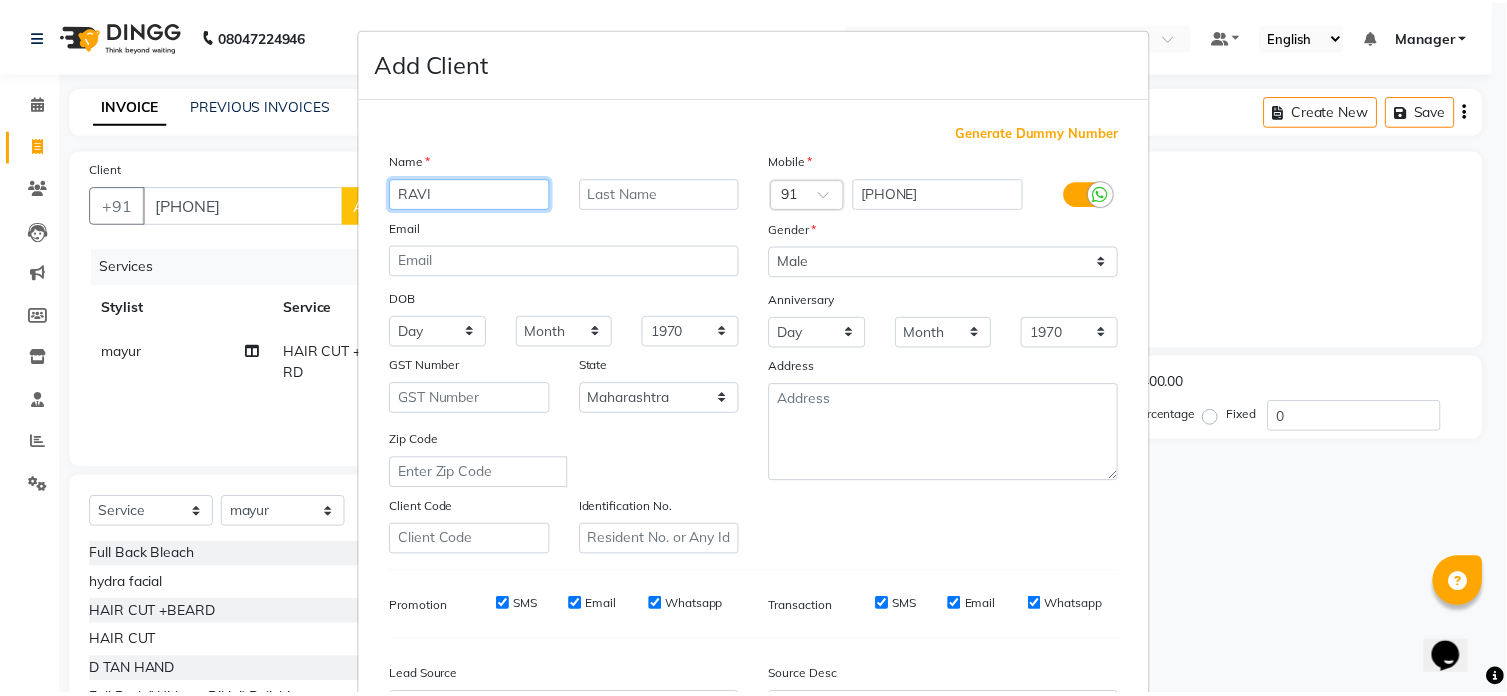 scroll, scrollTop: 236, scrollLeft: 0, axis: vertical 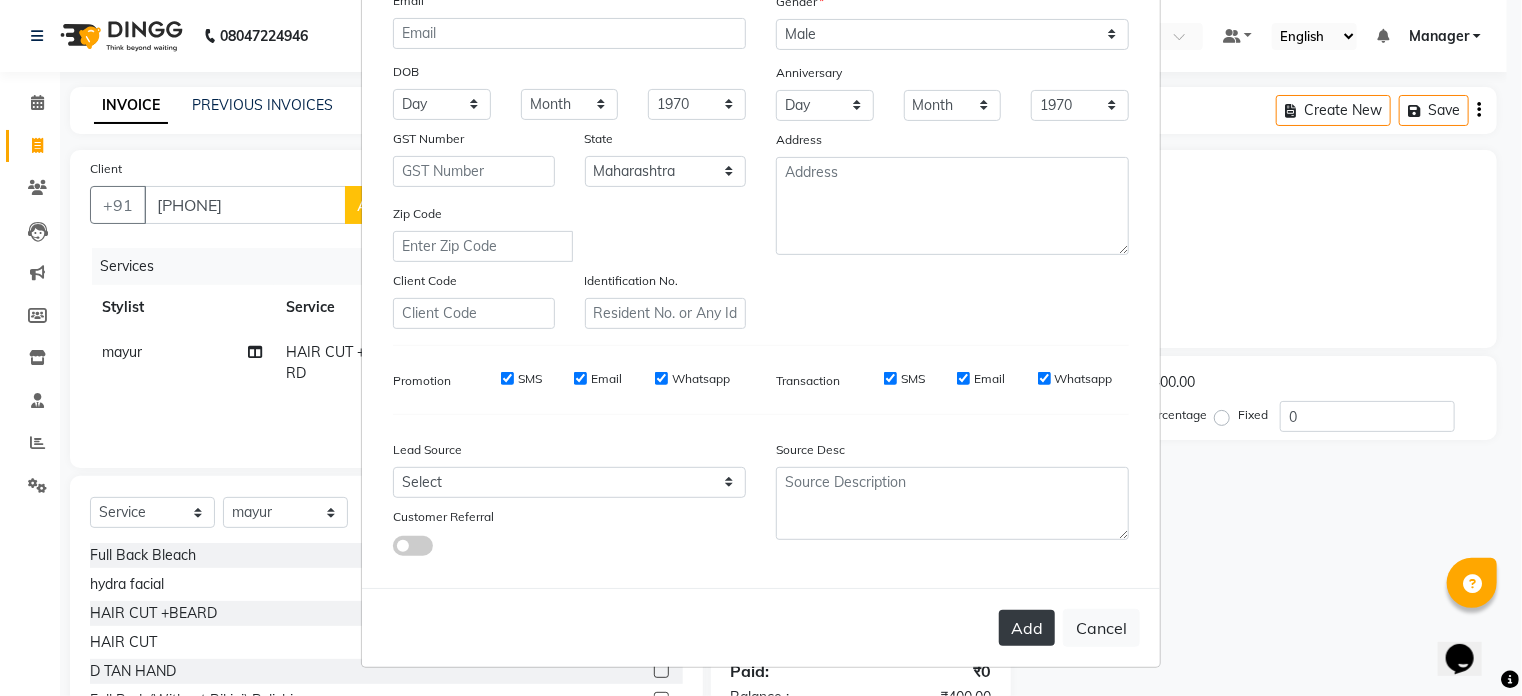 type on "RAVI" 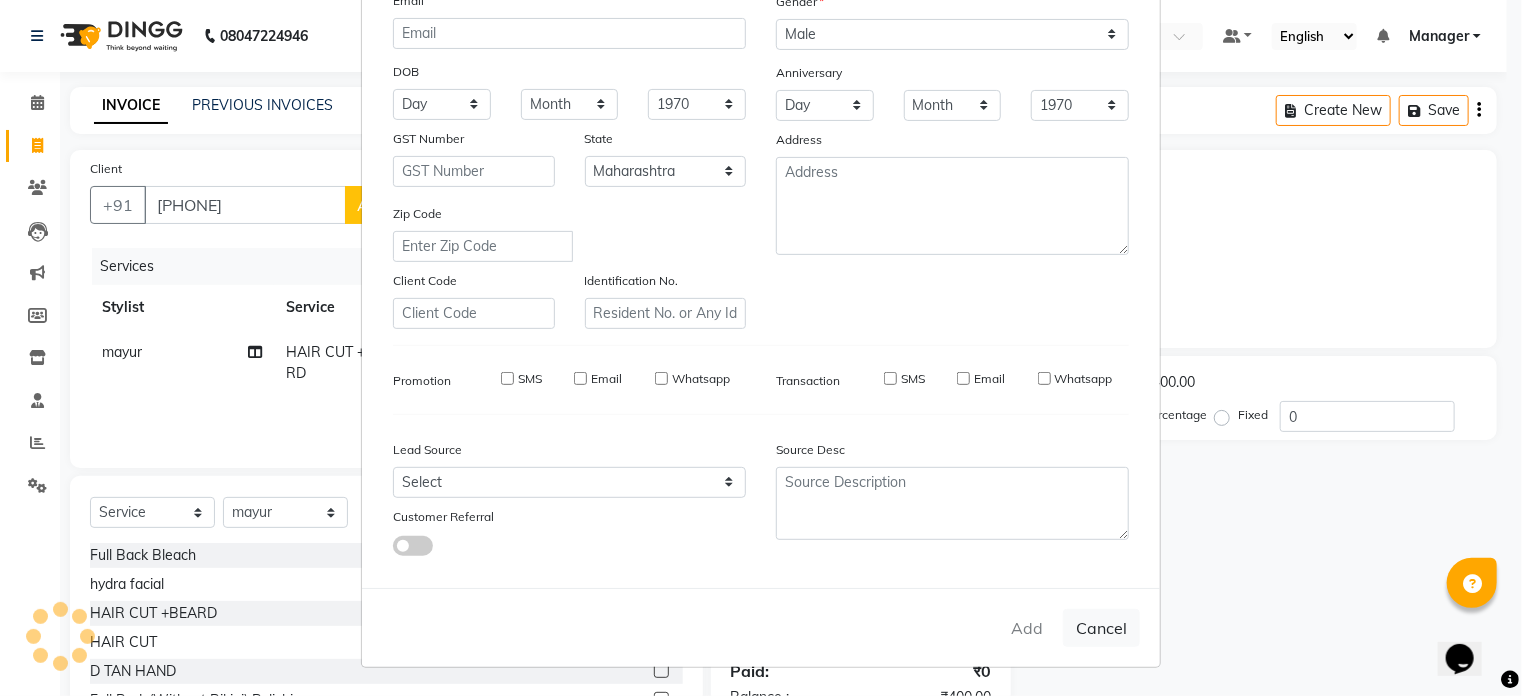 type on "97******89" 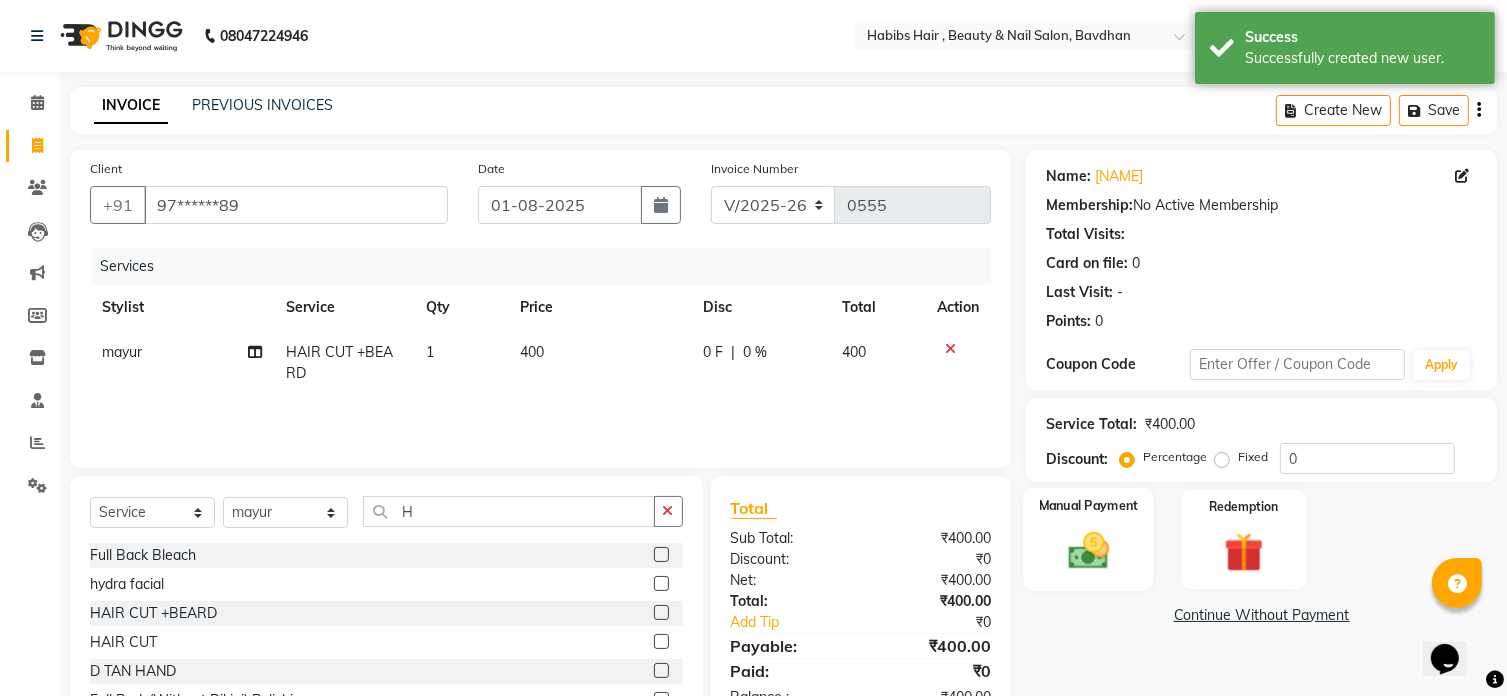 click on "Manual Payment" 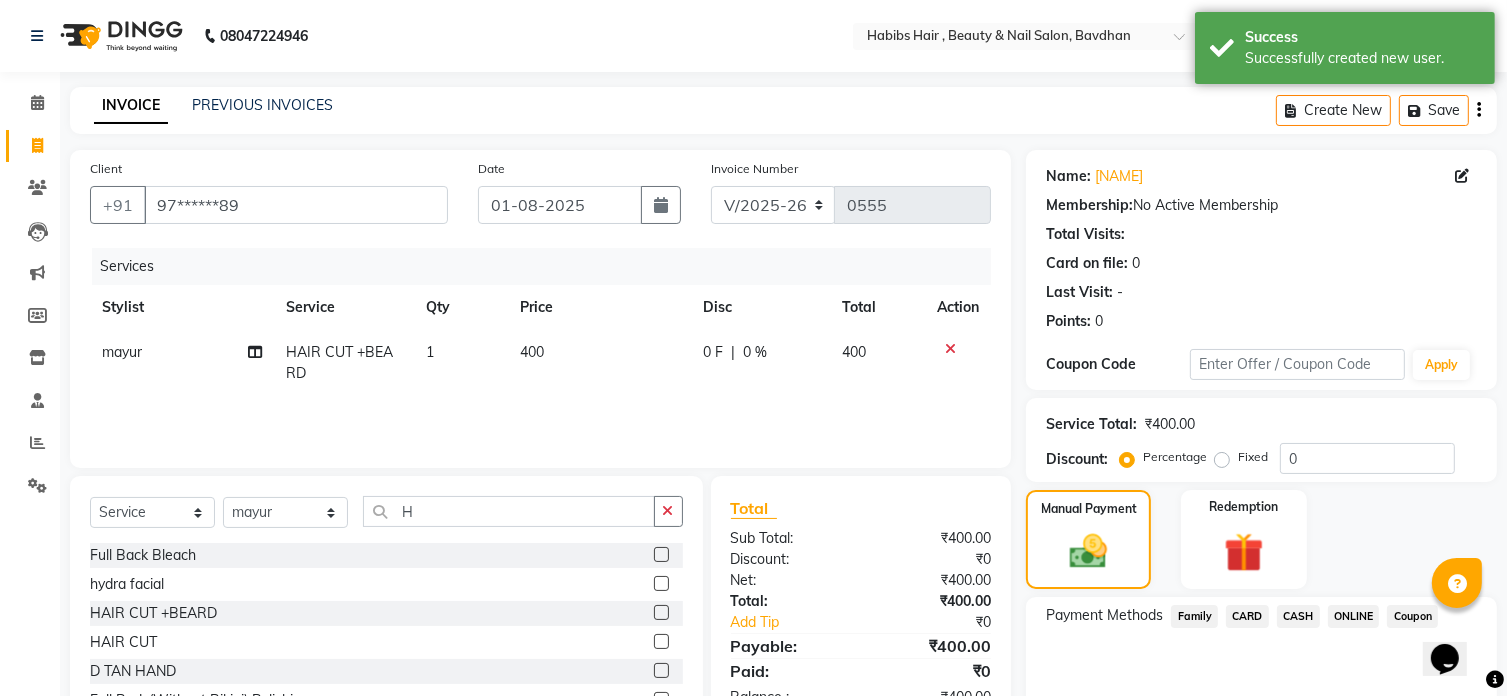 click on "ONLINE" 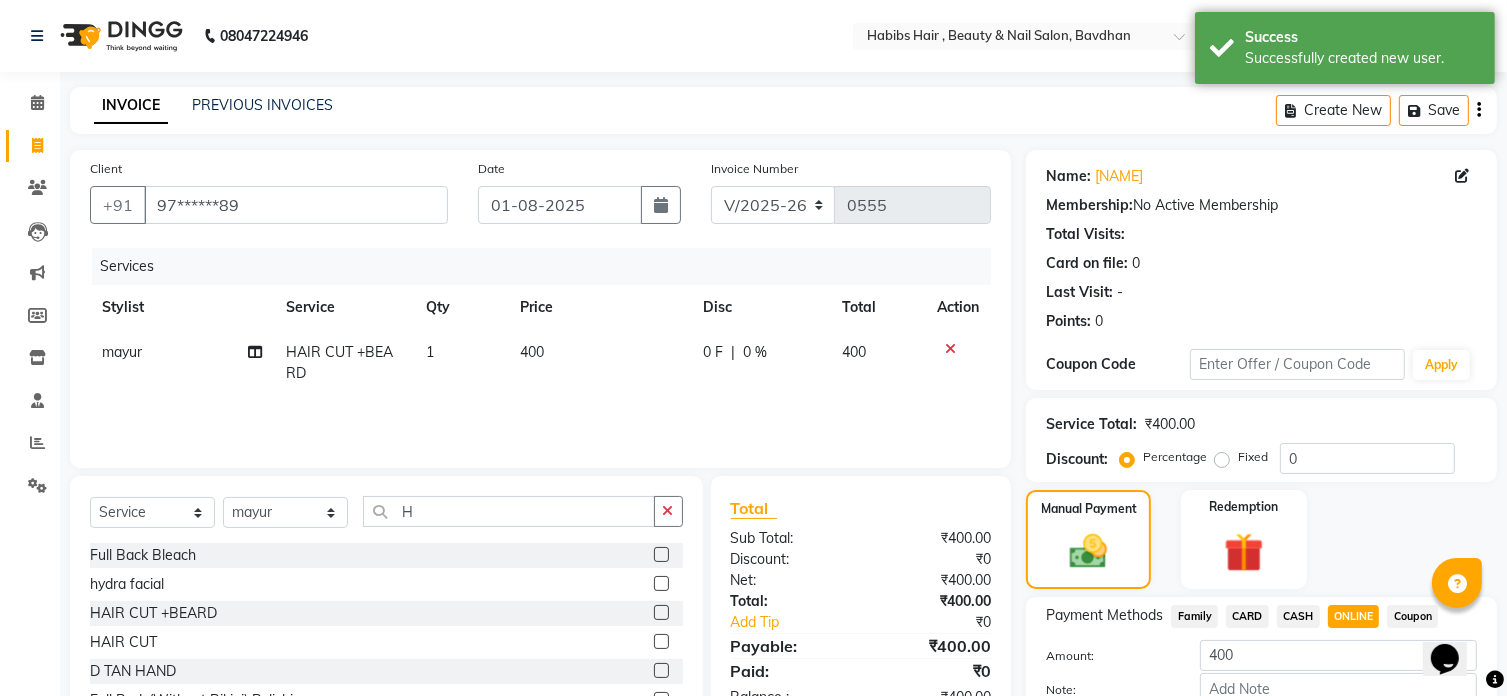 scroll, scrollTop: 122, scrollLeft: 0, axis: vertical 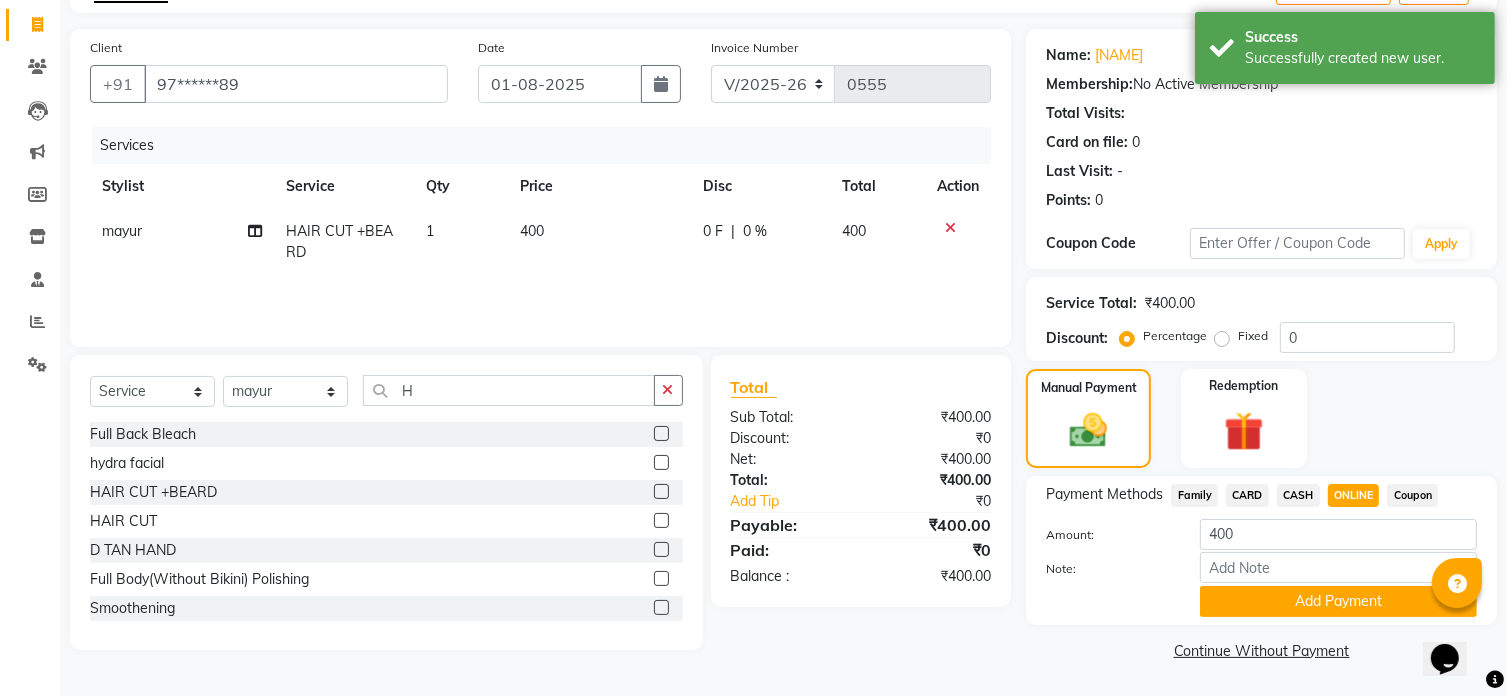click on "Add Payment" 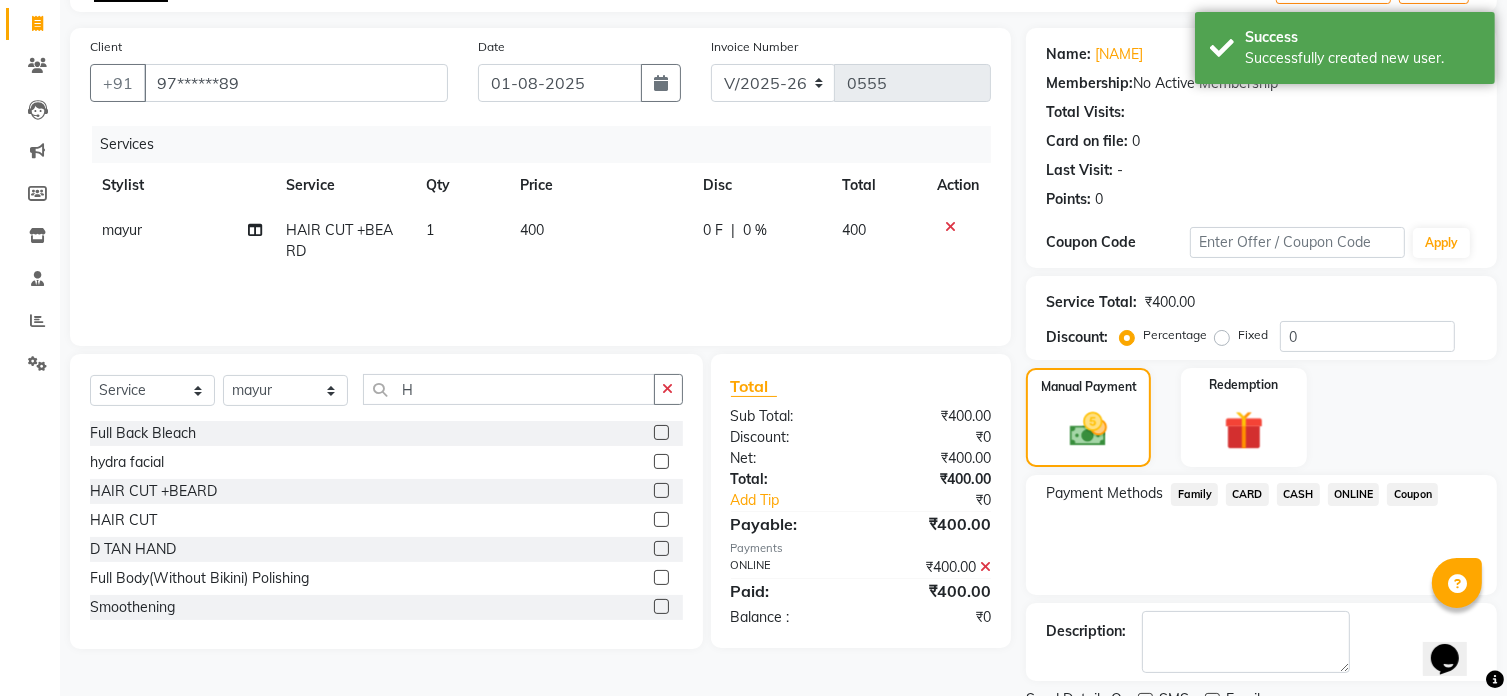 scroll, scrollTop: 204, scrollLeft: 0, axis: vertical 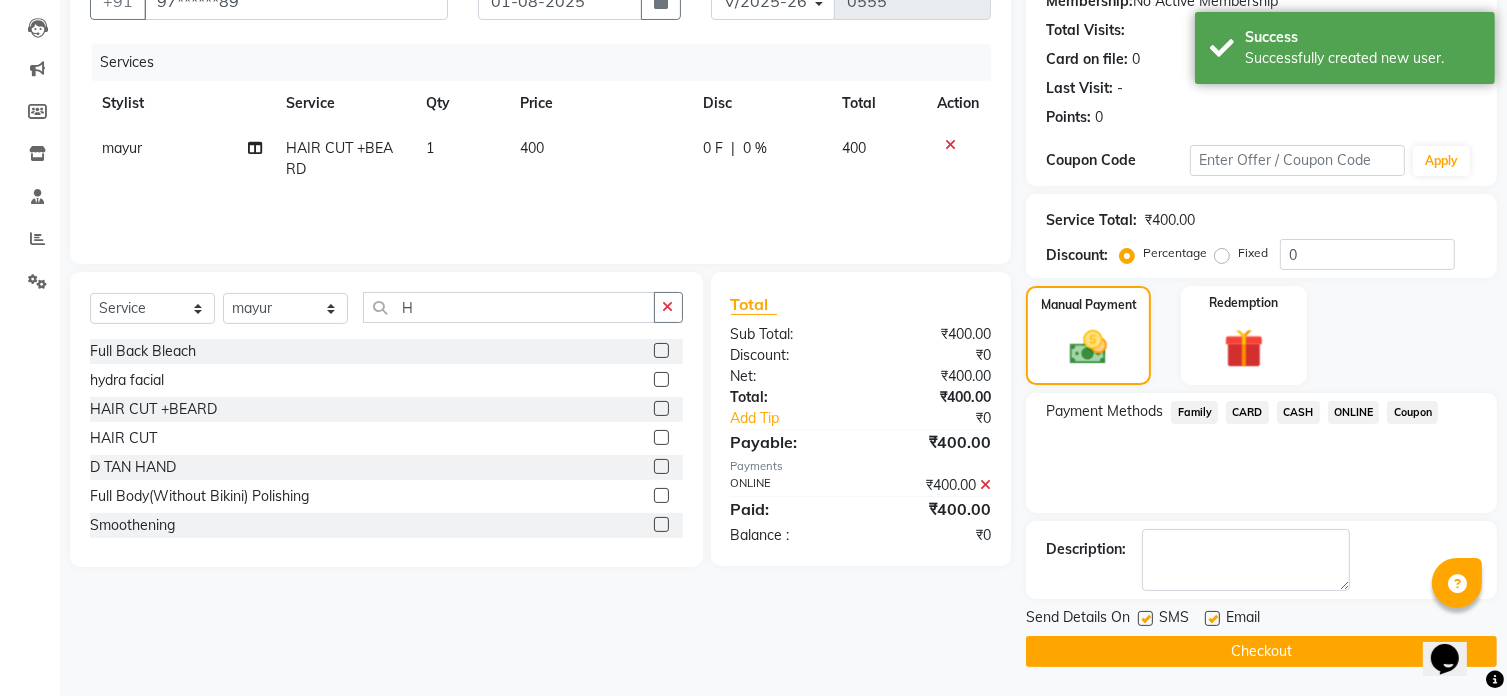 click on "Checkout" 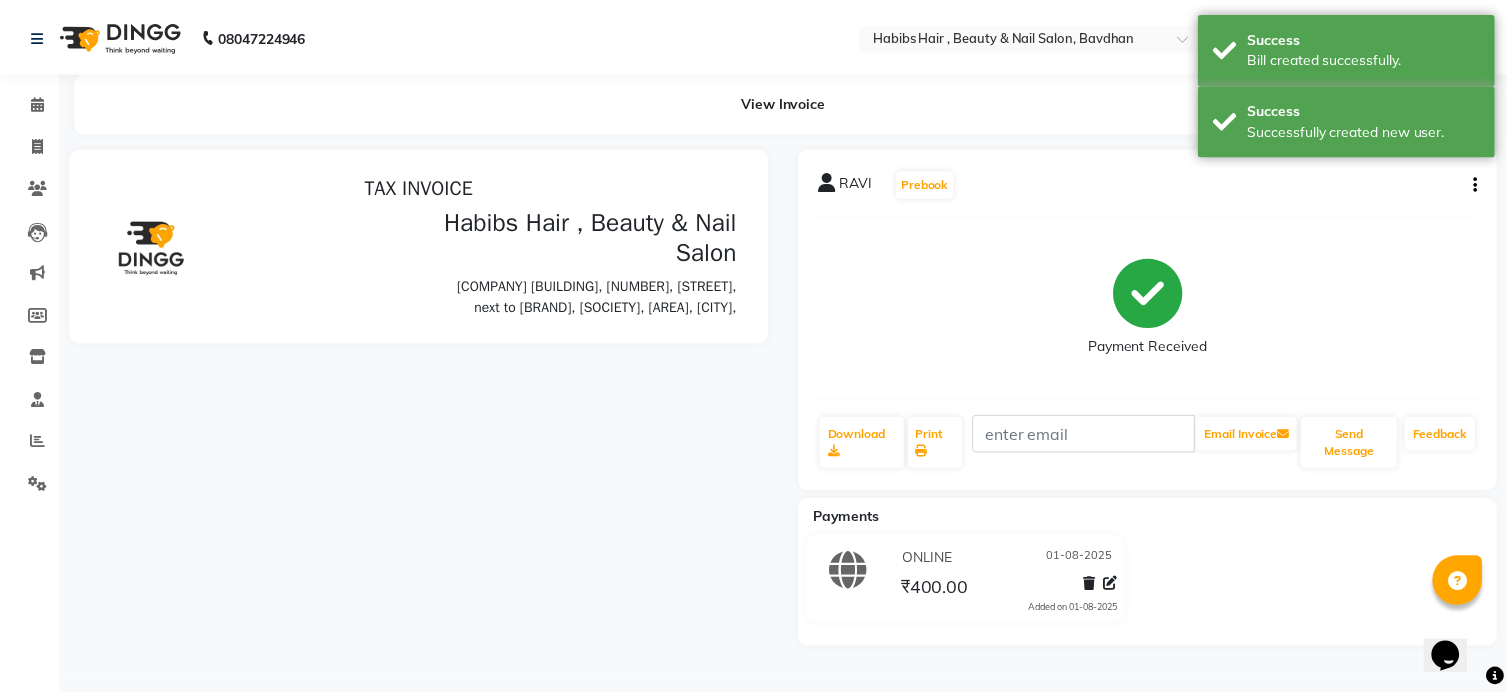 scroll, scrollTop: 0, scrollLeft: 0, axis: both 